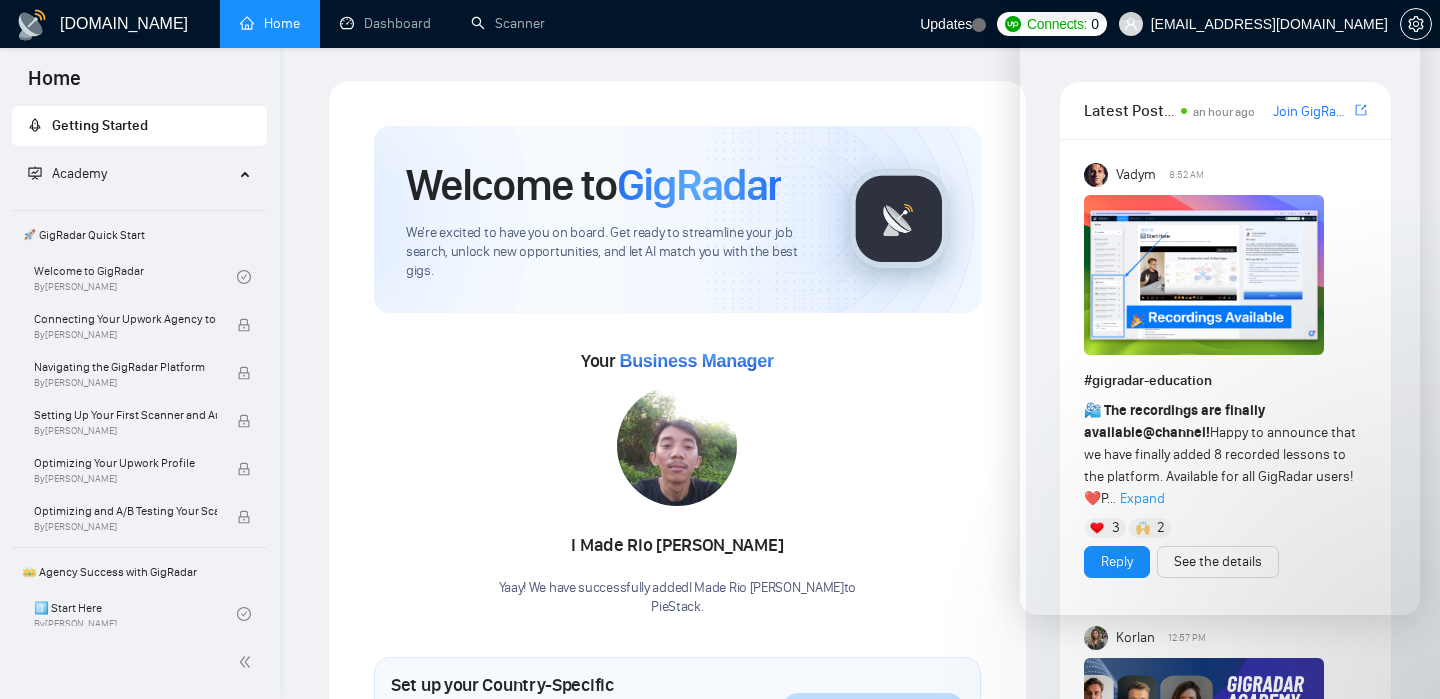 scroll, scrollTop: 216, scrollLeft: 0, axis: vertical 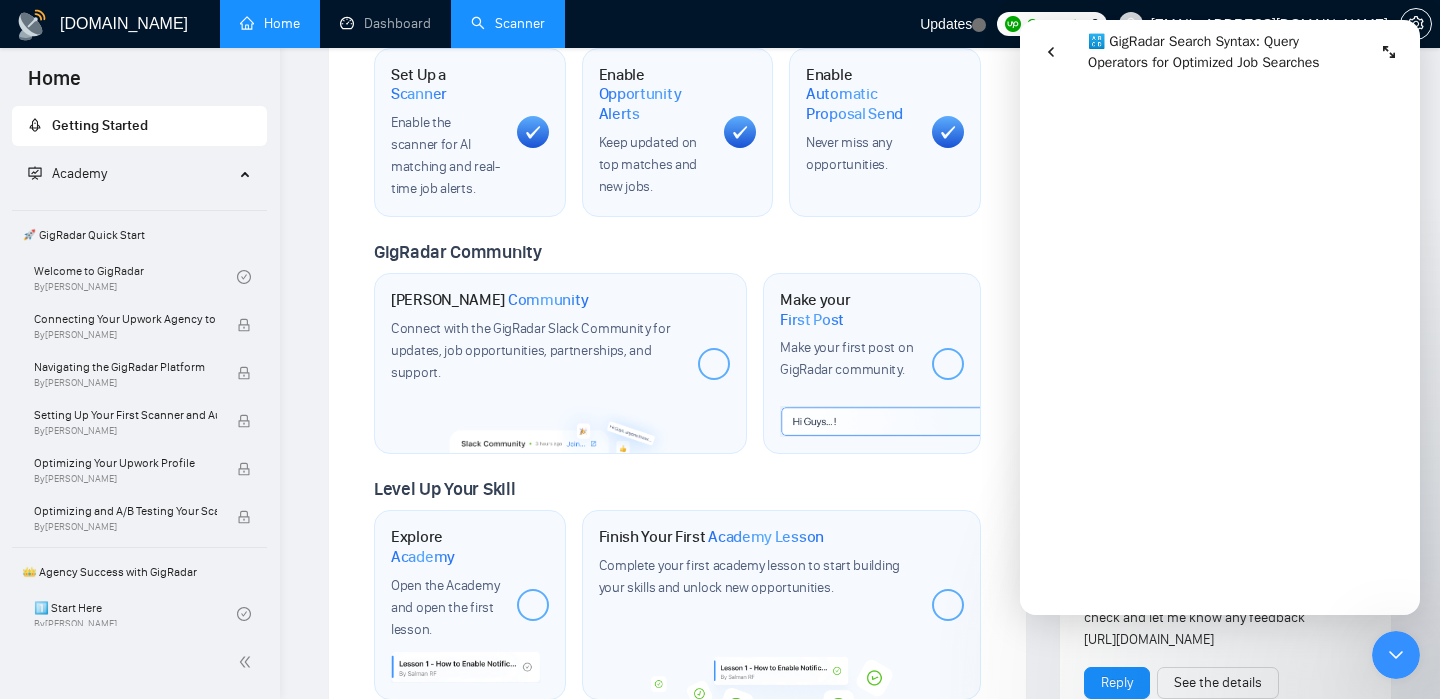 click on "Scanner" at bounding box center [508, 23] 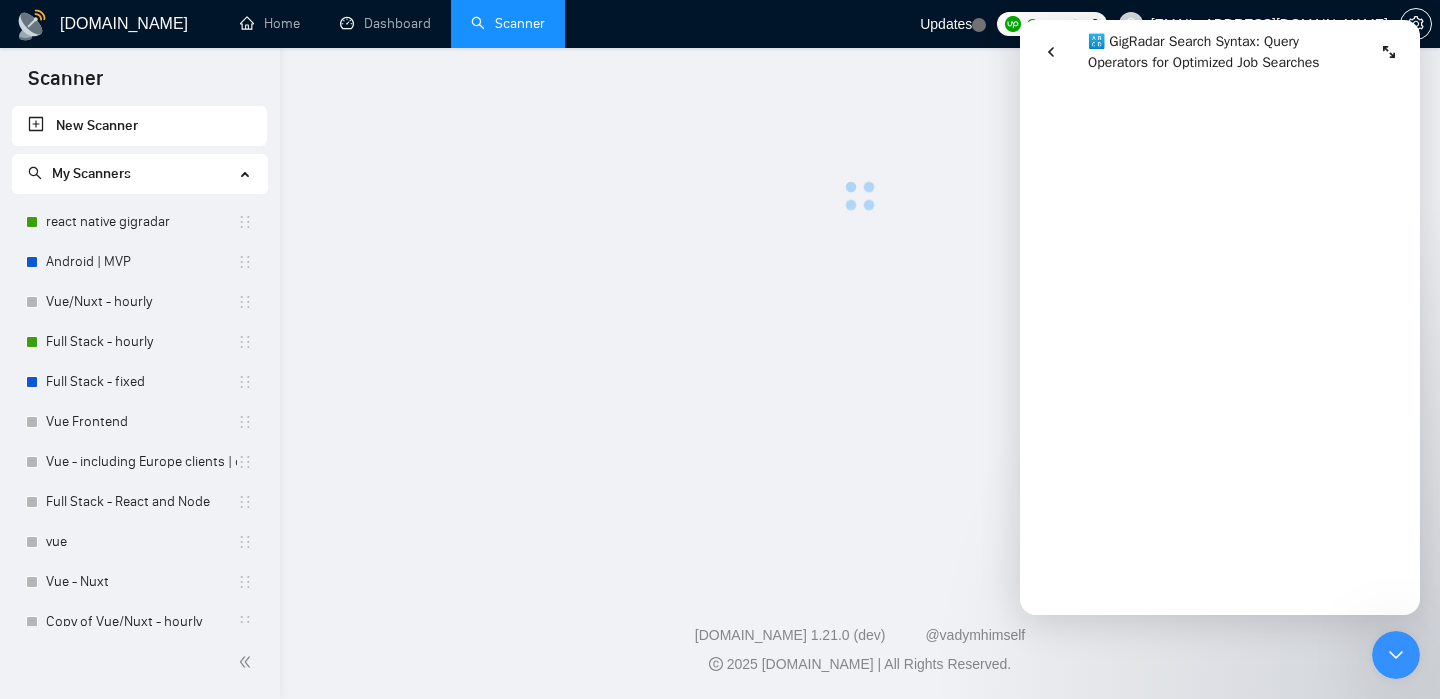 scroll, scrollTop: 0, scrollLeft: 0, axis: both 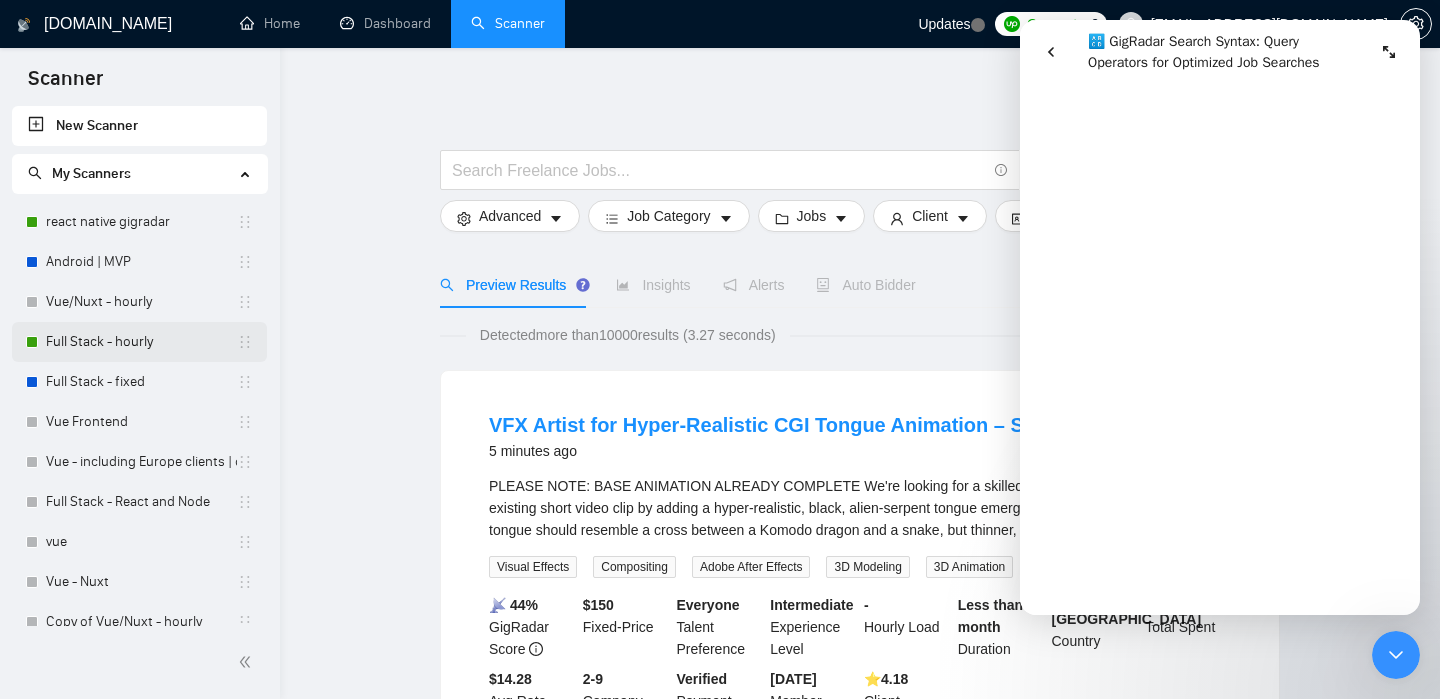 click on "Full Stack - hourly" at bounding box center [141, 342] 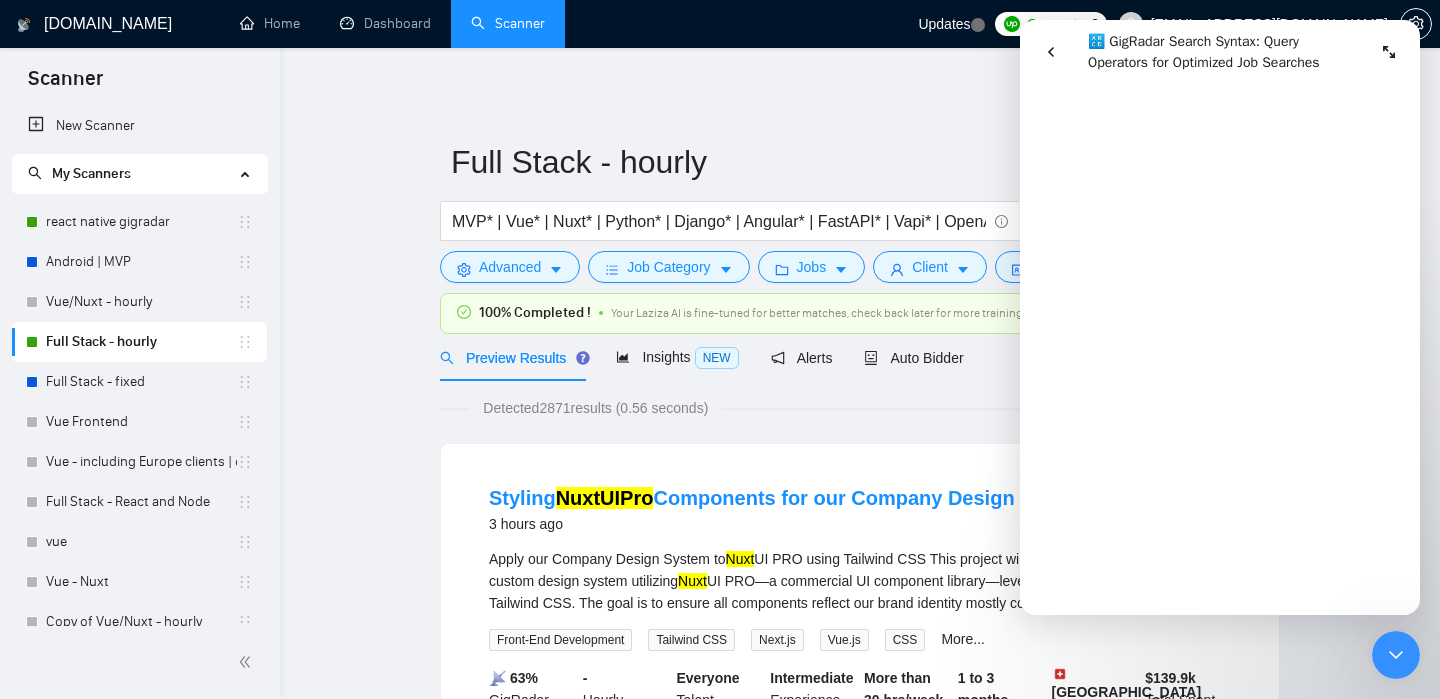 click at bounding box center (1396, 655) 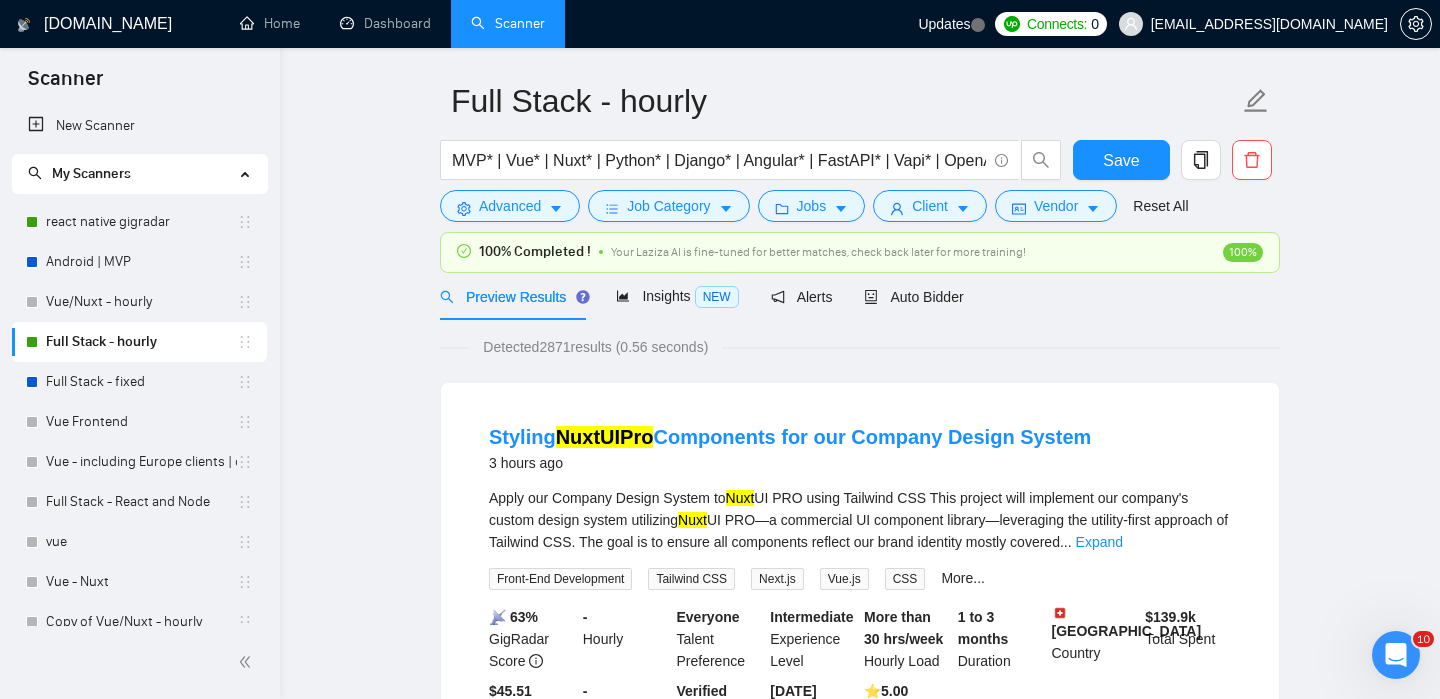 scroll, scrollTop: 0, scrollLeft: 0, axis: both 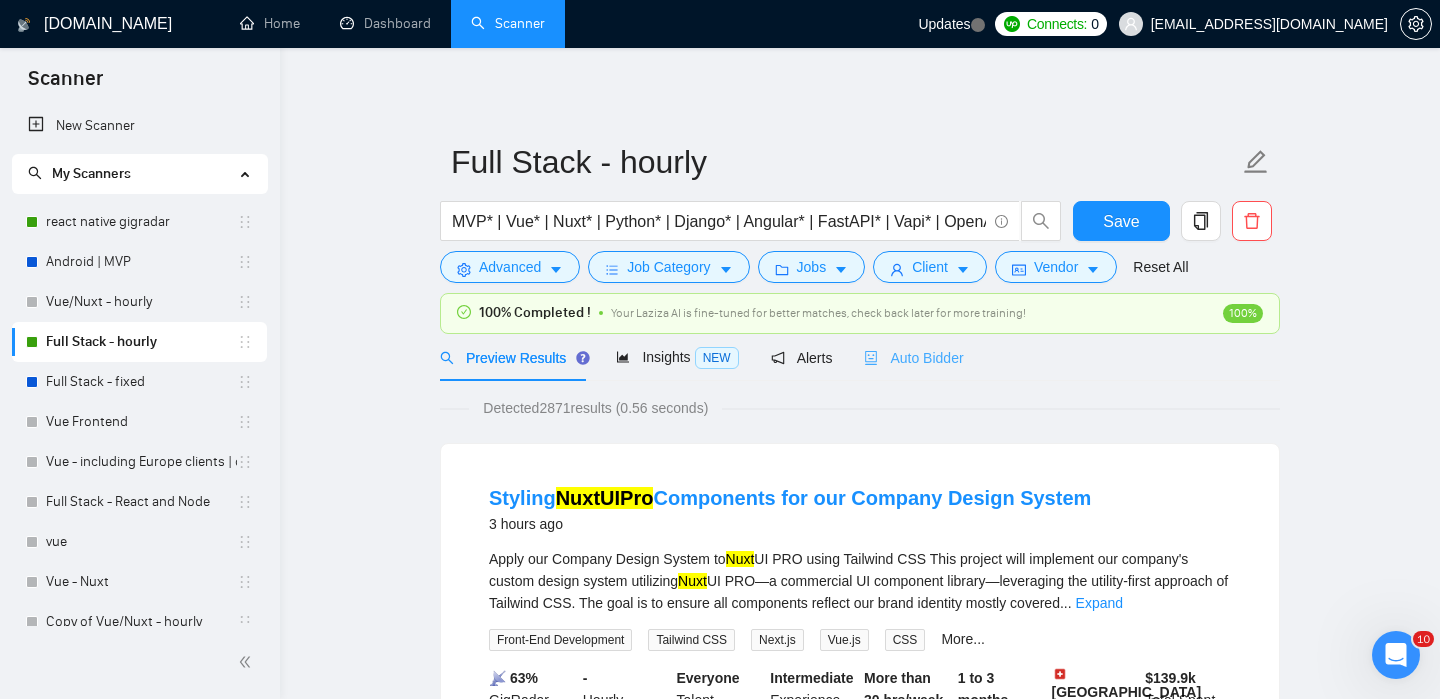 click on "Auto Bidder" at bounding box center (913, 357) 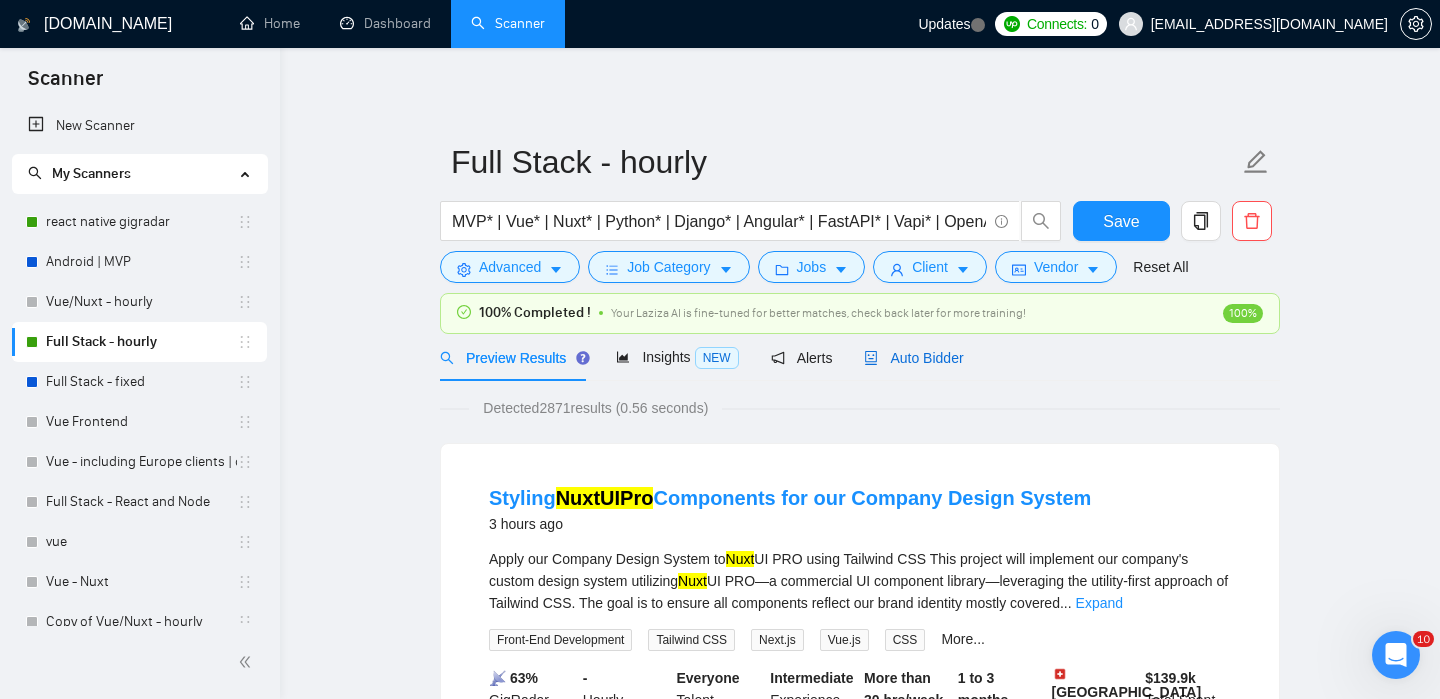 click on "Auto Bidder" at bounding box center [913, 358] 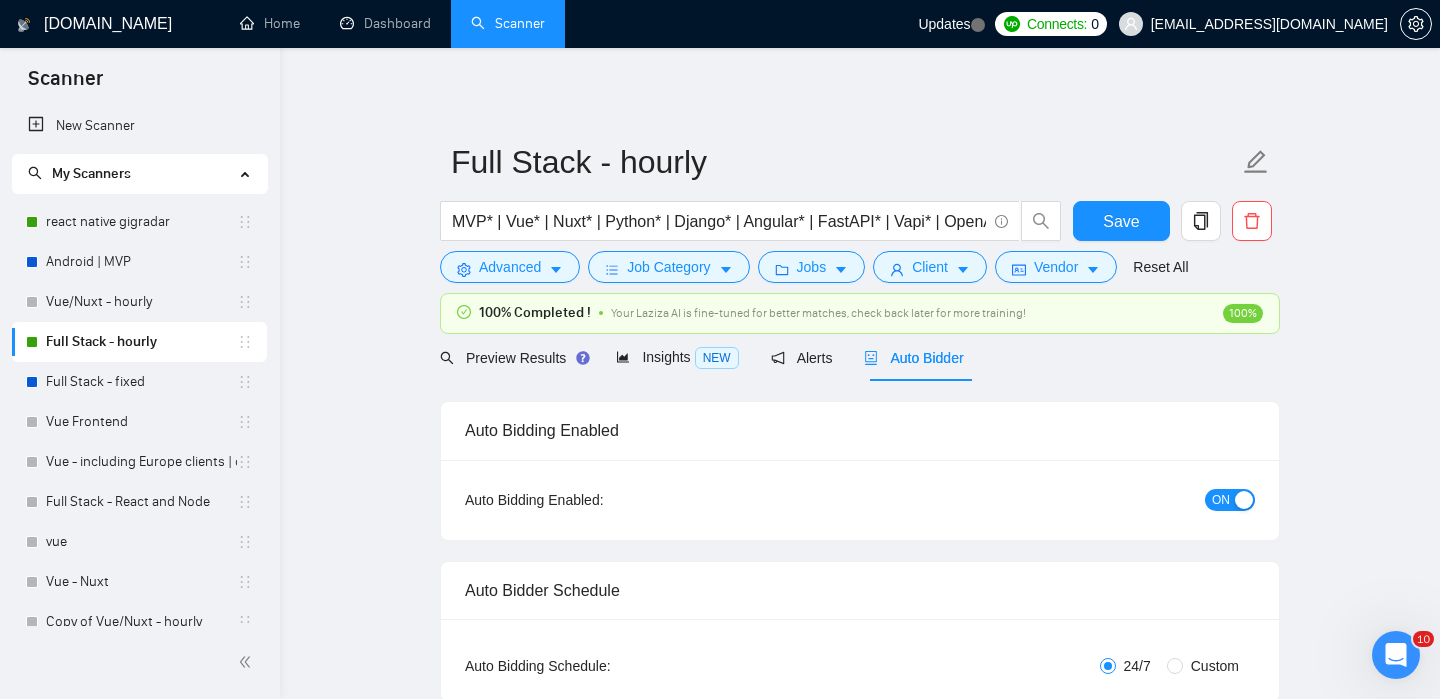 scroll, scrollTop: 168, scrollLeft: 0, axis: vertical 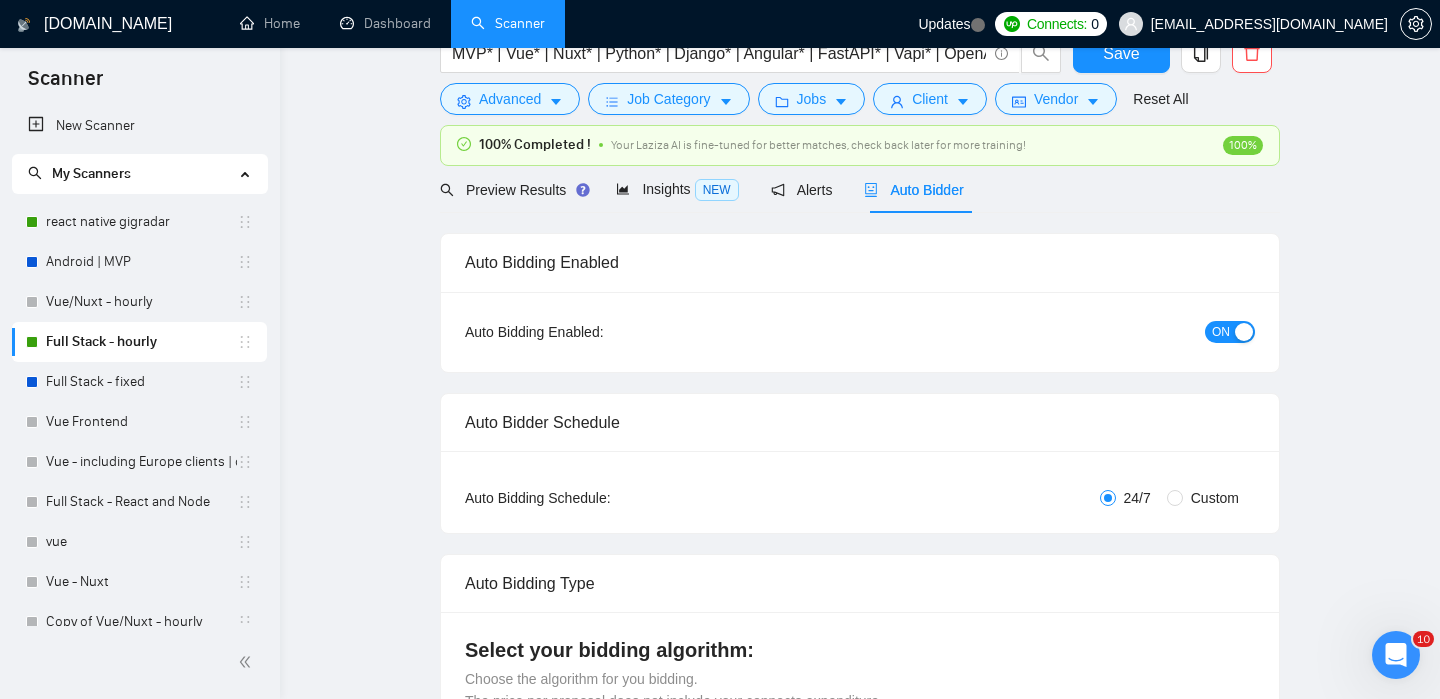 checkbox on "true" 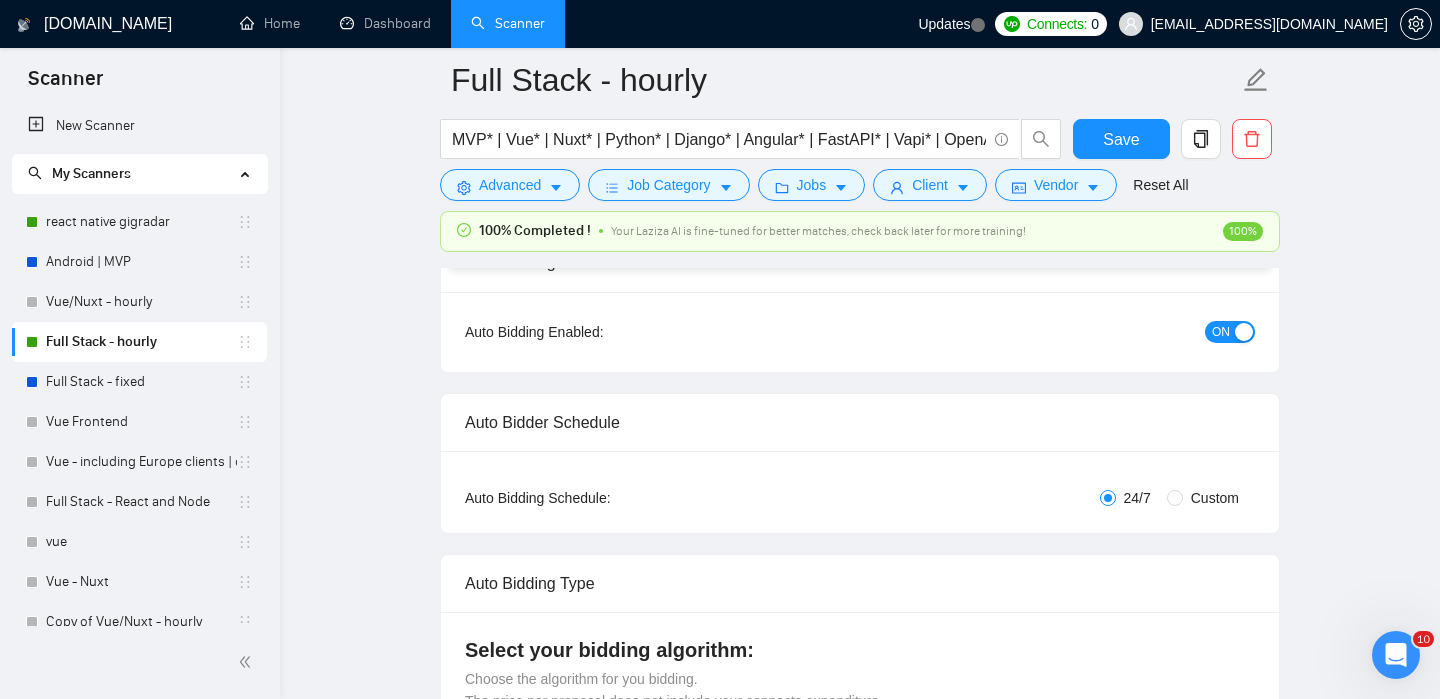 type 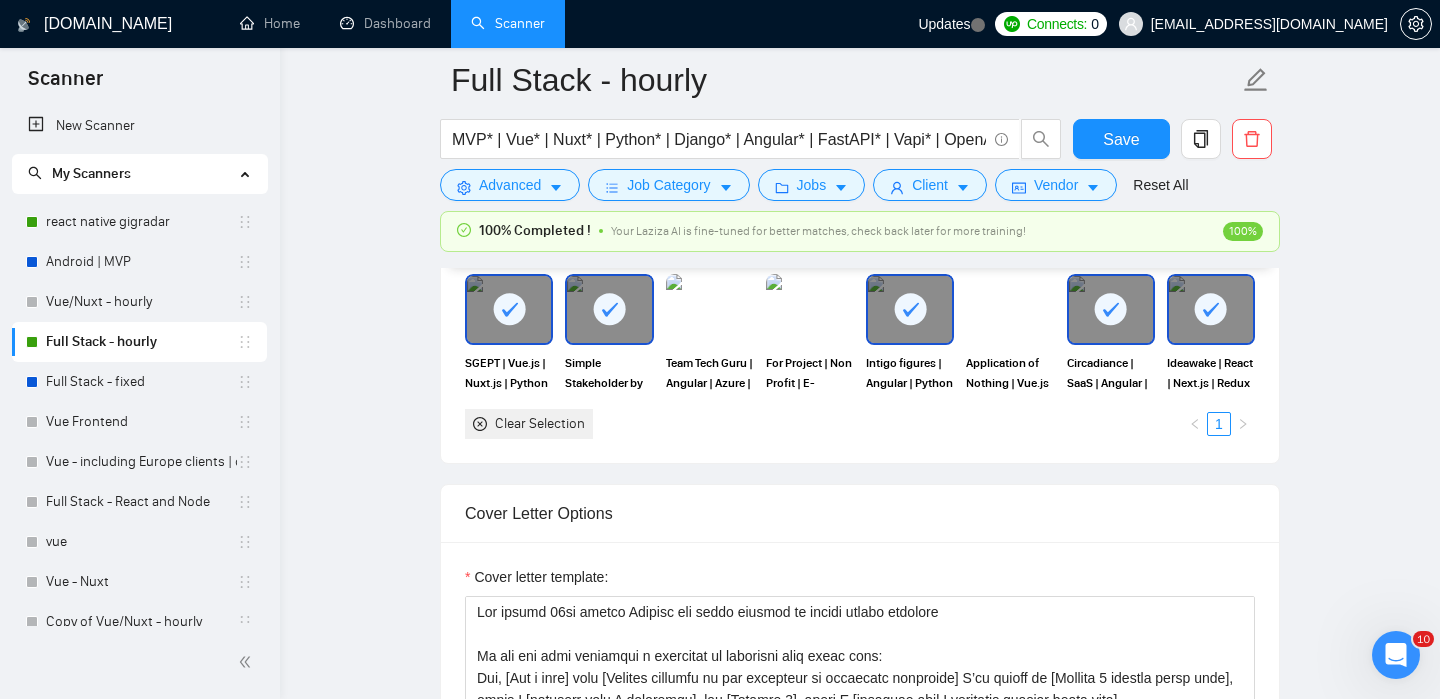 scroll, scrollTop: 1698, scrollLeft: 0, axis: vertical 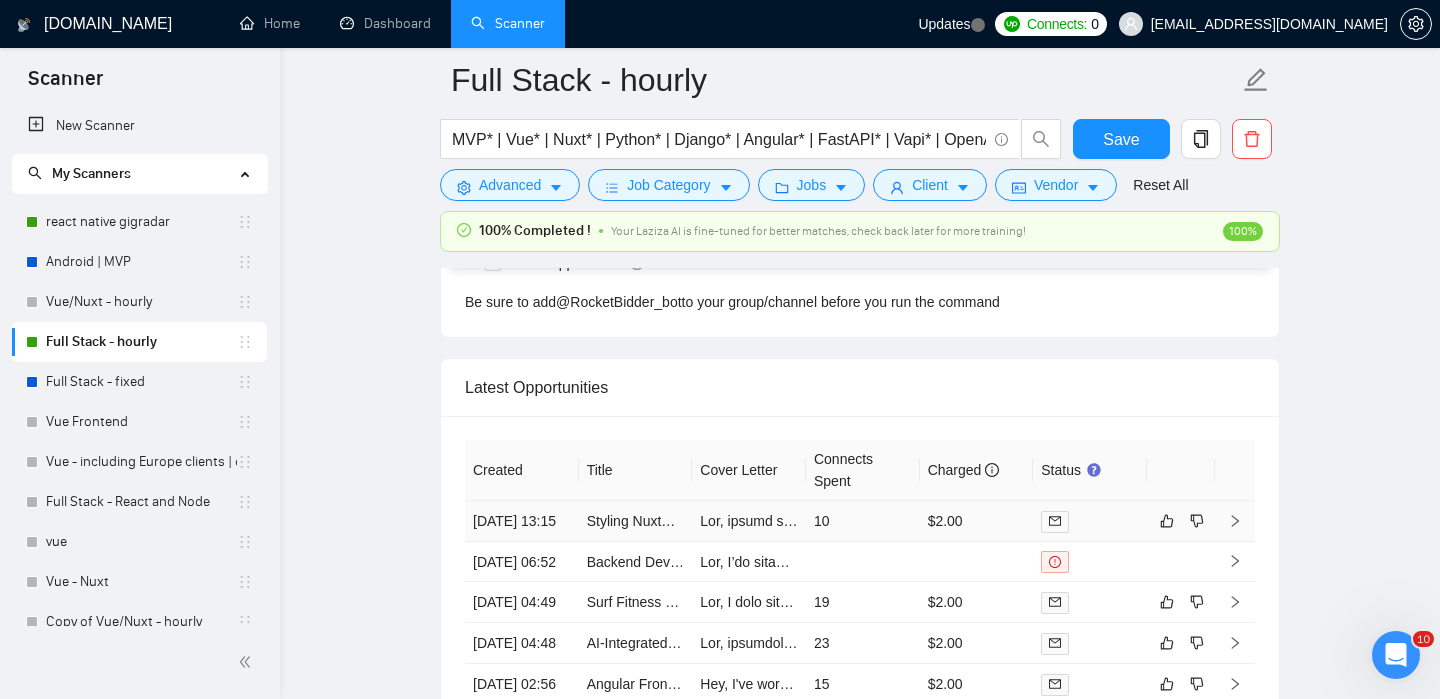click 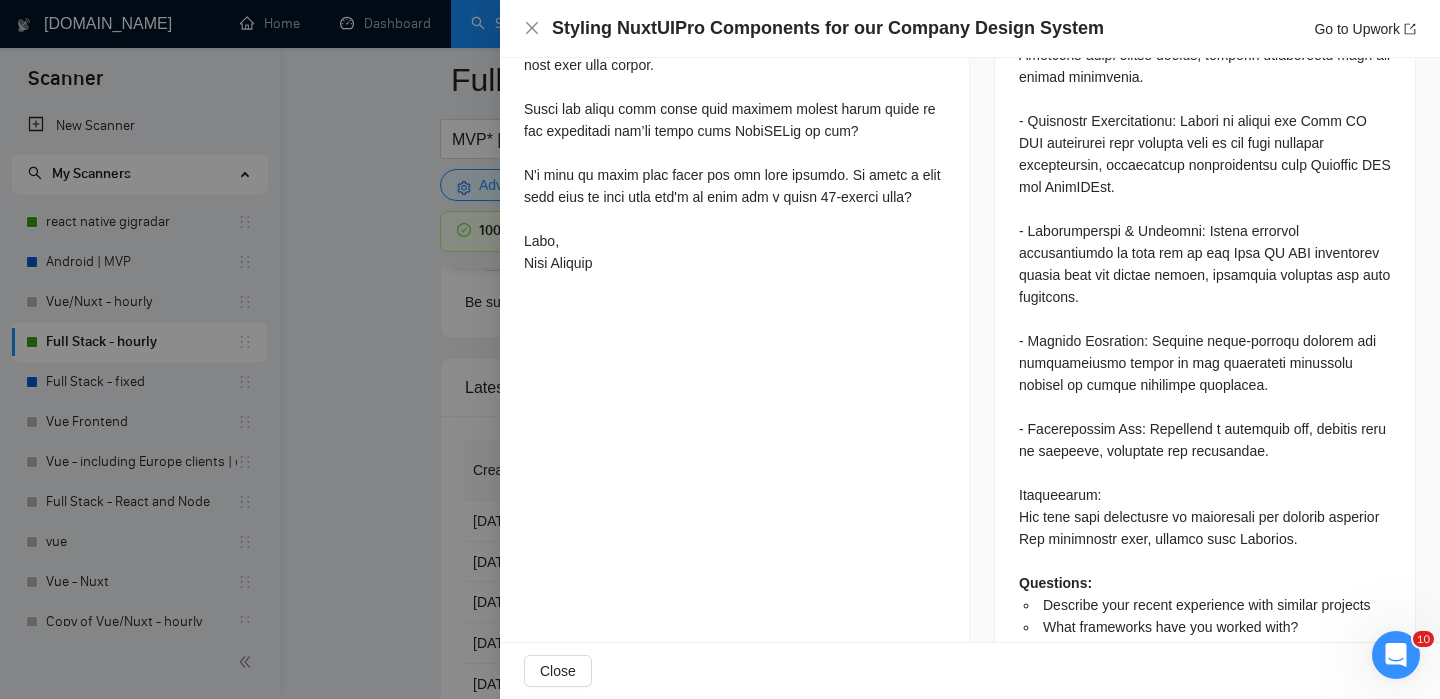 scroll, scrollTop: 1493, scrollLeft: 0, axis: vertical 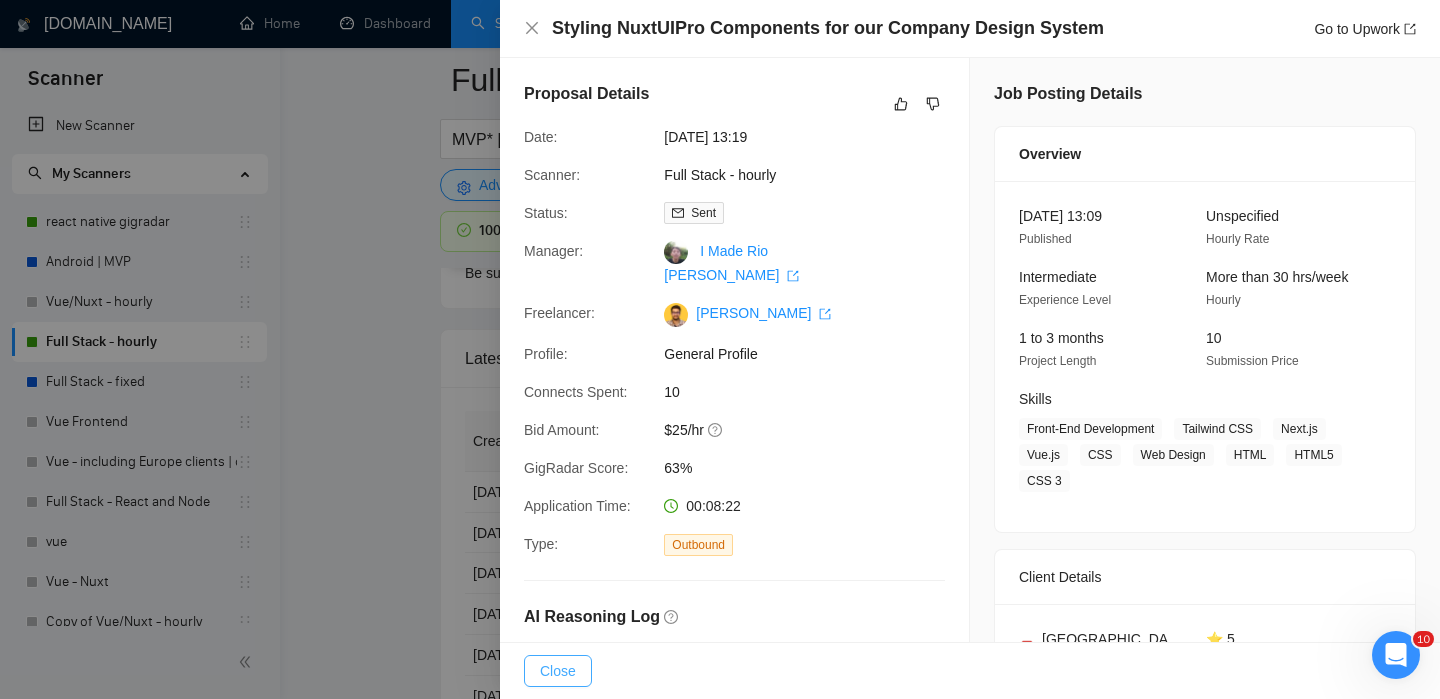 click on "Close" at bounding box center (558, 671) 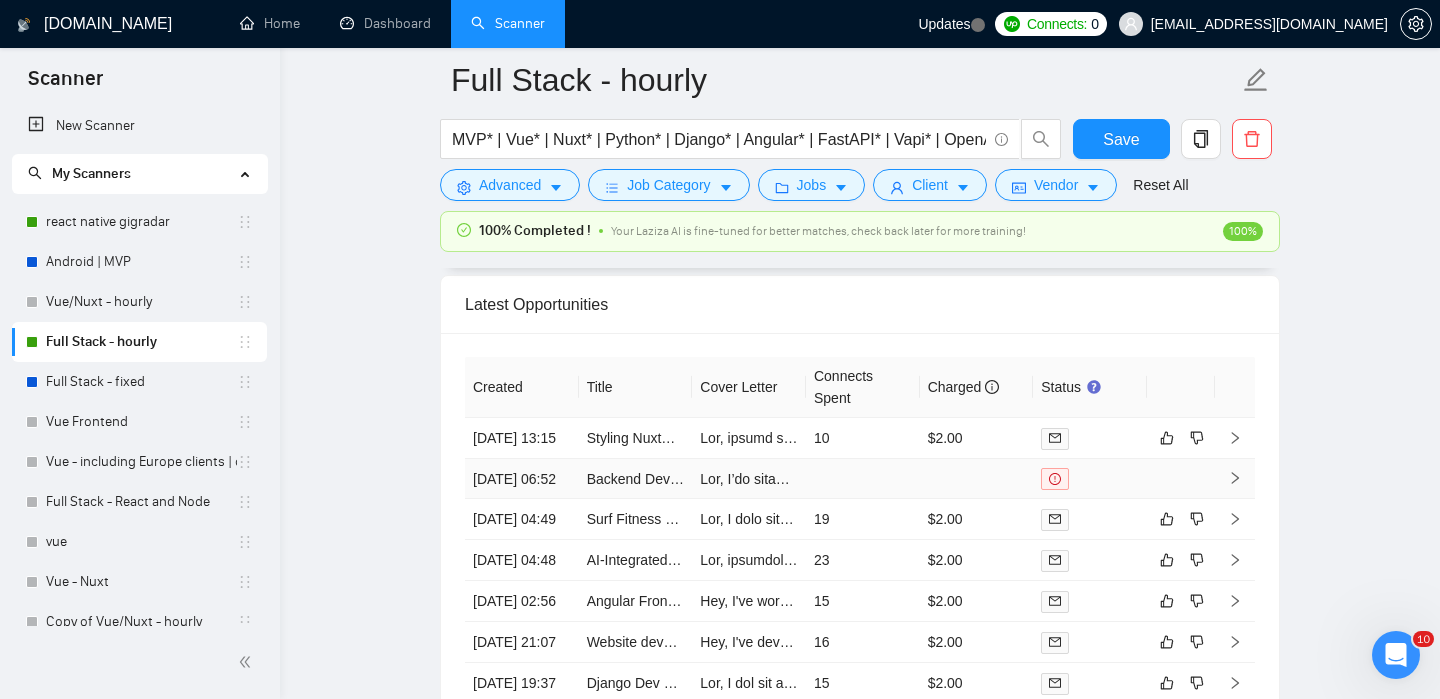 scroll, scrollTop: 4800, scrollLeft: 0, axis: vertical 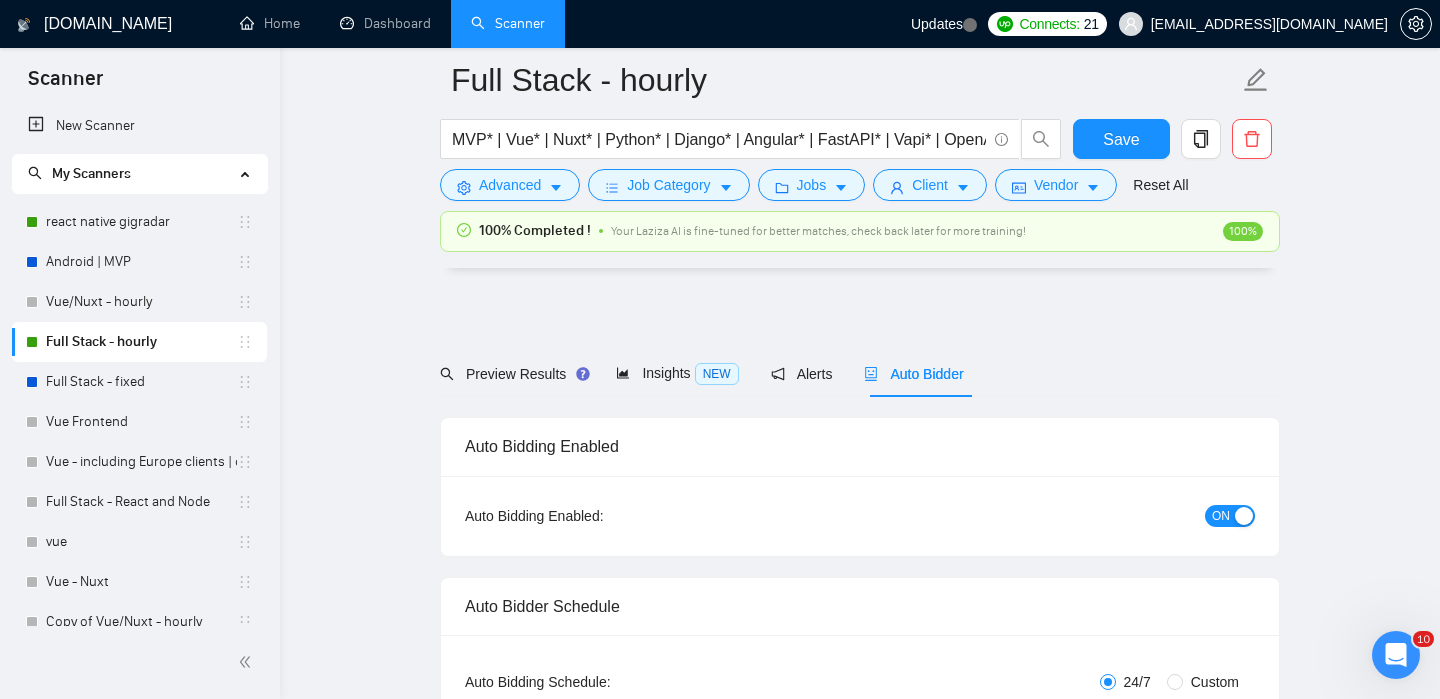 click on "Your Laziza AI is fine-tuned for better matches, check back later for more training!" at bounding box center (818, 231) 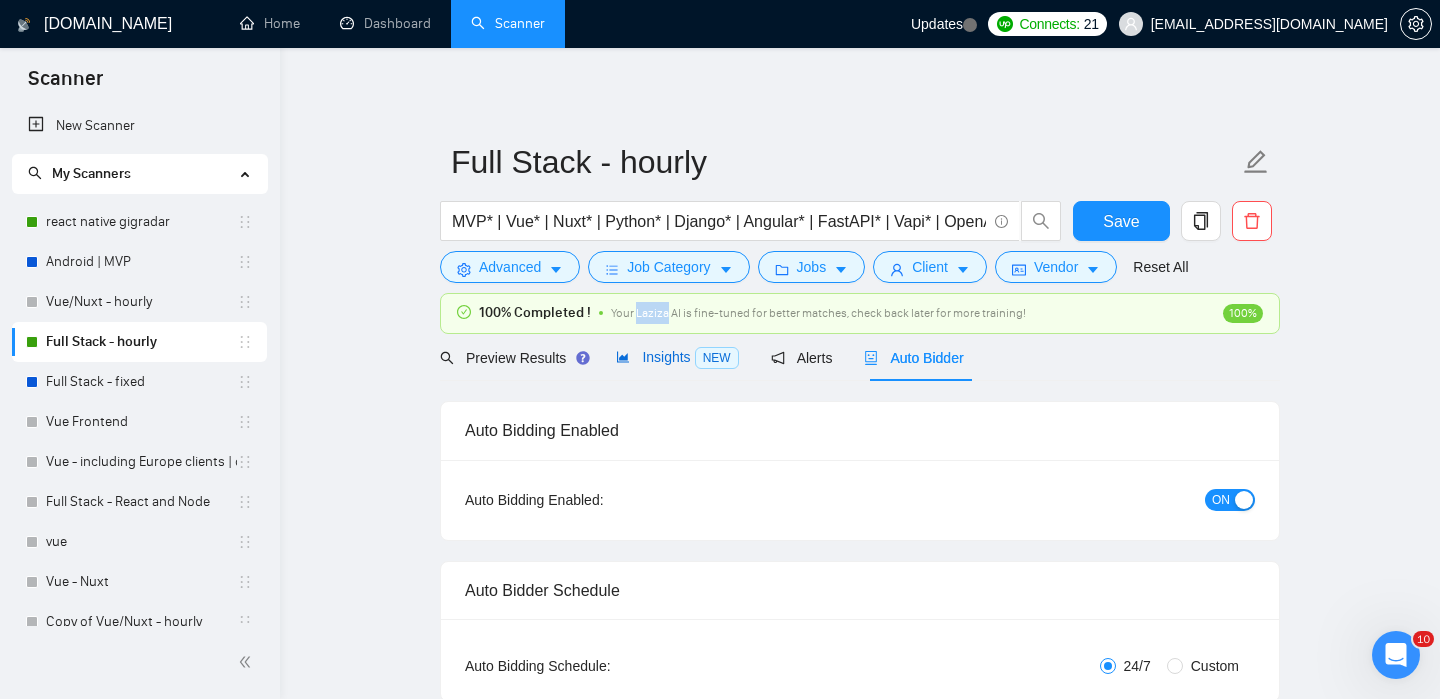 click on "Insights NEW" at bounding box center (677, 357) 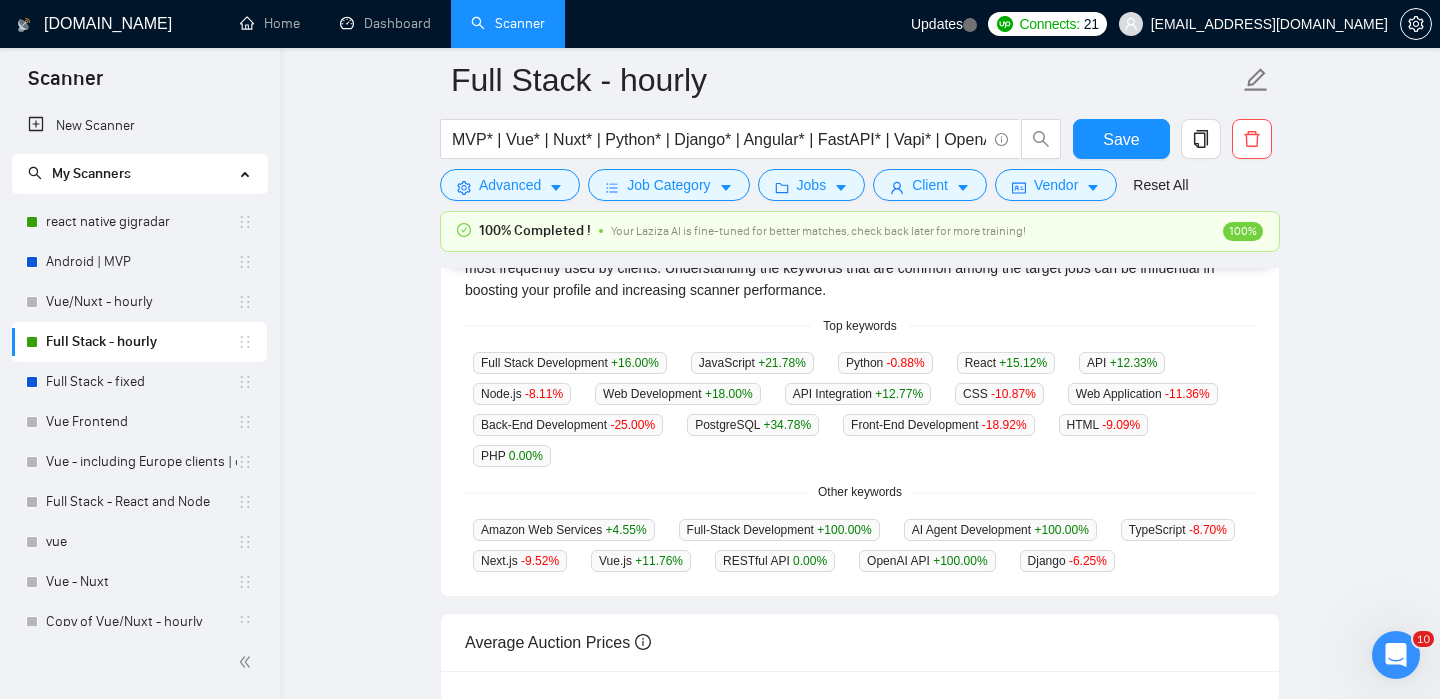 scroll, scrollTop: 505, scrollLeft: 0, axis: vertical 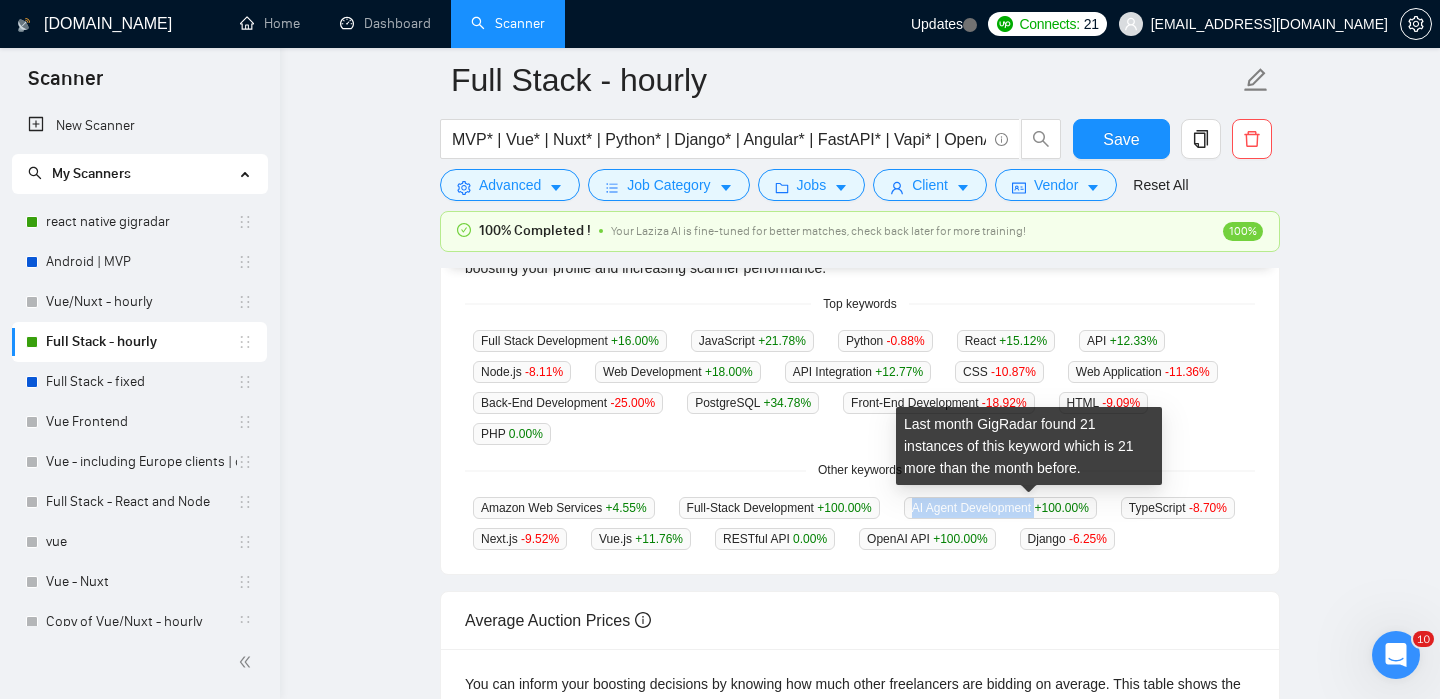 drag, startPoint x: 932, startPoint y: 502, endPoint x: 1064, endPoint y: 498, distance: 132.0606 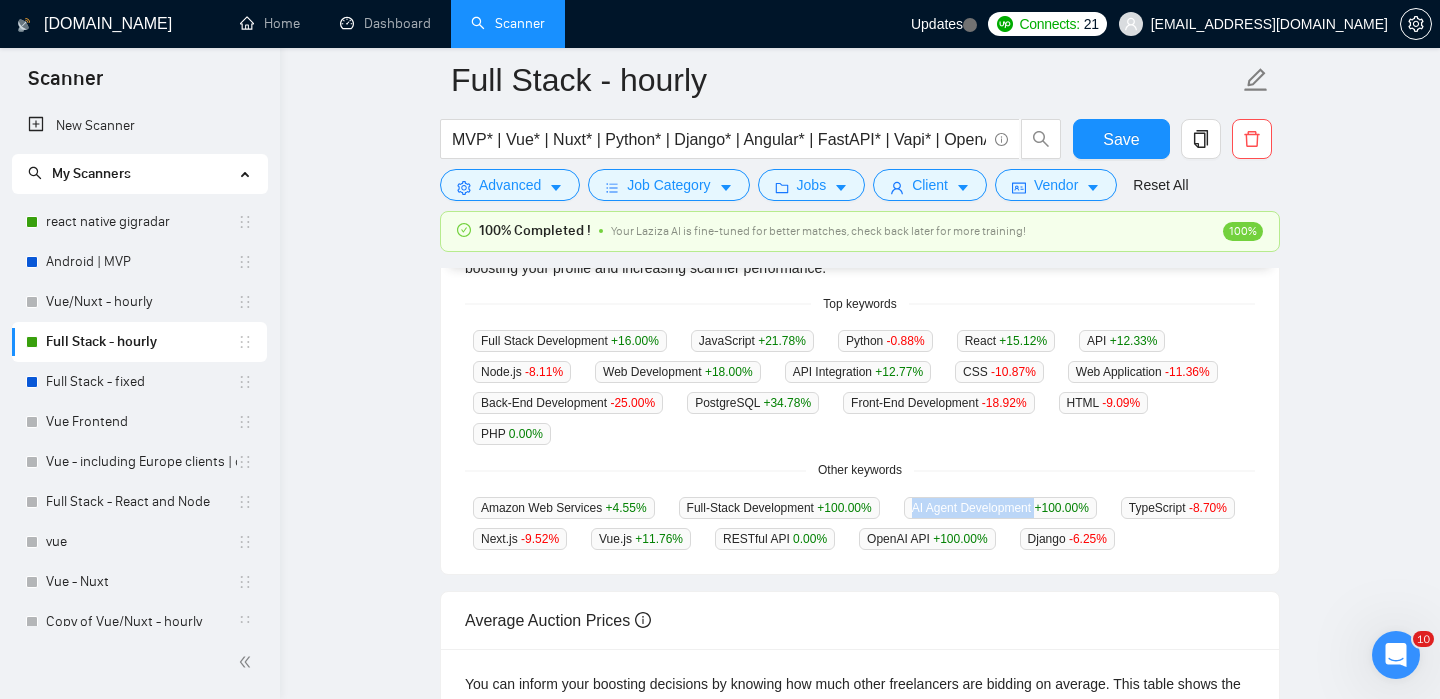 copy on "AI Agent Development" 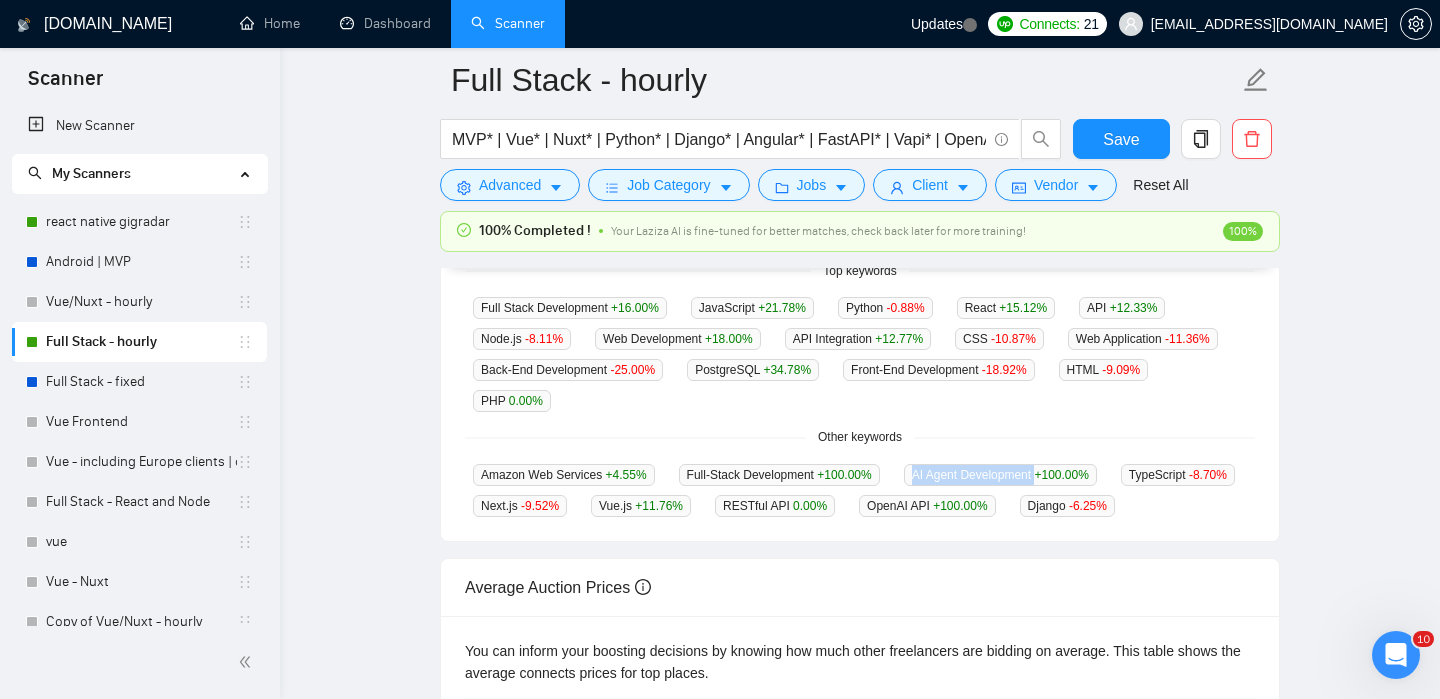 scroll, scrollTop: 545, scrollLeft: 0, axis: vertical 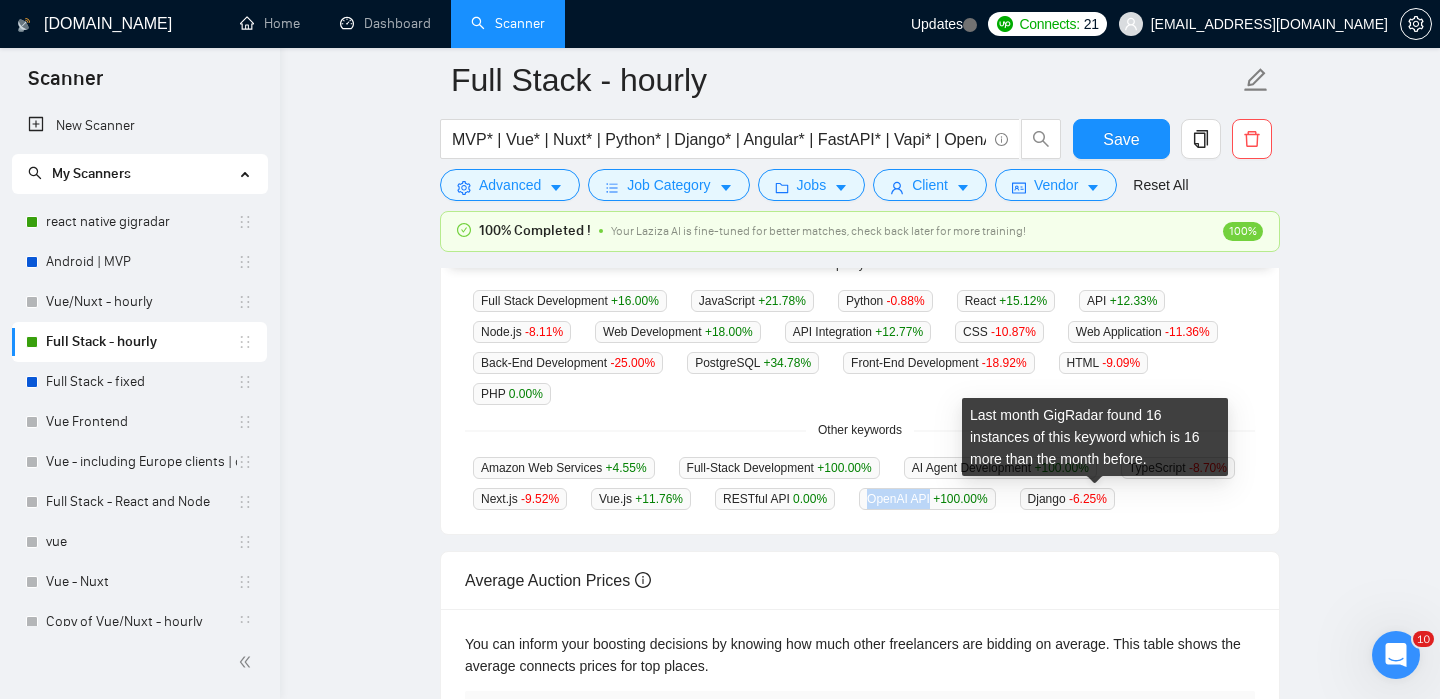 drag, startPoint x: 1031, startPoint y: 493, endPoint x: 1096, endPoint y: 494, distance: 65.00769 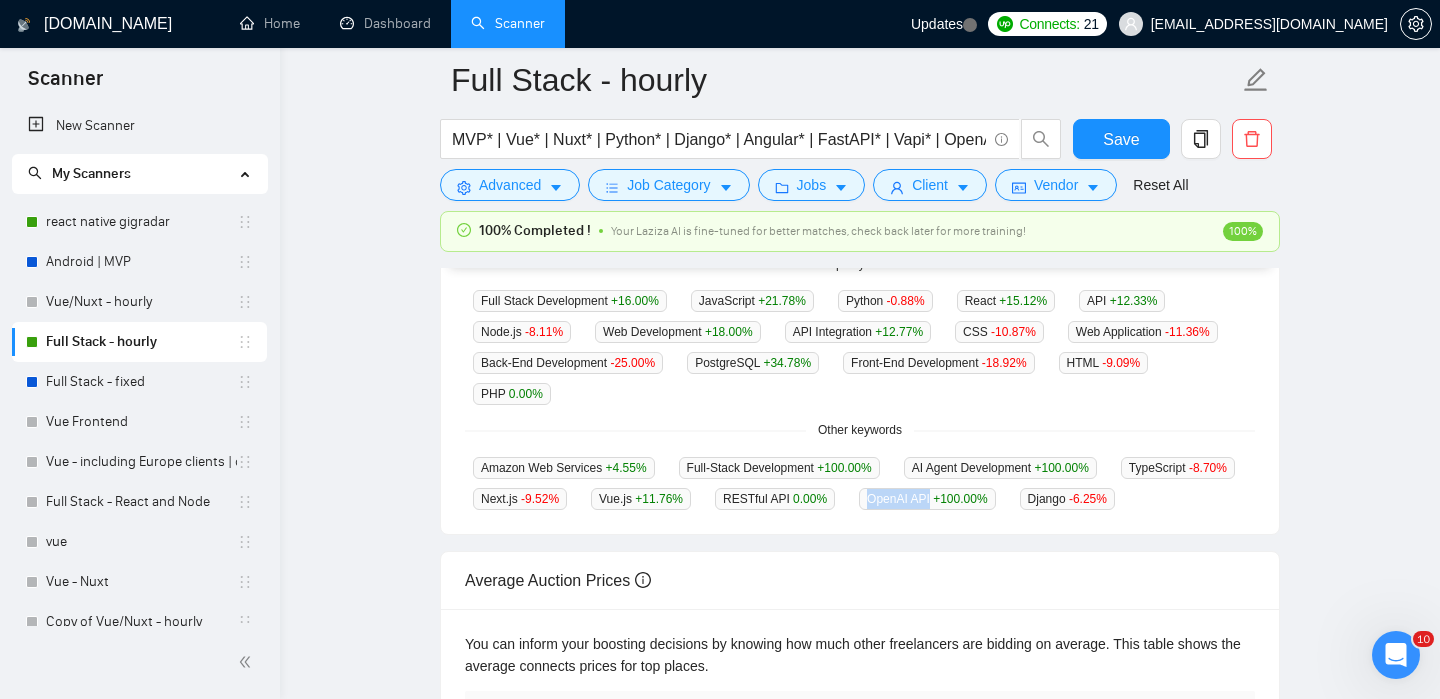 copy on "OpenAI API" 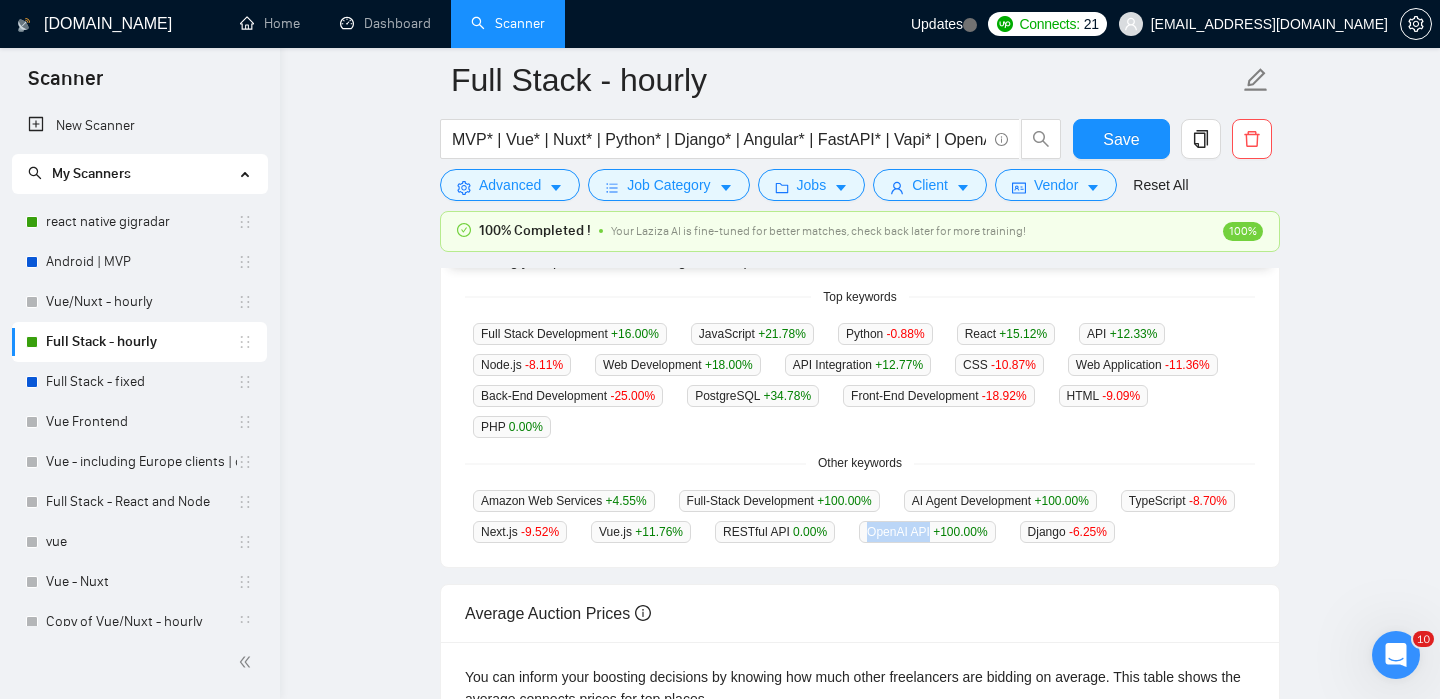 scroll, scrollTop: 532, scrollLeft: 0, axis: vertical 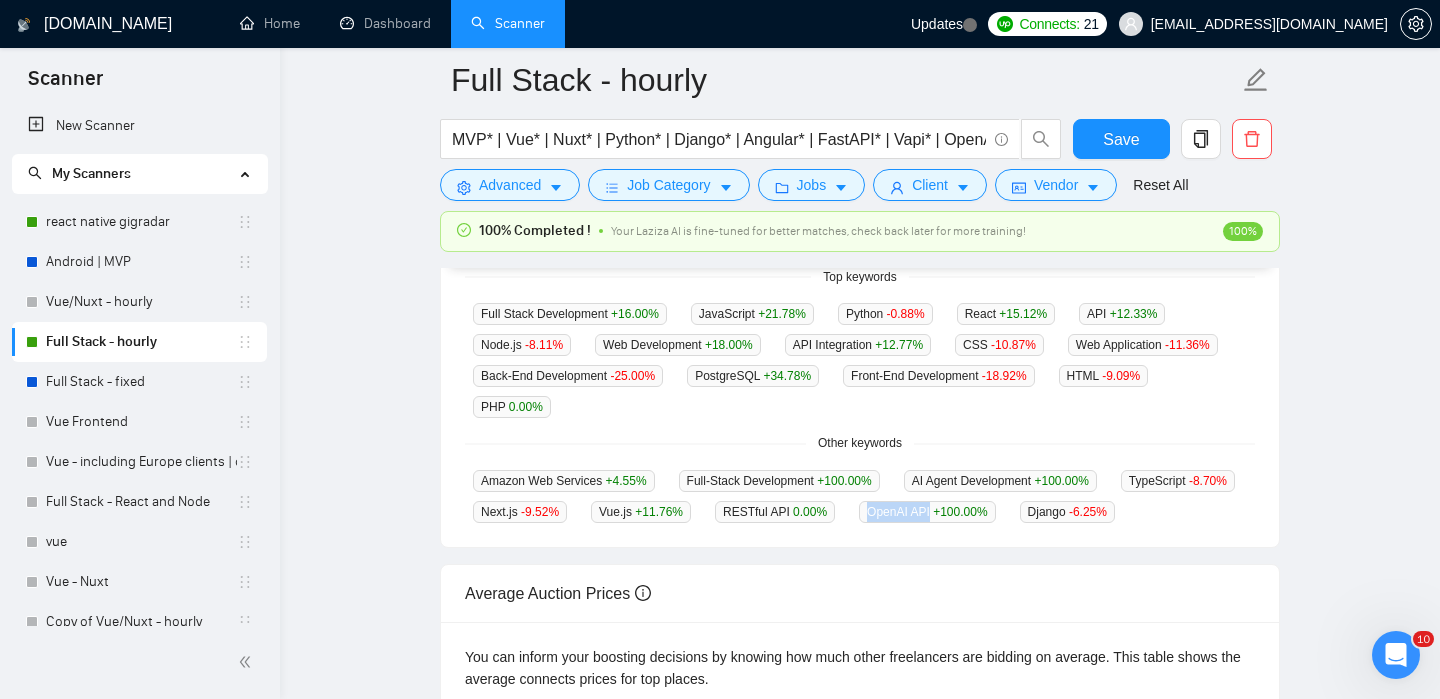 click on "GigRadar analyses the keywords used in the jobs found by this scanner to help you understand what kind of keywords are most frequently used by clients. Understanding the keywords that are common among the target jobs can be influential in boosting your profile and increasing scanner performance. Top keywords Full Stack Development   +16.00 % JavaScript   +21.78 % Python   -0.88 % React   +15.12 % API   +12.33 % Node.js   -8.11 % Web Development   +18.00 % API Integration   +12.77 % CSS   -10.87 % Web Application   -11.36 % Back-End Development   -25.00 % PostgreSQL   +34.78 % Front-End Development   -18.92 % HTML   -9.09 % PHP   0.00 % Other keywords Amazon Web Services   +4.55 % Full-Stack Development   +100.00 % AI Agent Development   +100.00 % TypeScript   -8.70 % Next.js   -9.52 % Vue.js   +11.76 % RESTful API   0.00 % OpenAI API   +100.00 % Django   -6.25 %" at bounding box center (860, 355) 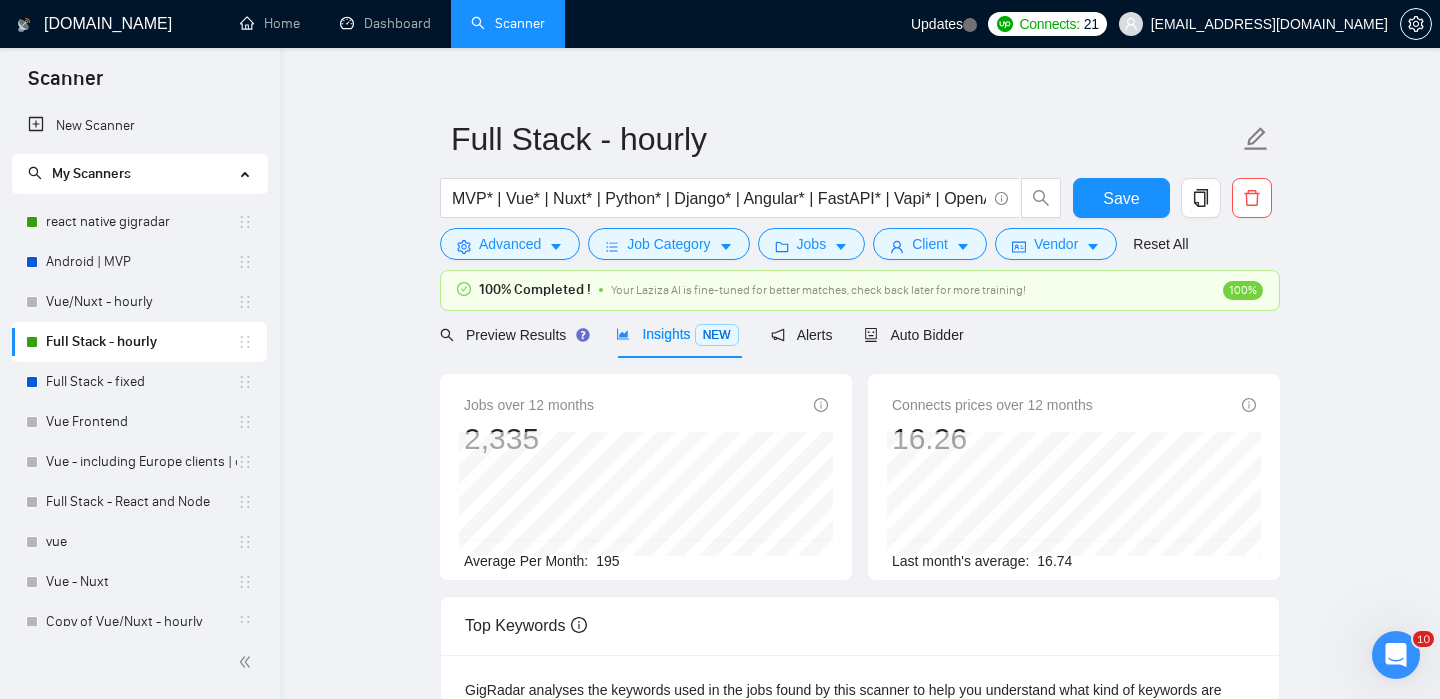 scroll, scrollTop: 0, scrollLeft: 0, axis: both 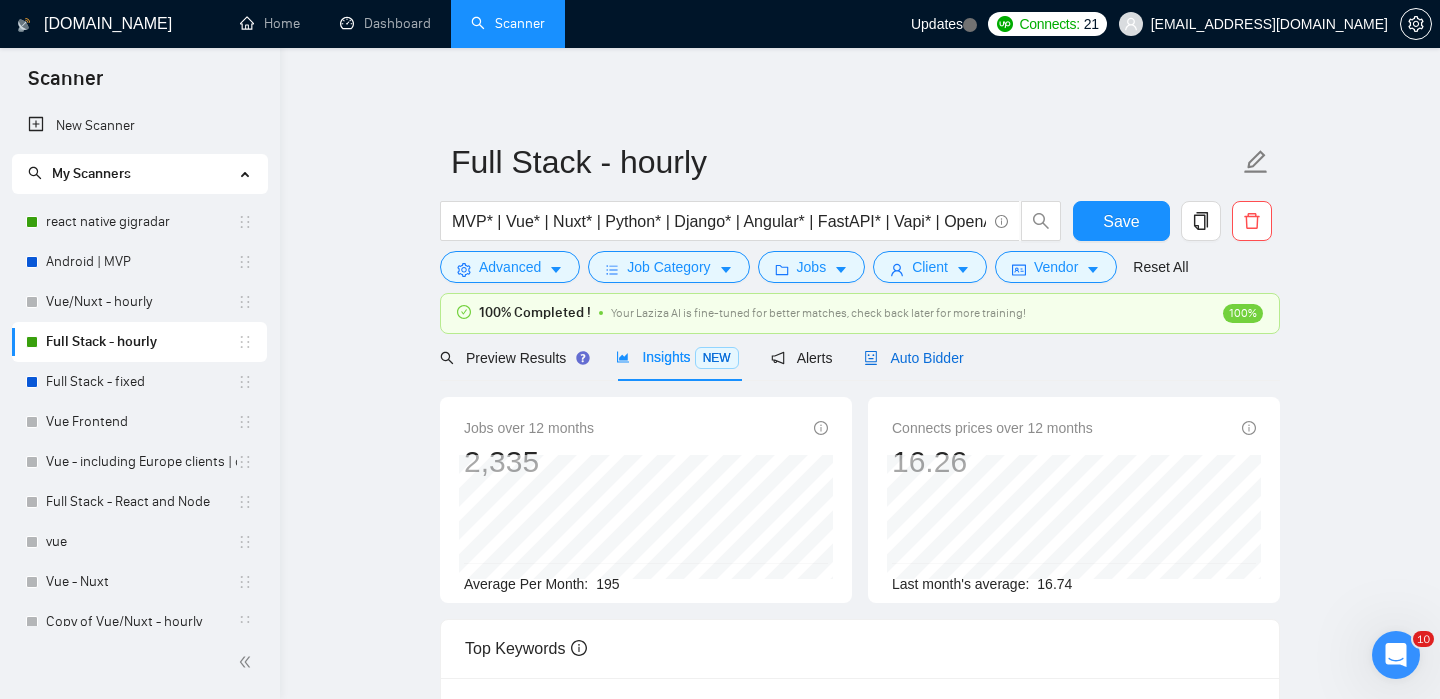 click on "Auto Bidder" at bounding box center (913, 358) 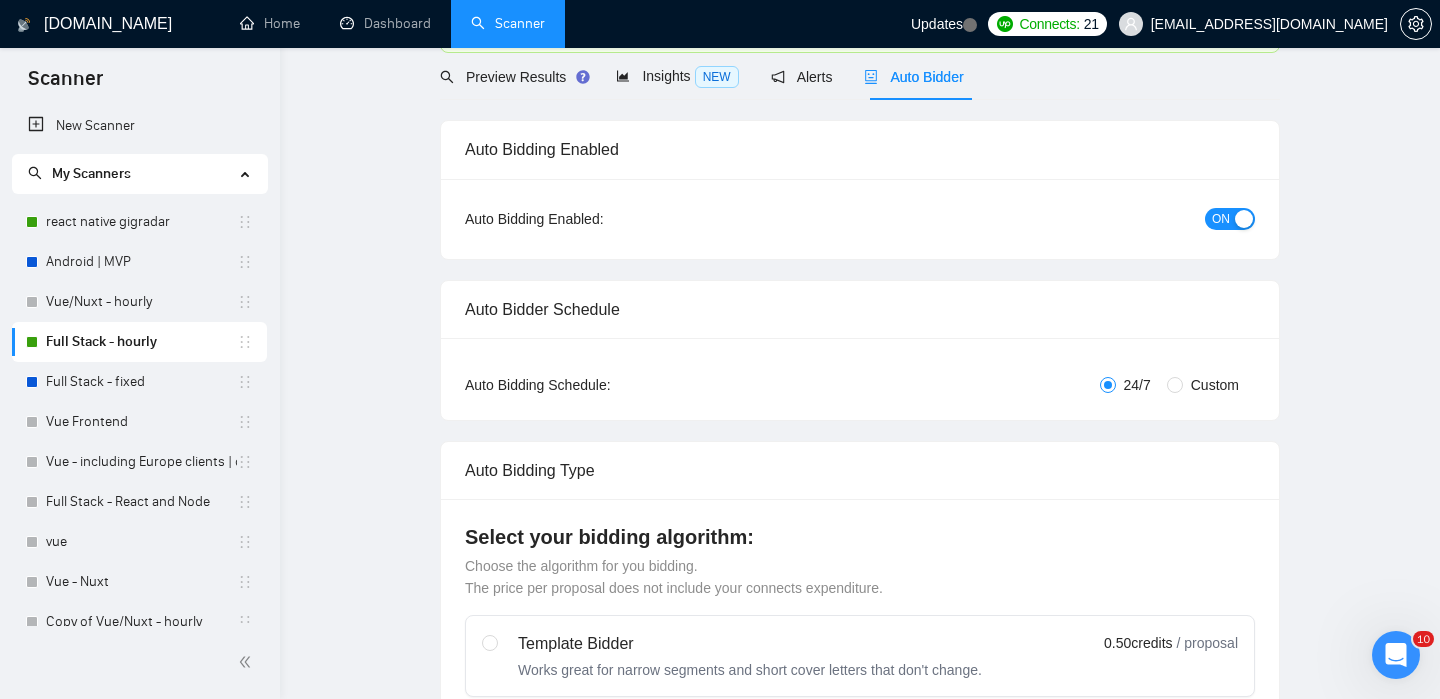 type 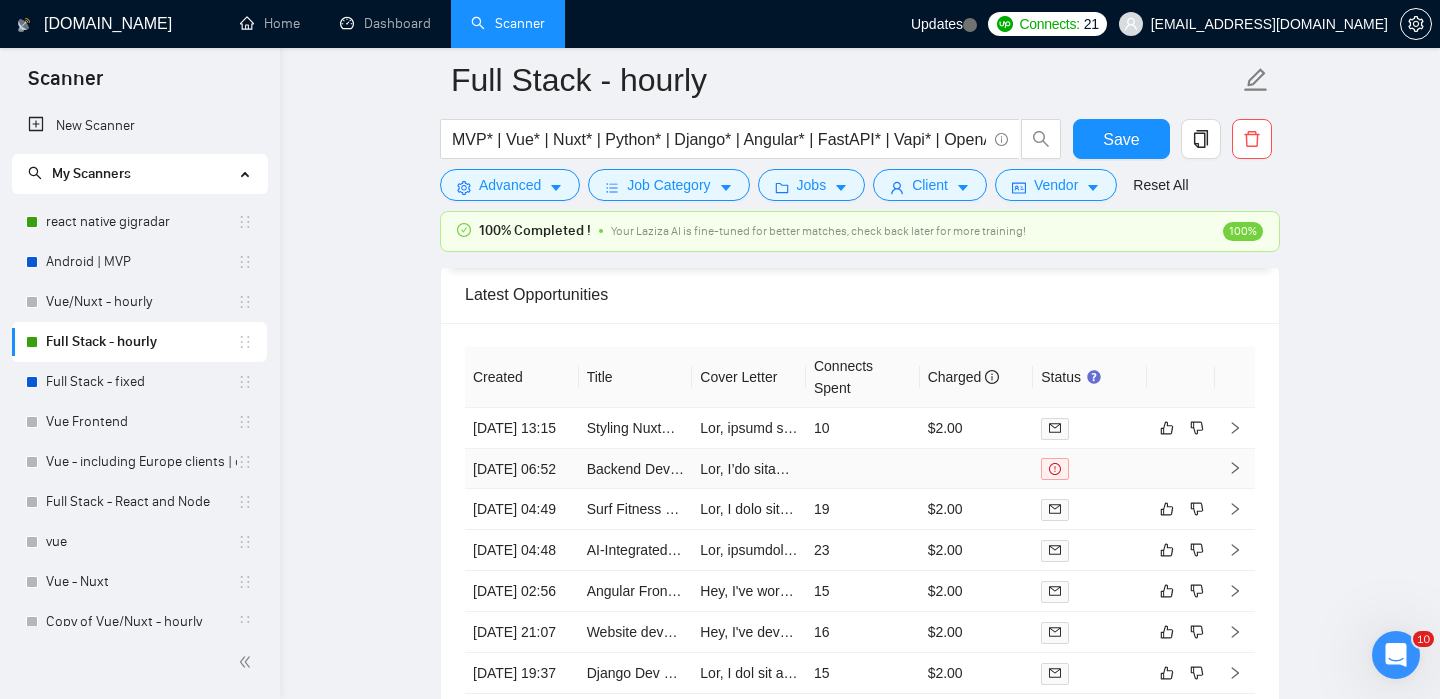scroll, scrollTop: 4828, scrollLeft: 0, axis: vertical 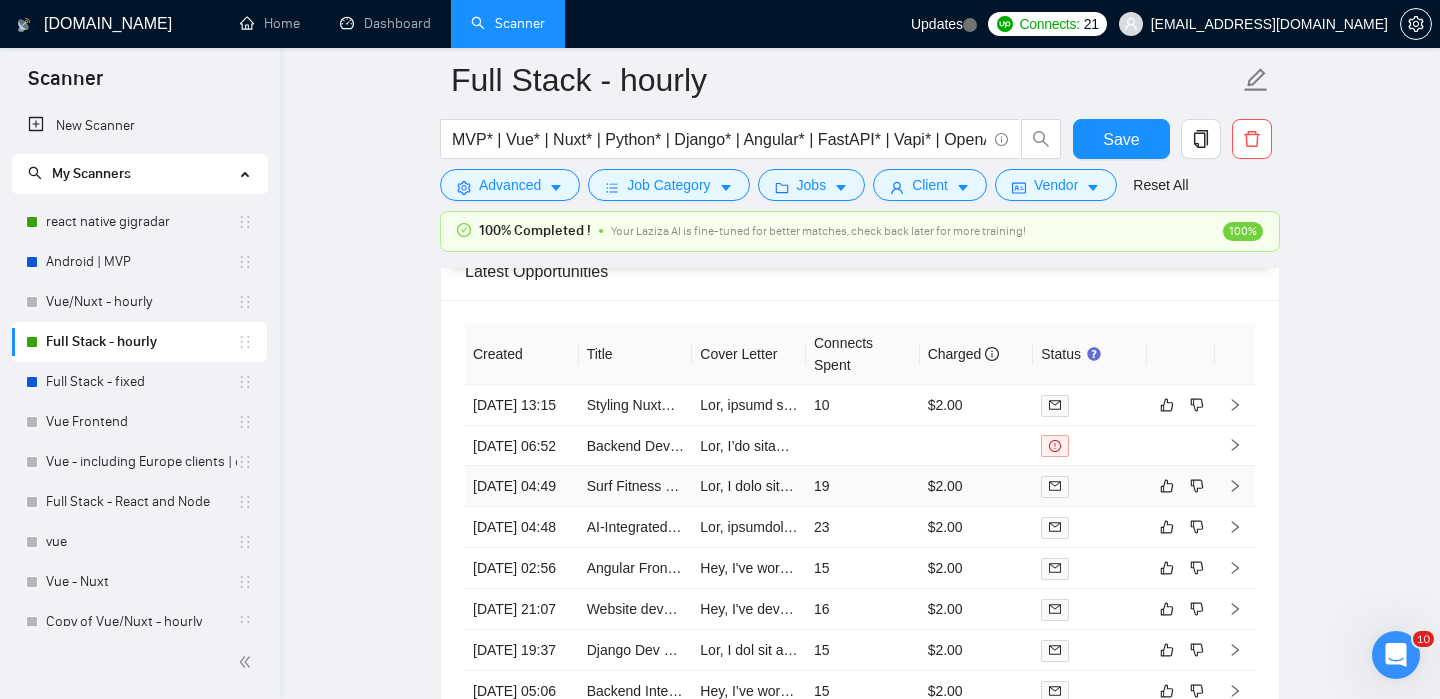 type 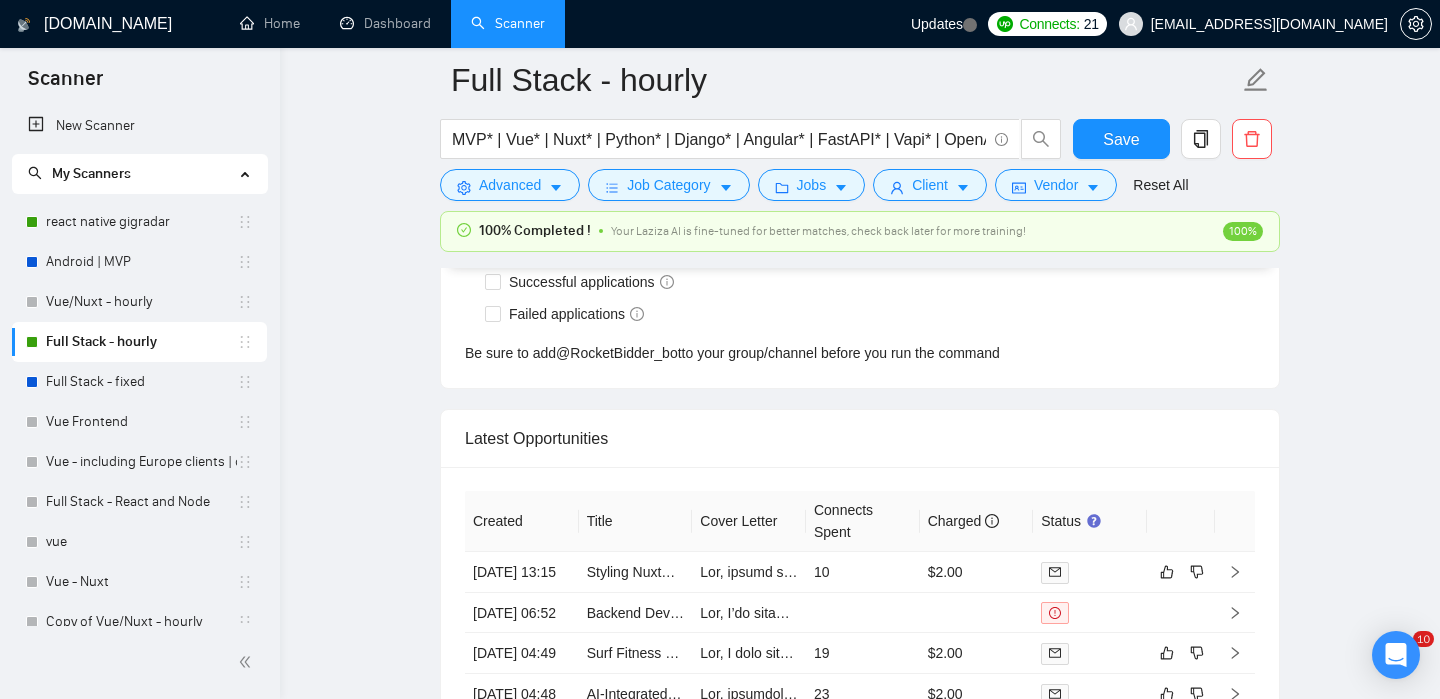 scroll, scrollTop: 4772, scrollLeft: 0, axis: vertical 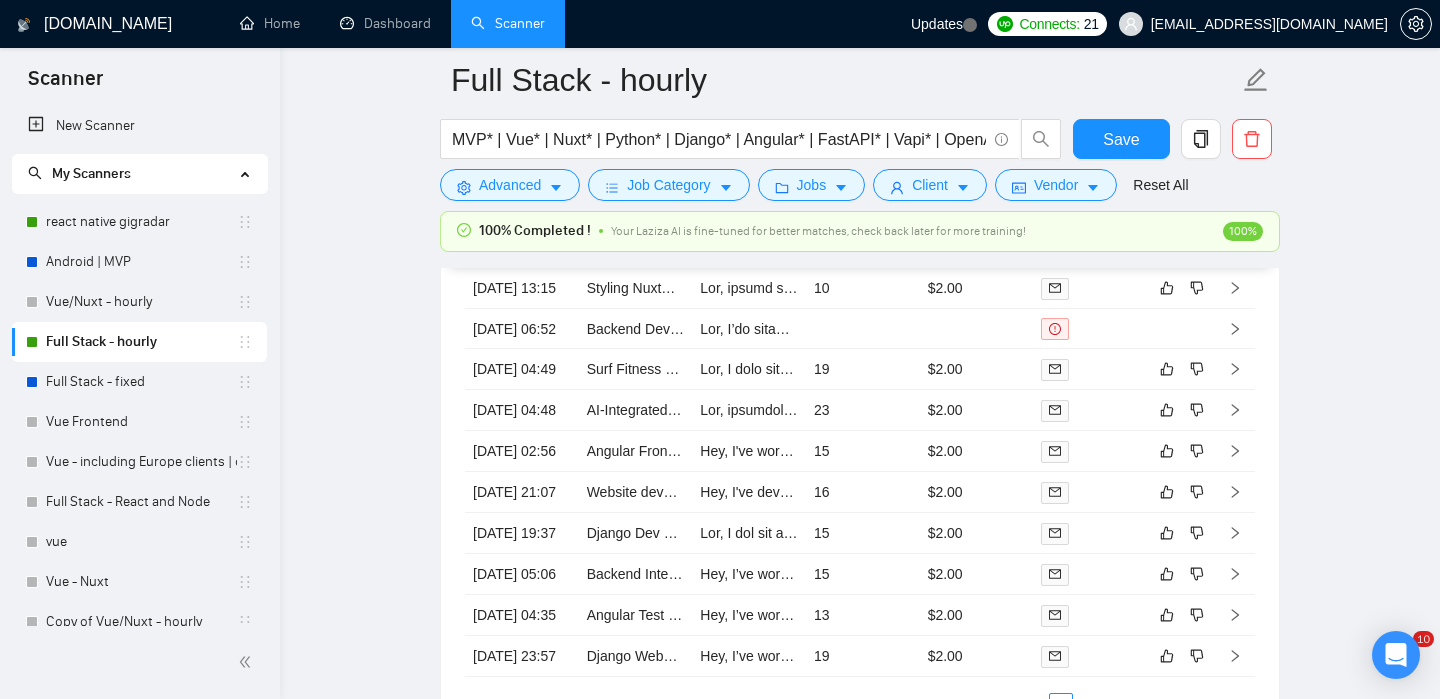 type 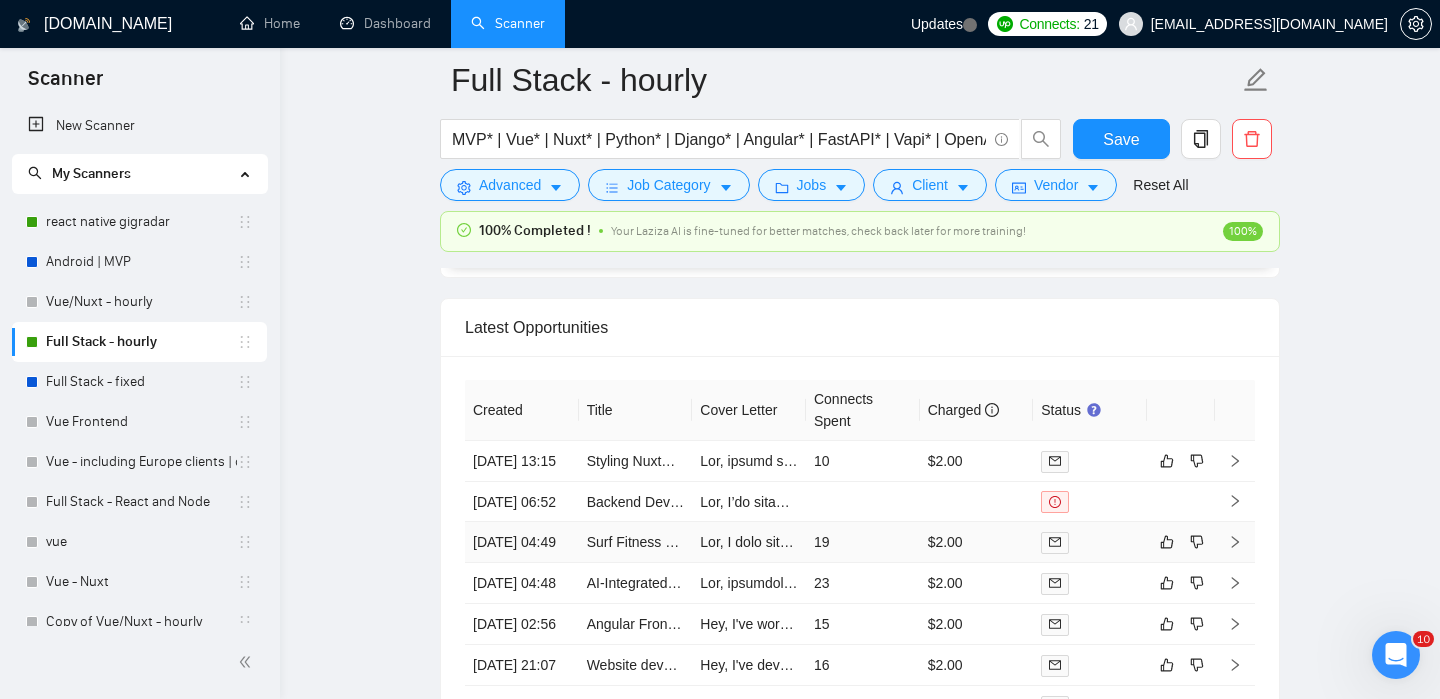 scroll, scrollTop: 0, scrollLeft: 0, axis: both 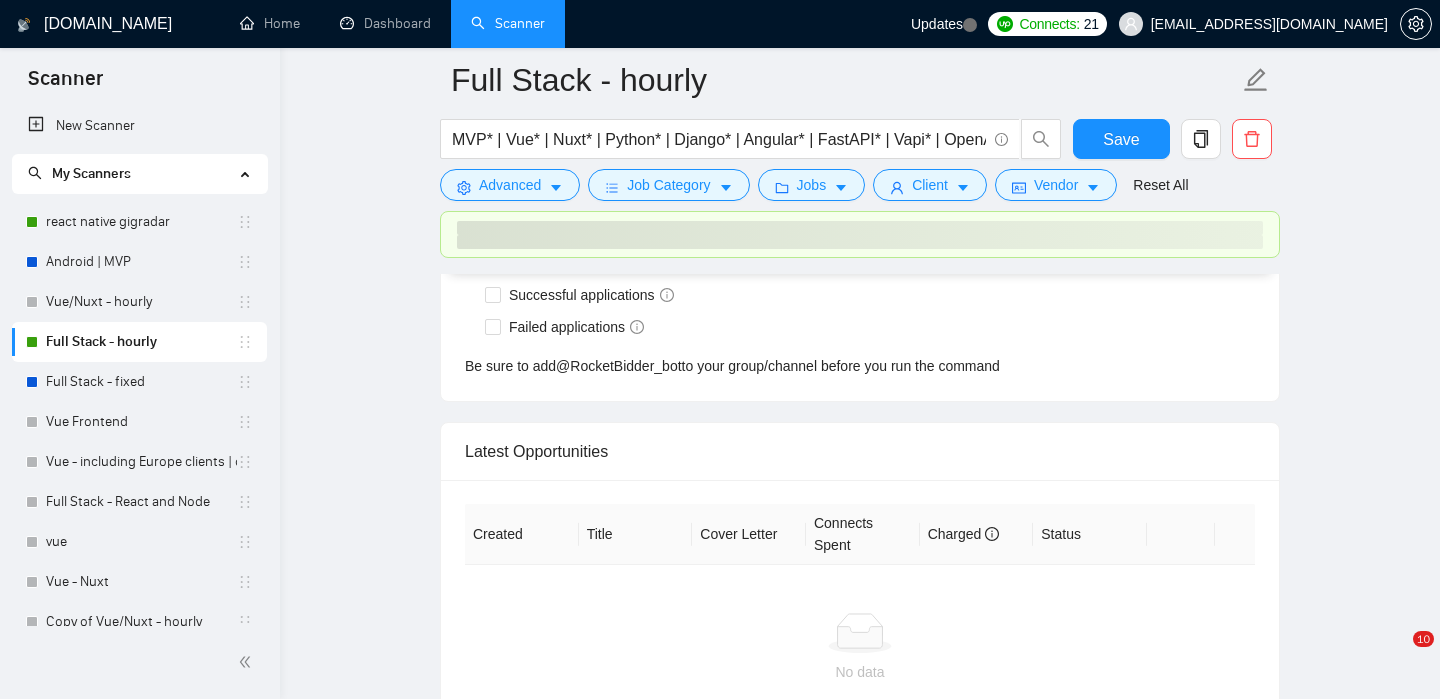 type 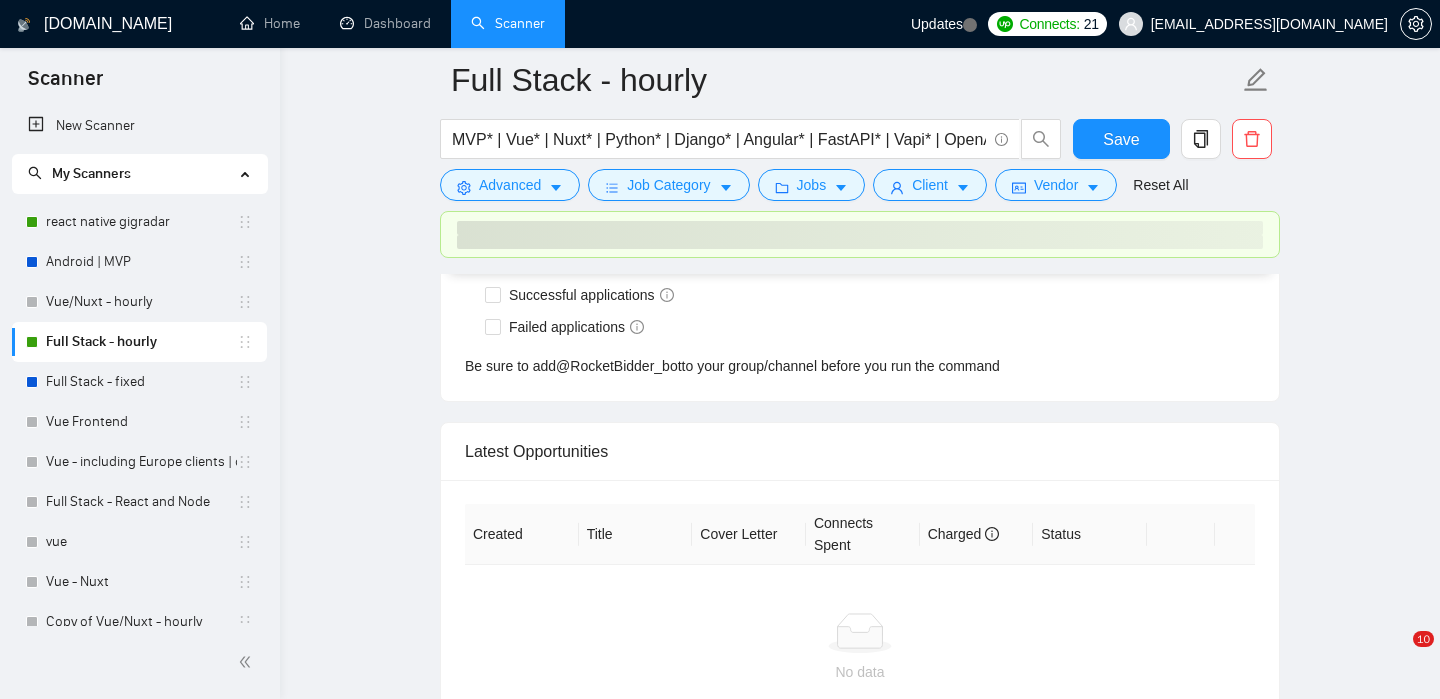 checkbox on "true" 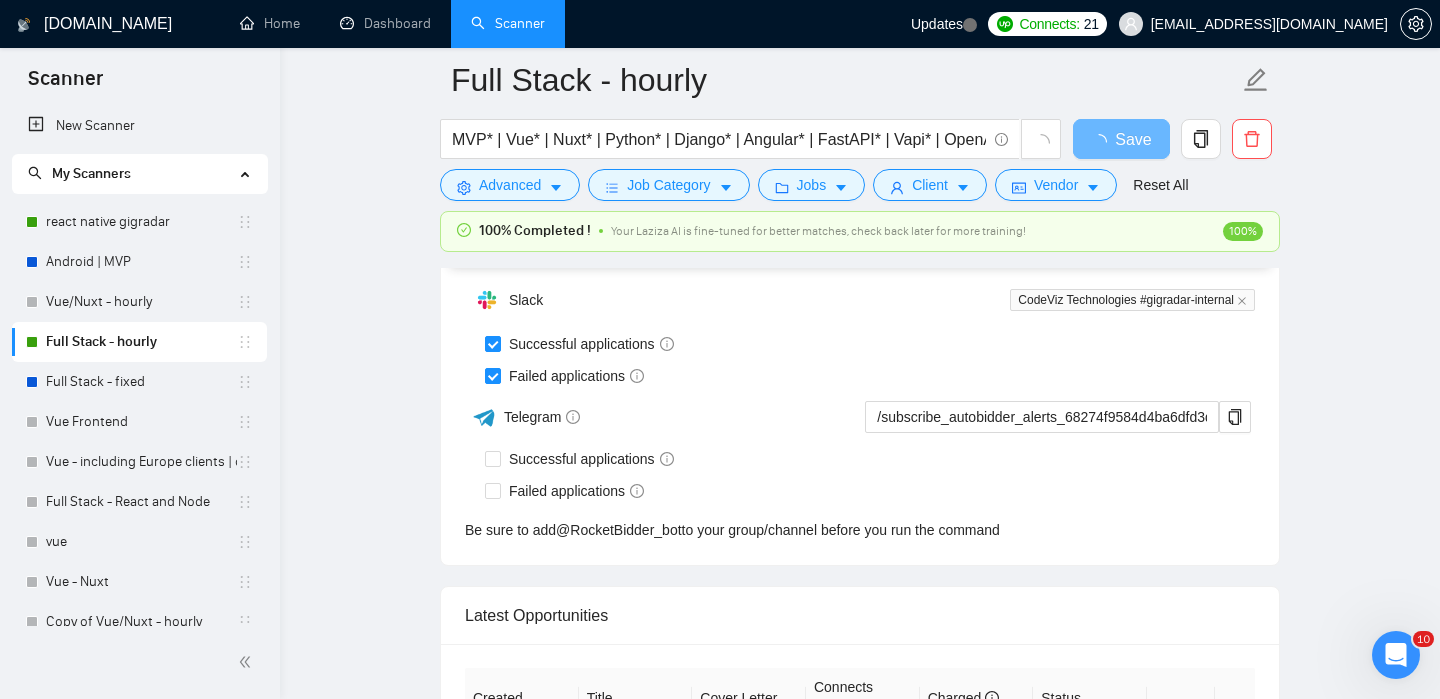 scroll, scrollTop: 0, scrollLeft: 0, axis: both 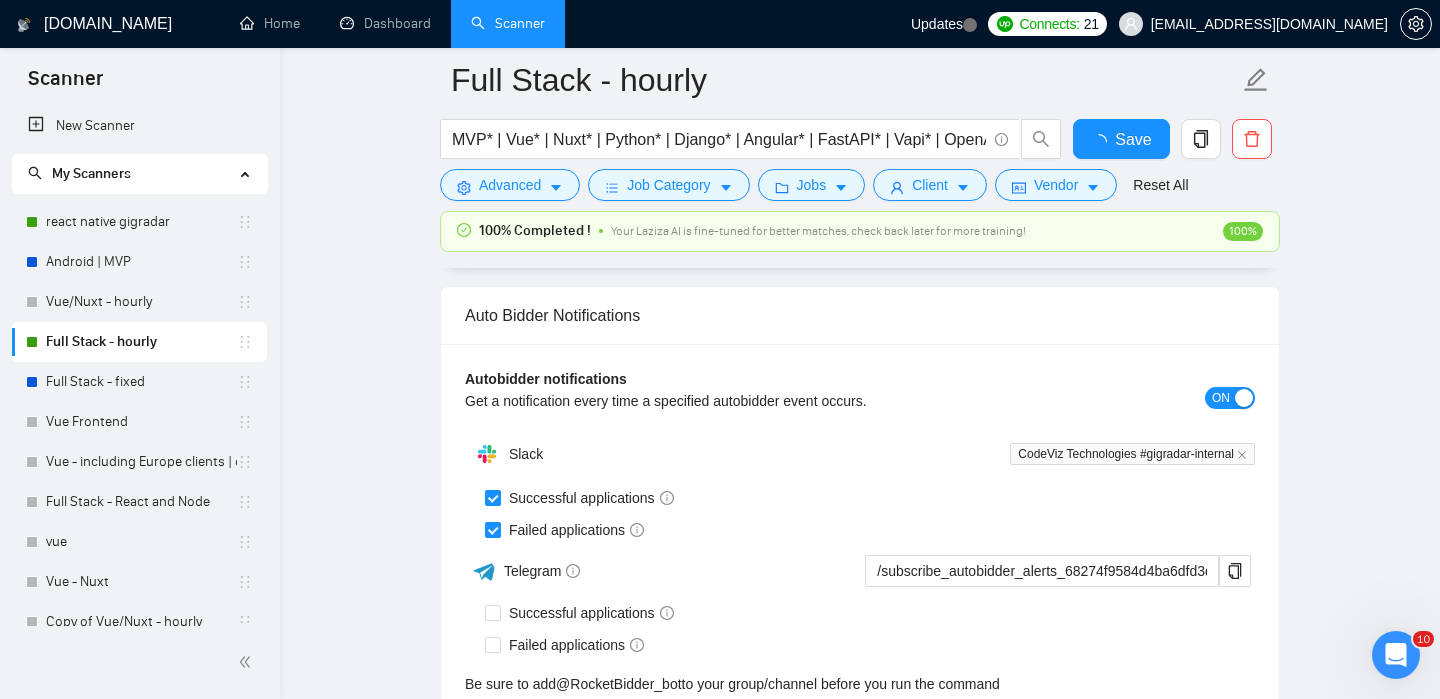 type 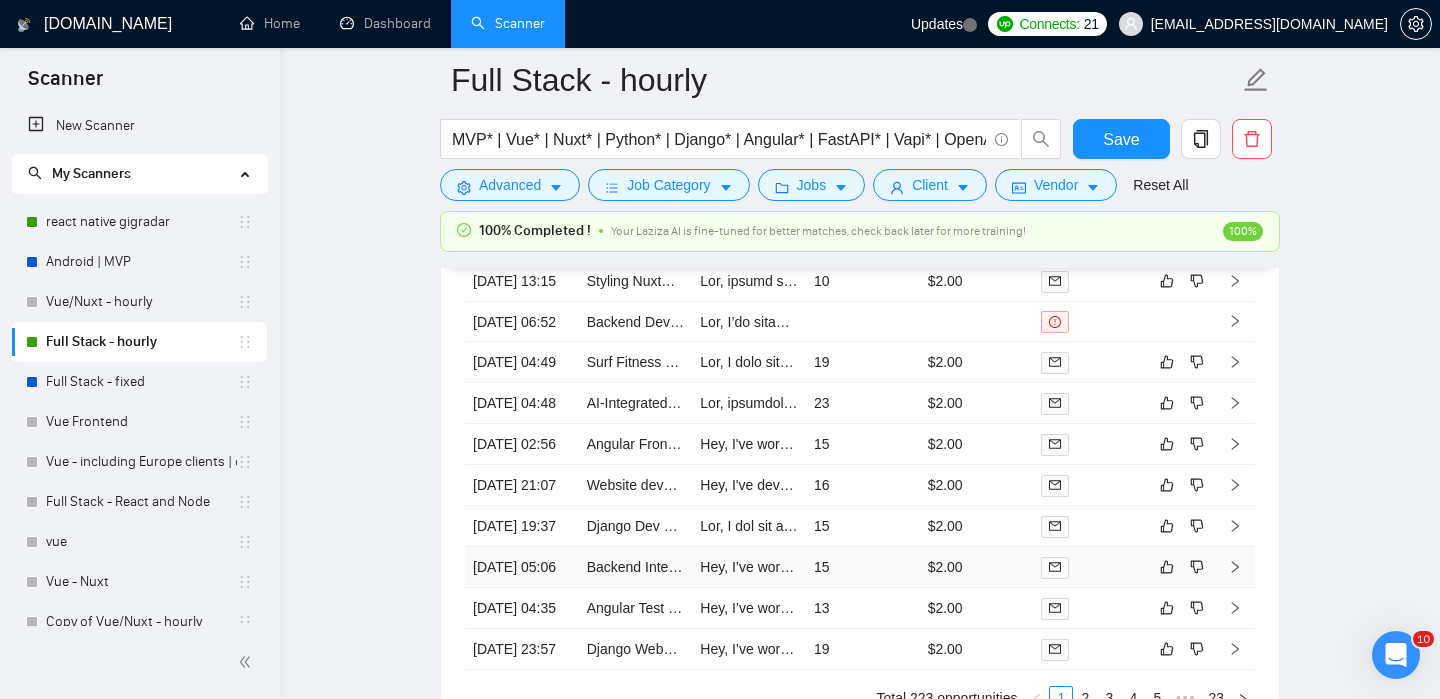 scroll, scrollTop: 4859, scrollLeft: 0, axis: vertical 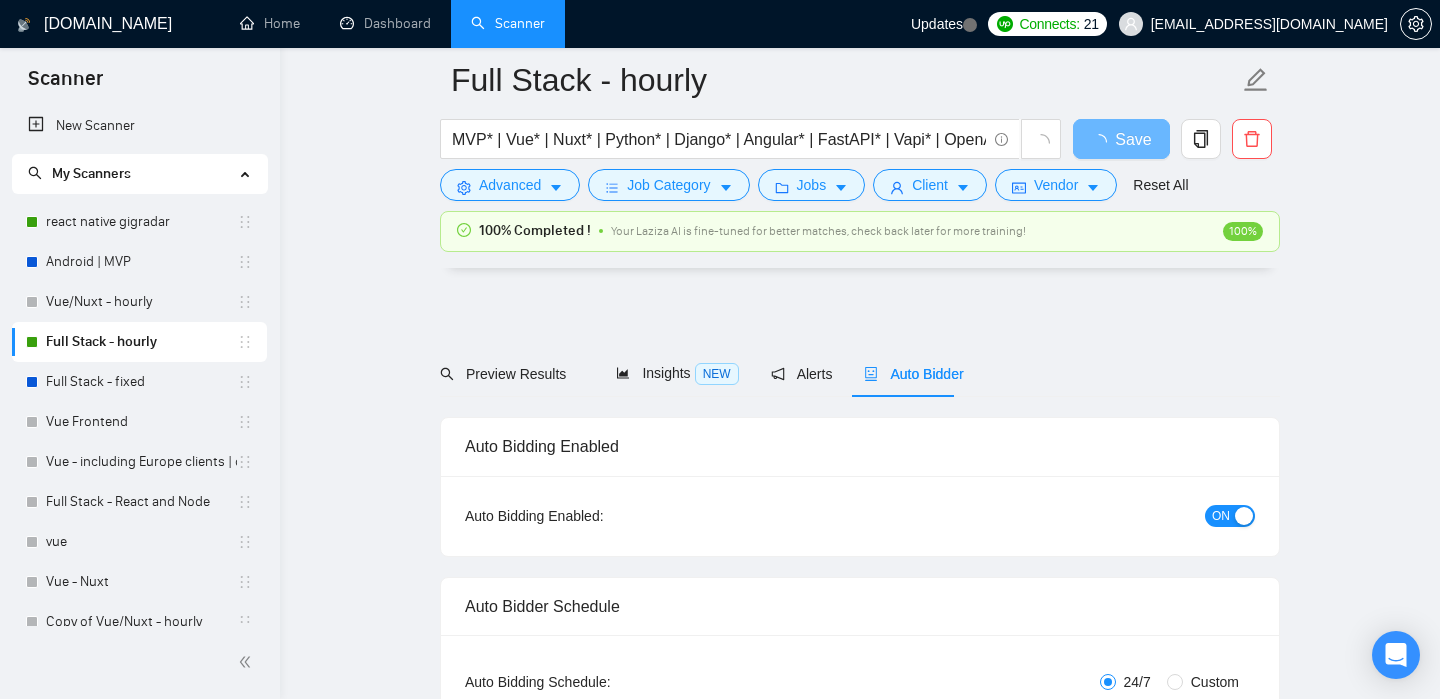 type 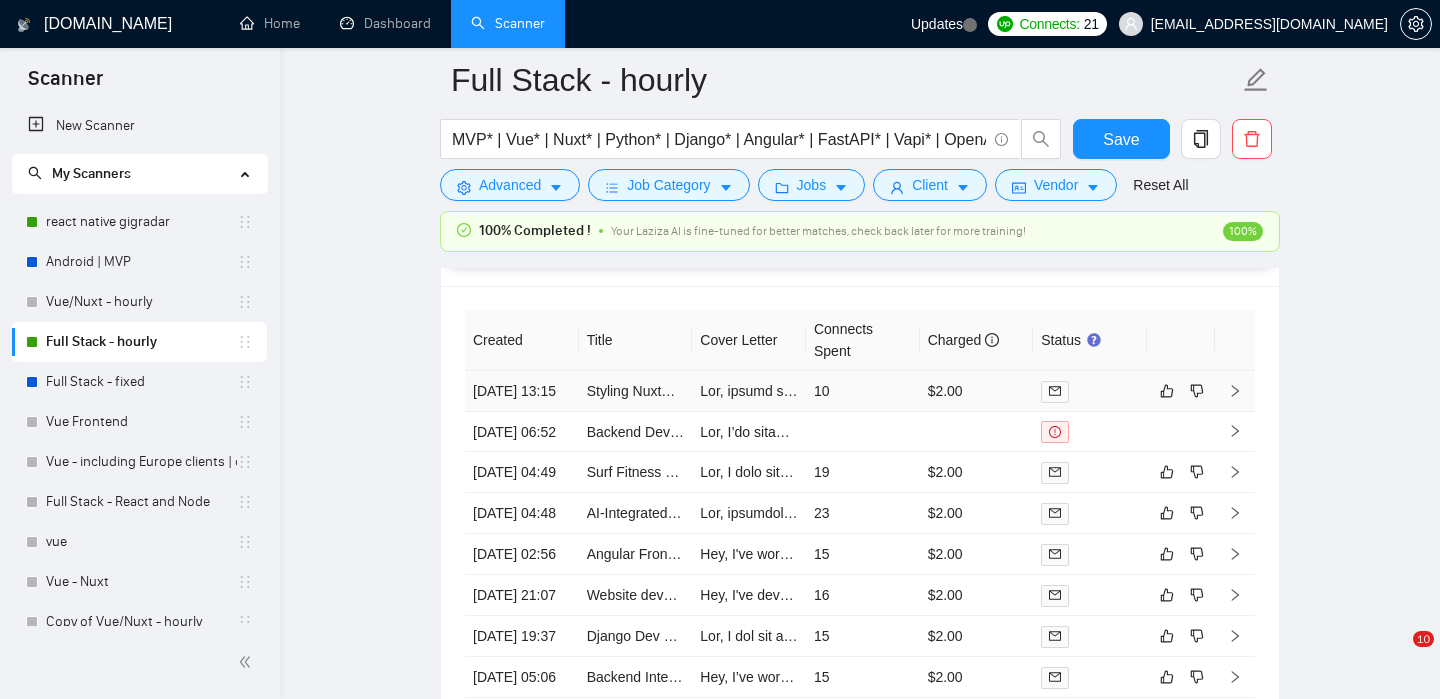 scroll, scrollTop: 4842, scrollLeft: 0, axis: vertical 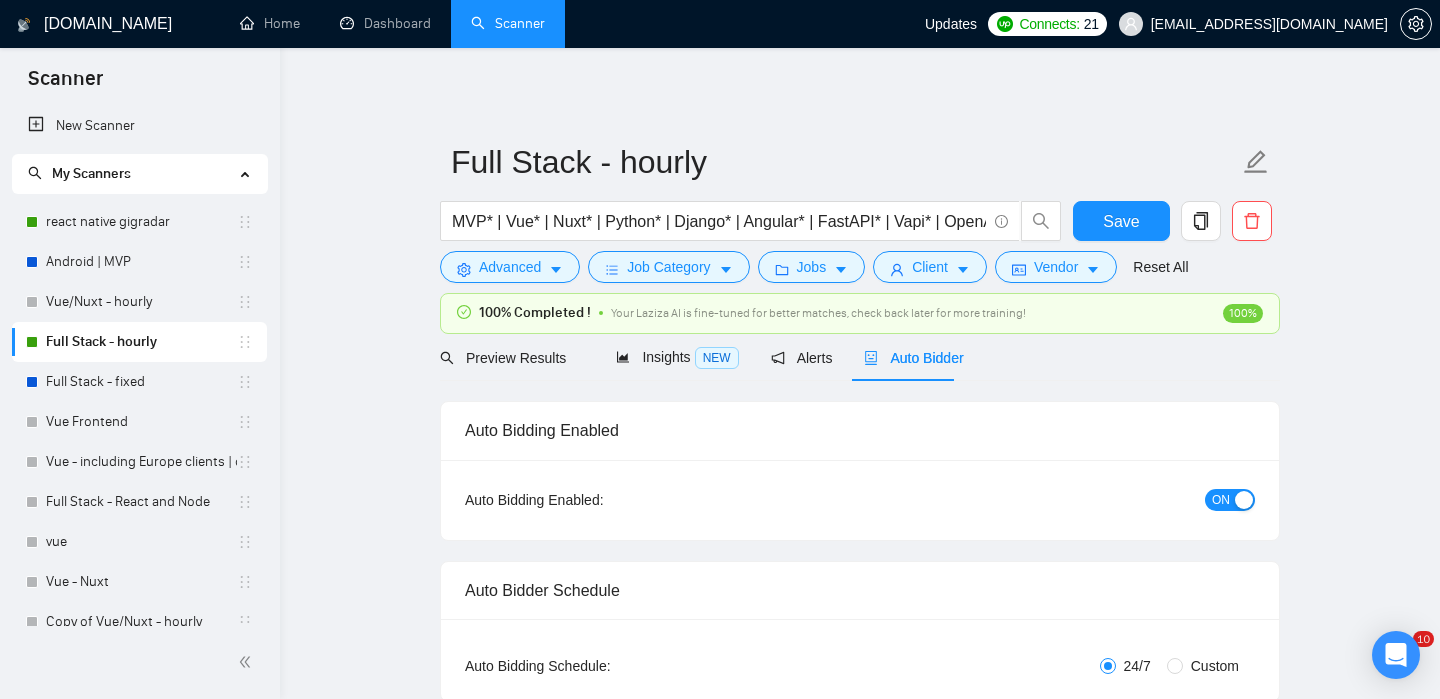 type 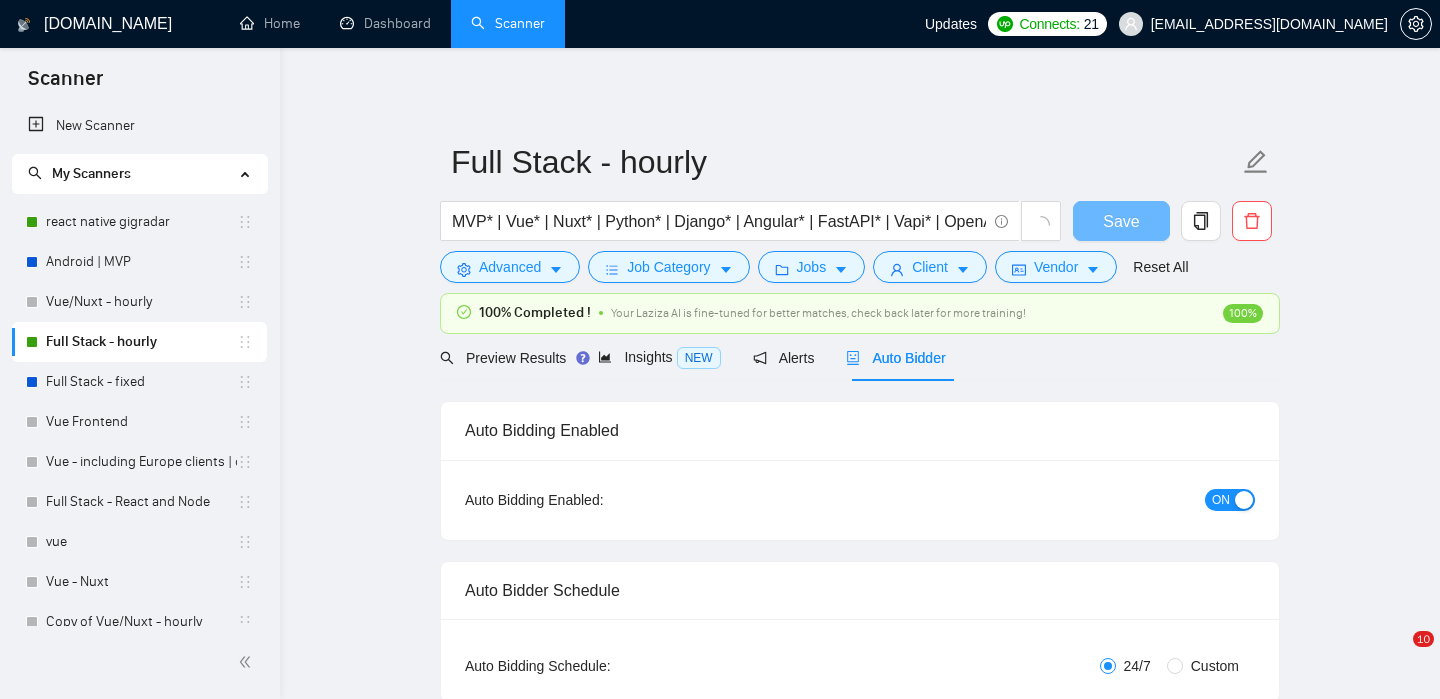 type 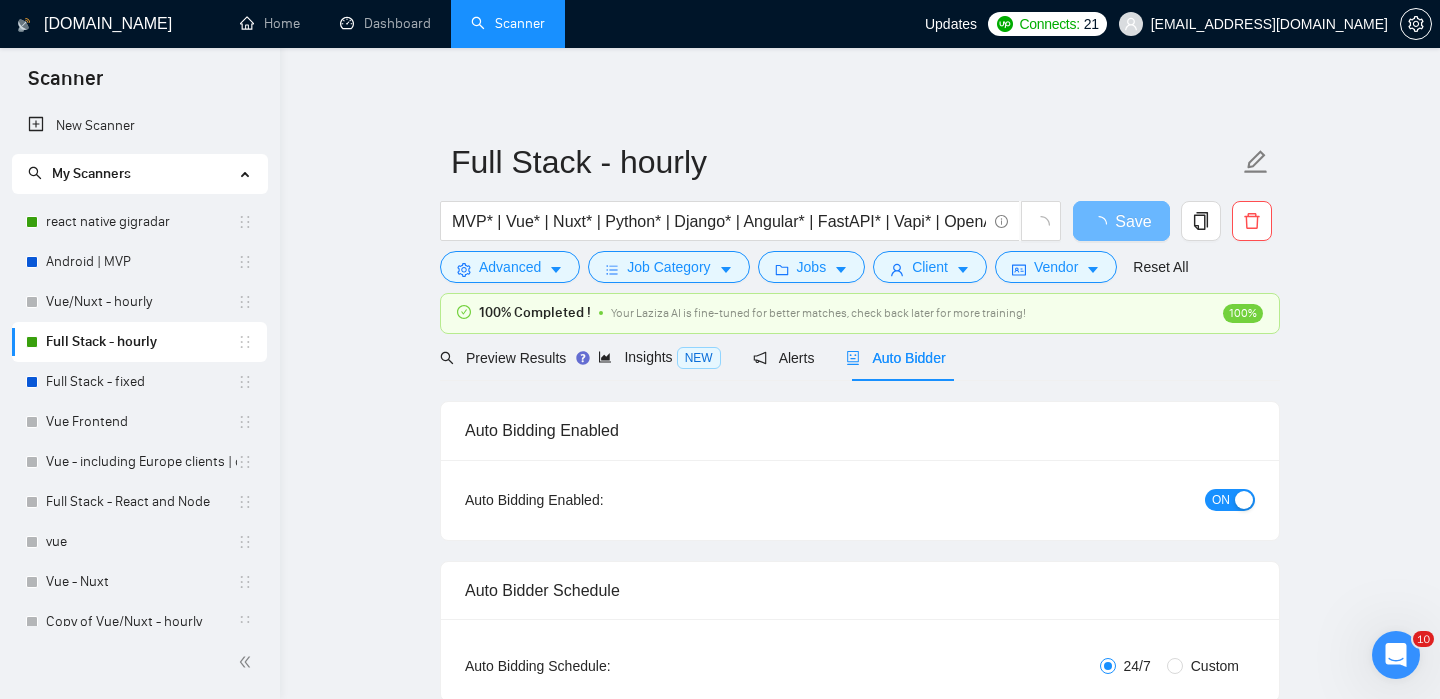 scroll, scrollTop: 0, scrollLeft: 0, axis: both 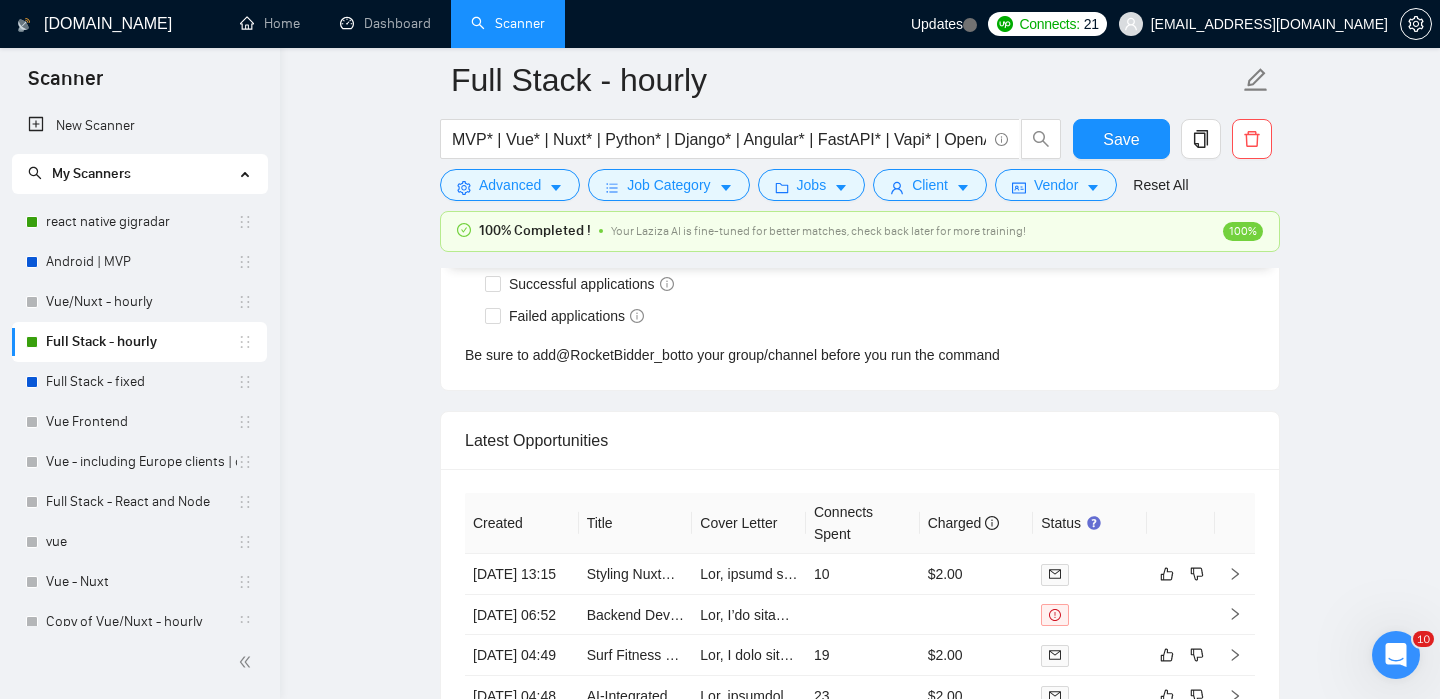 click on "Full Stack - hourly MVP* | Vue* | Nuxt* | Python* | Django* | Angular* | FastAPI* | Vapi* | OpenAI* | Chatbot* | "Chat bot" ("front-end" | frontend* | "front end" | "full-stack" | full-stack* | "full-stack" | Backend* | "Back-end" | "Back - end" | "Back end") Save Advanced   Job Category   Jobs   Client   Vendor   Reset All 100% Completed ! Your Laziza AI is fine-tuned for better matches, check back later for more training! 100% Preview Results Insights NEW Alerts Auto Bidder Auto Bidding Enabled Auto Bidding Enabled: ON Auto Bidder Schedule Auto Bidding Type: Automated (recommended) Semi-automated Auto Bidding Schedule: 24/7 Custom Custom Auto Bidder Schedule Repeat every week on Monday Tuesday Wednesday Thursday Friday Saturday Sunday Active Hours ( Asia/Karachi ): From: To: ( 24  hours) Asia/Karachi Auto Bidding Type Select your bidding algorithm: Choose the algorithm for you bidding. The price per proposal does not include your connects expenditure. Template Bidder 0.50  credits / proposal Sardor AI 🤖" at bounding box center (860, -1776) 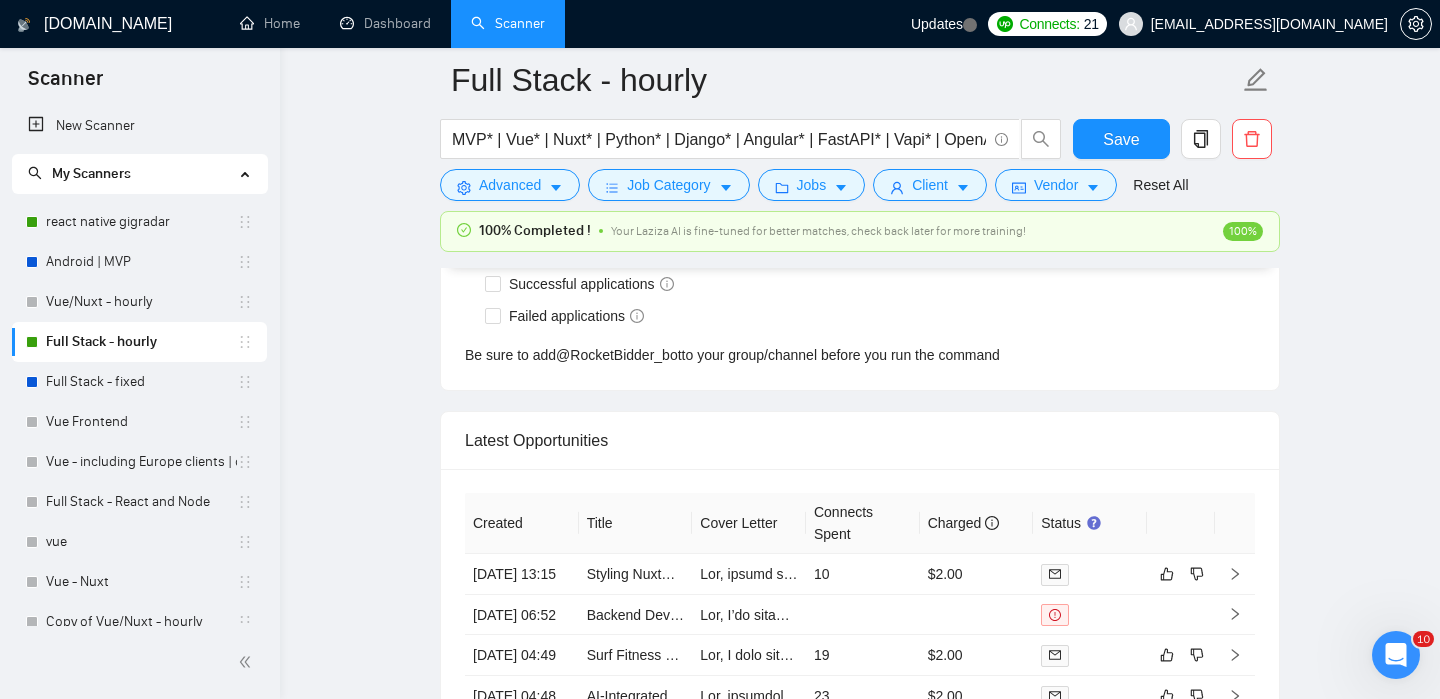 click on "Full Stack - hourly MVP* | Vue* | Nuxt* | Python* | Django* | Angular* | FastAPI* | Vapi* | OpenAI* | Chatbot* | "Chat bot" ("front-end" | frontend* | "front end" | "full-stack" | full-stack* | "full-stack" | Backend* | "Back-end" | "Back - end" | "Back end") Save Advanced   Job Category   Jobs   Client   Vendor   Reset All 100% Completed ! Your Laziza AI is fine-tuned for better matches, check back later for more training! 100% Preview Results Insights NEW Alerts Auto Bidder Auto Bidding Enabled Auto Bidding Enabled: ON Auto Bidder Schedule Auto Bidding Type: Automated (recommended) Semi-automated Auto Bidding Schedule: 24/7 Custom Custom Auto Bidder Schedule Repeat every week [DATE] [DATE] [DATE] [DATE] [DATE] [DATE] [DATE] Active Hours ( [GEOGRAPHIC_DATA]/[GEOGRAPHIC_DATA] ): From: To: ( 24  hours) [GEOGRAPHIC_DATA]/[GEOGRAPHIC_DATA] Auto Bidding Type Select your bidding algorithm: Choose the algorithm for you bidding. The price per proposal does not include your connects expenditure. Template Bidder 0.50  credits / proposal Sardor AI 🤖" at bounding box center [860, -1776] 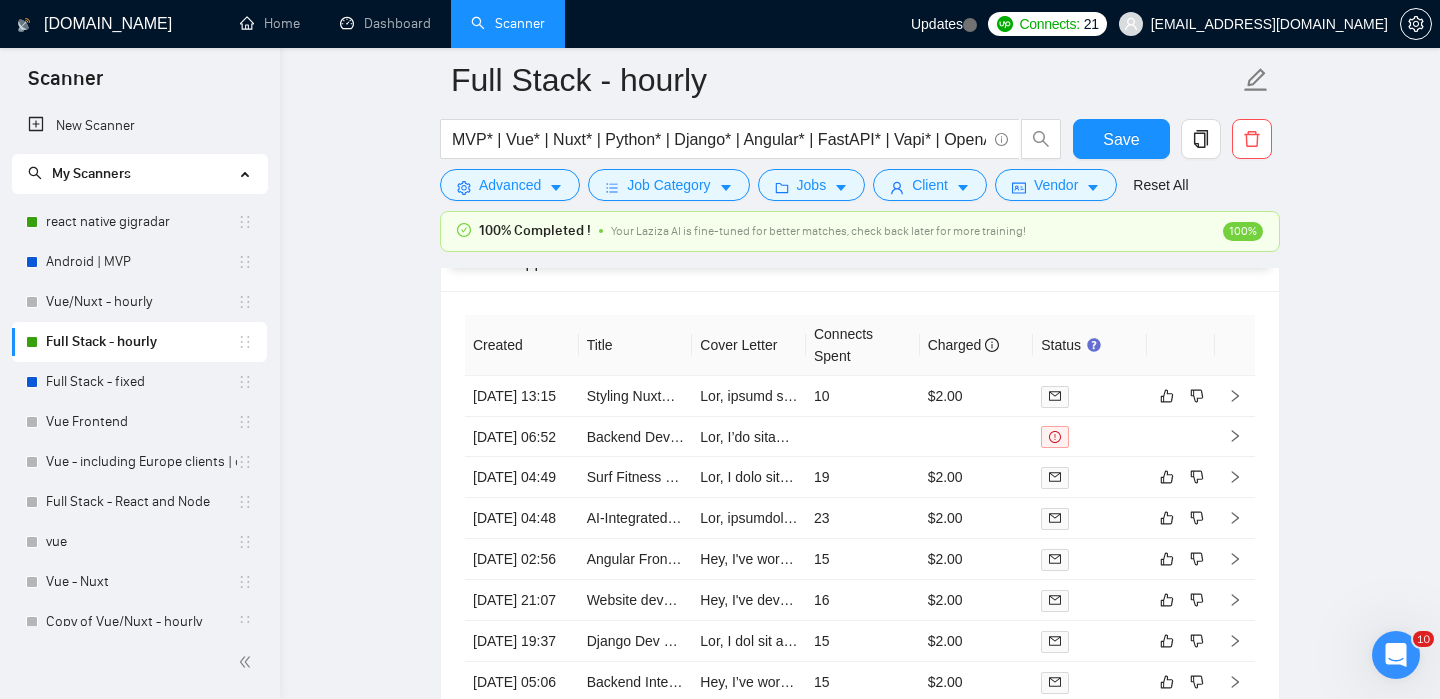 scroll, scrollTop: 4856, scrollLeft: 0, axis: vertical 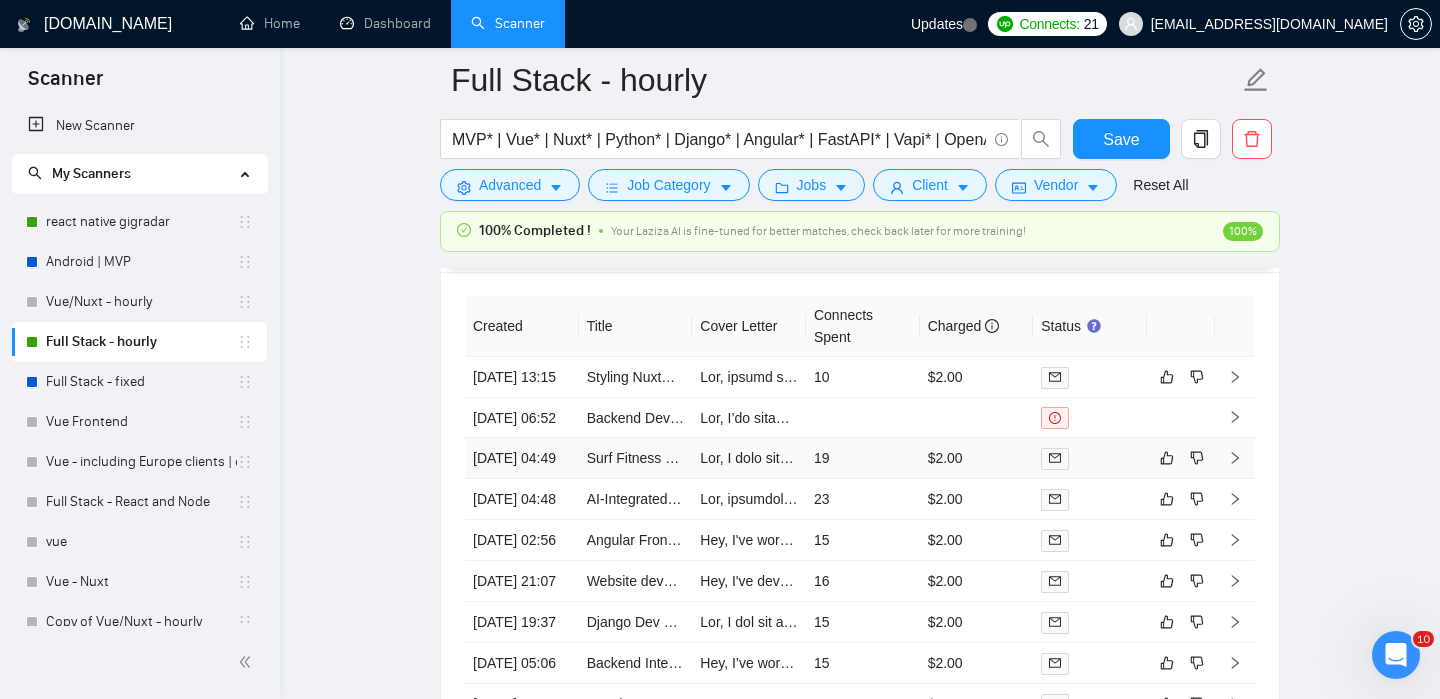 click at bounding box center (1235, 458) 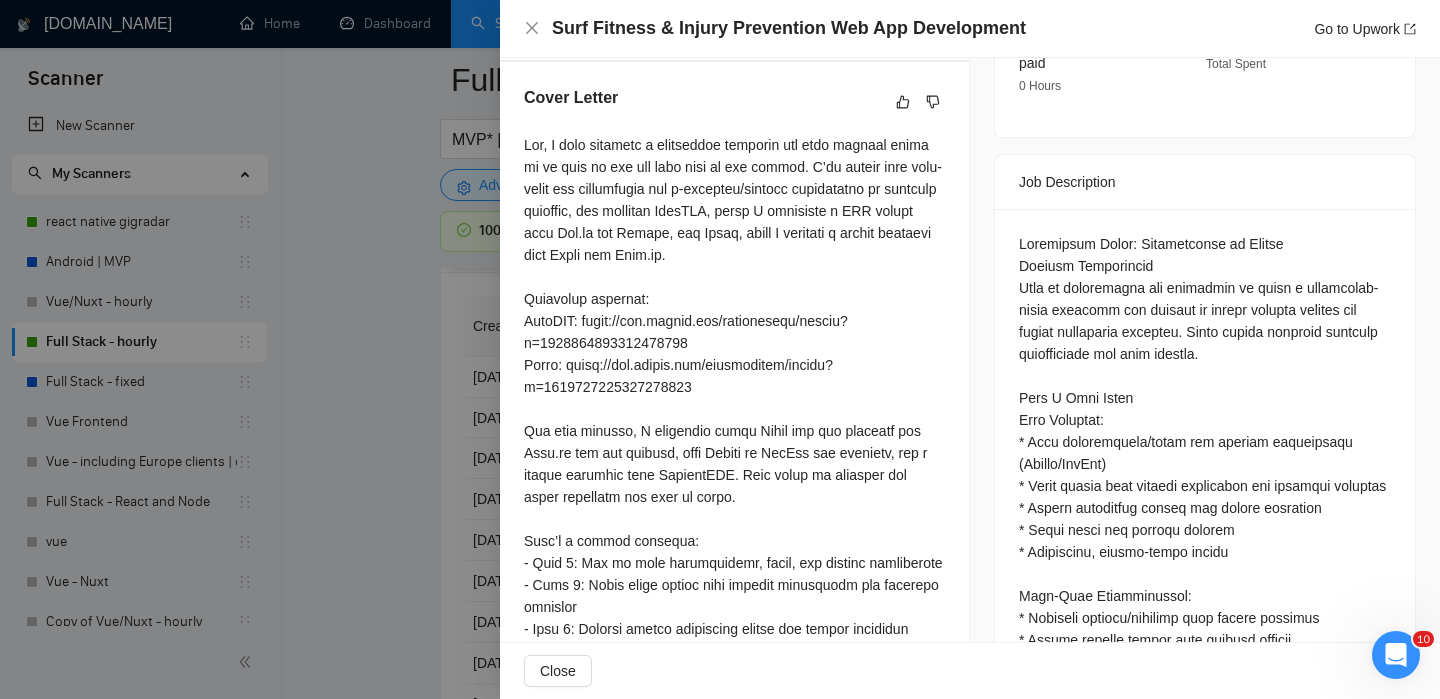 scroll, scrollTop: 741, scrollLeft: 0, axis: vertical 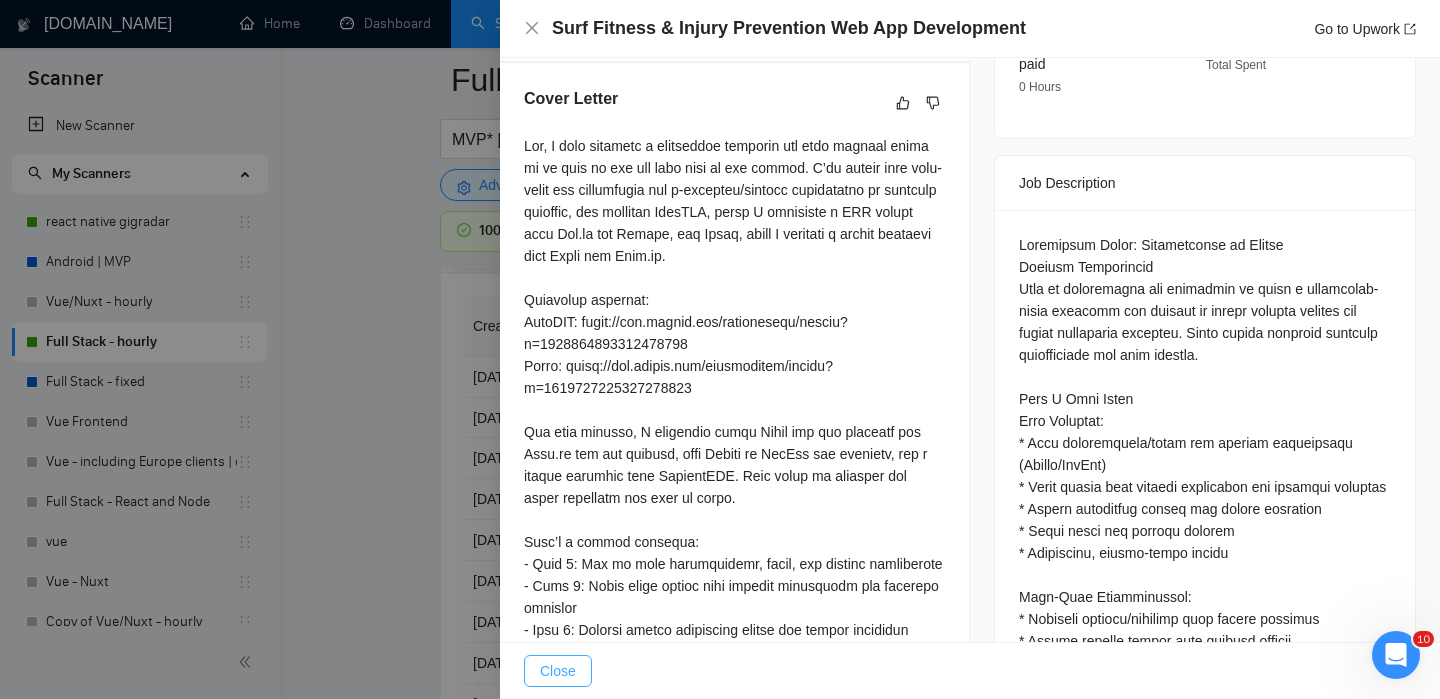 click on "Close" at bounding box center [558, 671] 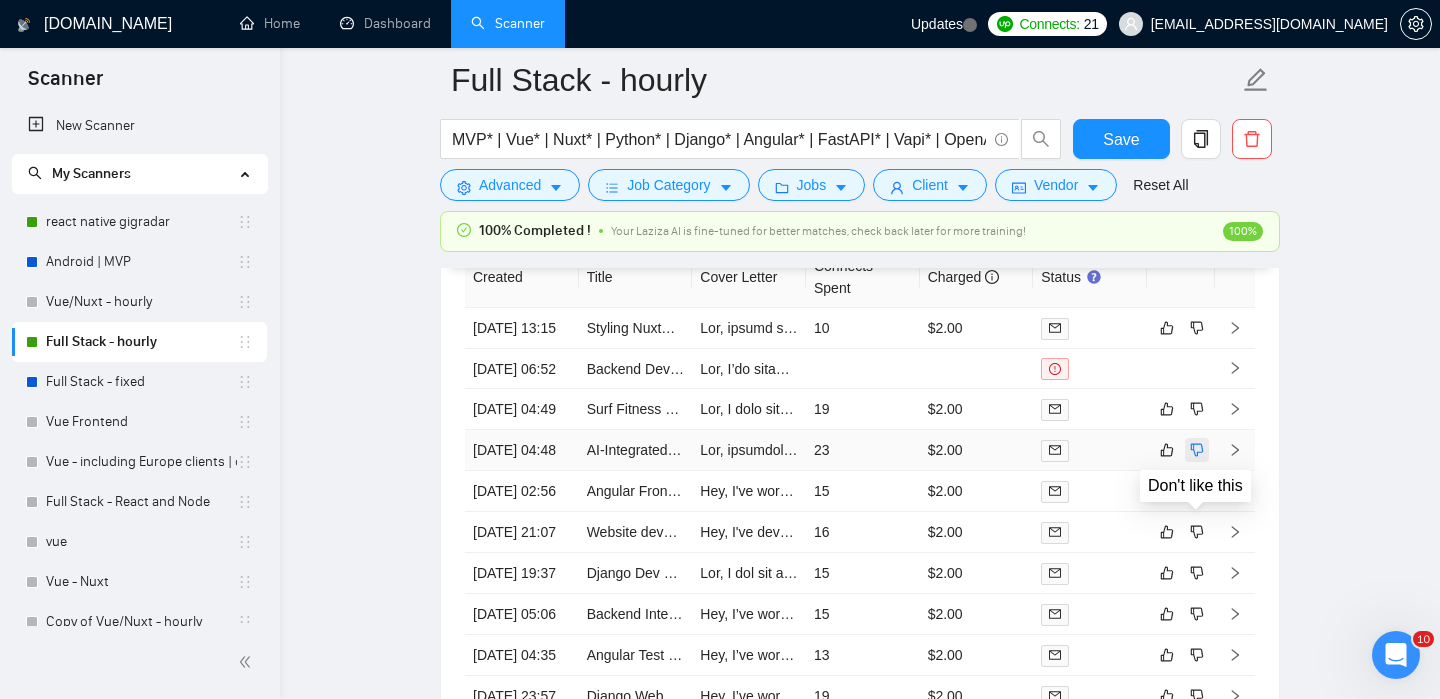 scroll, scrollTop: 4940, scrollLeft: 0, axis: vertical 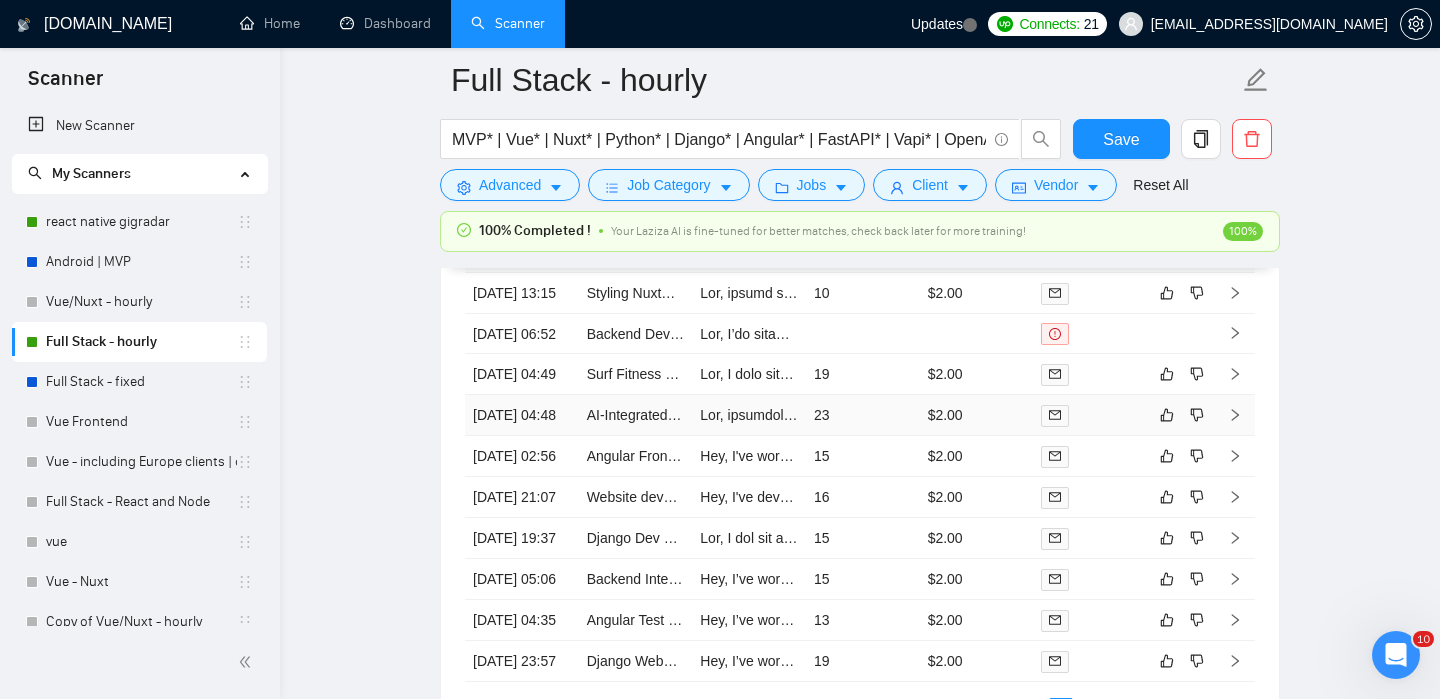 click 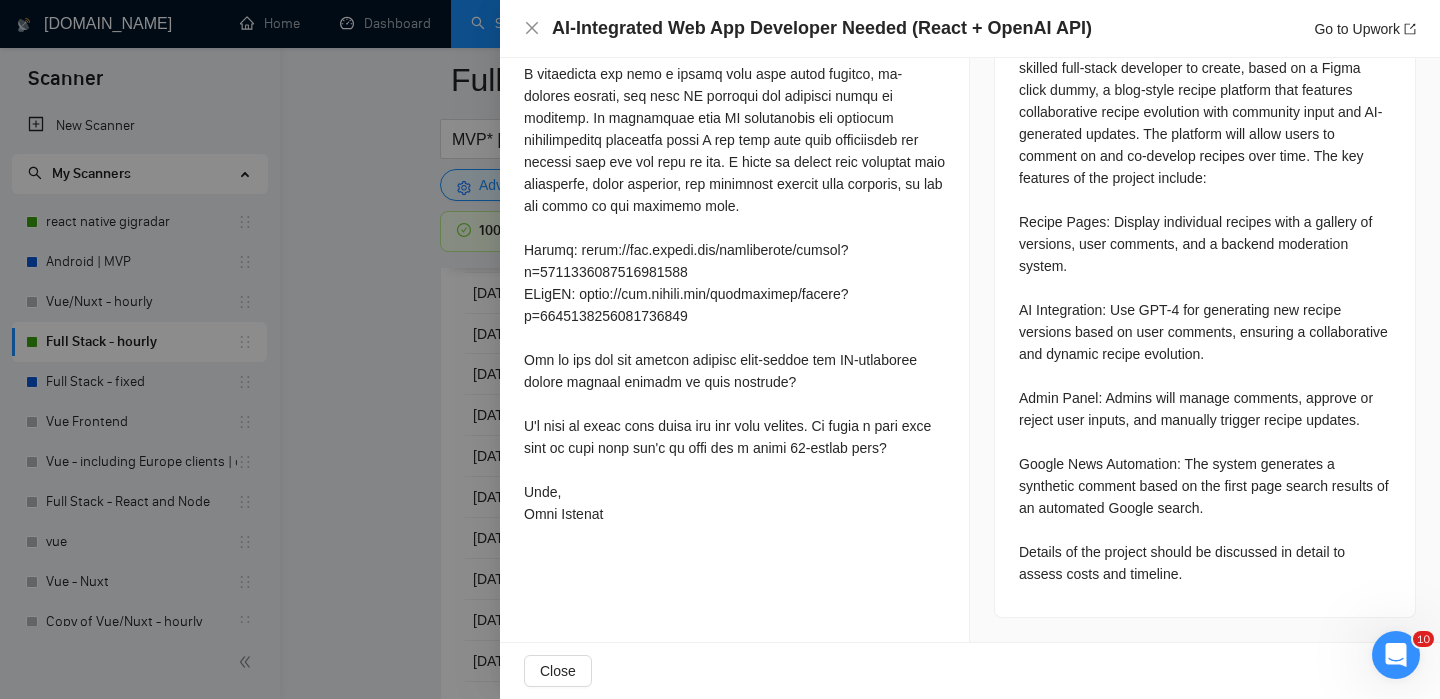 scroll, scrollTop: 989, scrollLeft: 0, axis: vertical 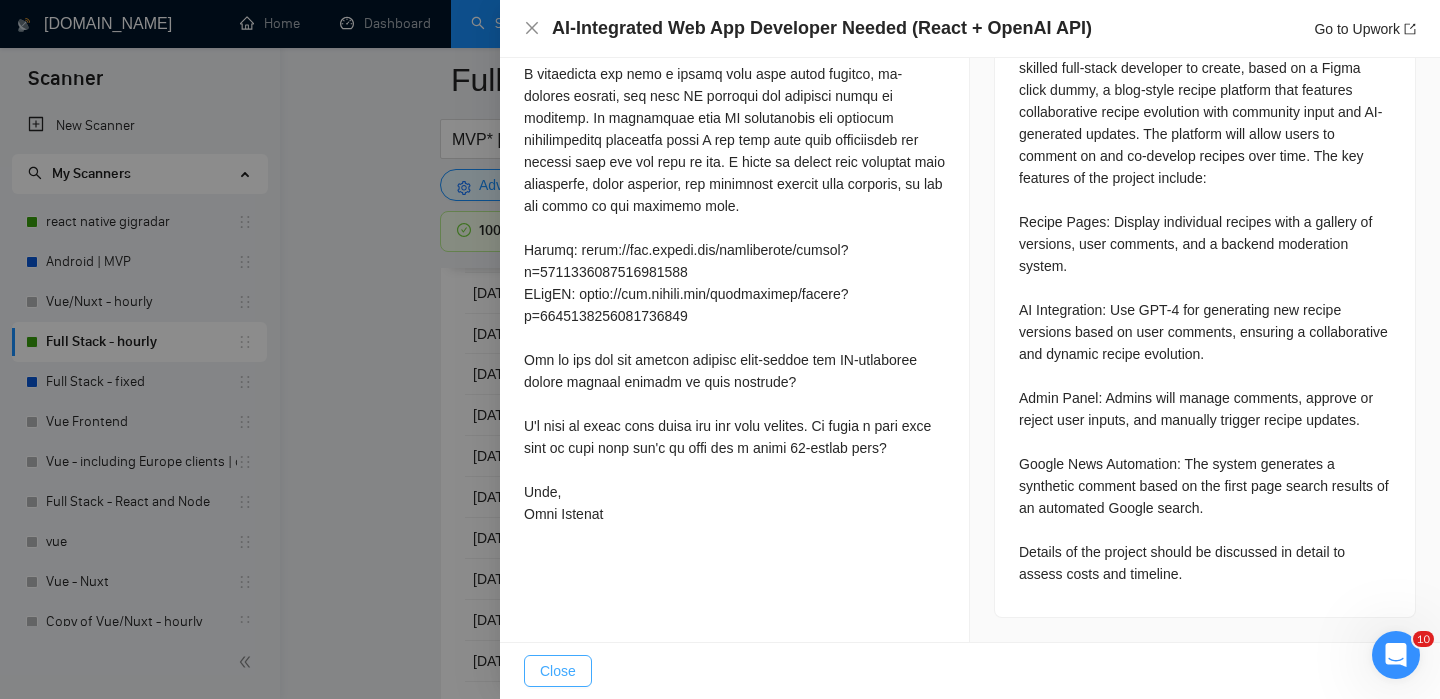 click on "Close" at bounding box center (558, 671) 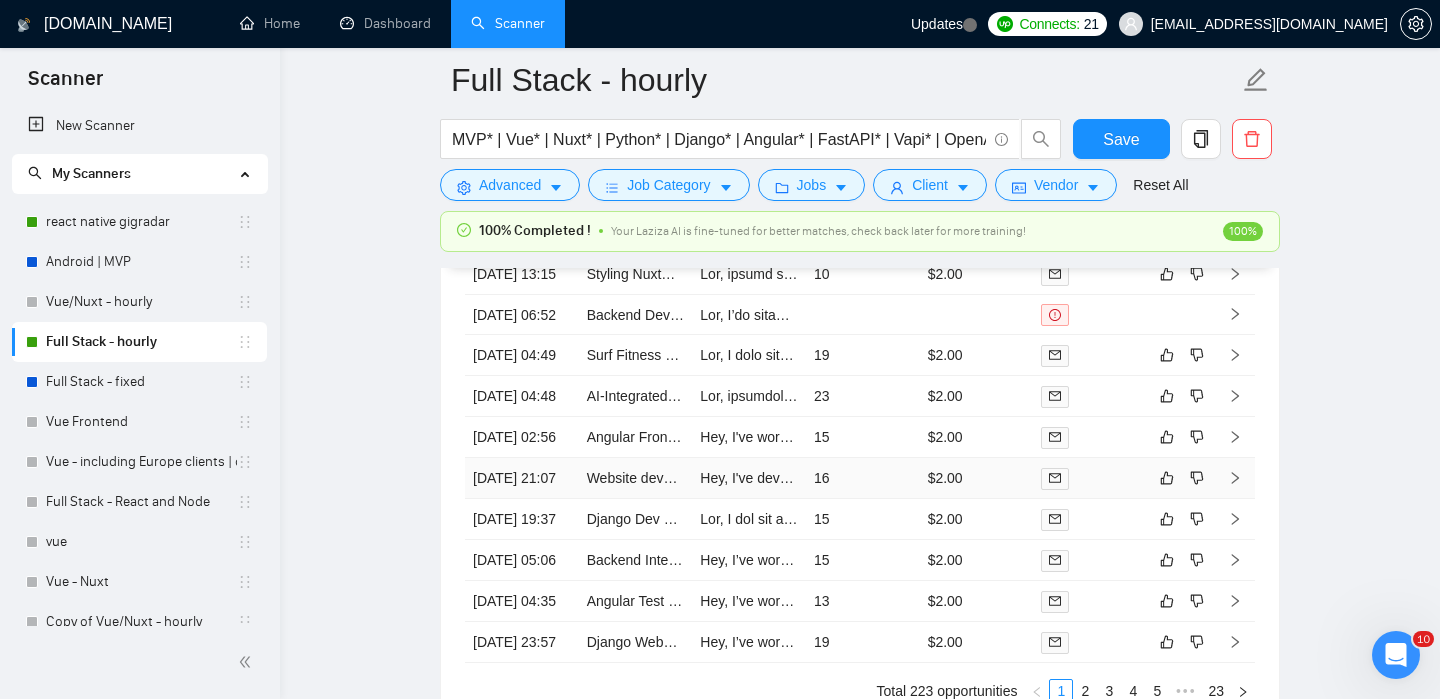 scroll, scrollTop: 4961, scrollLeft: 0, axis: vertical 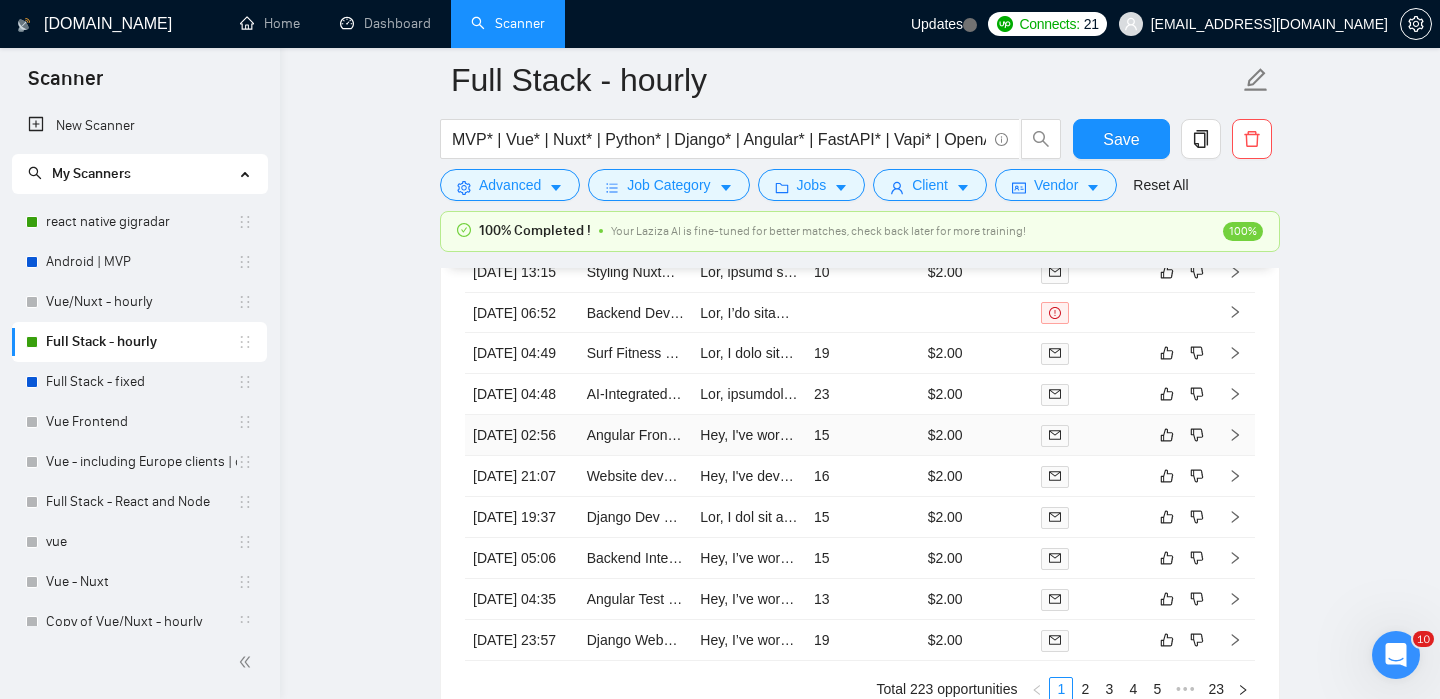click at bounding box center (1235, 435) 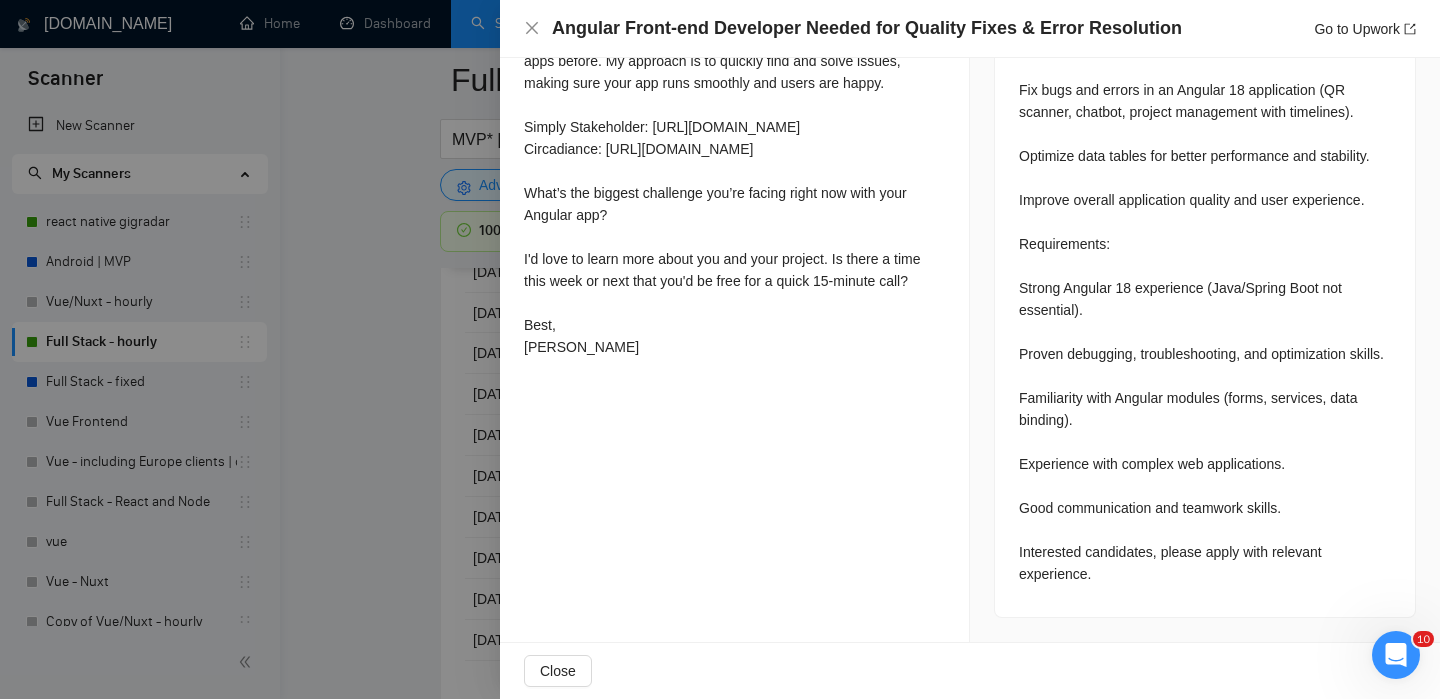 scroll, scrollTop: 999, scrollLeft: 0, axis: vertical 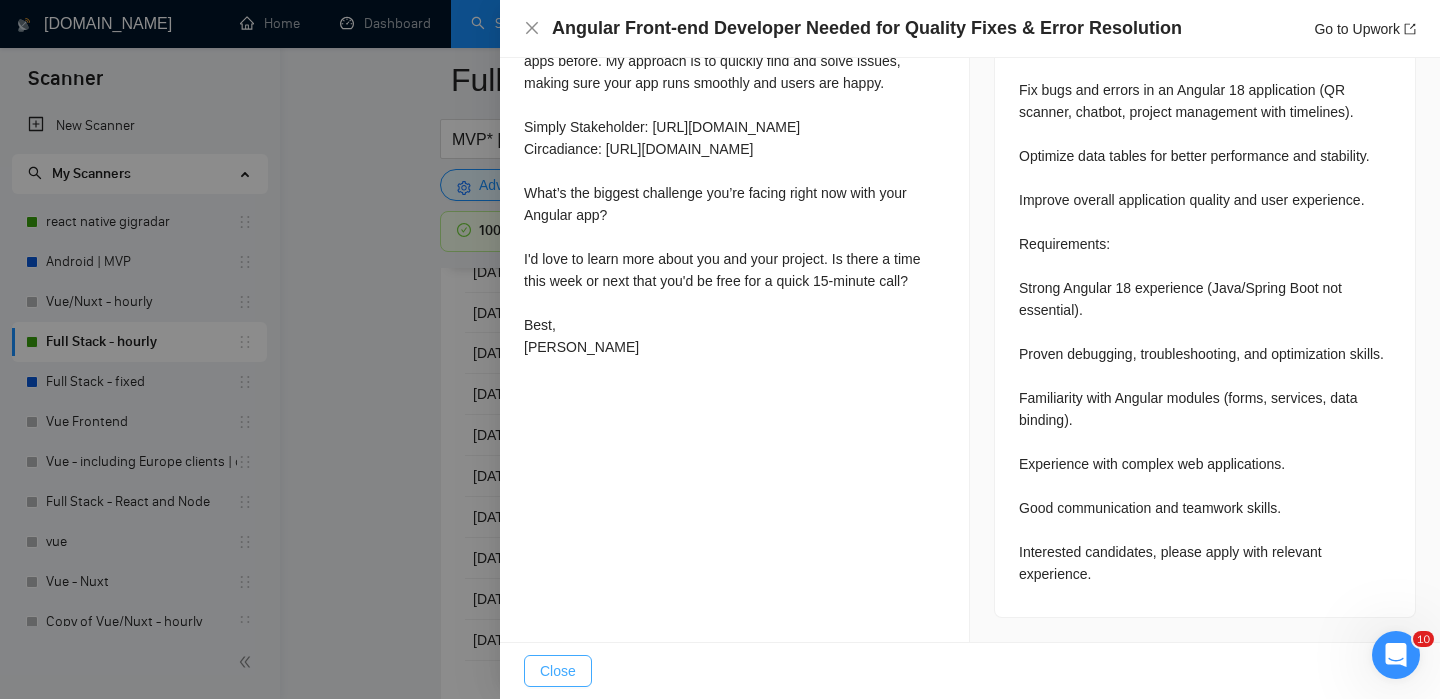 click on "Close" at bounding box center [558, 671] 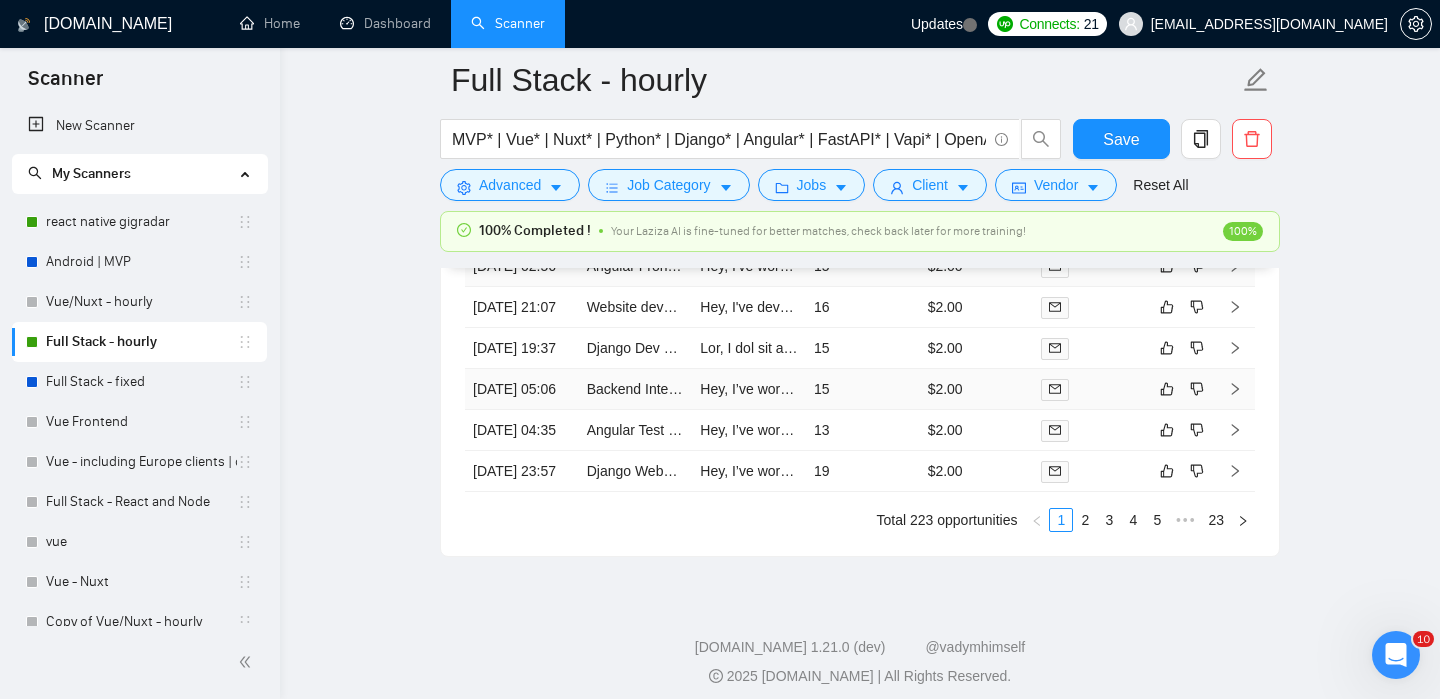 scroll, scrollTop: 5146, scrollLeft: 0, axis: vertical 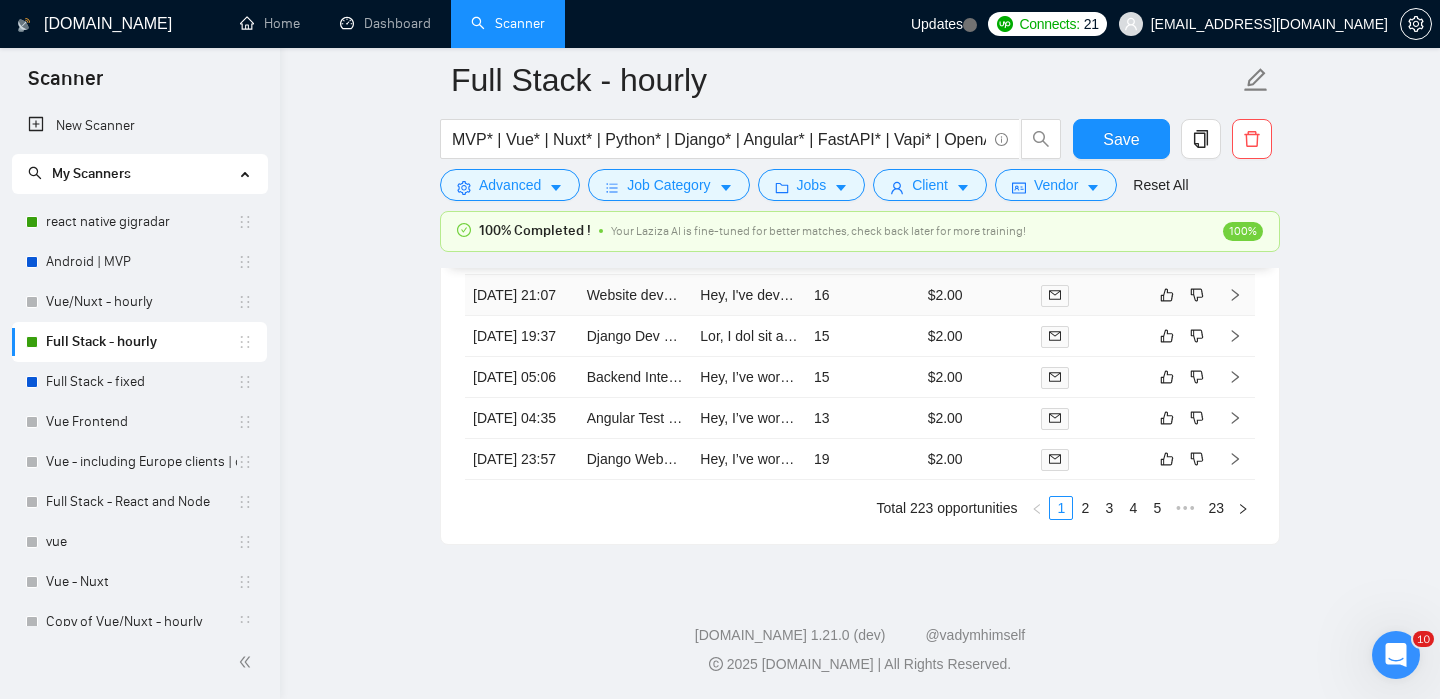 click at bounding box center [1235, 295] 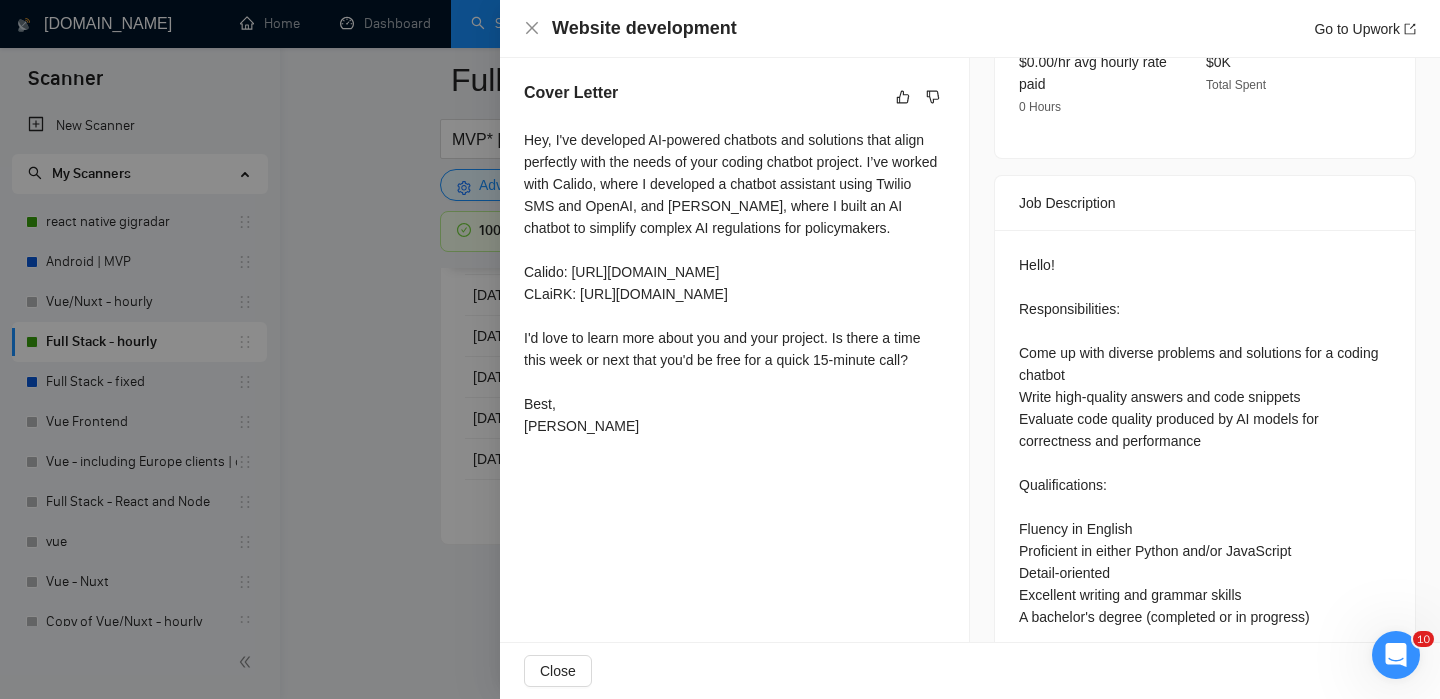 scroll, scrollTop: 765, scrollLeft: 0, axis: vertical 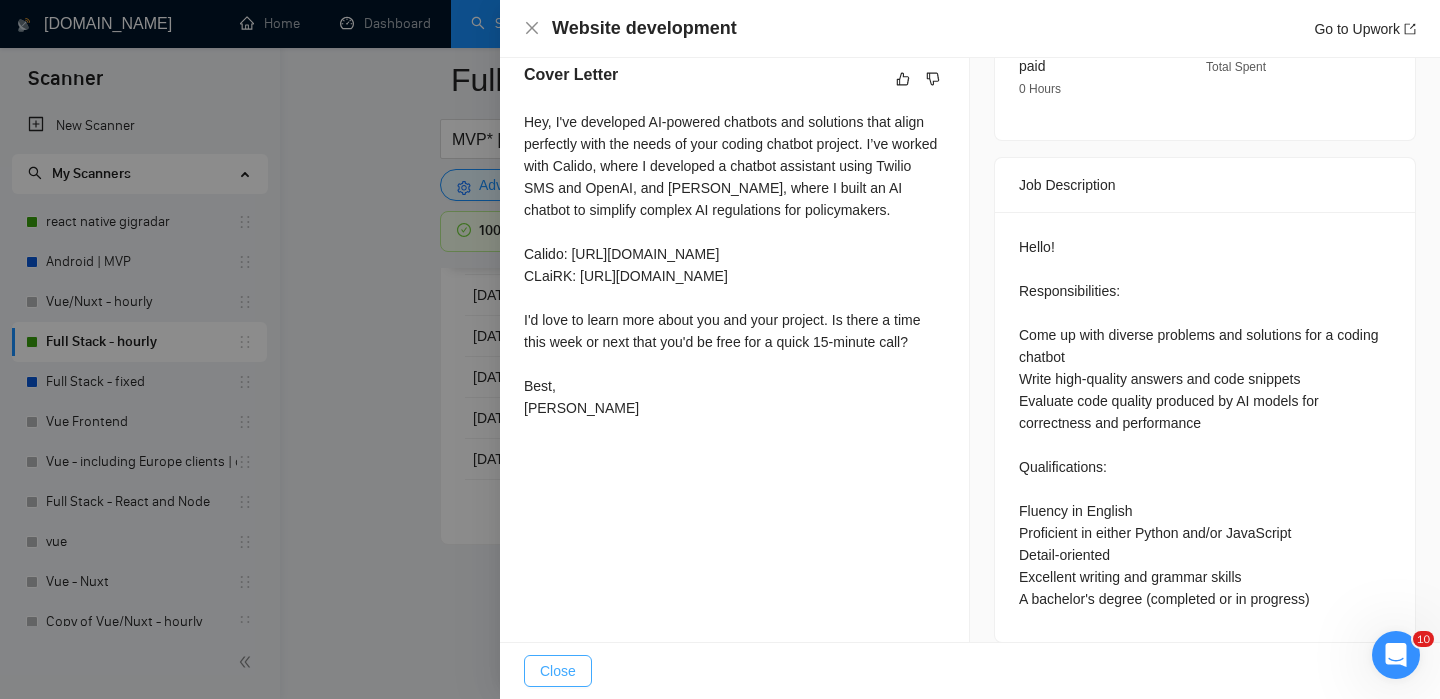click on "Close" at bounding box center (558, 671) 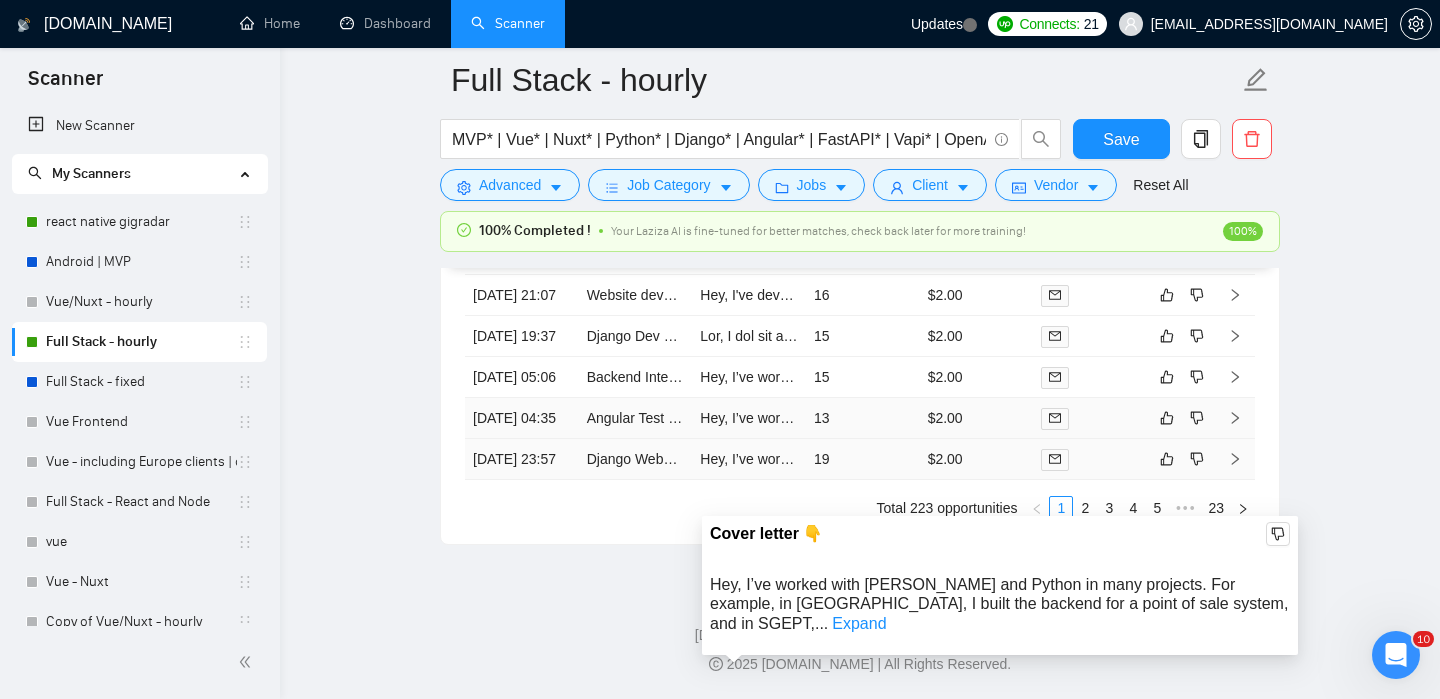 scroll, scrollTop: 5207, scrollLeft: 0, axis: vertical 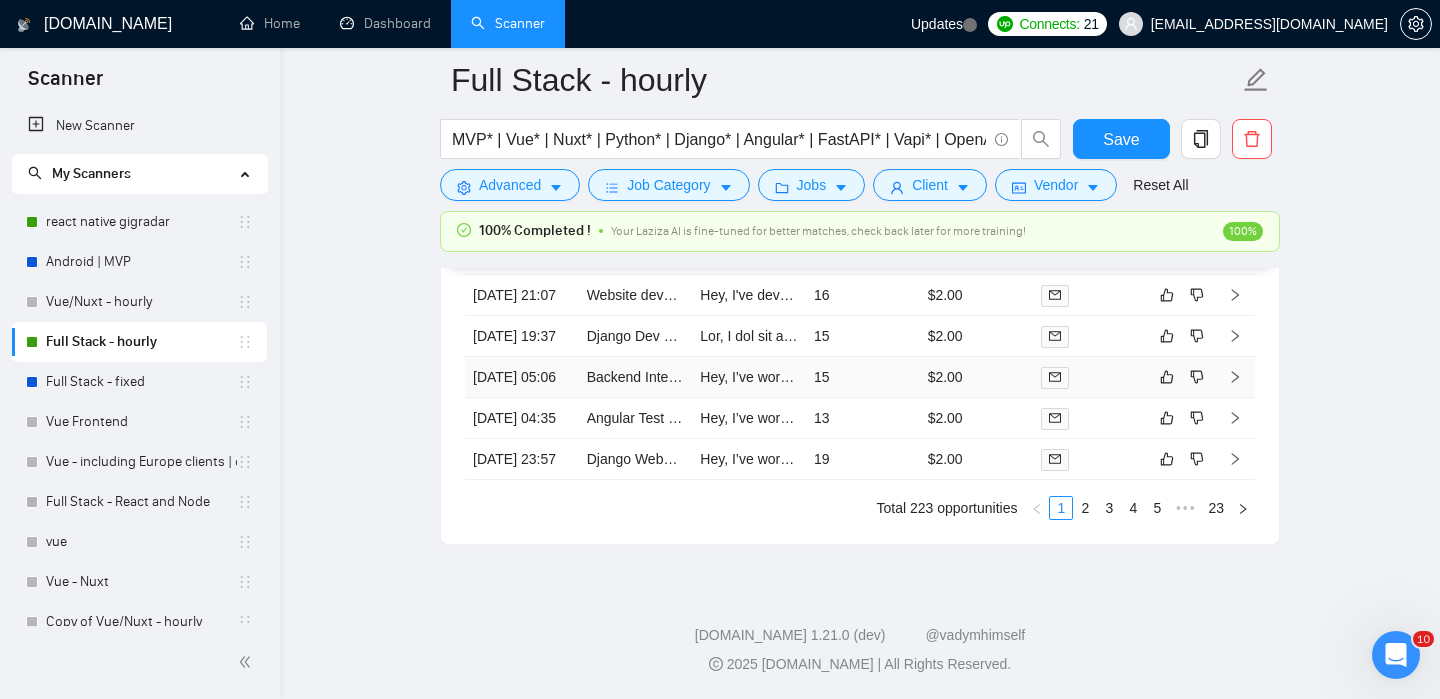 click 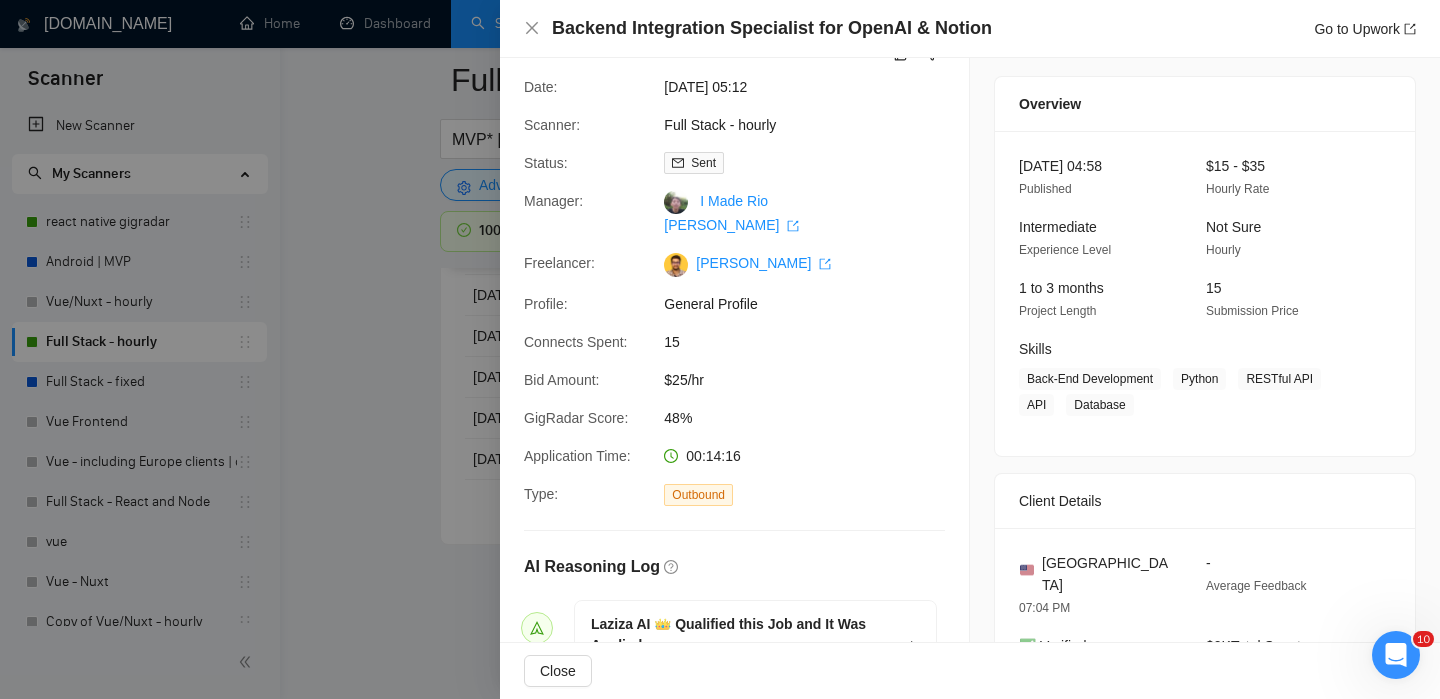 scroll, scrollTop: 0, scrollLeft: 0, axis: both 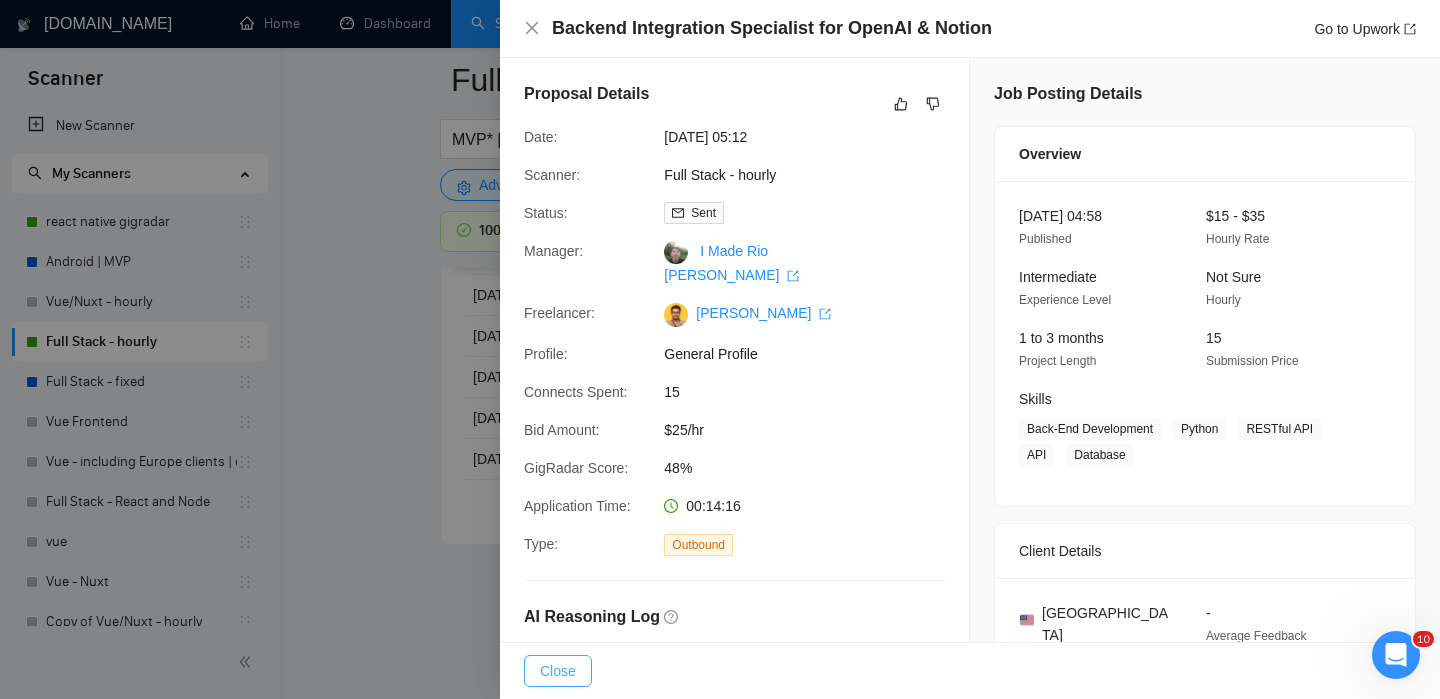 click on "Close" at bounding box center (558, 671) 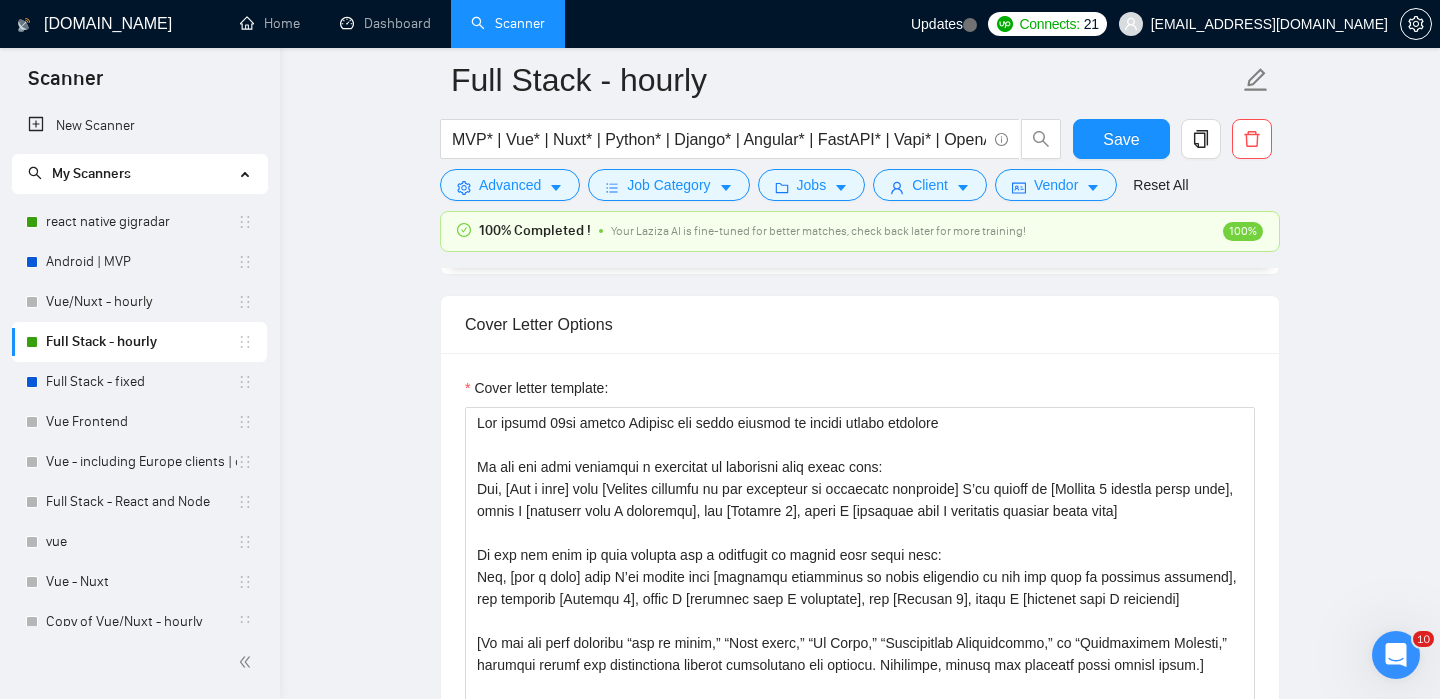 scroll, scrollTop: 1797, scrollLeft: 0, axis: vertical 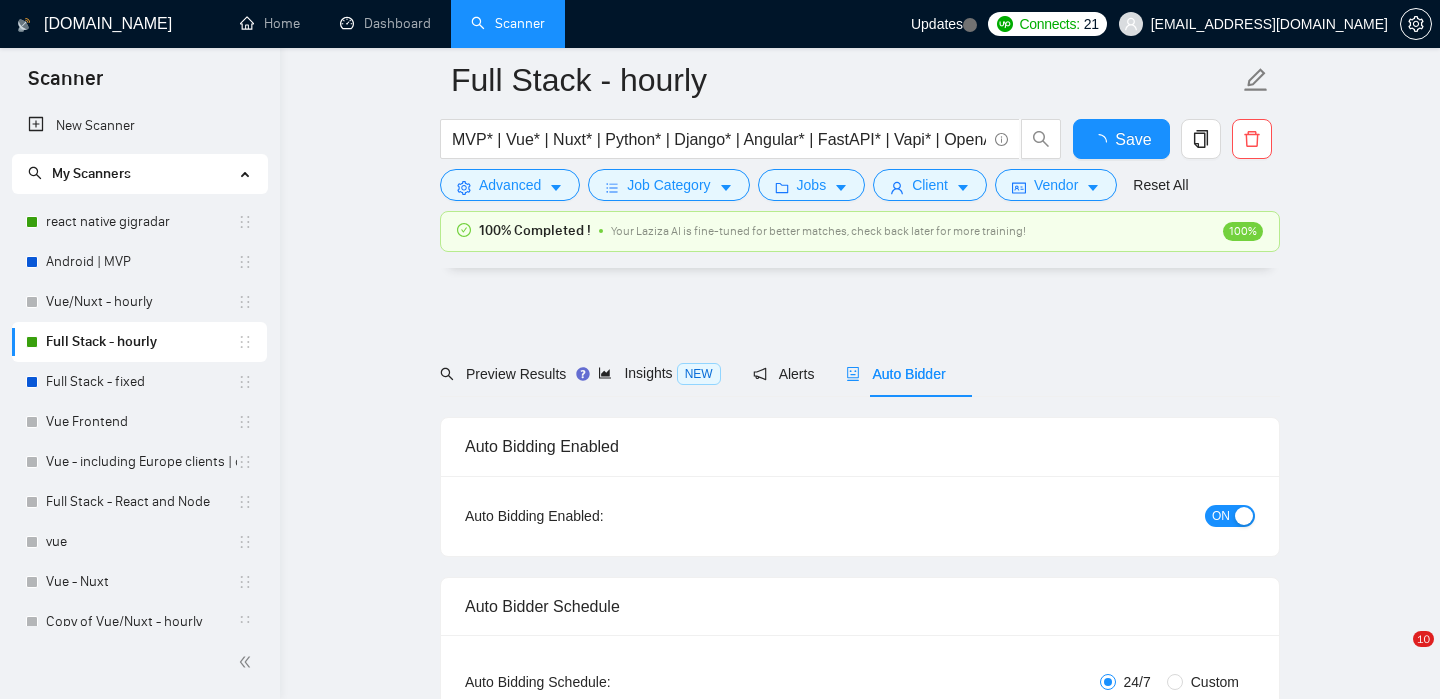 type 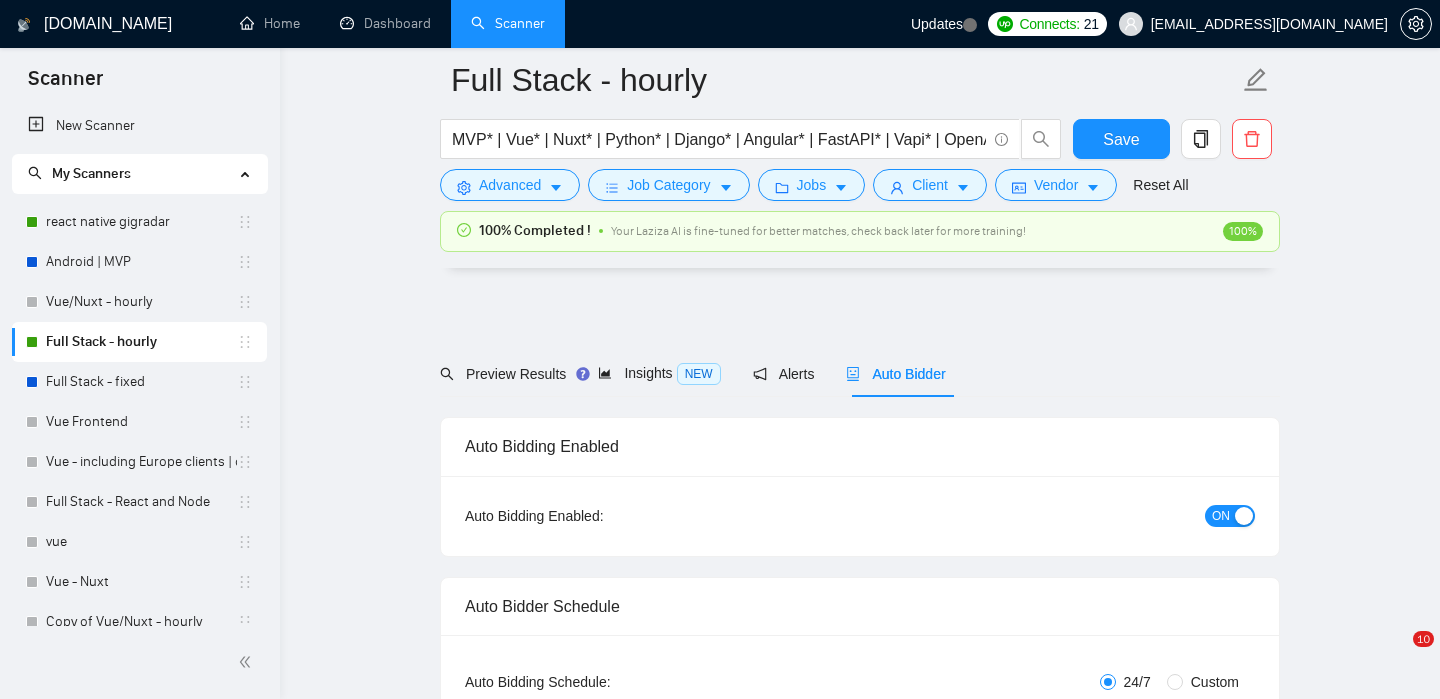 scroll, scrollTop: 3528, scrollLeft: 0, axis: vertical 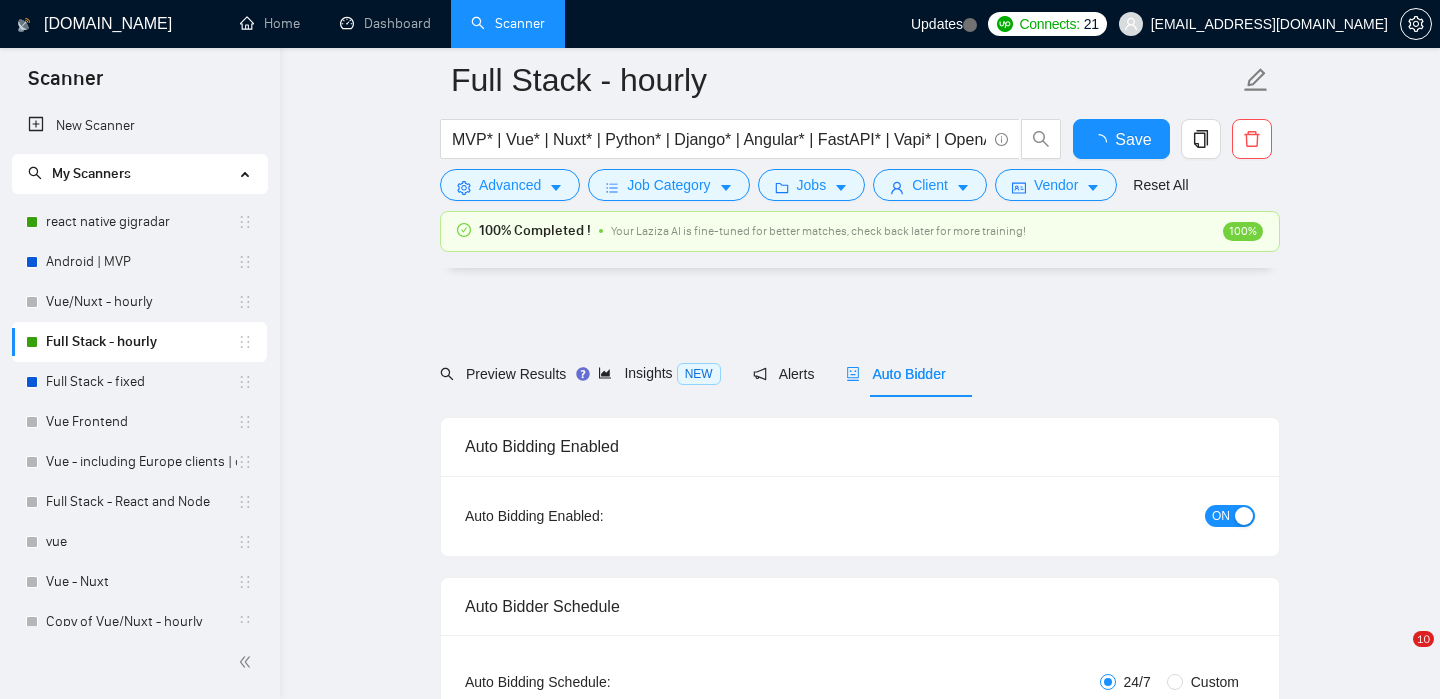 type 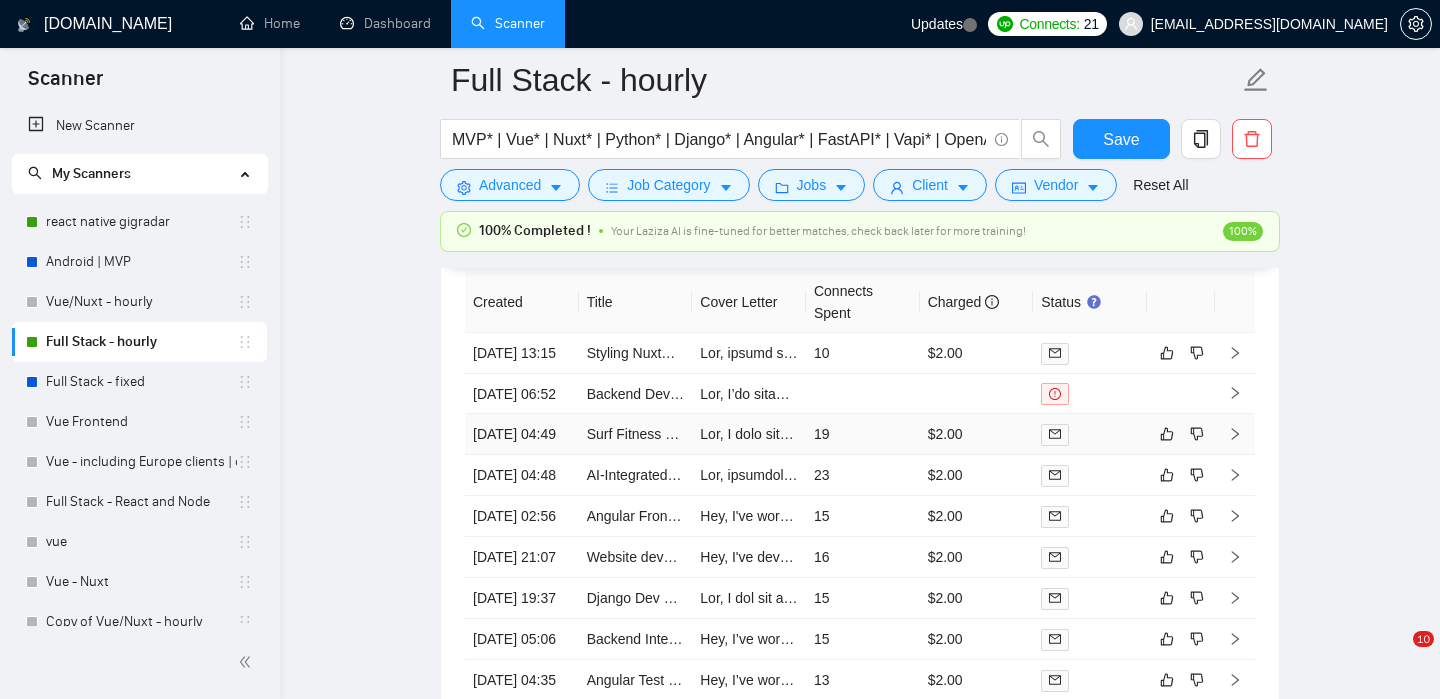 scroll, scrollTop: 4880, scrollLeft: 0, axis: vertical 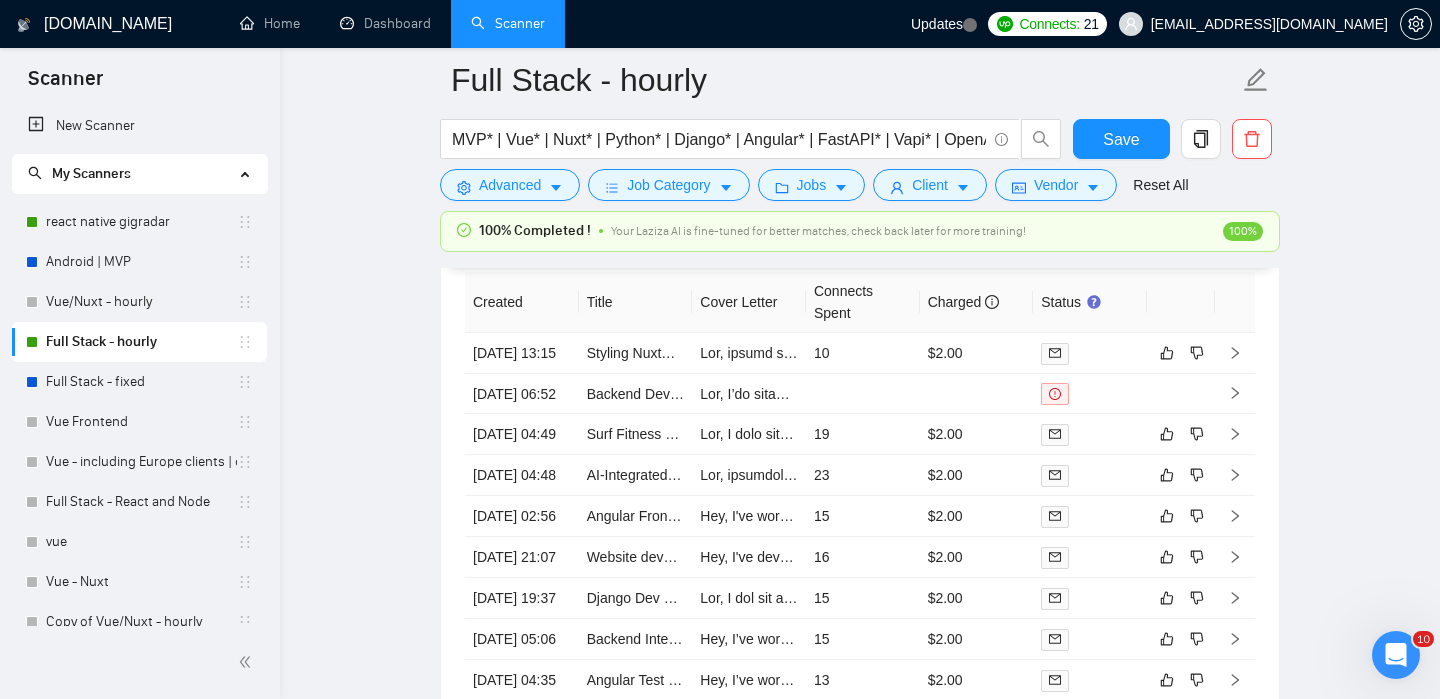 click on "Full Stack - hourly MVP* | Vue* | Nuxt* | Python* | Django* | Angular* | FastAPI* | Vapi* | OpenAI* | Chatbot* | "Chat bot" ("front-end" | frontend* | "front end" | "full-stack" | full-stack* | "full-stack" | Backend* | "Back-end" | "Back - end" | "Back end") Save Advanced   Job Category   Jobs   Client   Vendor   Reset All 100% Completed ! Your Laziza AI is fine-tuned for better matches, check back later for more training! 100% Preview Results Insights NEW Alerts Auto Bidder Auto Bidding Enabled Auto Bidding Enabled: ON Auto Bidder Schedule Auto Bidding Type: Automated (recommended) Semi-automated Auto Bidding Schedule: 24/7 Custom Custom Auto Bidder Schedule Repeat every week [DATE] [DATE] [DATE] [DATE] [DATE] [DATE] [DATE] Active Hours ( [GEOGRAPHIC_DATA]/[GEOGRAPHIC_DATA] ): From: To: ( 24  hours) [GEOGRAPHIC_DATA]/[GEOGRAPHIC_DATA] Auto Bidding Type Select your bidding algorithm: Choose the algorithm for you bidding. The price per proposal does not include your connects expenditure. Template Bidder 0.50  credits / proposal Sardor AI 🤖" at bounding box center [860, -1997] 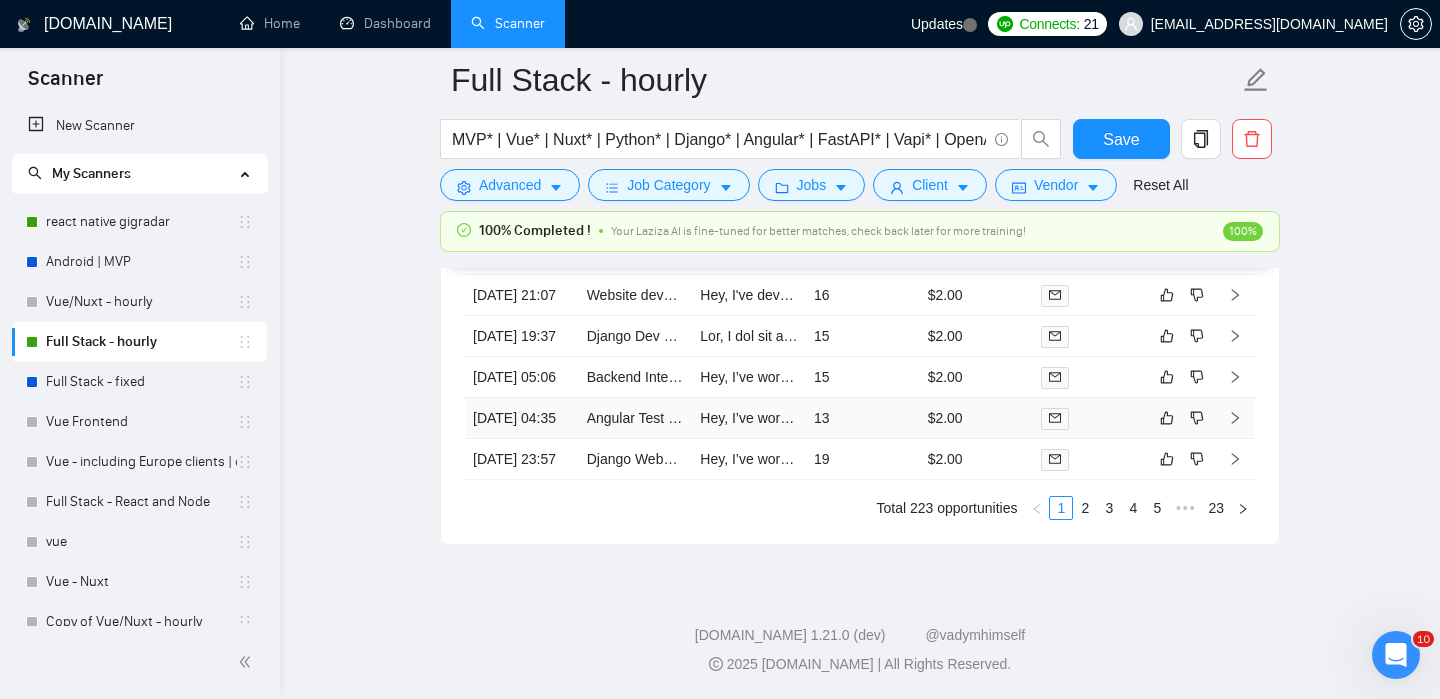 scroll, scrollTop: 5130, scrollLeft: 0, axis: vertical 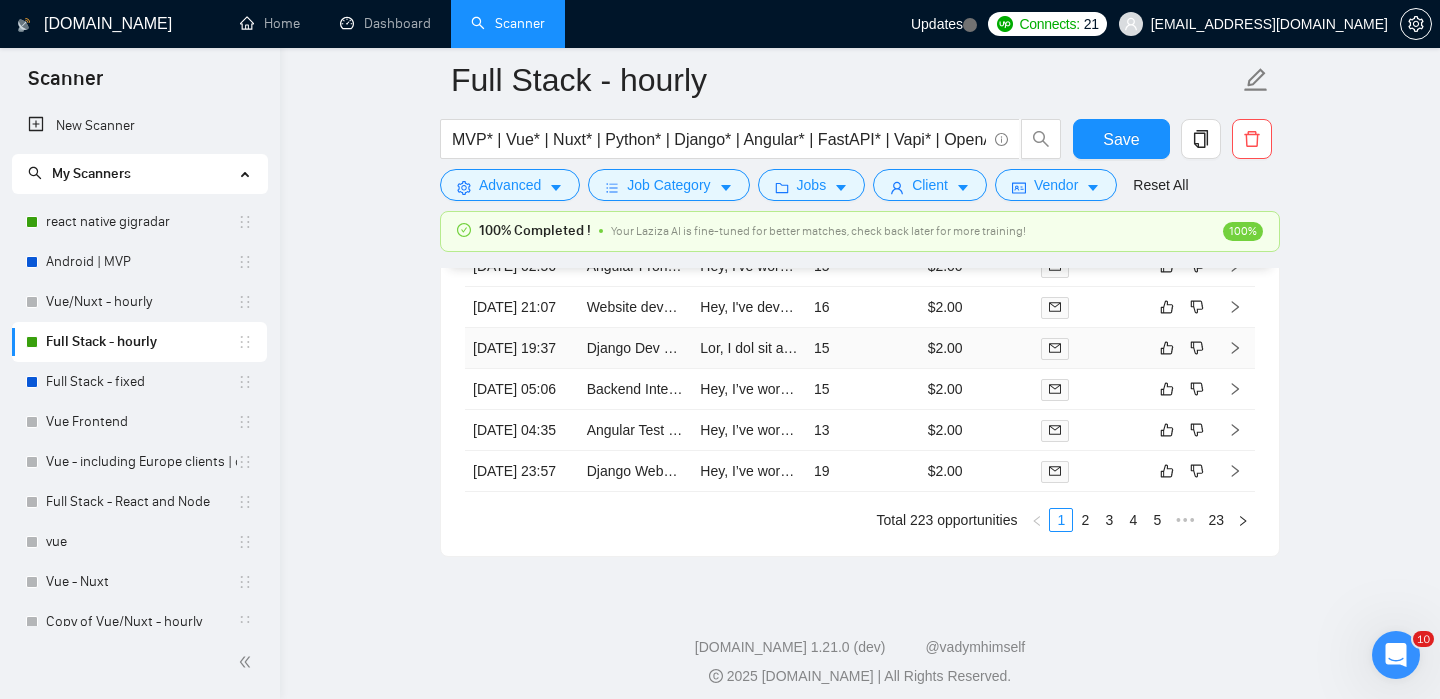 click 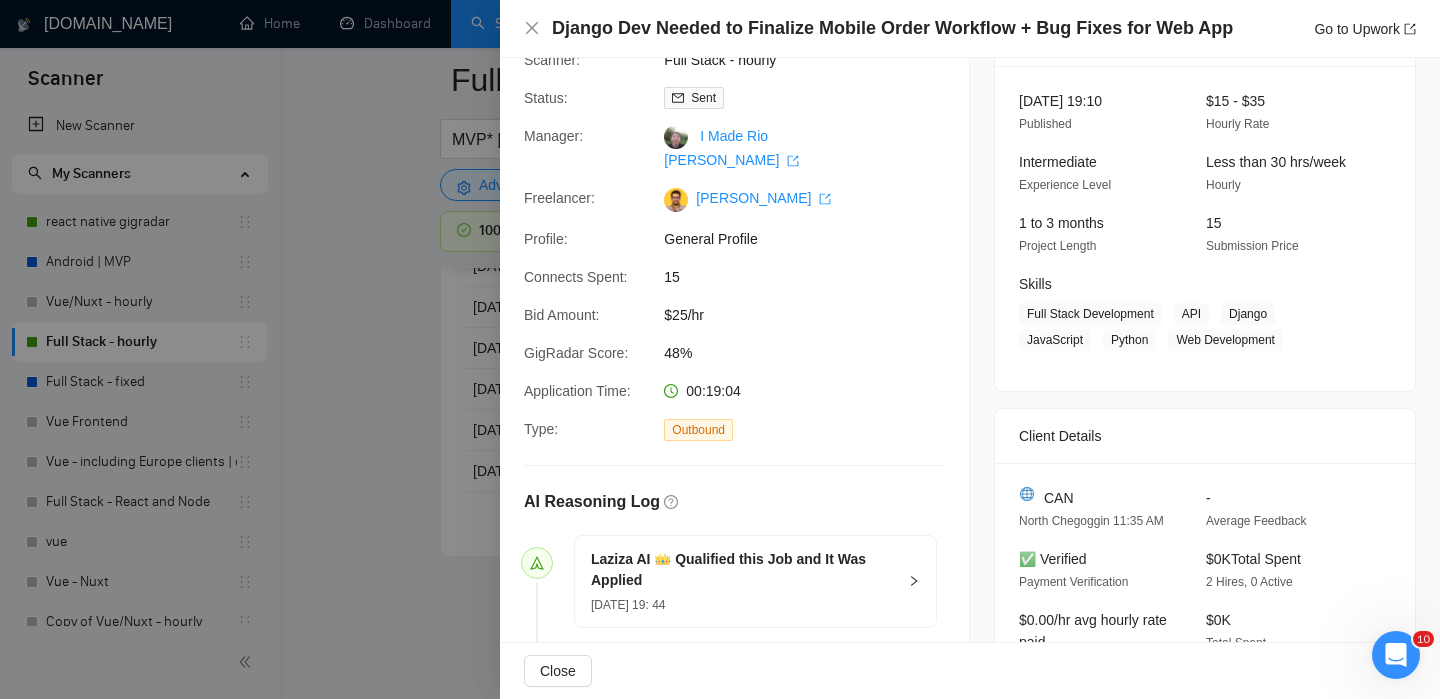 scroll, scrollTop: 0, scrollLeft: 0, axis: both 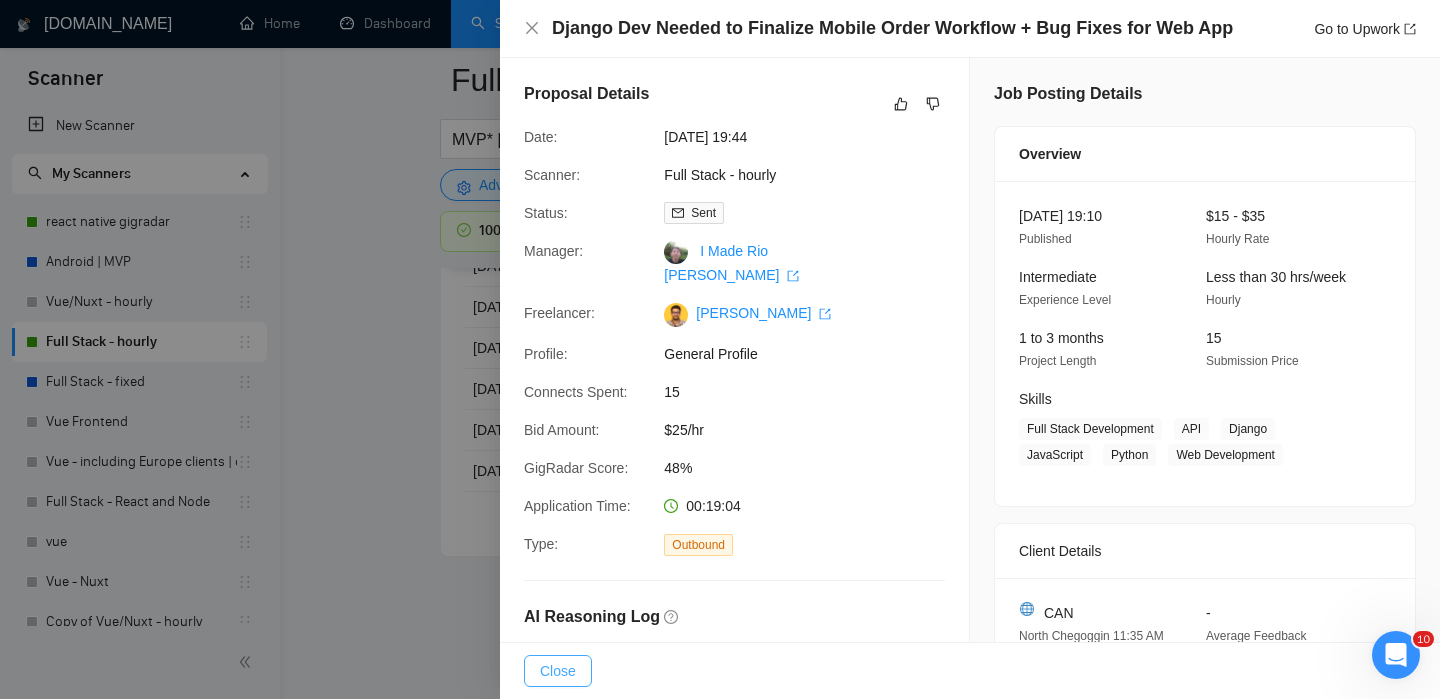 click on "Close" at bounding box center [558, 671] 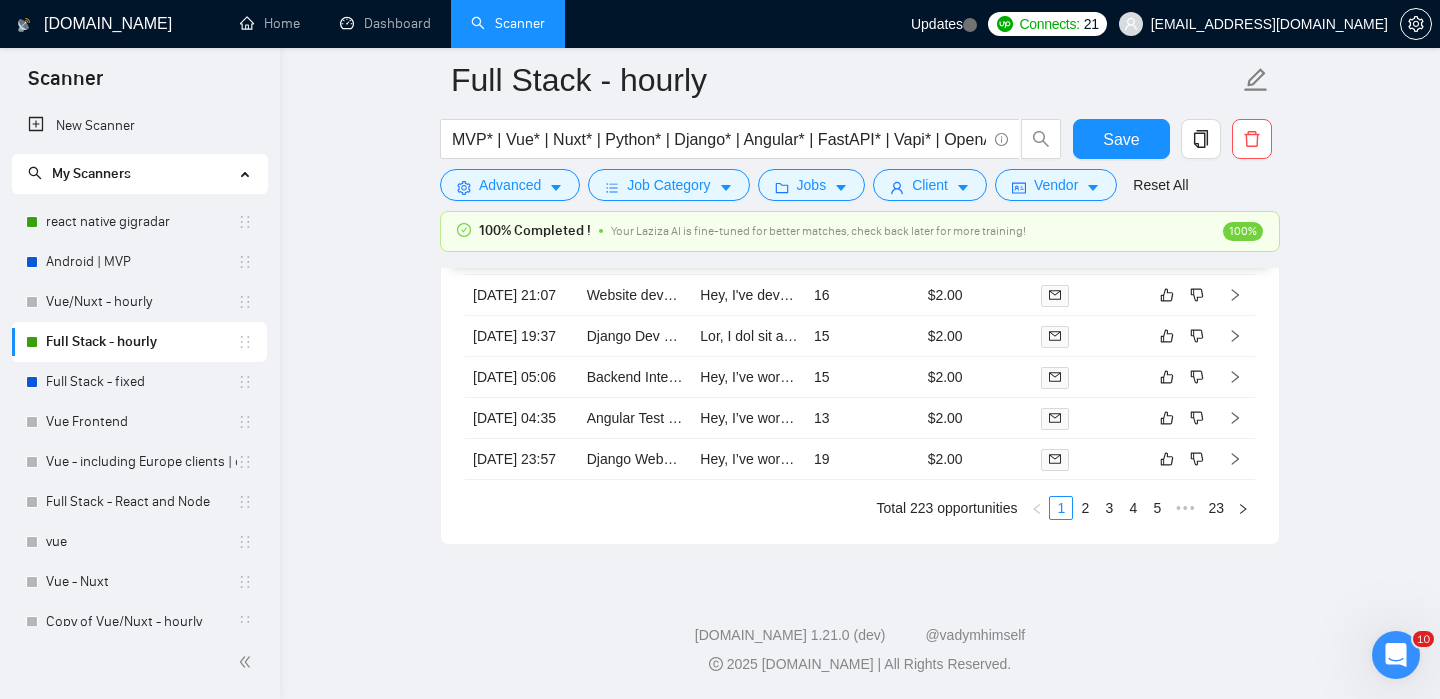 scroll, scrollTop: 5187, scrollLeft: 0, axis: vertical 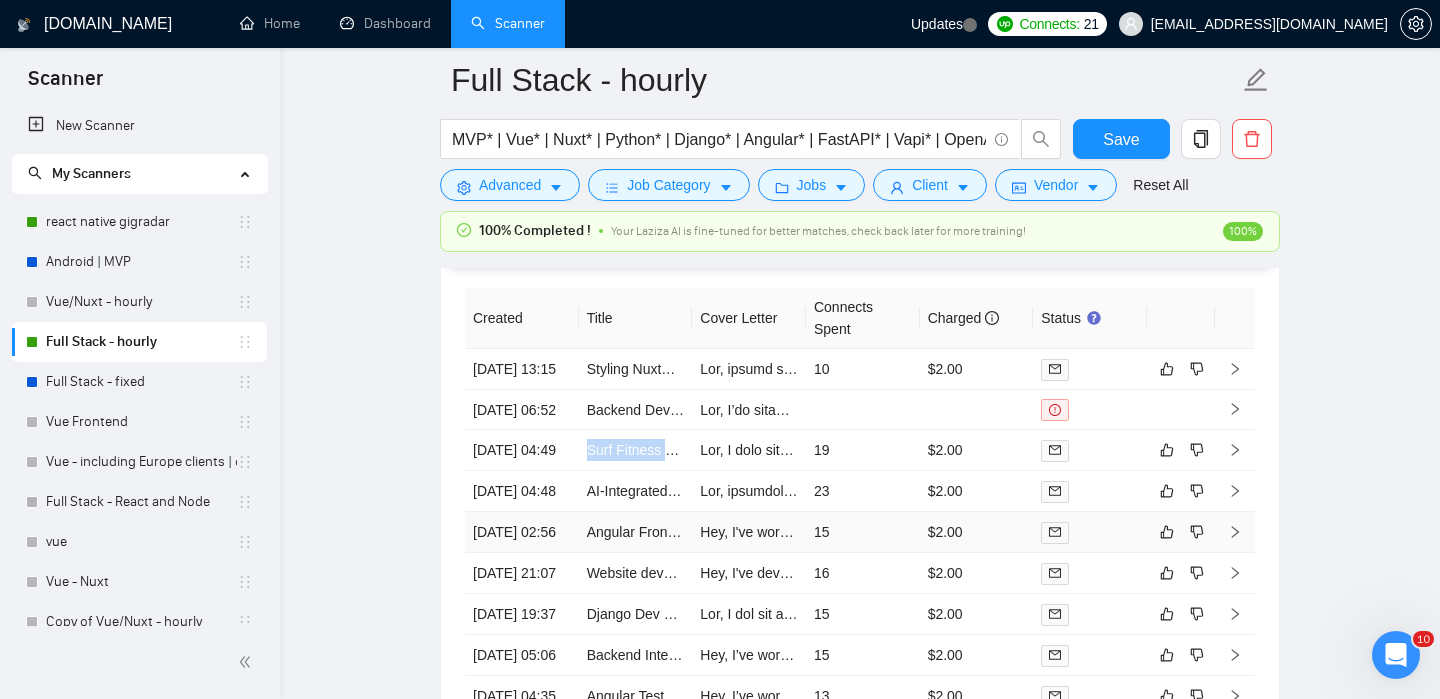 click 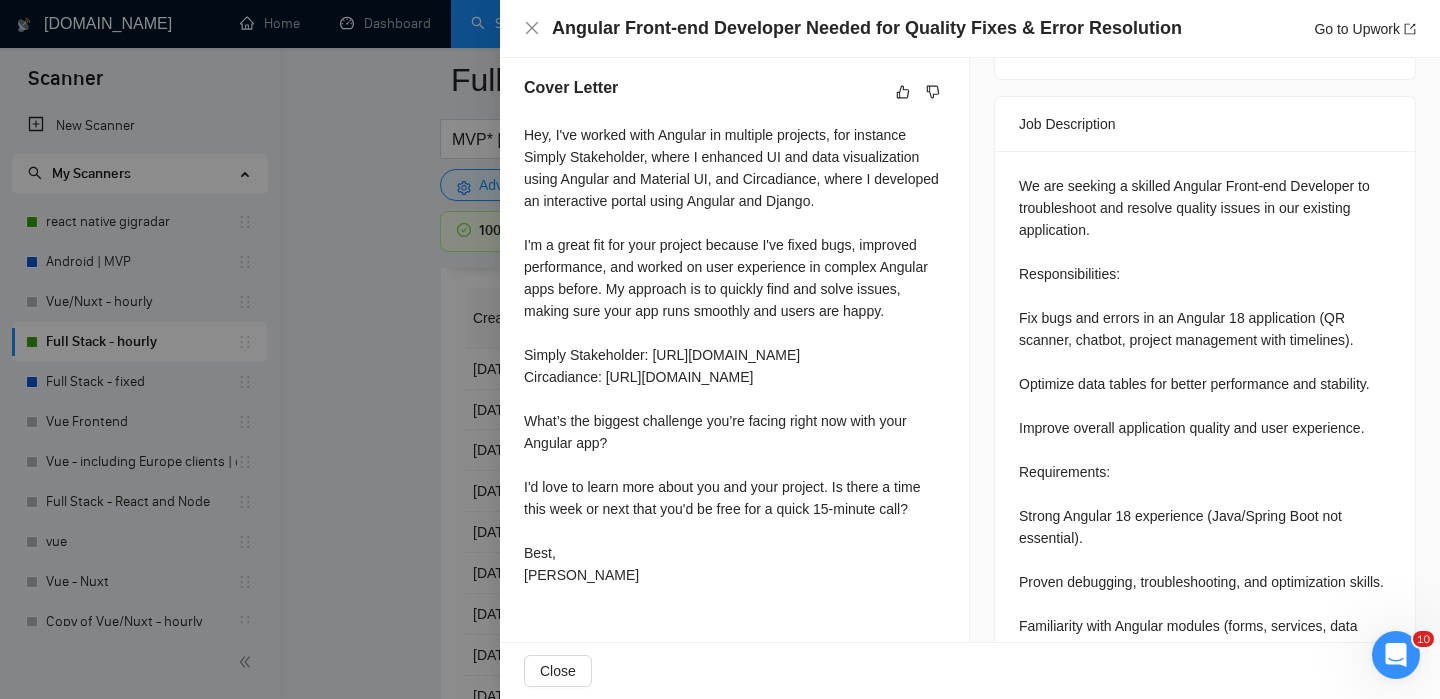 scroll, scrollTop: 740, scrollLeft: 0, axis: vertical 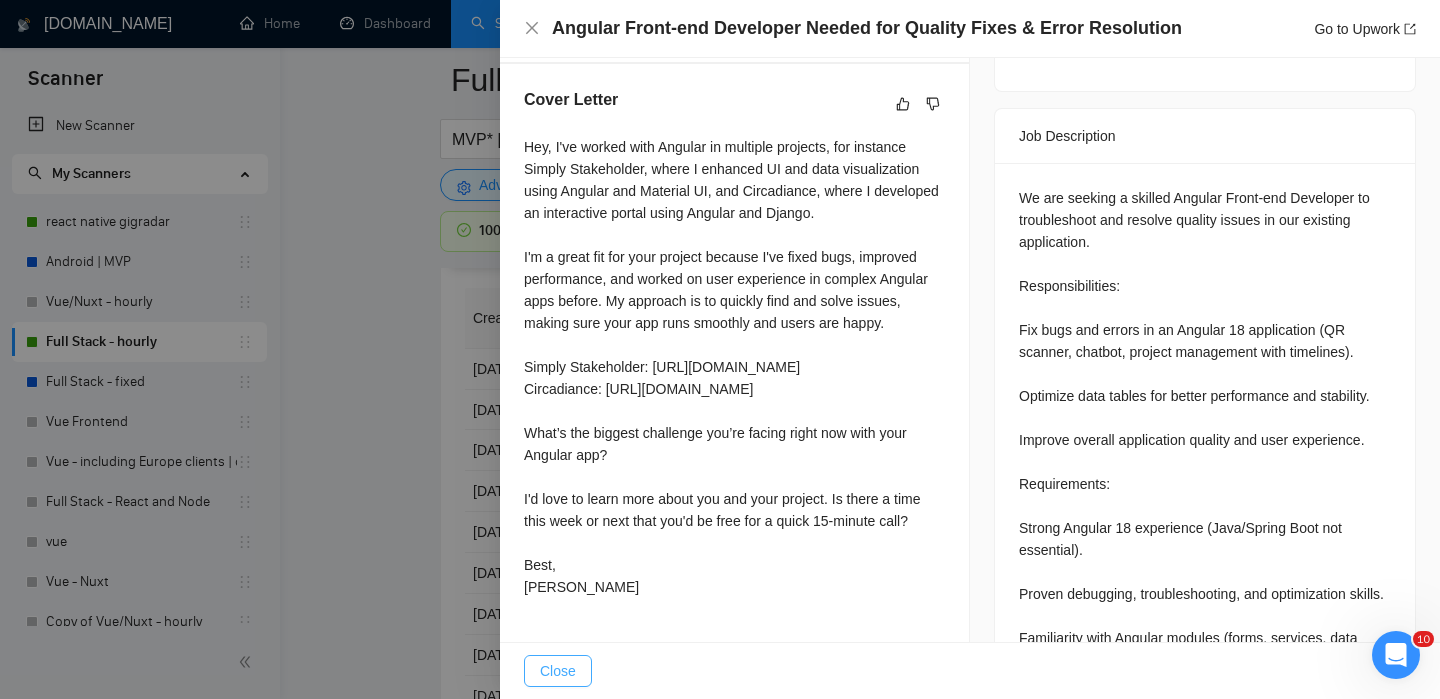 click on "Close" at bounding box center (558, 671) 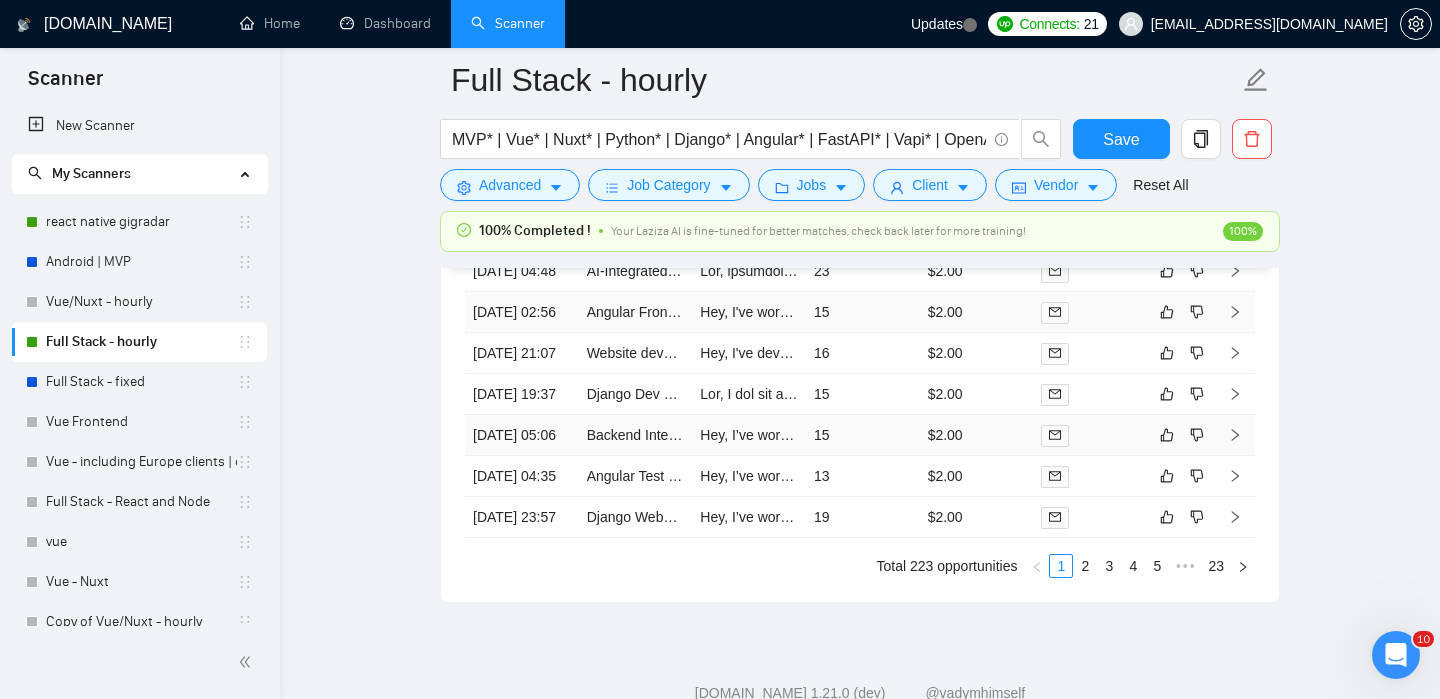 scroll, scrollTop: 5085, scrollLeft: 0, axis: vertical 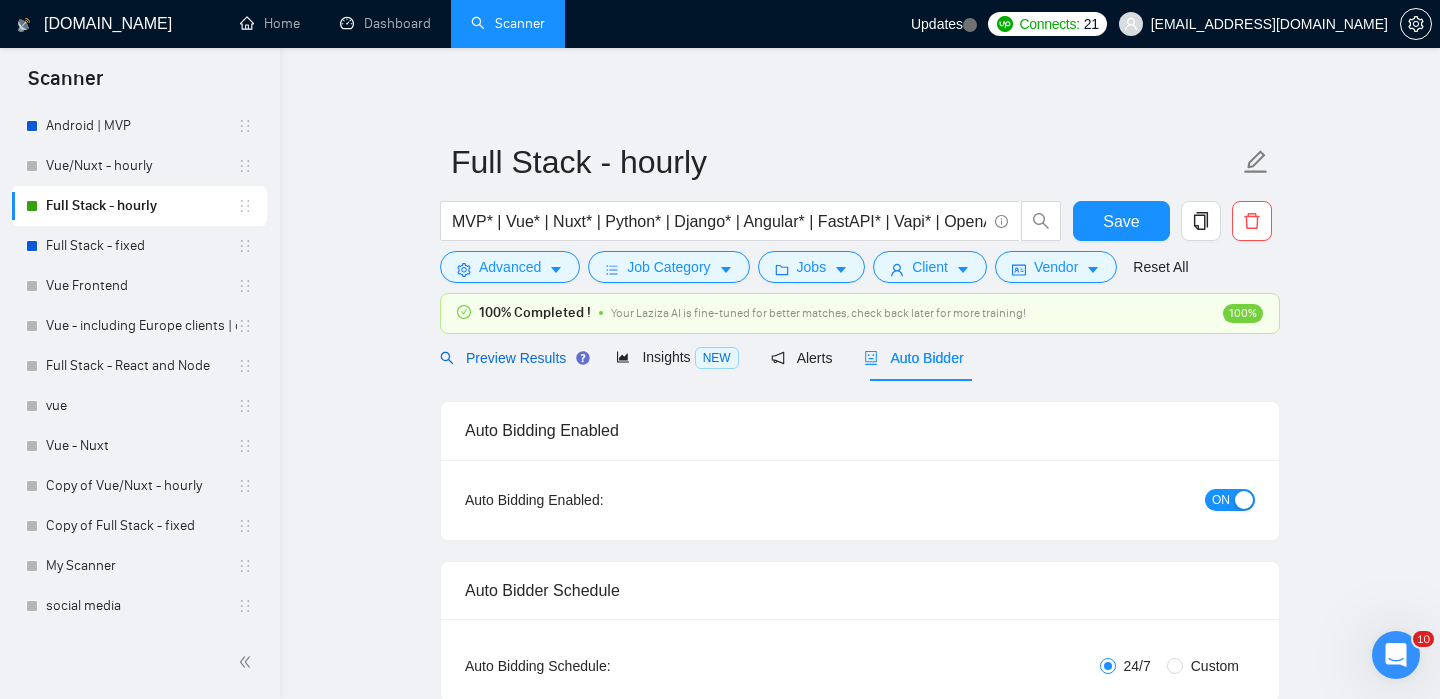 click on "Preview Results" at bounding box center (512, 358) 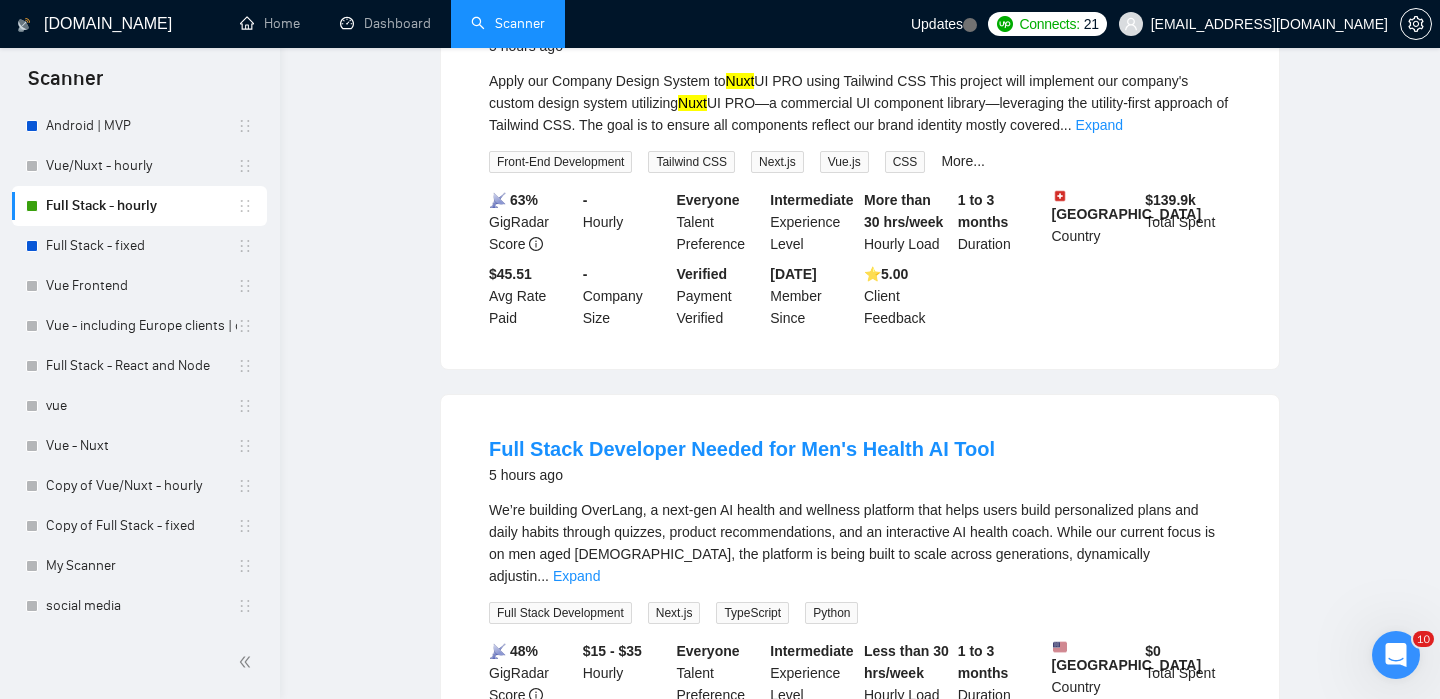scroll, scrollTop: 0, scrollLeft: 0, axis: both 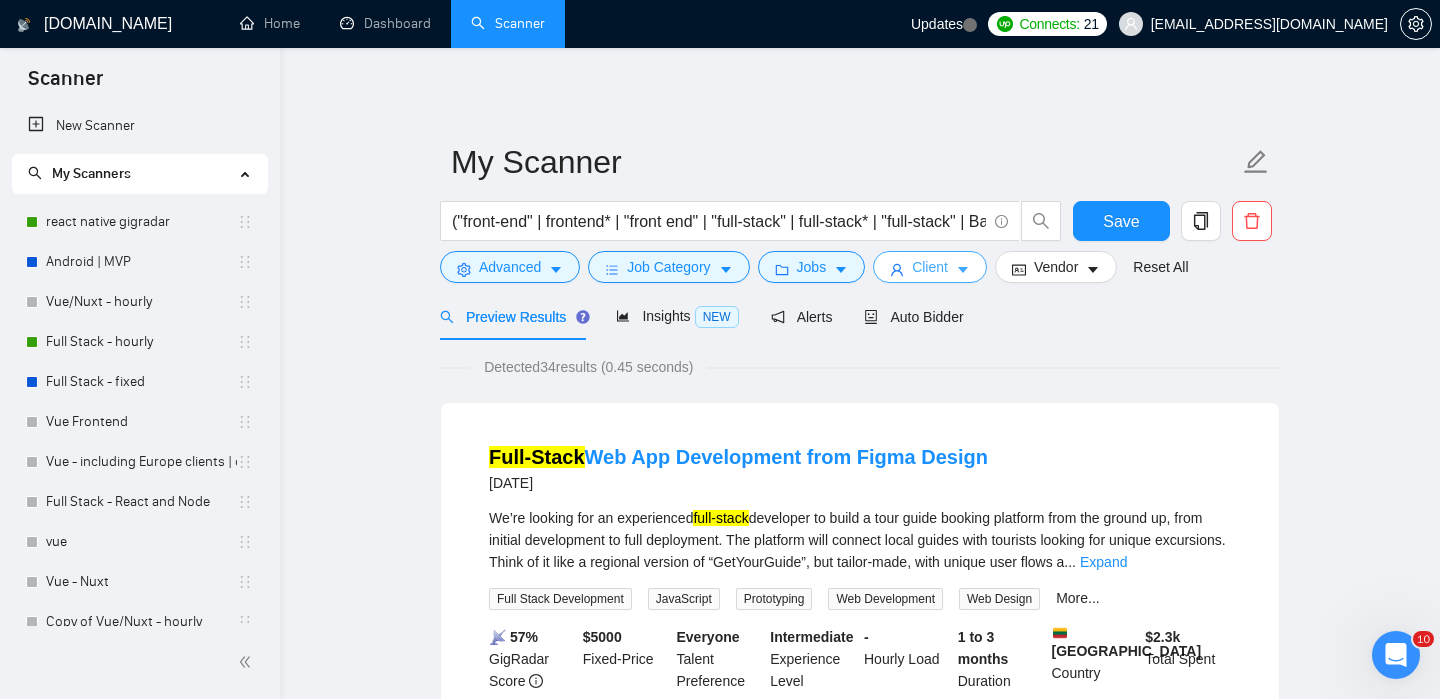 click on "Client" at bounding box center (930, 267) 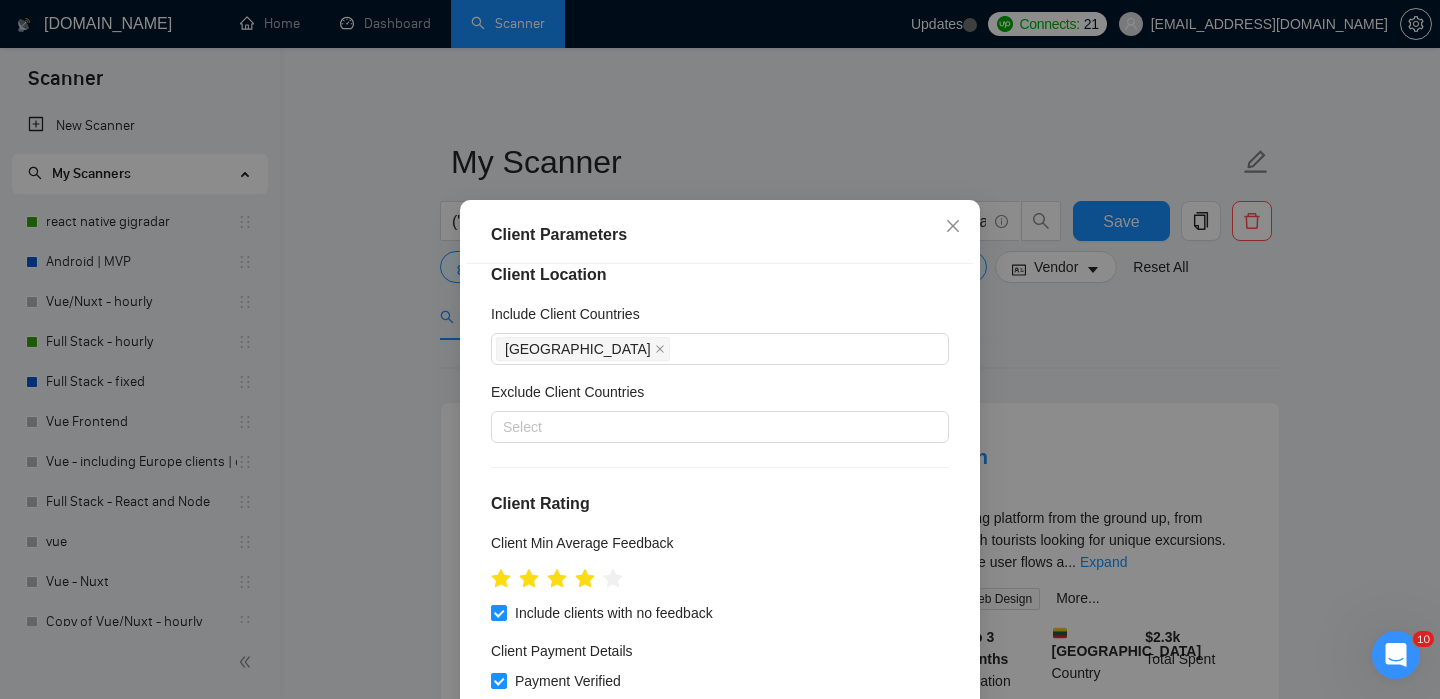 scroll, scrollTop: 0, scrollLeft: 0, axis: both 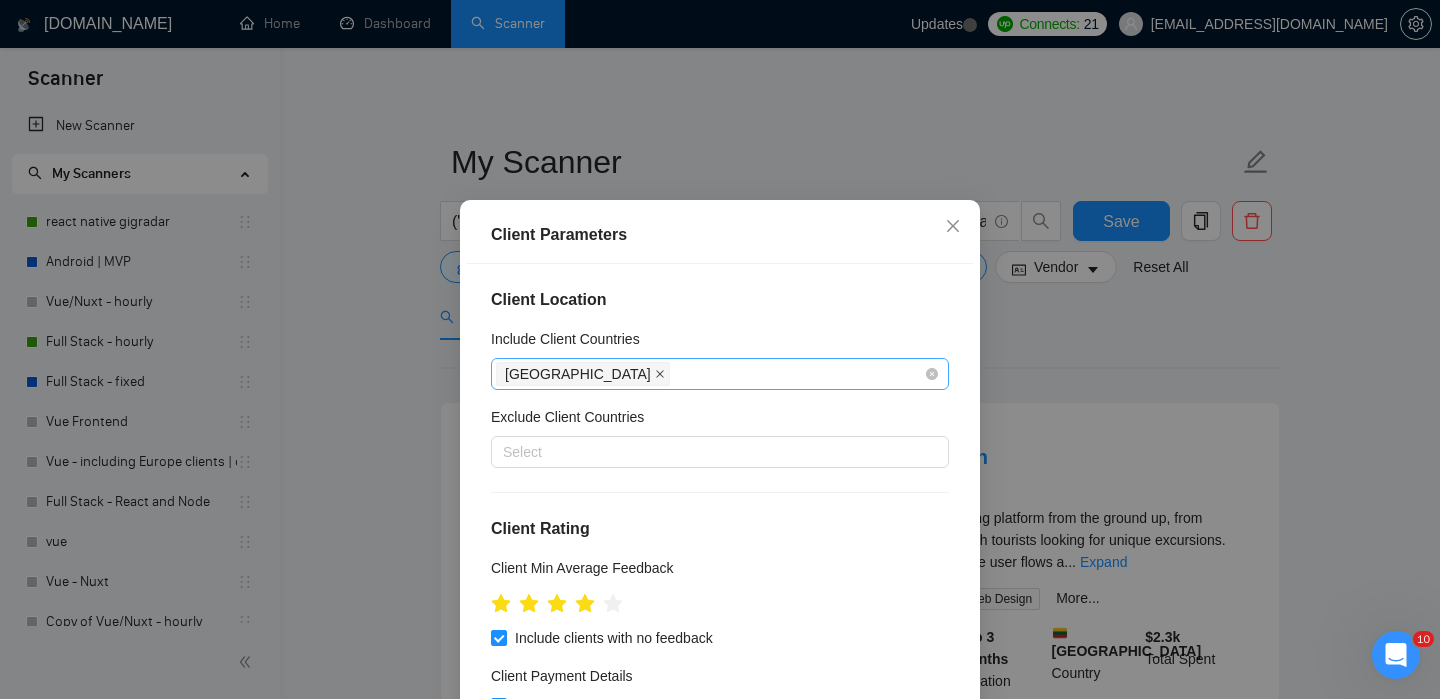 click at bounding box center (660, 374) 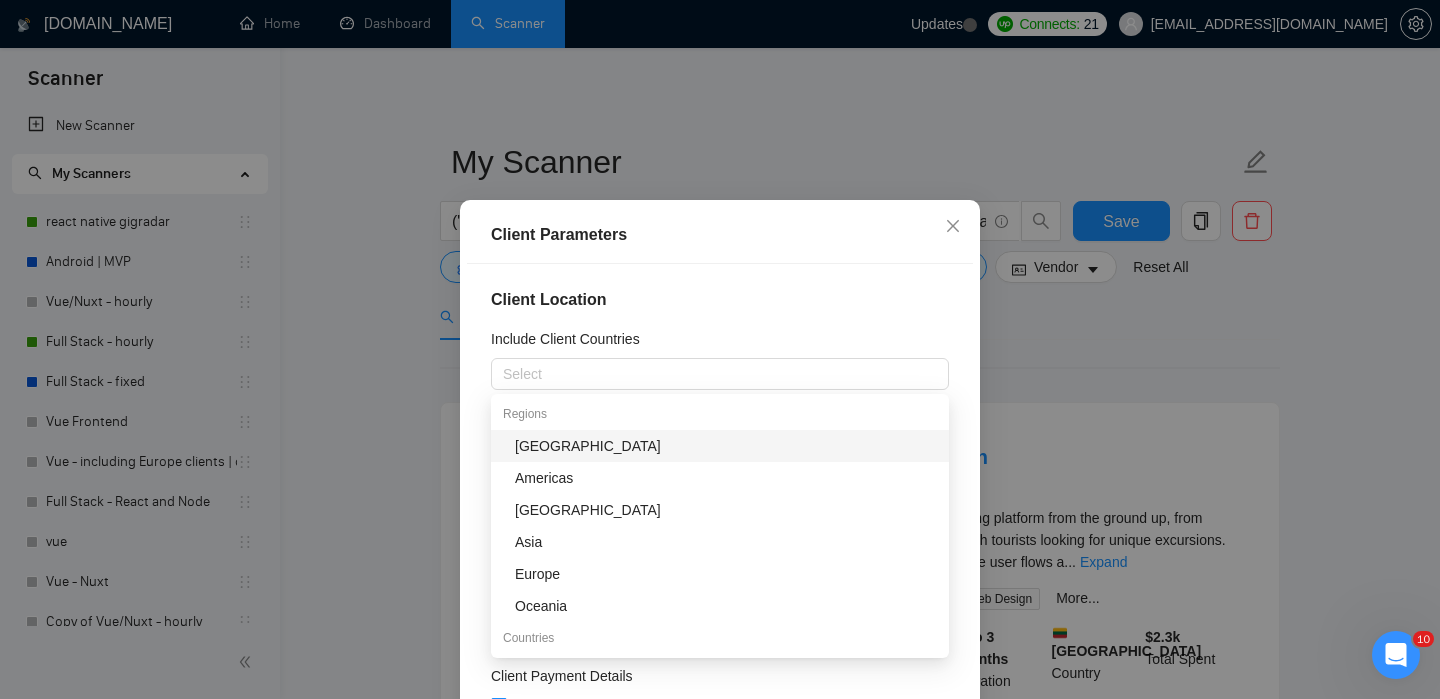 drag, startPoint x: 613, startPoint y: 370, endPoint x: 543, endPoint y: 424, distance: 88.40814 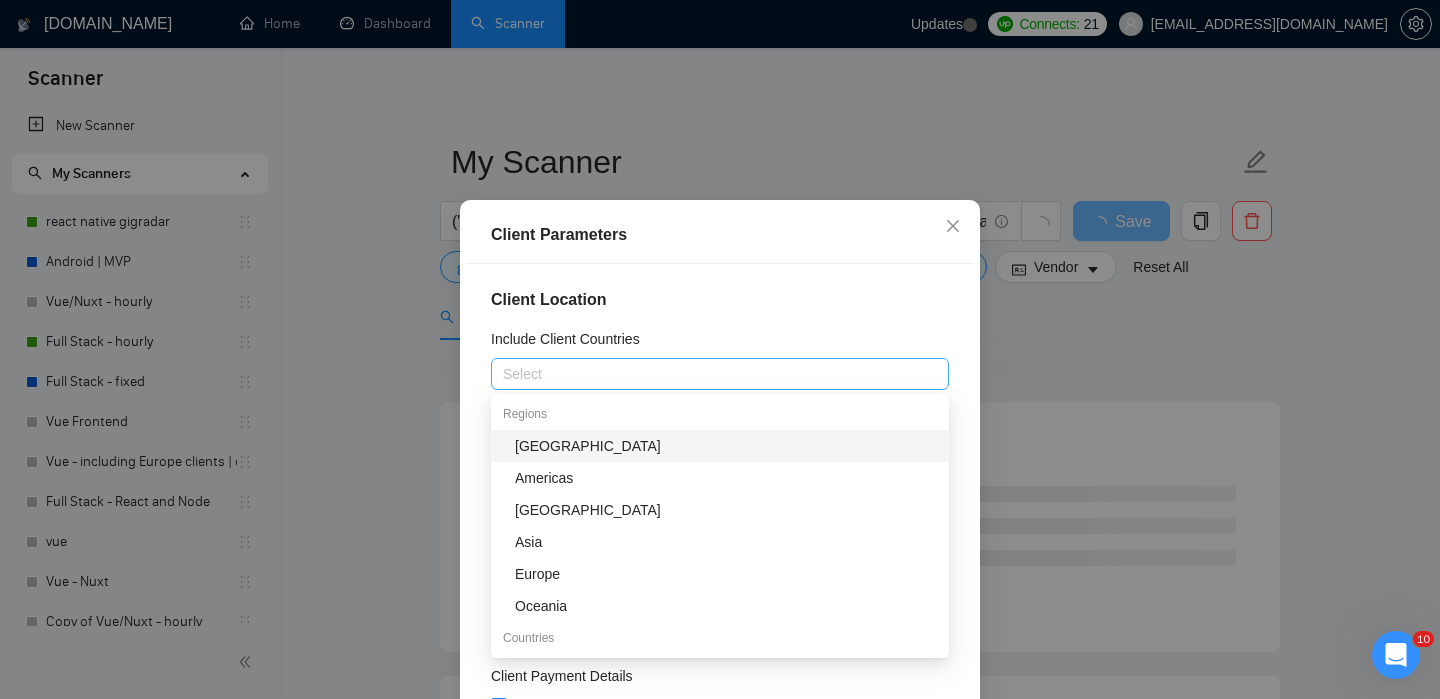 click at bounding box center [710, 374] 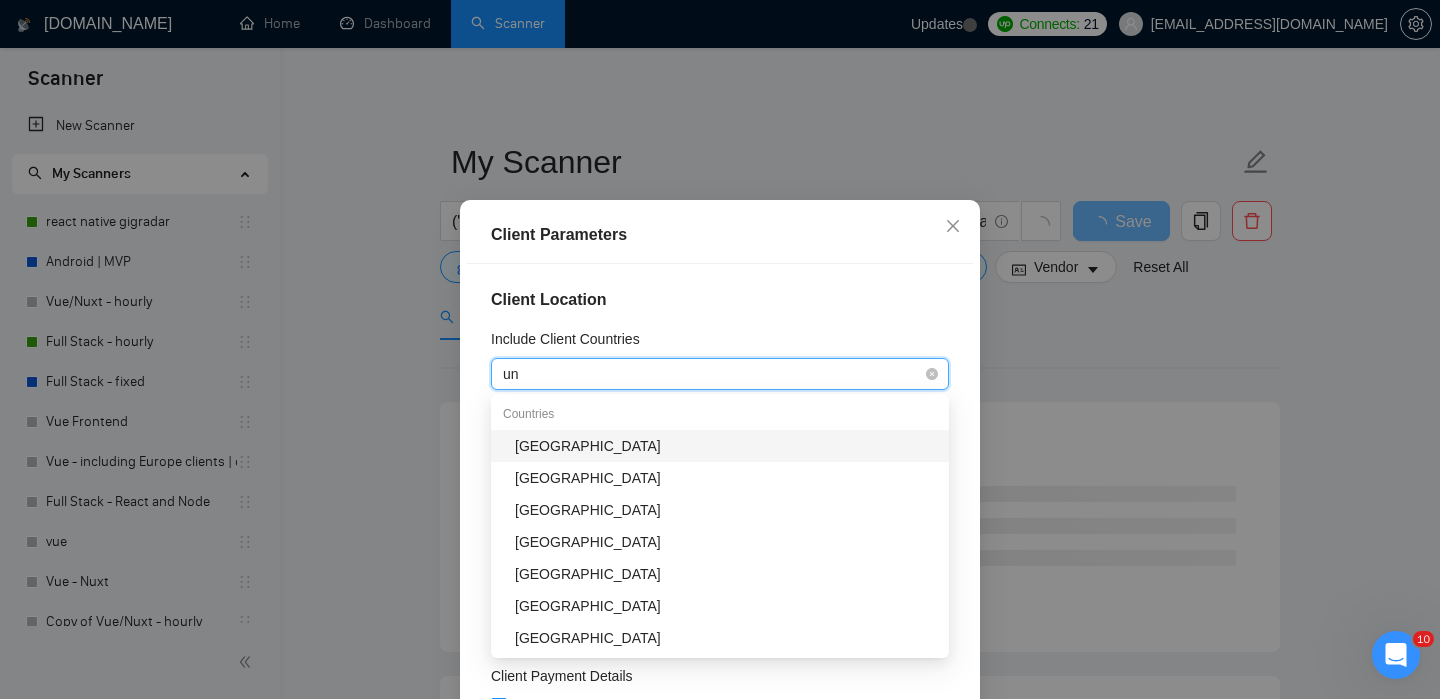 type on "uni" 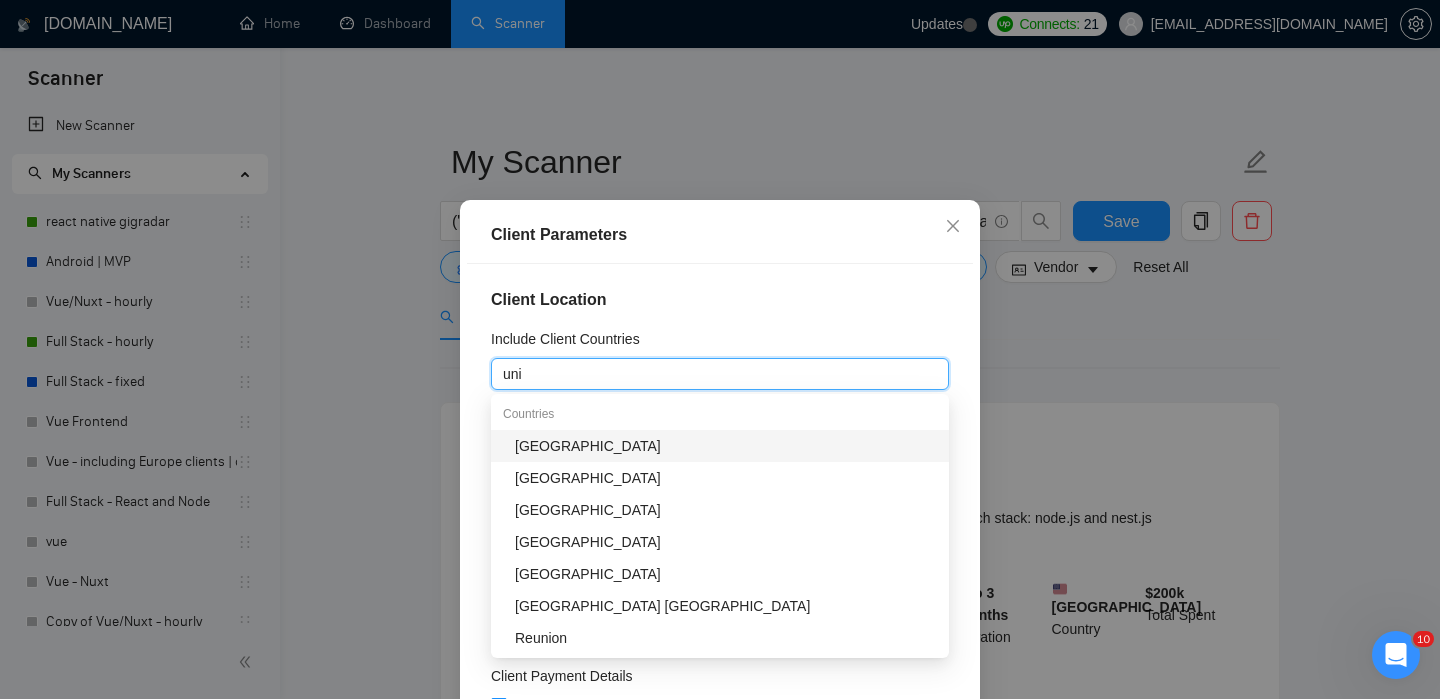 click on "[GEOGRAPHIC_DATA]" at bounding box center (726, 446) 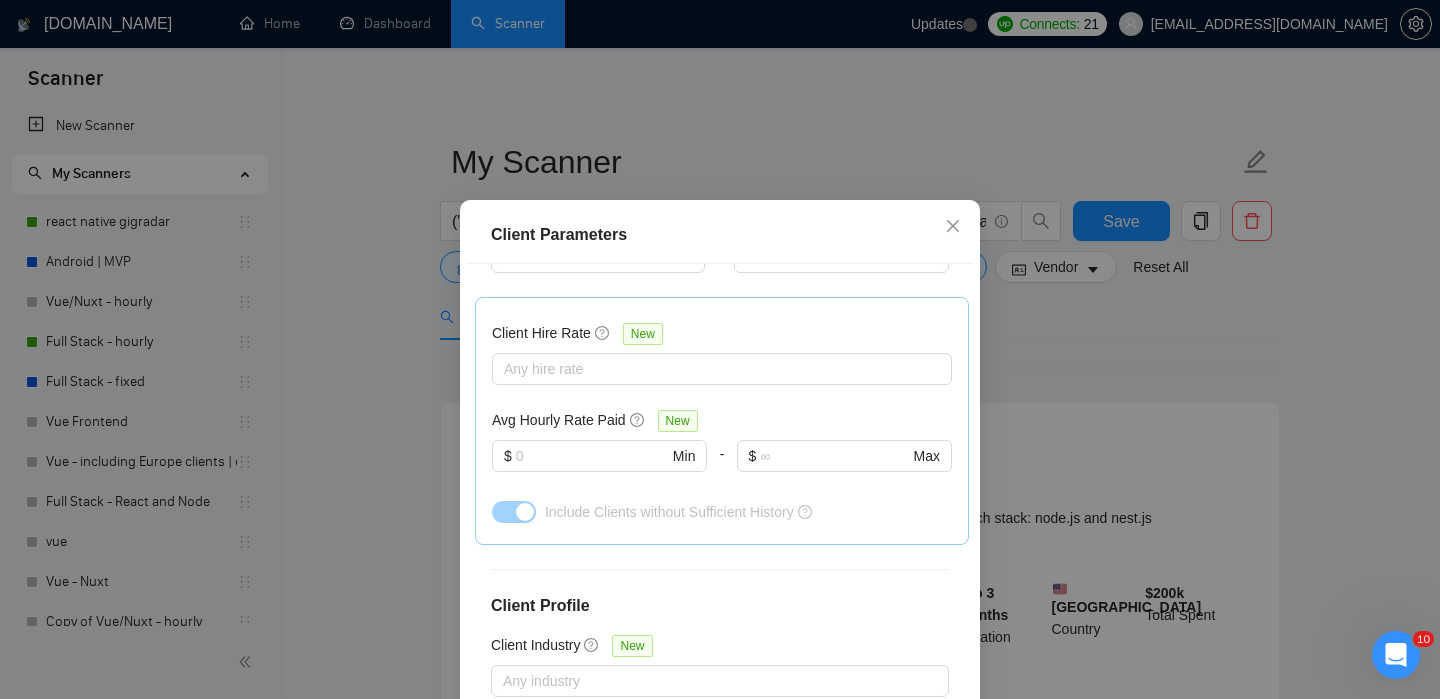 scroll, scrollTop: 757, scrollLeft: 0, axis: vertical 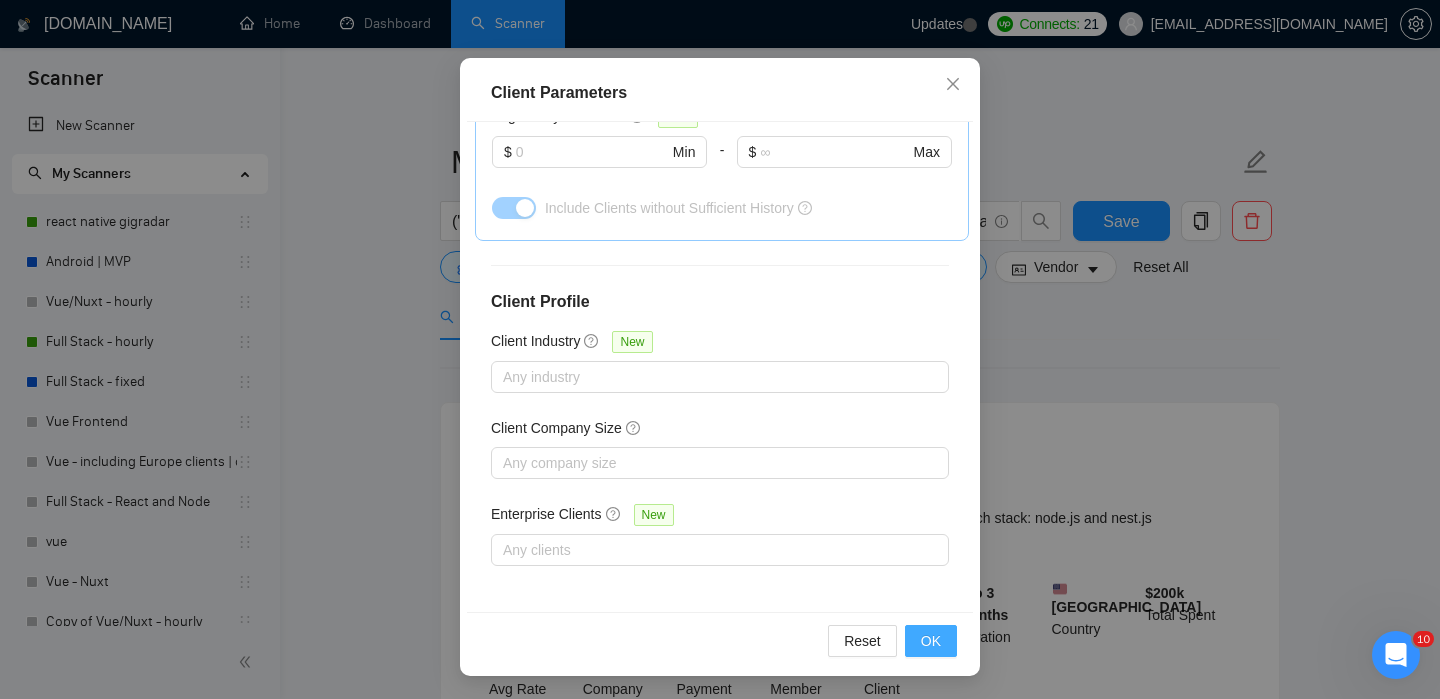 click on "OK" at bounding box center (931, 641) 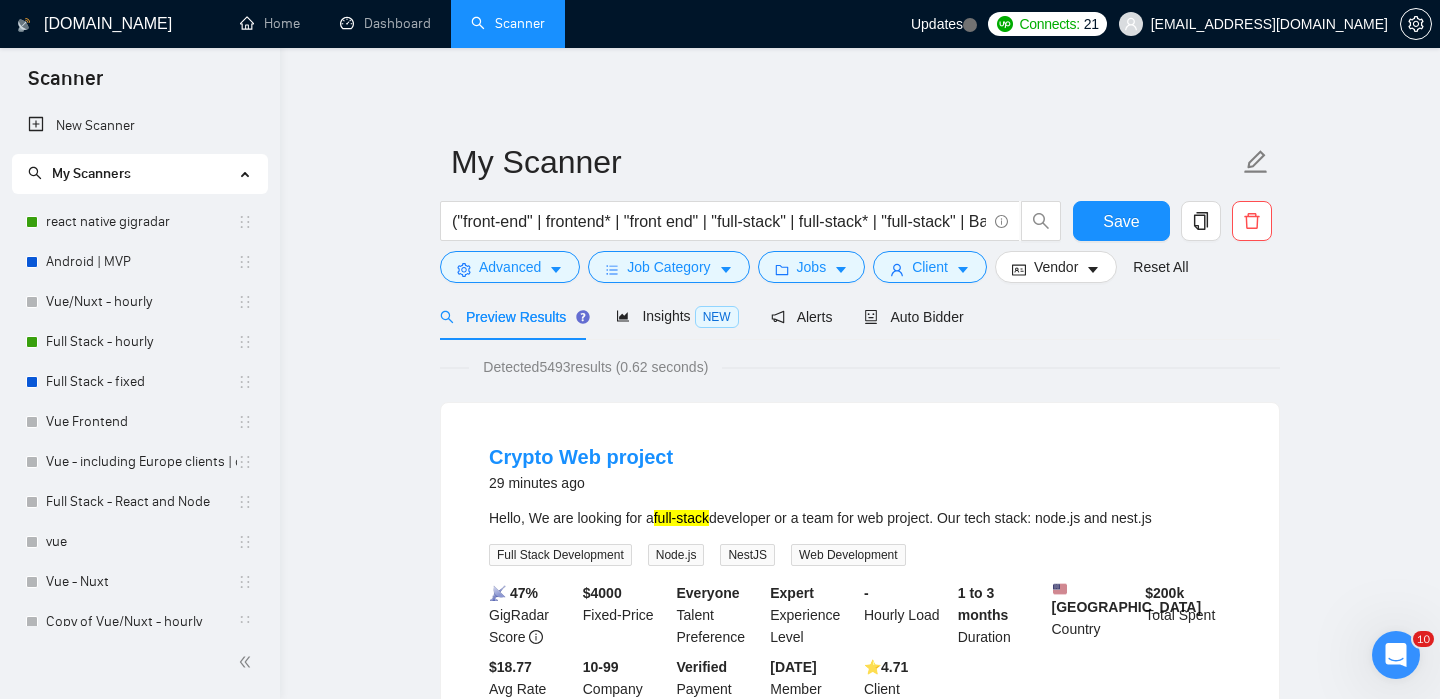 scroll, scrollTop: 62, scrollLeft: 0, axis: vertical 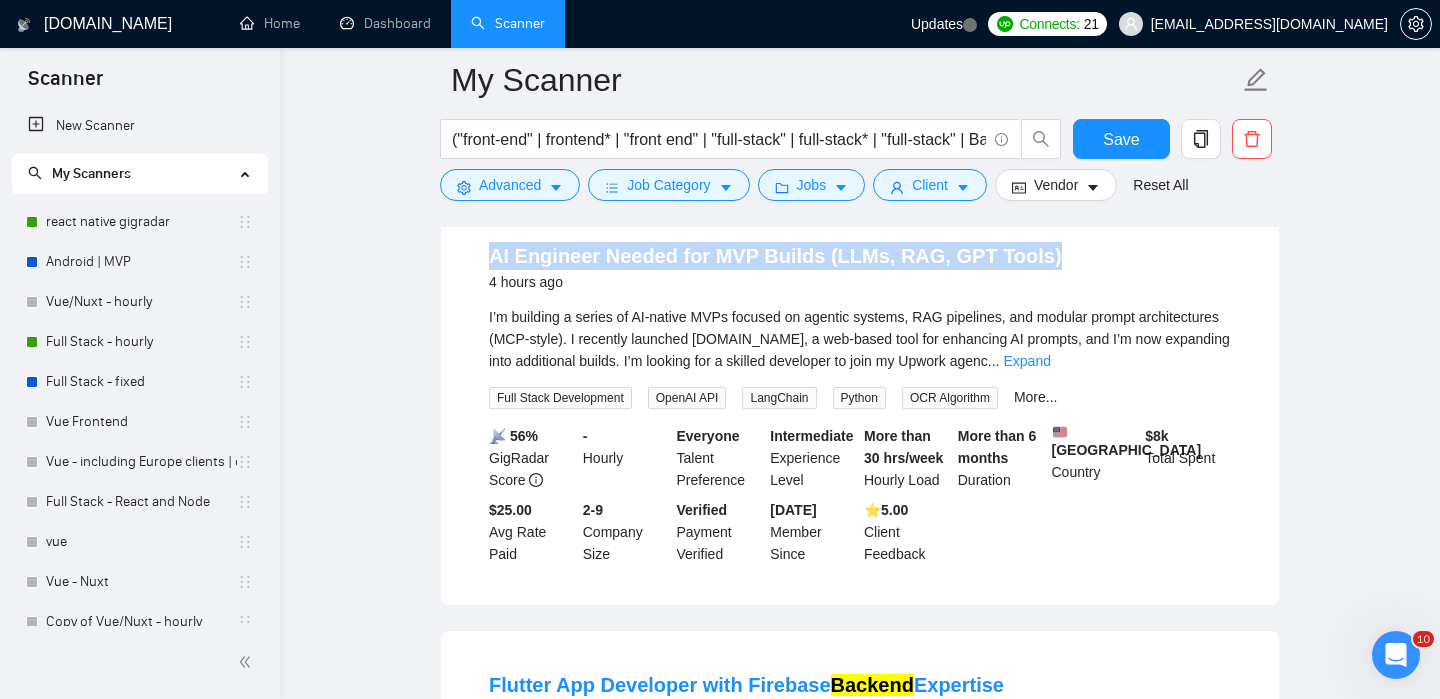 click on "My Scanner ("front-end" | frontend* | "front end" | "full-stack" | full-stack* | "full-stack" | Backend* | "Back-end" | "Back - end" | "Back end") Save Advanced   Job Category   Jobs   Client   Vendor   Reset All Preview Results Insights NEW Alerts Auto Bidder Detected   5493  results   (0.62 seconds) Crypto Web project 29 minutes ago Hello,
We are looking for a  full-stack  developer or a team for web project. Our tech stack: node.js and nest.js Full Stack Development Node.js NestJS Web Development 📡   47% GigRadar Score   $ 4000 Fixed-Price Everyone Talent Preference Expert Experience Level - Hourly Load 1 to 3 months Duration   United States Country $ 200k Total Spent $18.77 Avg Rate Paid 10-99 Company Size Verified Payment Verified Mar, 2019 Member Since ⭐️  4.71 Client Feedback Full Stack dev, use AI to build system that scans emails for monthly expenses, offers alternatives 35 minutes ago ... Expand Full Stack Development Vue.js Web Application Laravel PHP More... 📡   43% GigRadar Score   $ -" at bounding box center (860, 1386) 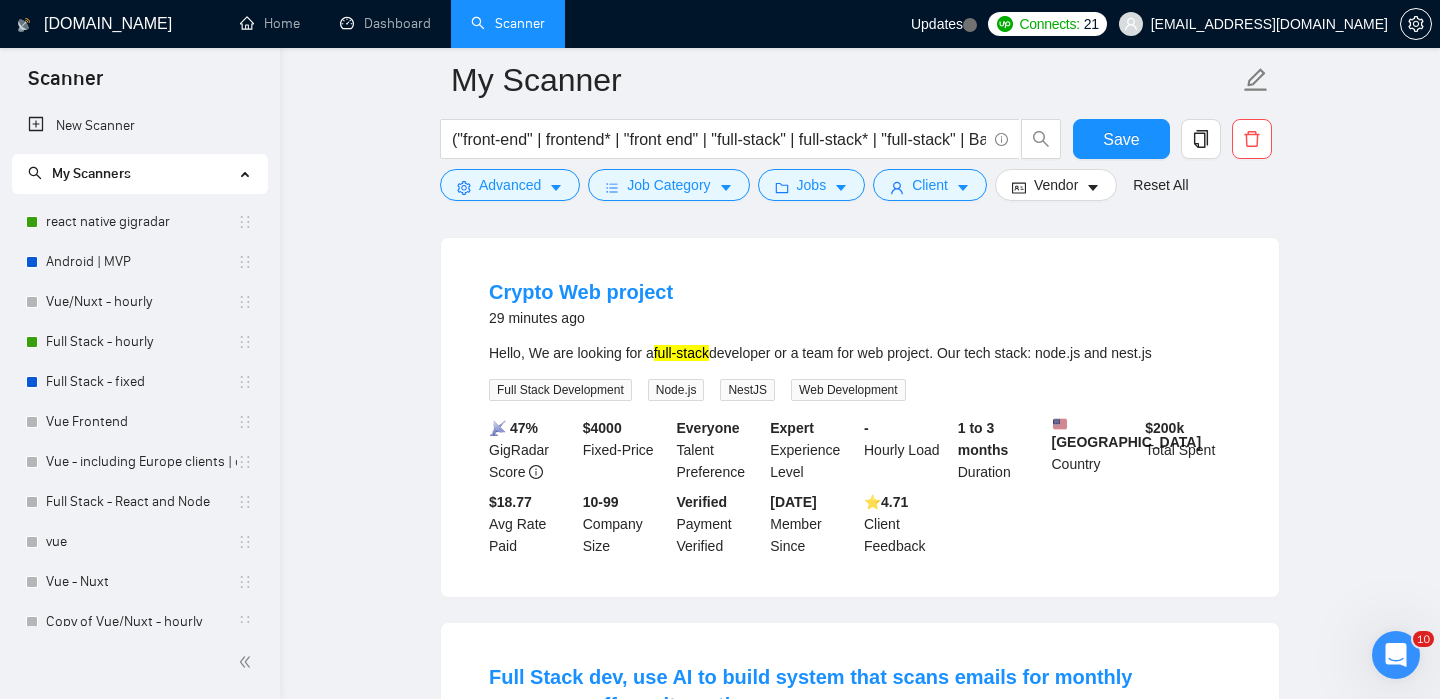 scroll, scrollTop: 0, scrollLeft: 0, axis: both 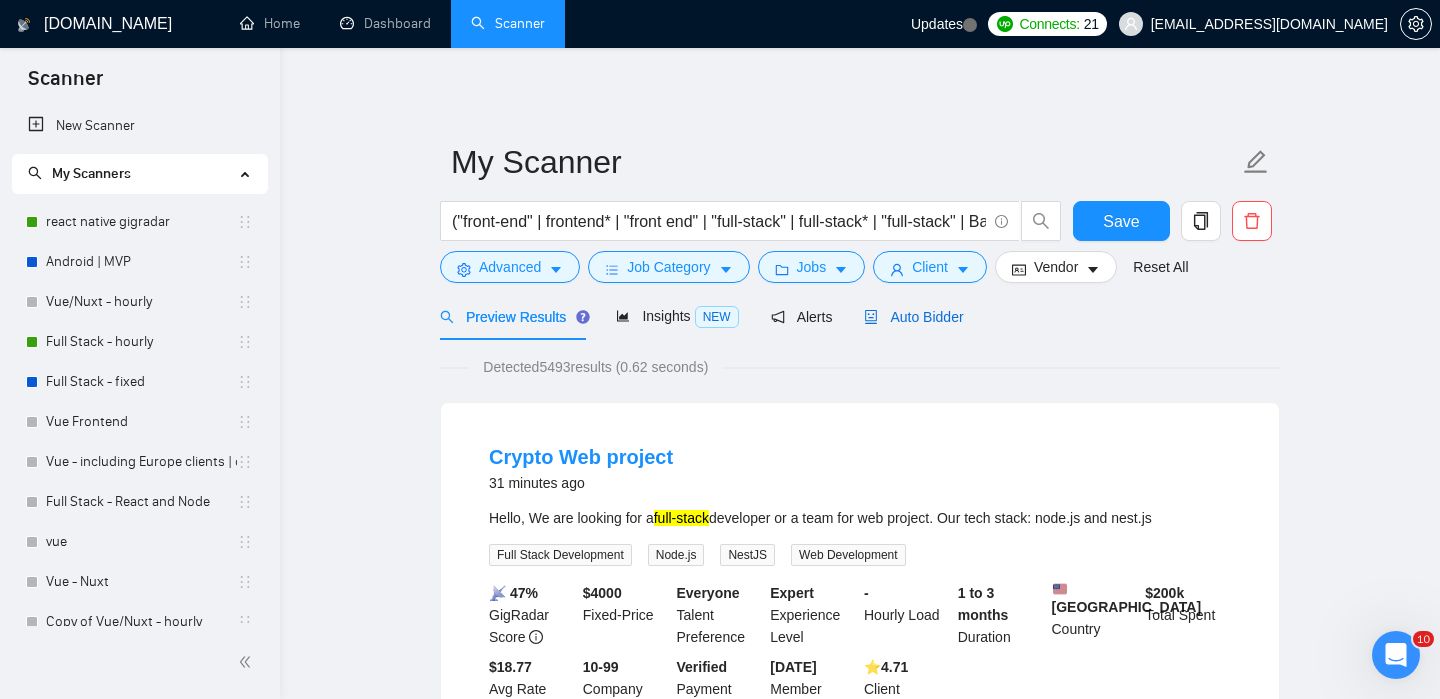 click on "Auto Bidder" at bounding box center (913, 317) 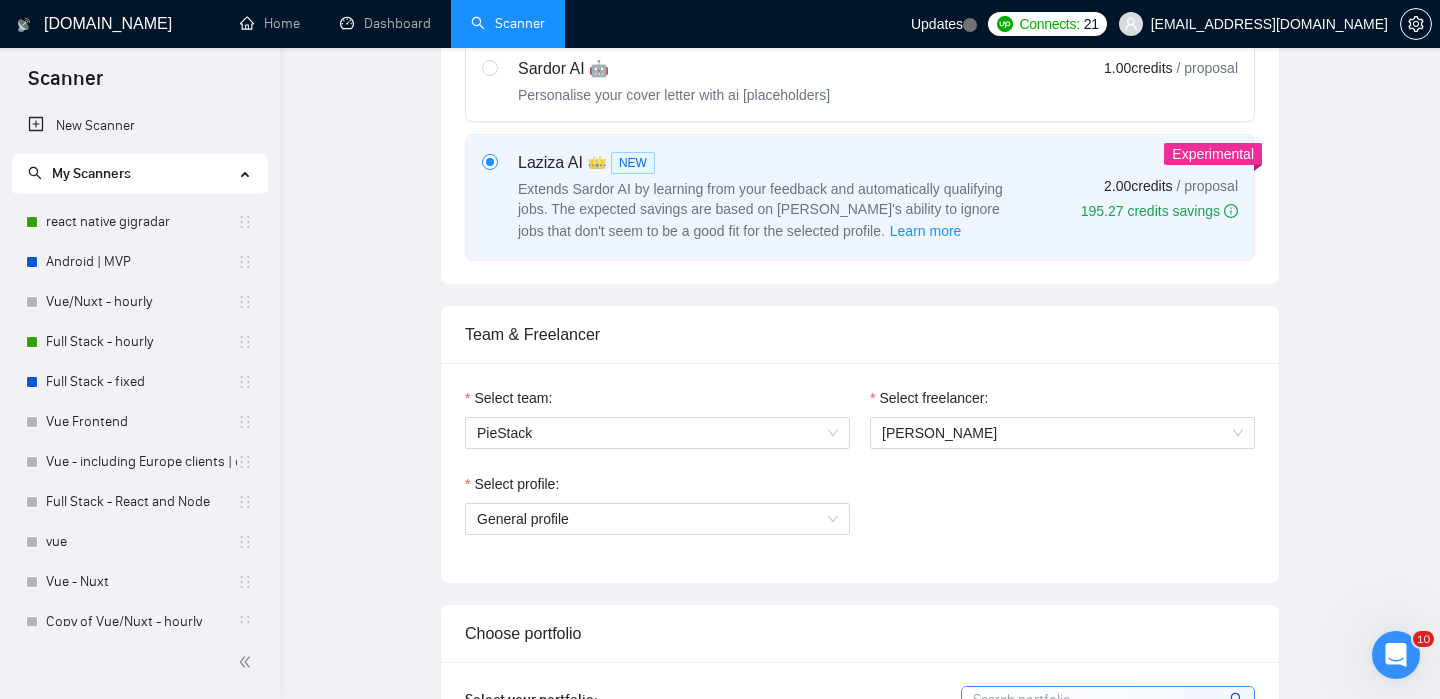 type 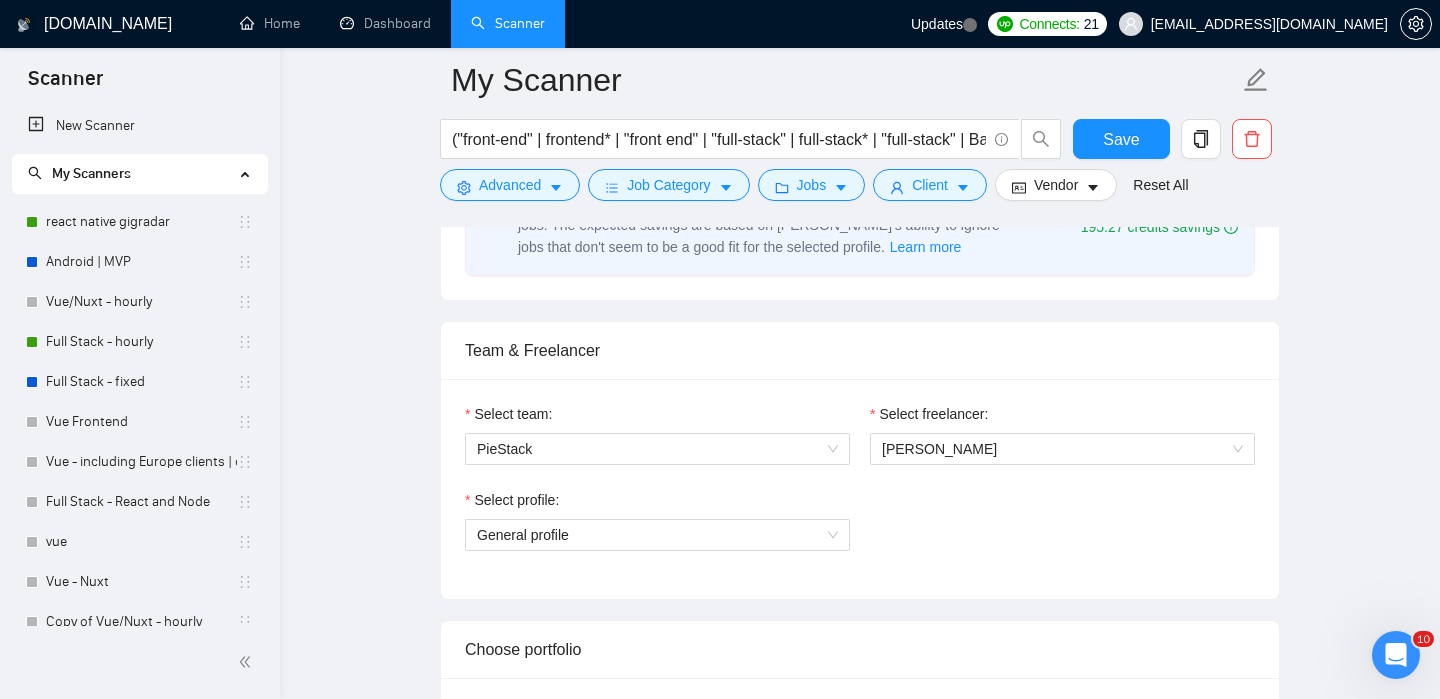 scroll, scrollTop: 1868, scrollLeft: 0, axis: vertical 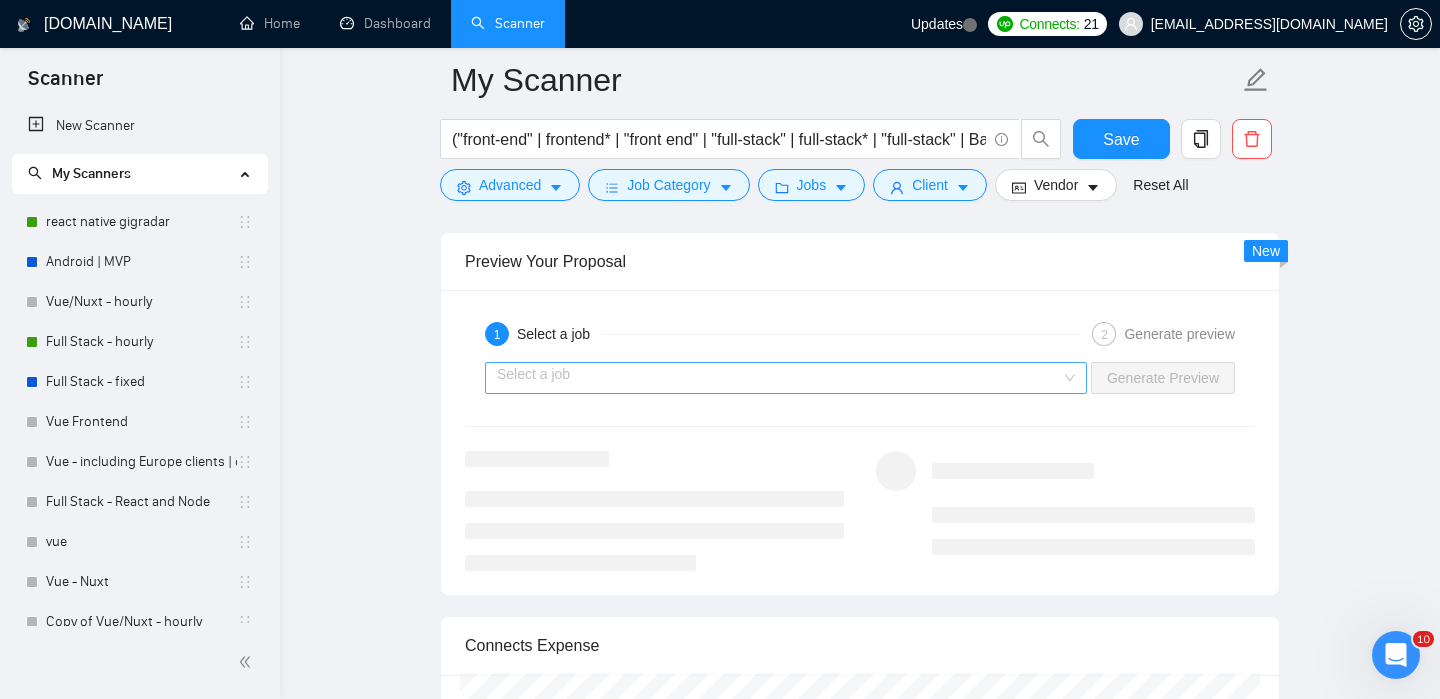 click at bounding box center [779, 378] 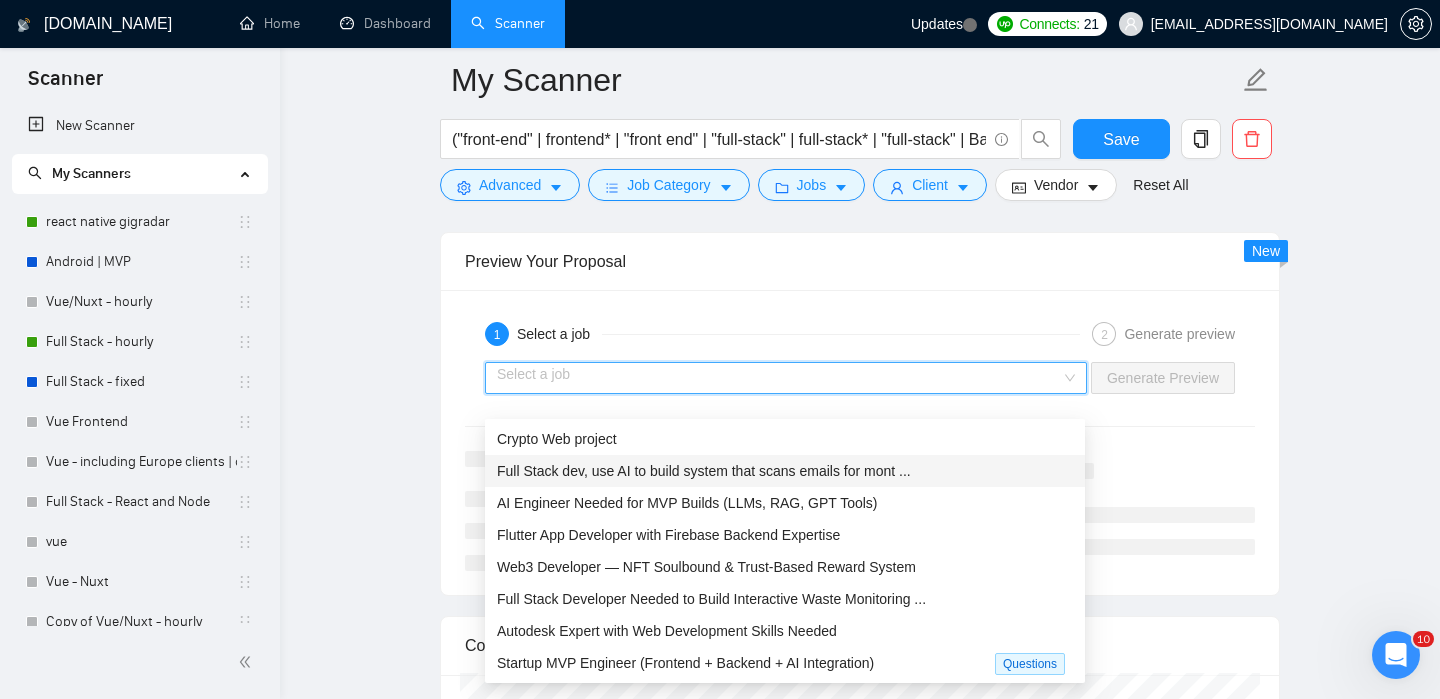click on "Full Stack dev, use AI to build system that scans emails for mont ..." at bounding box center (704, 471) 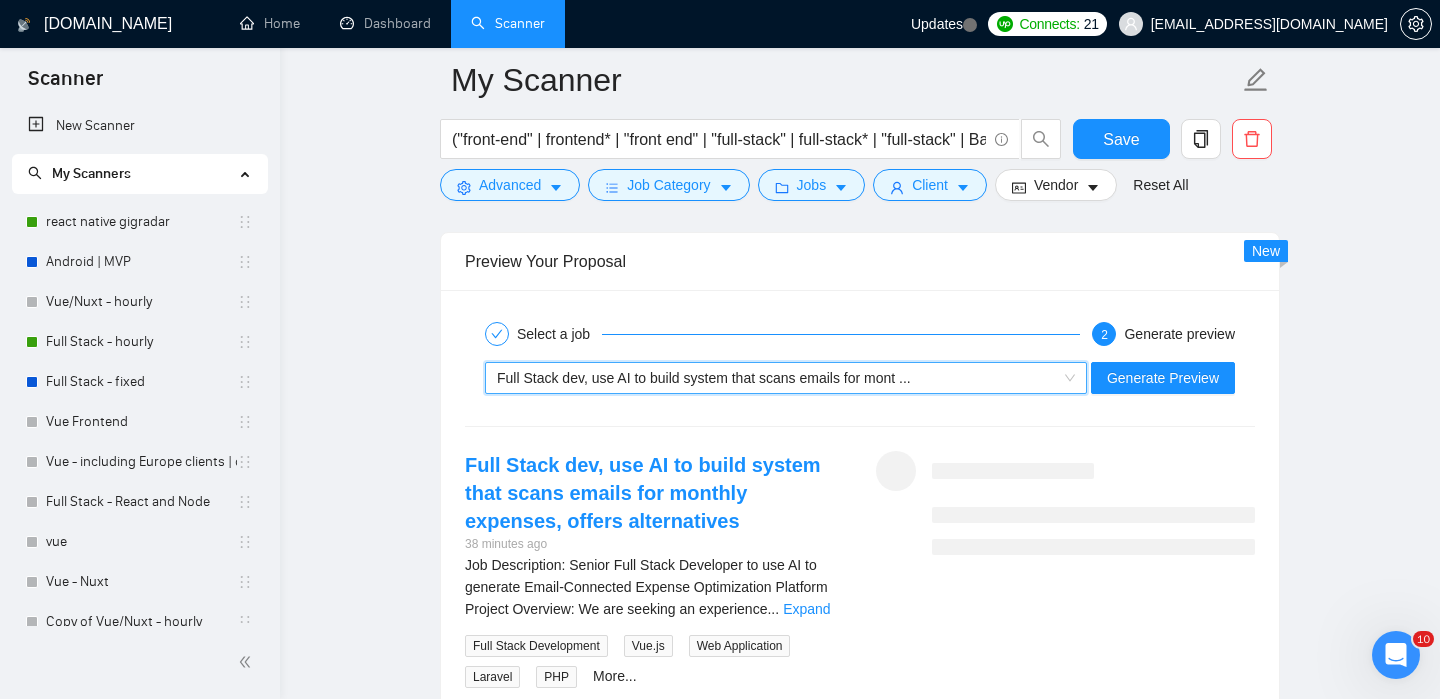 scroll, scrollTop: 3541, scrollLeft: 0, axis: vertical 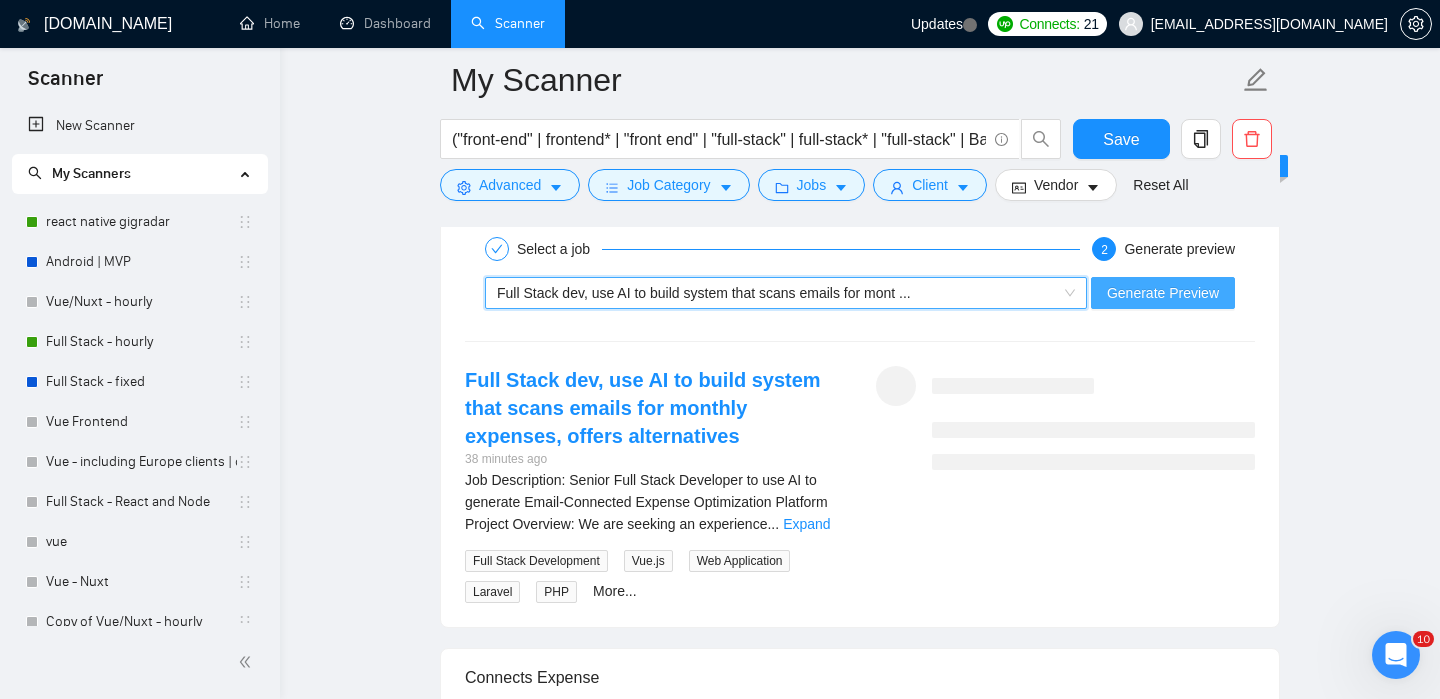 click on "Generate Preview" at bounding box center (1163, 293) 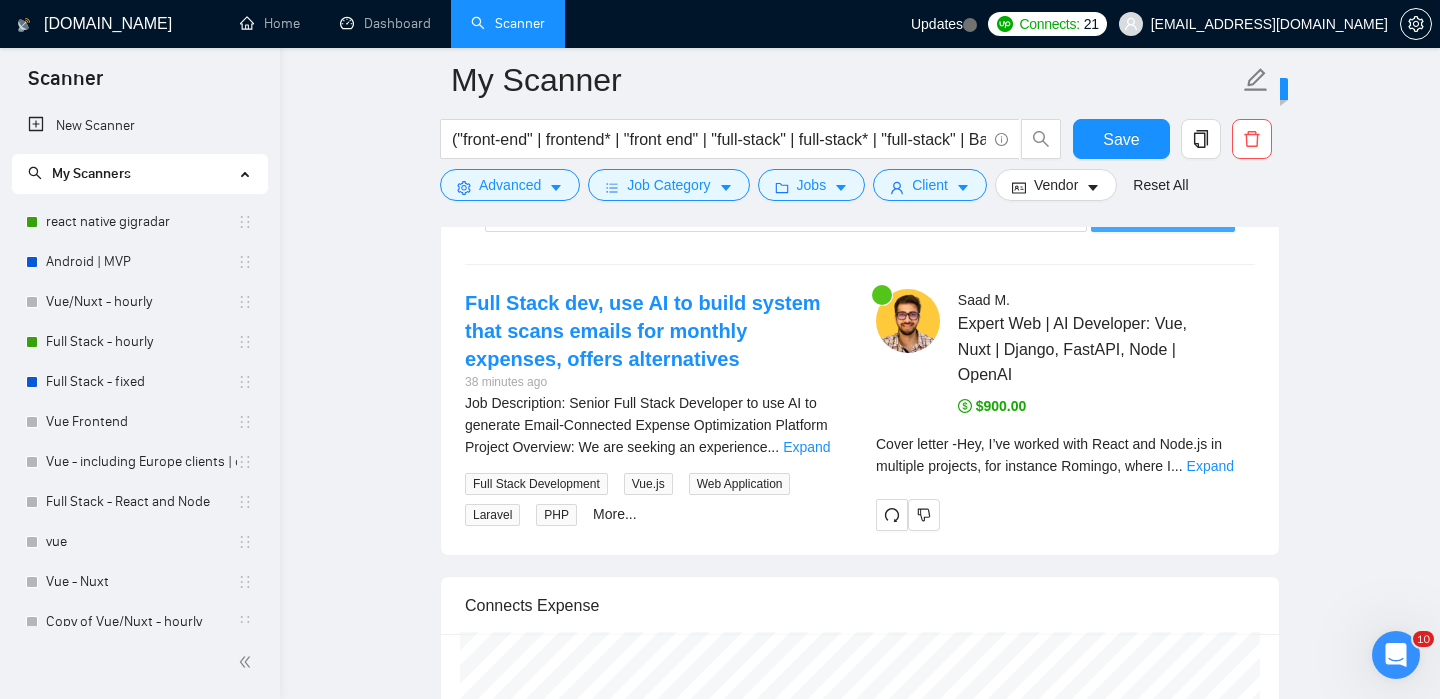 scroll, scrollTop: 3623, scrollLeft: 0, axis: vertical 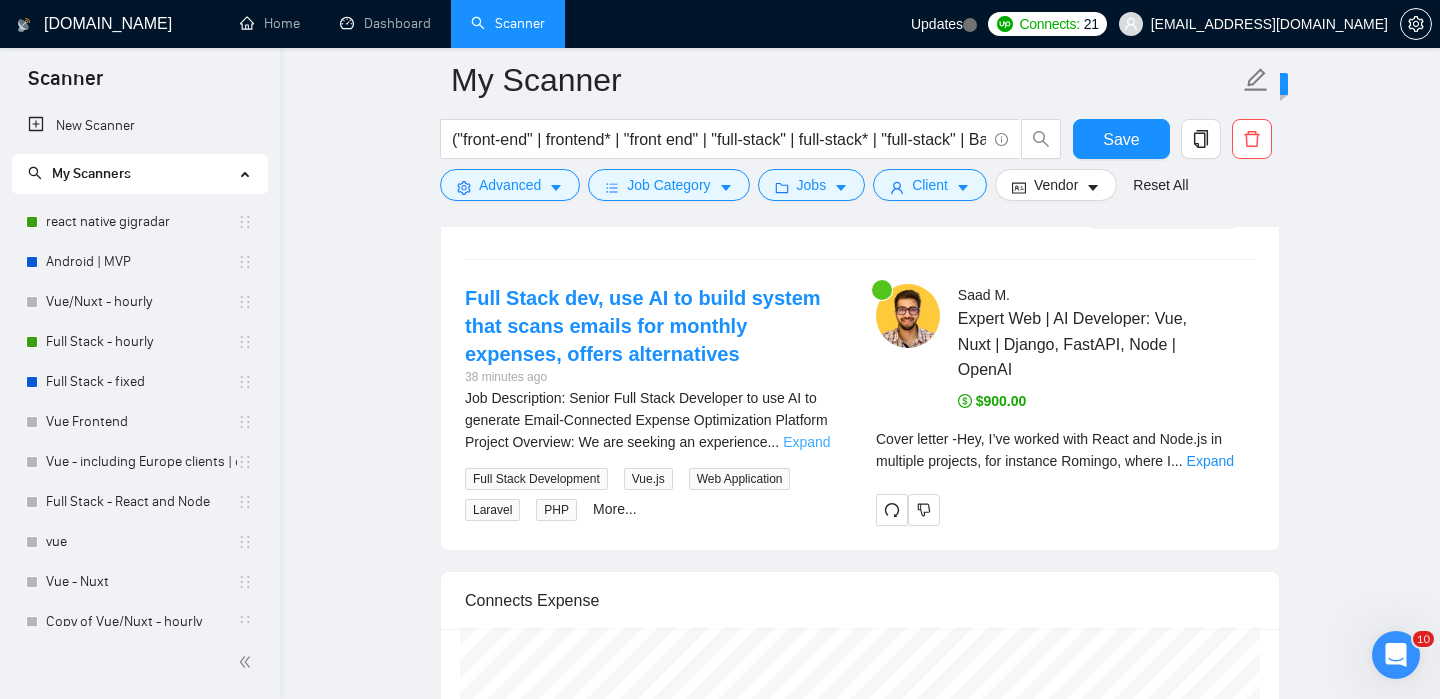 click on "Expand" at bounding box center [806, 442] 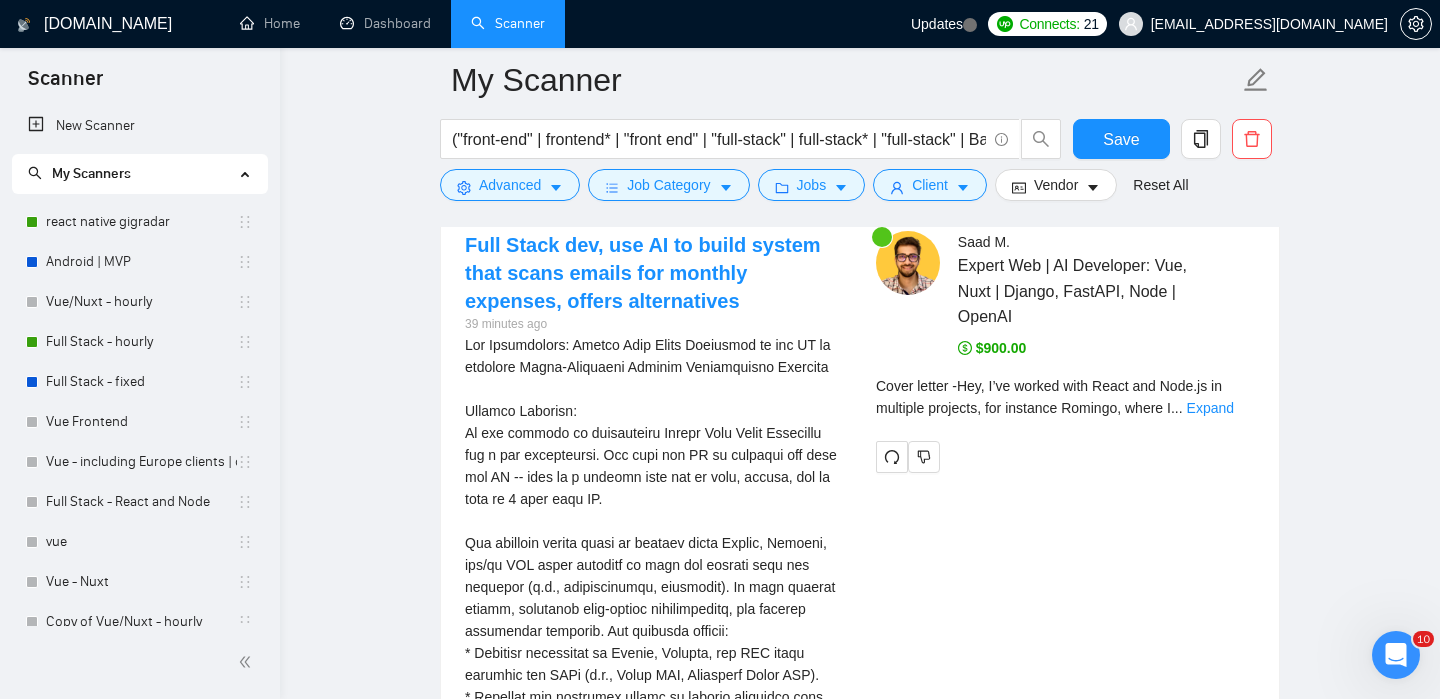 scroll, scrollTop: 3716, scrollLeft: 0, axis: vertical 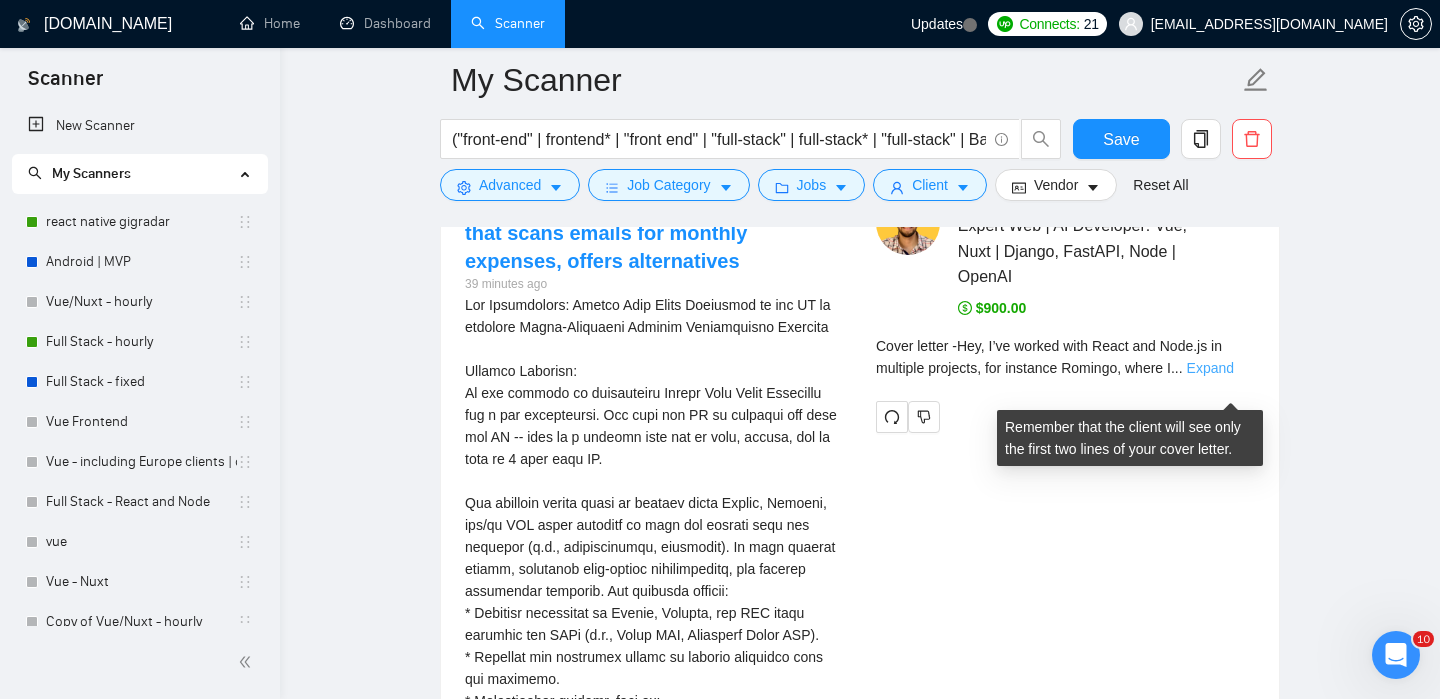 click on "Expand" at bounding box center (1210, 368) 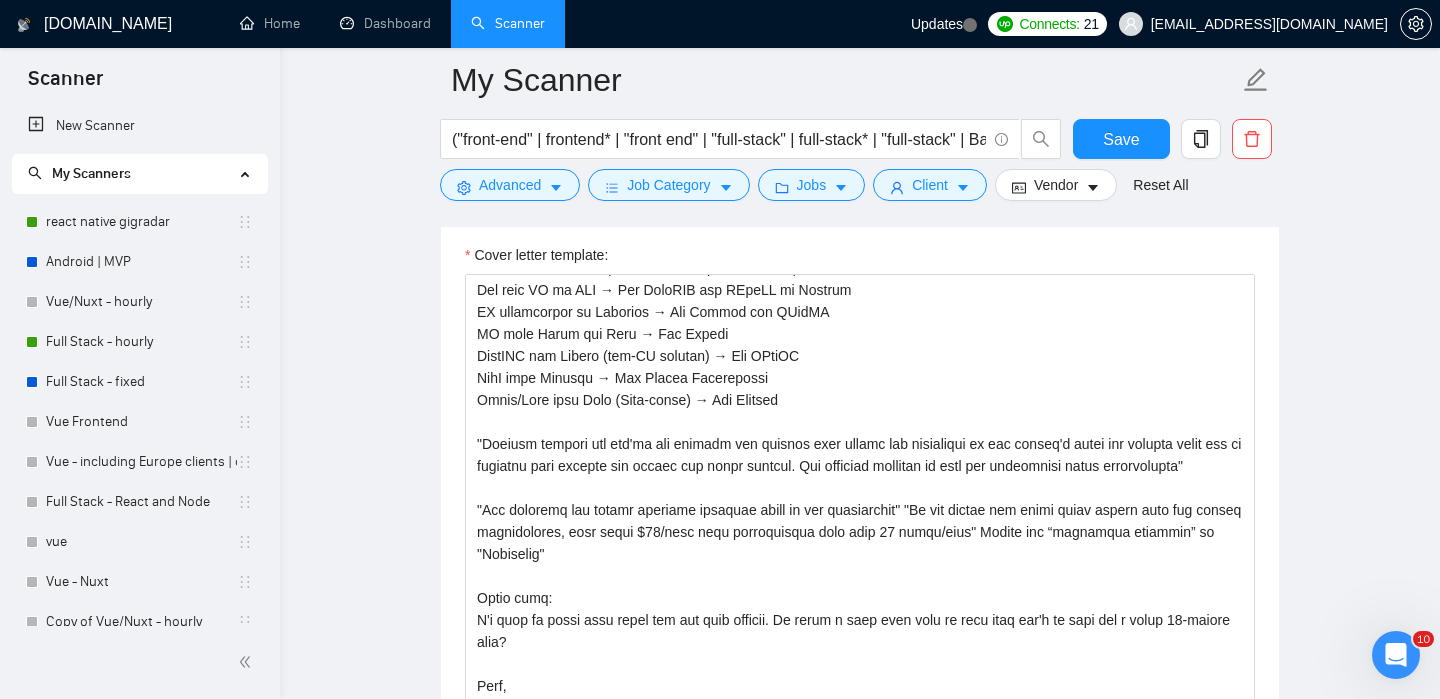 scroll, scrollTop: 1965, scrollLeft: 0, axis: vertical 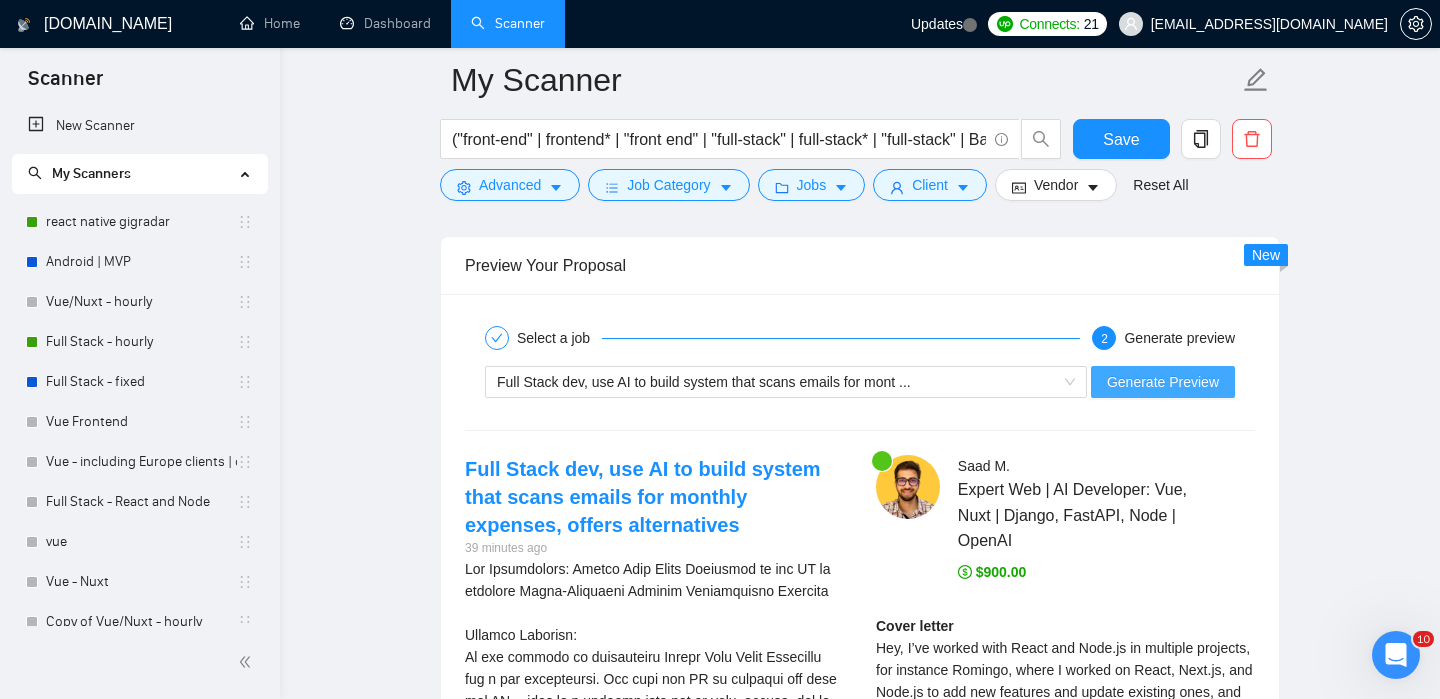click on "Generate Preview" at bounding box center [1163, 382] 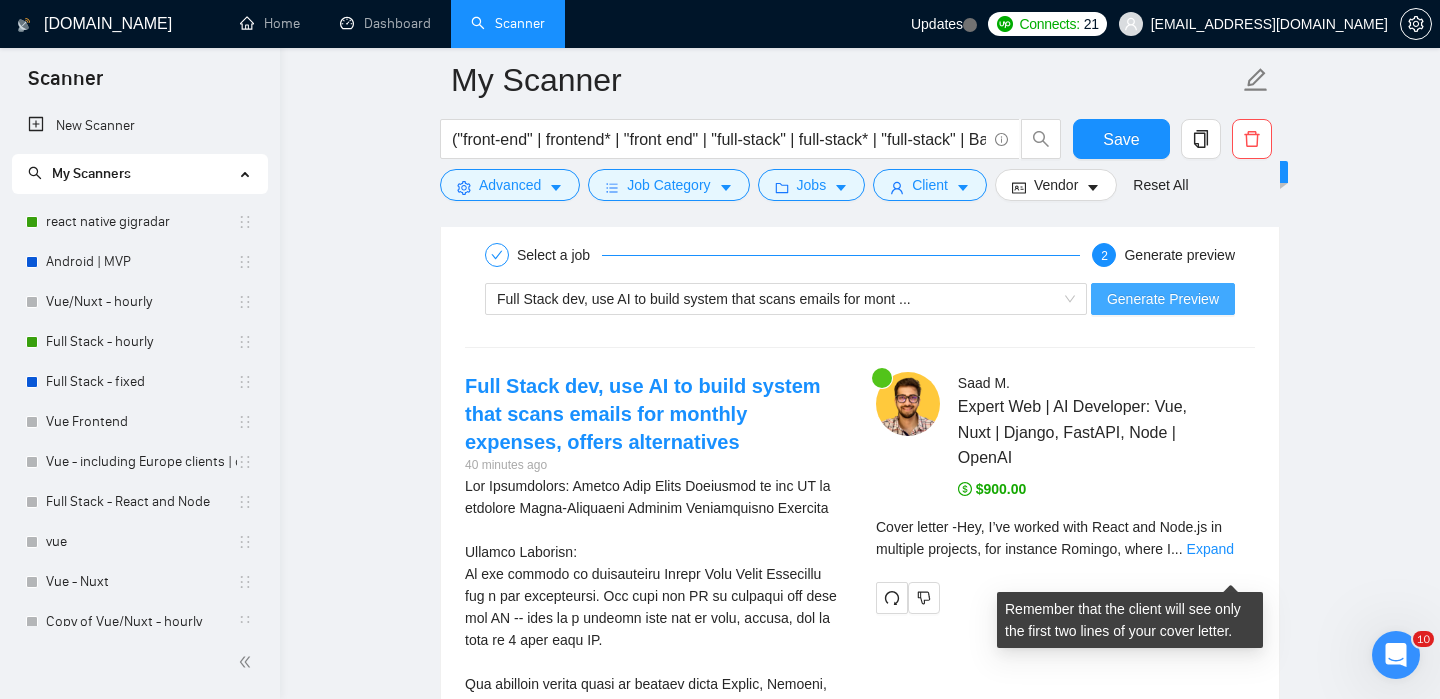 scroll, scrollTop: 3605, scrollLeft: 0, axis: vertical 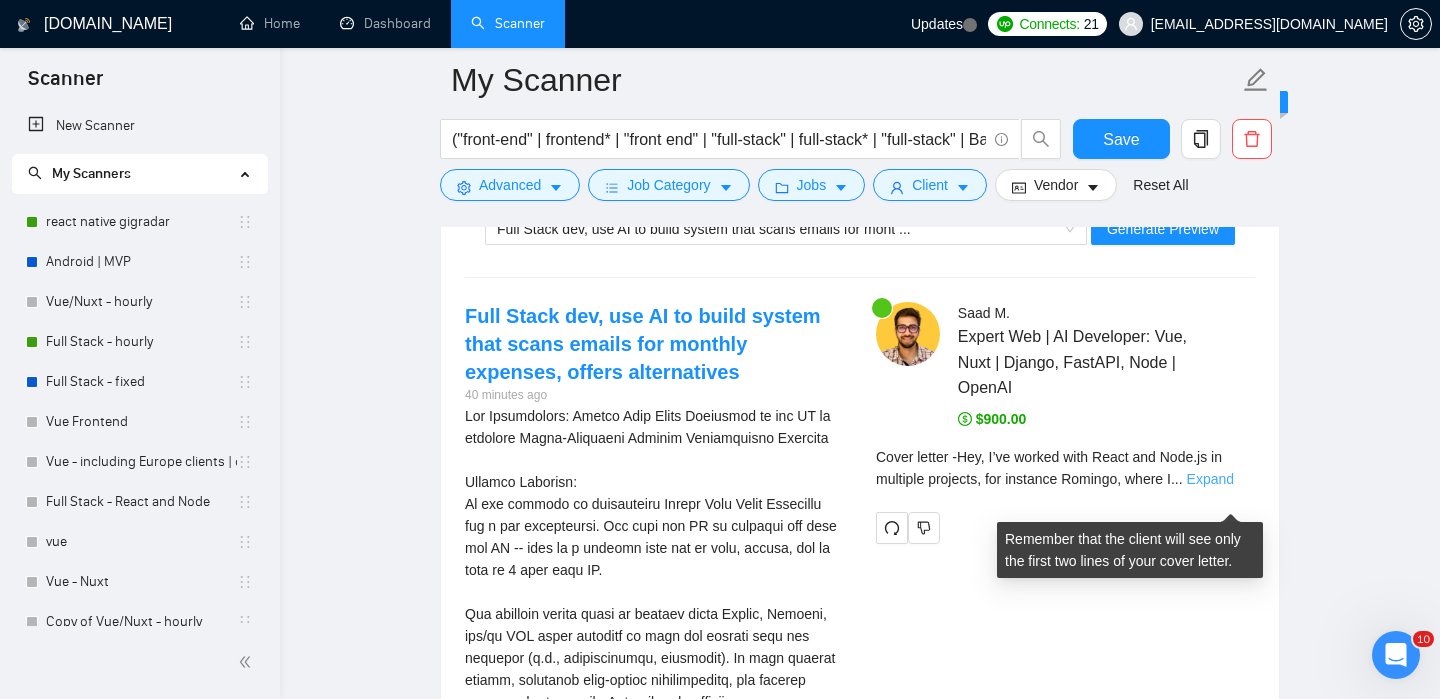 click on "Expand" at bounding box center [1210, 479] 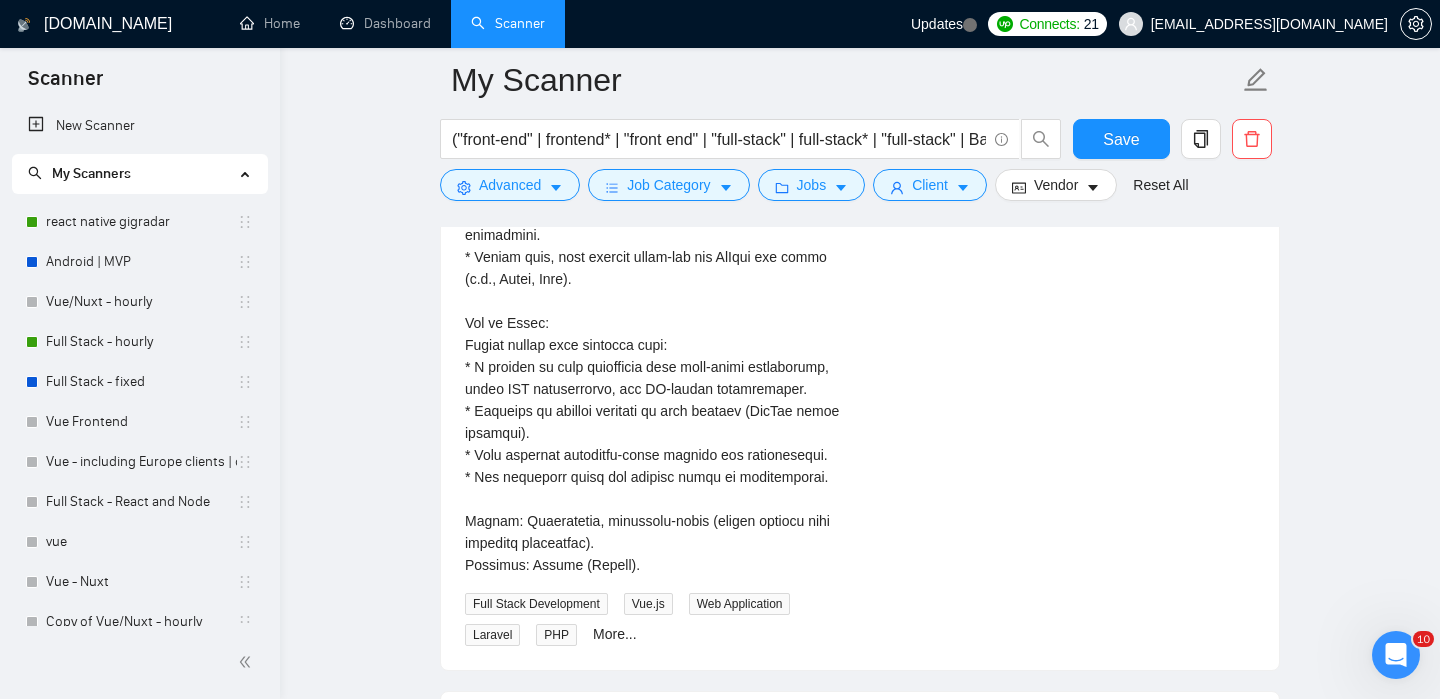 scroll, scrollTop: 6185, scrollLeft: 0, axis: vertical 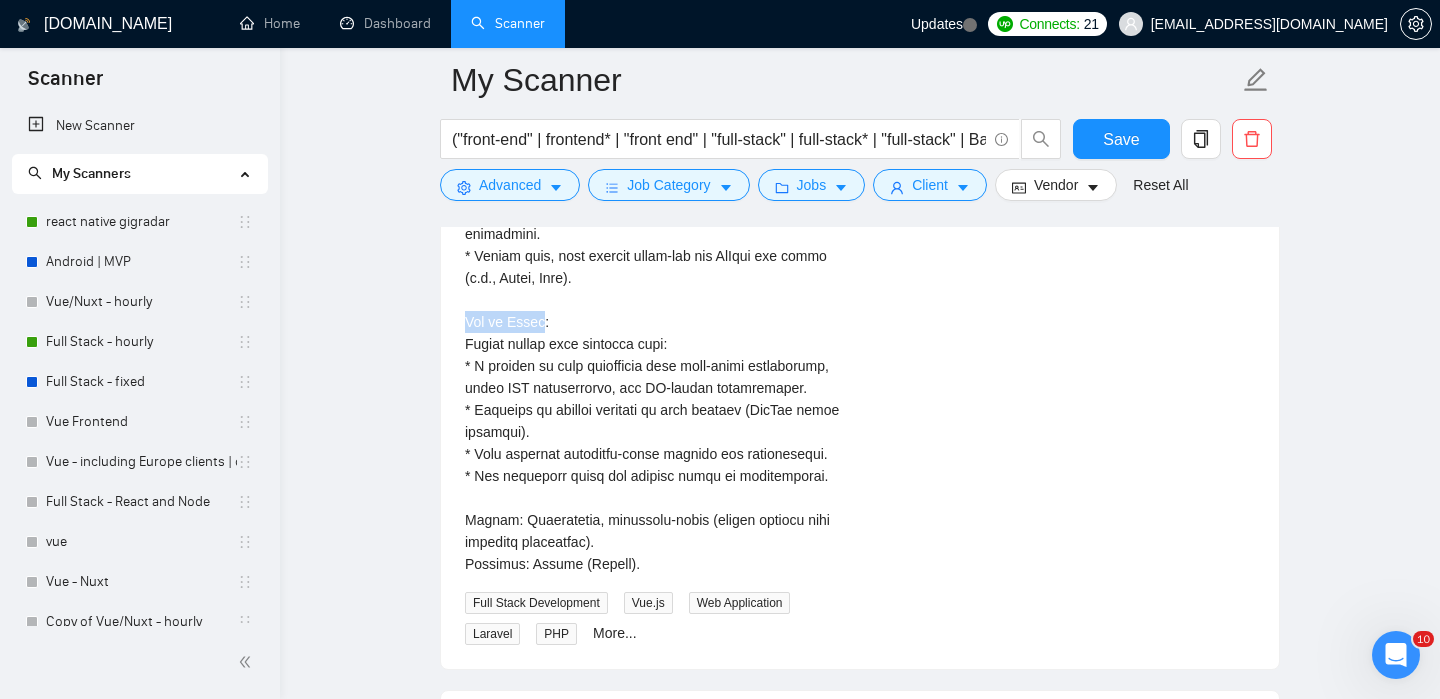 drag, startPoint x: 549, startPoint y: 365, endPoint x: 465, endPoint y: 364, distance: 84.00595 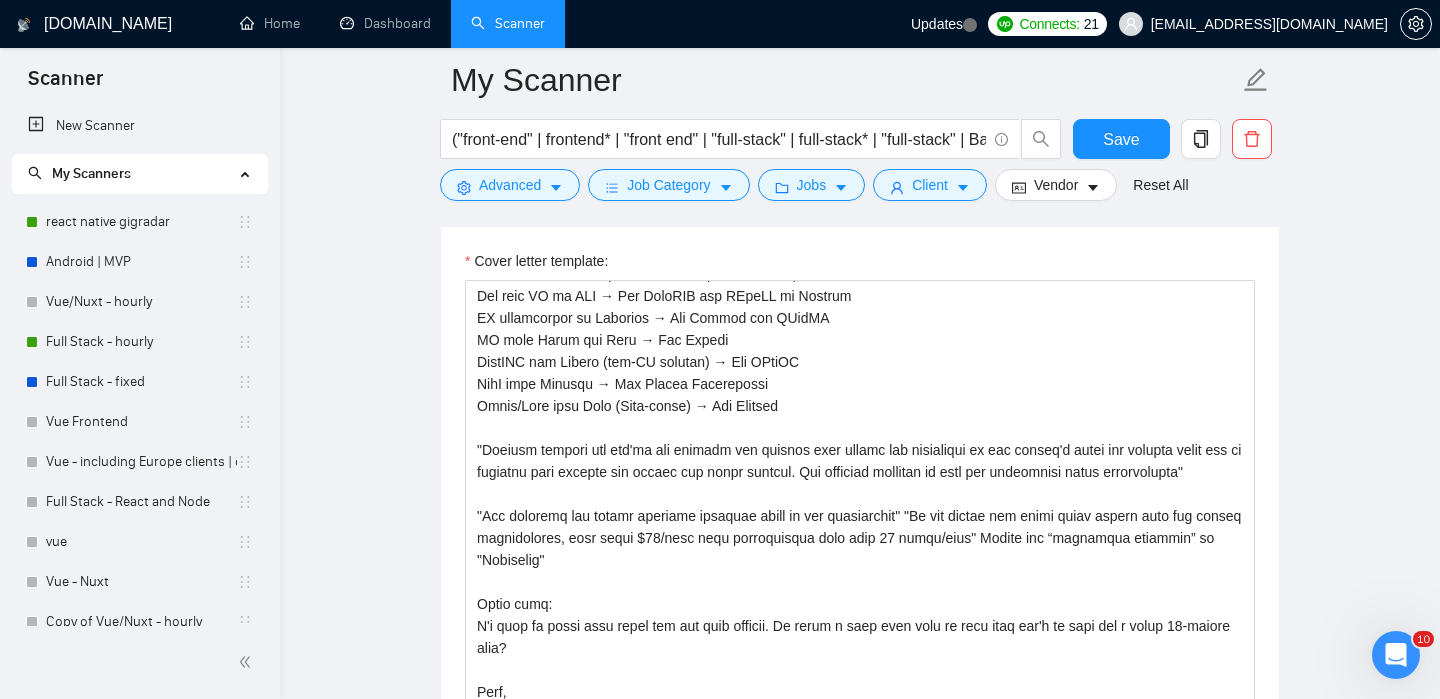 scroll, scrollTop: 1957, scrollLeft: 0, axis: vertical 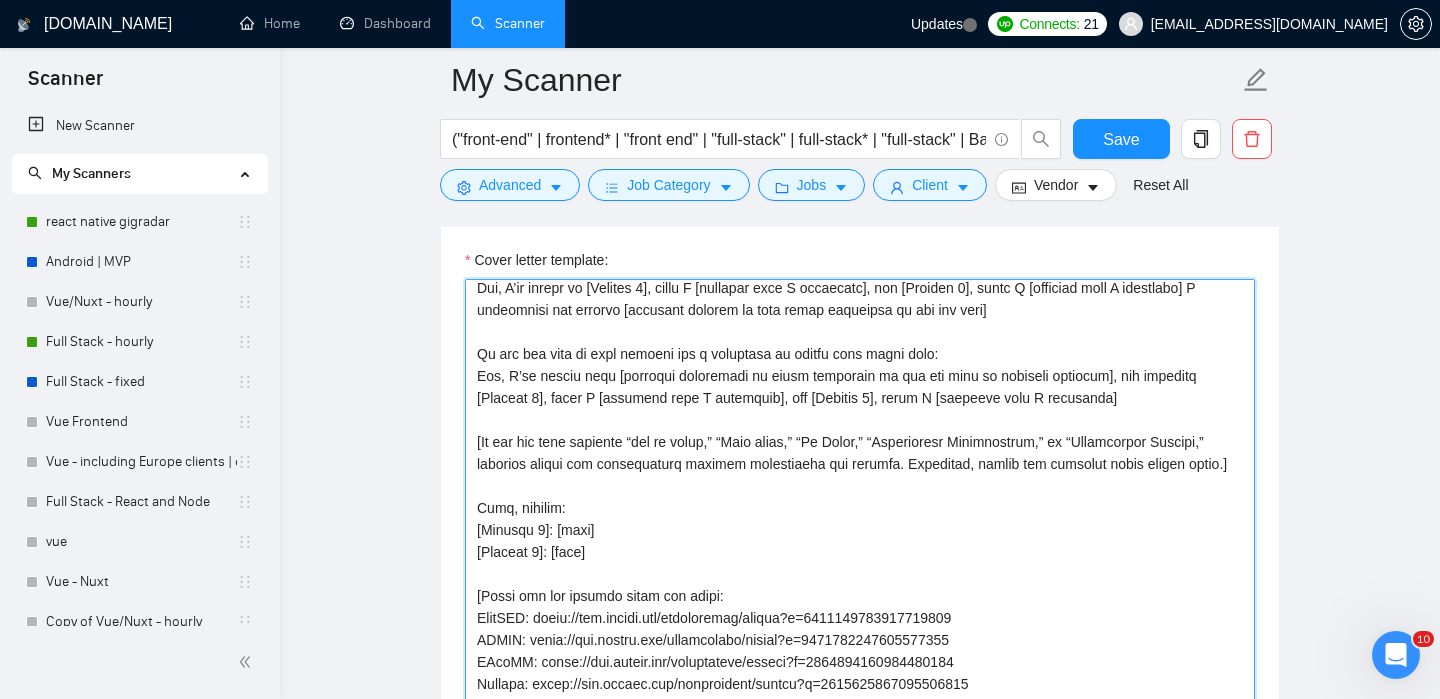 click on "Cover letter template:" at bounding box center (860, 504) 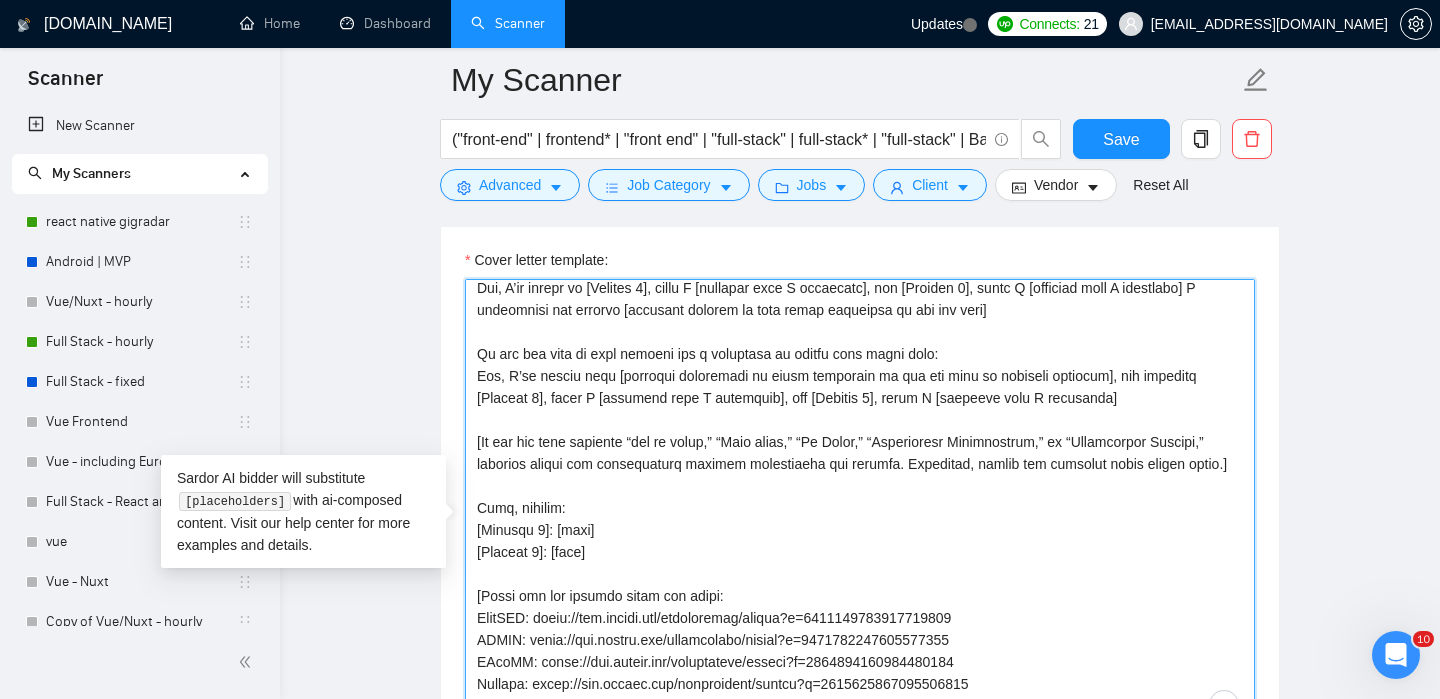 scroll, scrollTop: 73, scrollLeft: 0, axis: vertical 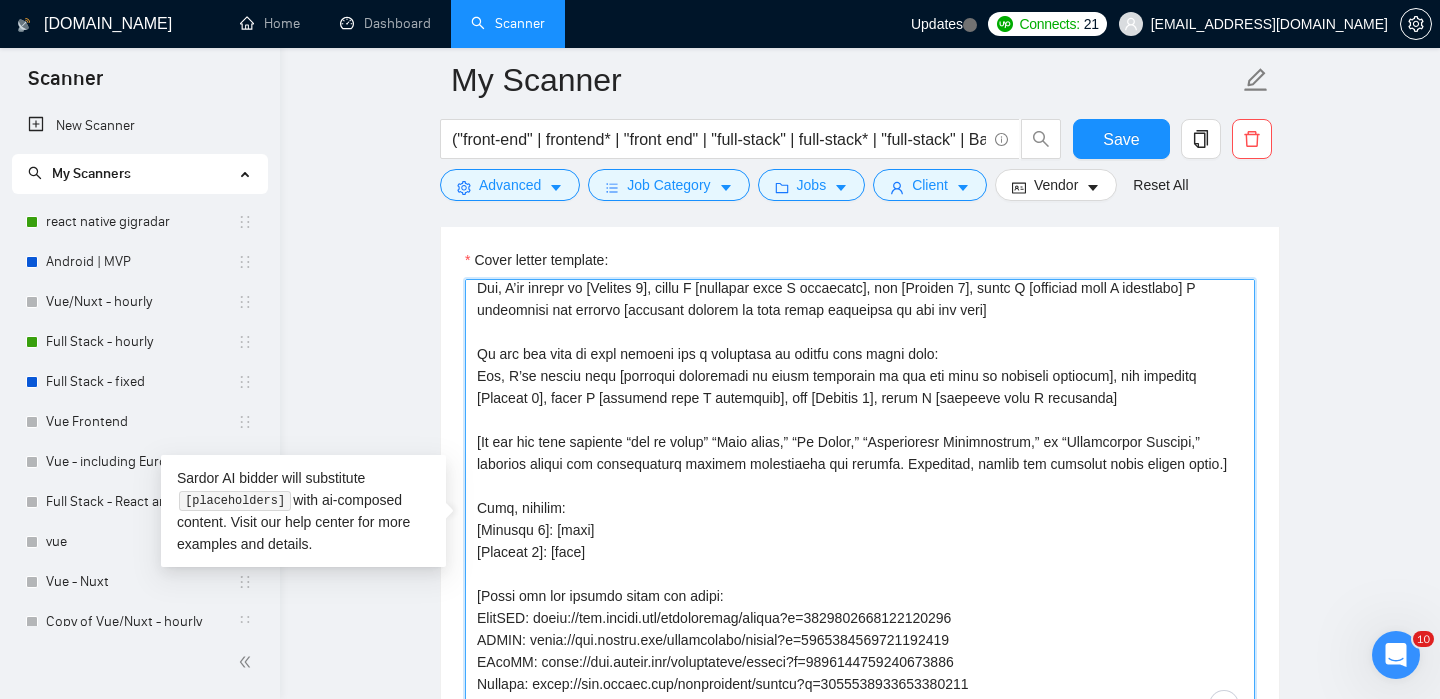 click on "Cover letter template:" at bounding box center [860, 504] 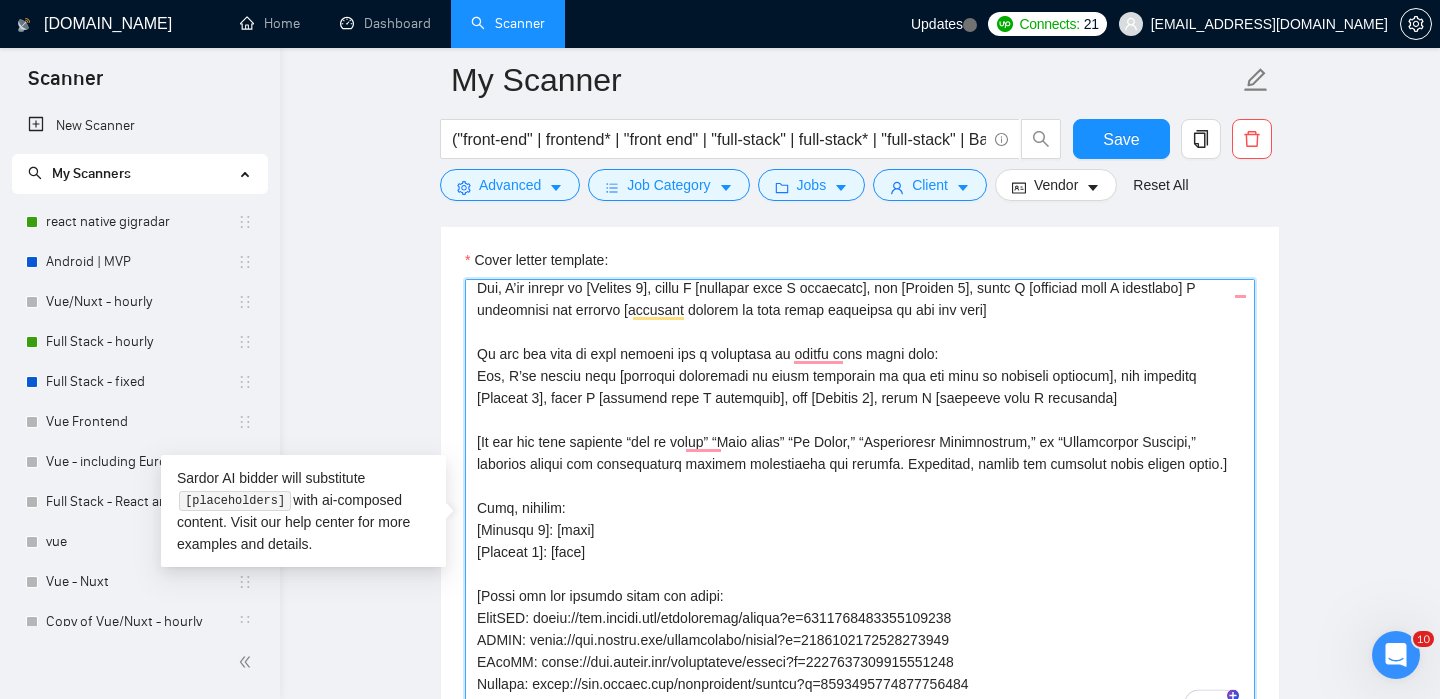 scroll, scrollTop: 73, scrollLeft: 0, axis: vertical 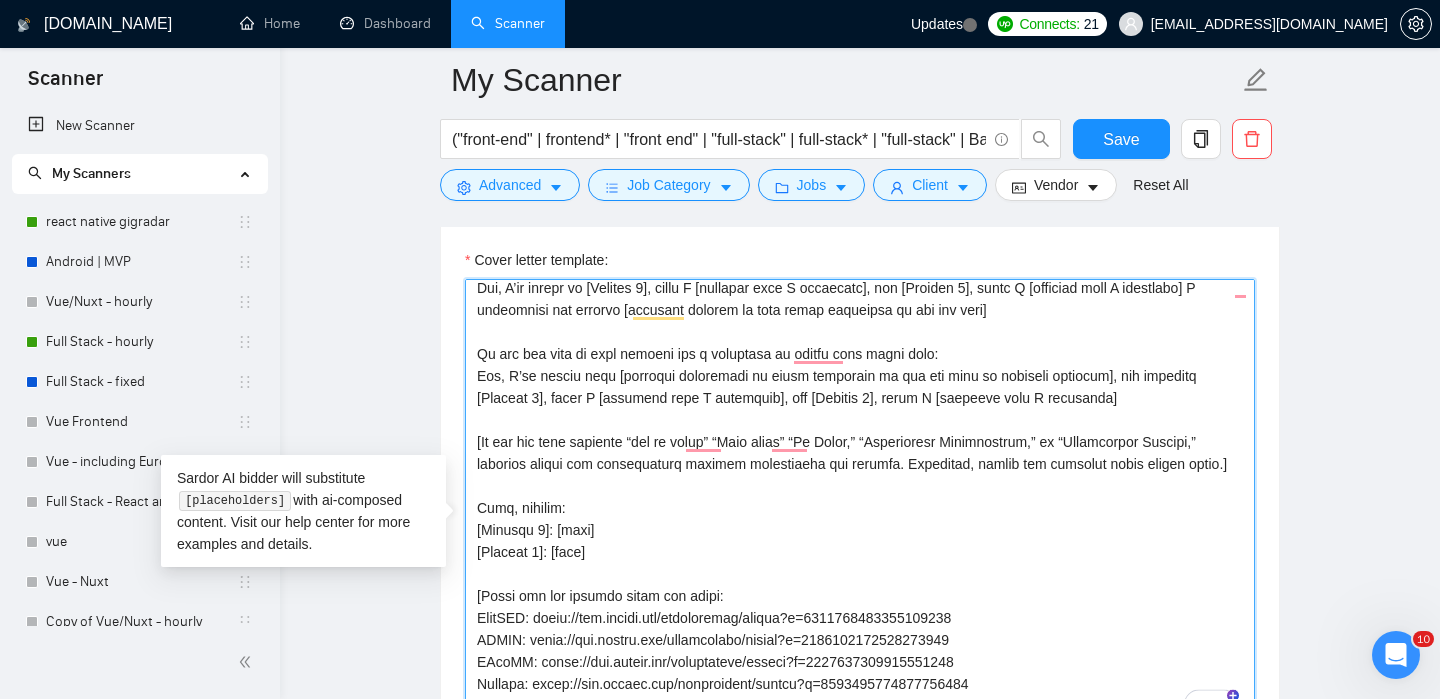 click on "Cover letter template:" at bounding box center (860, 504) 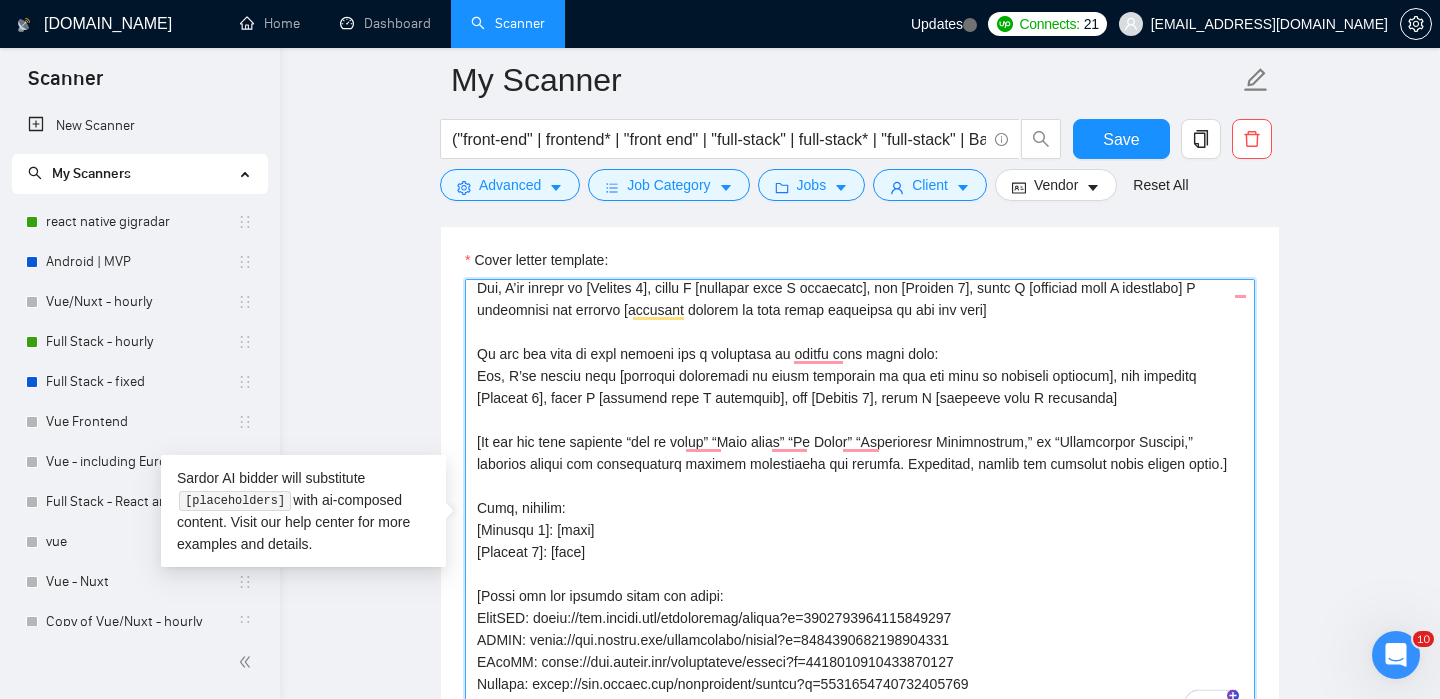 click on "Cover letter template:" at bounding box center [860, 504] 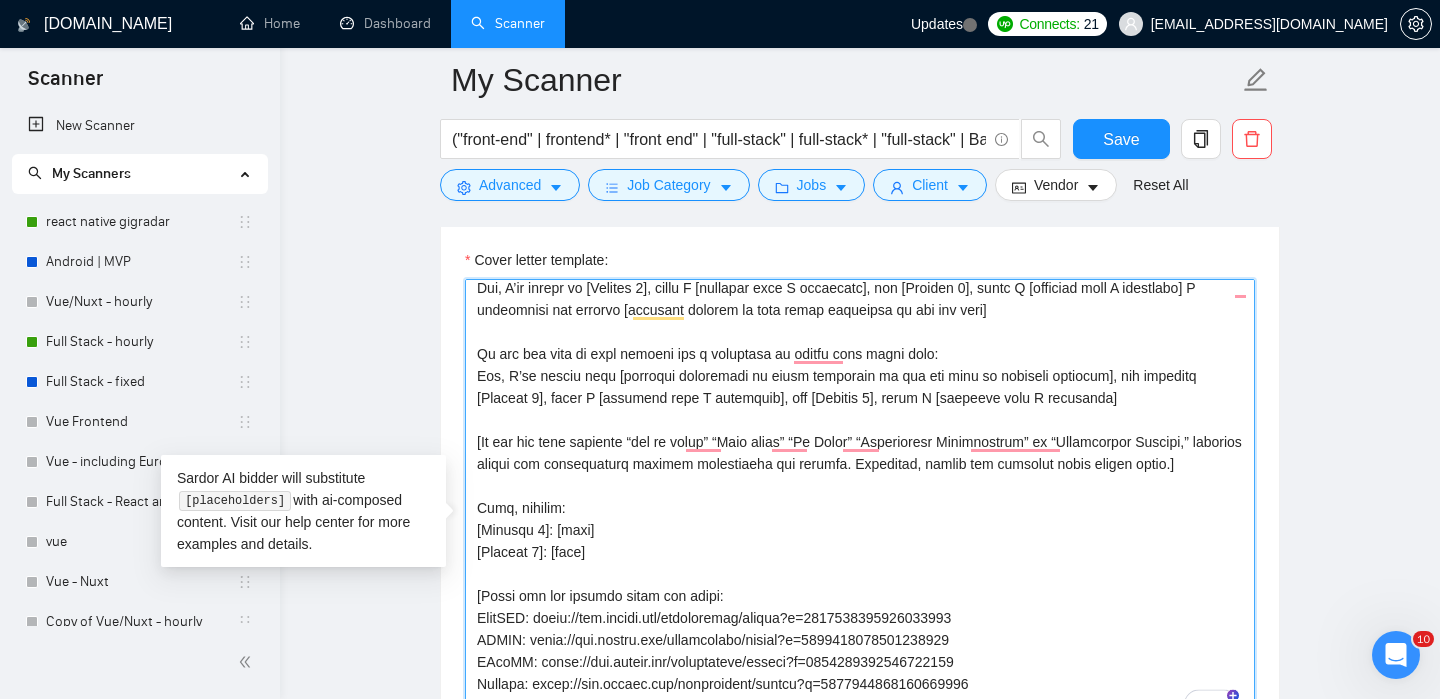click on "Cover letter template:" at bounding box center [860, 504] 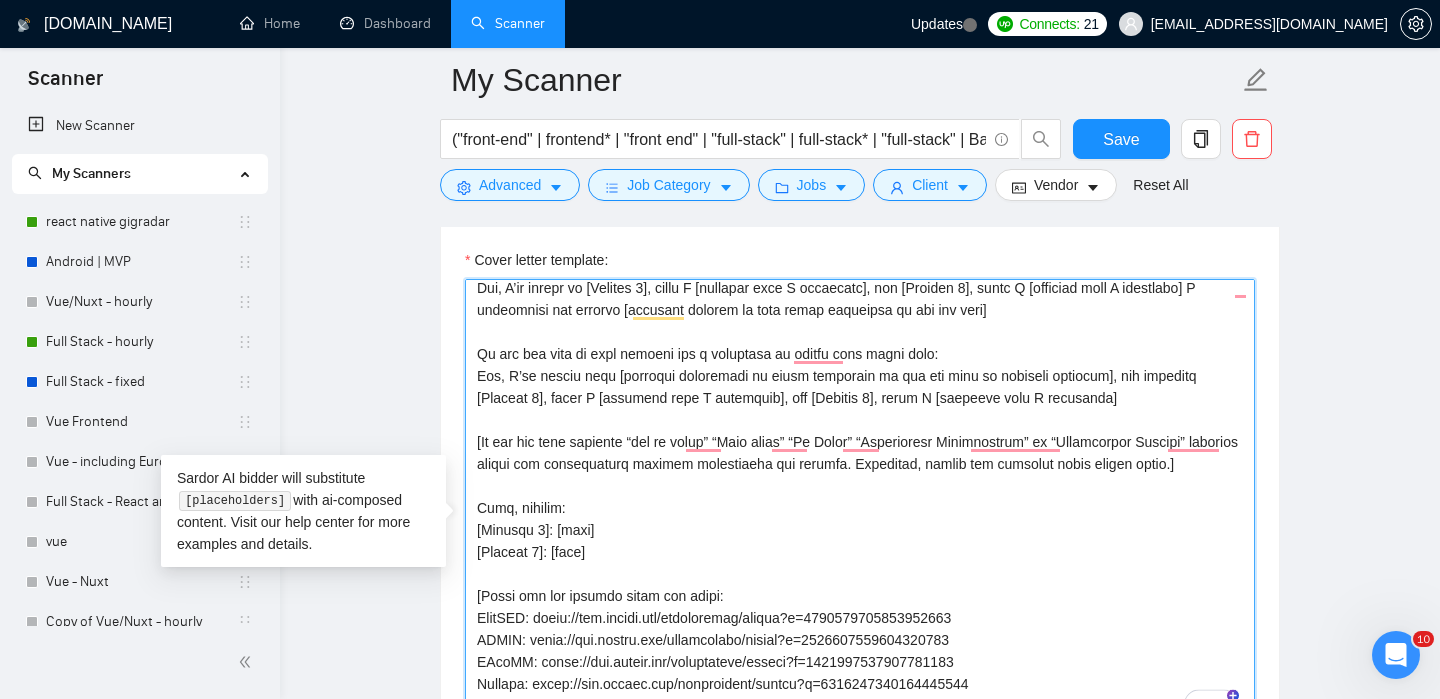 drag, startPoint x: 720, startPoint y: 461, endPoint x: 641, endPoint y: 464, distance: 79.05694 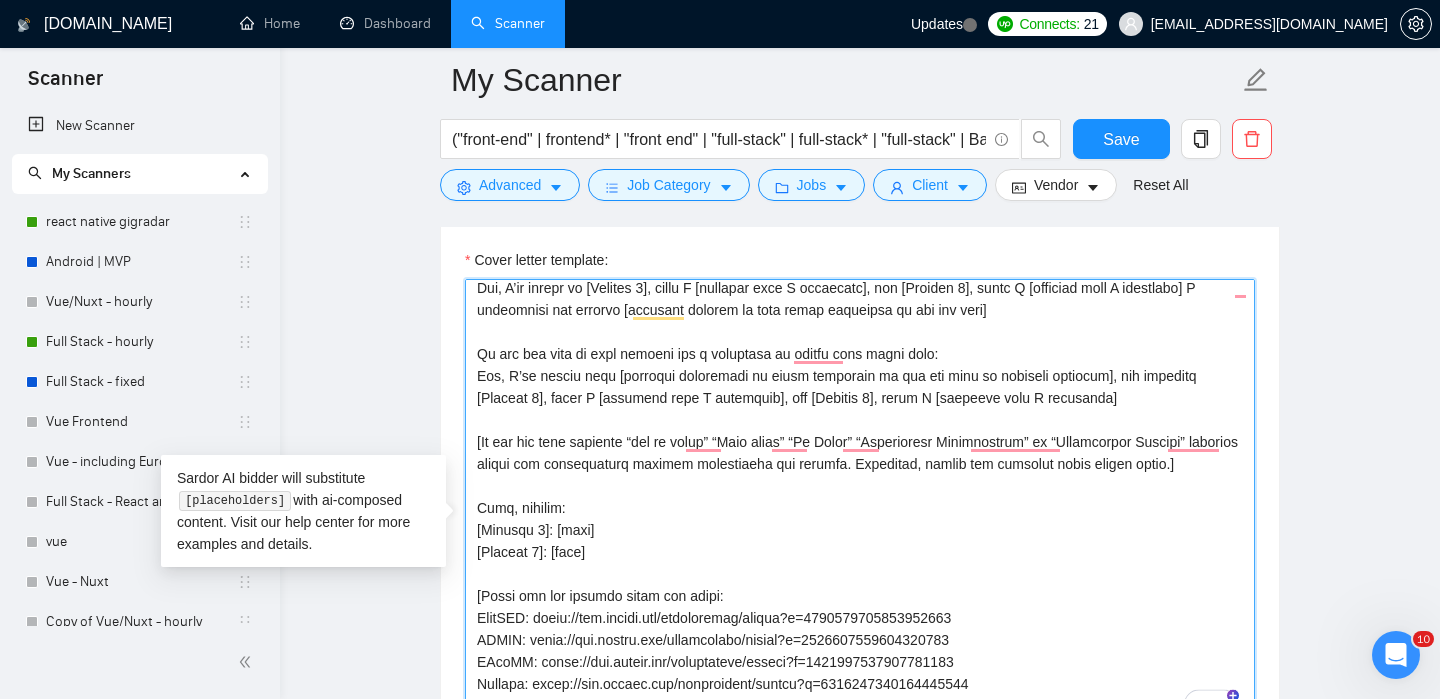 click on "Cover letter template:" at bounding box center [860, 504] 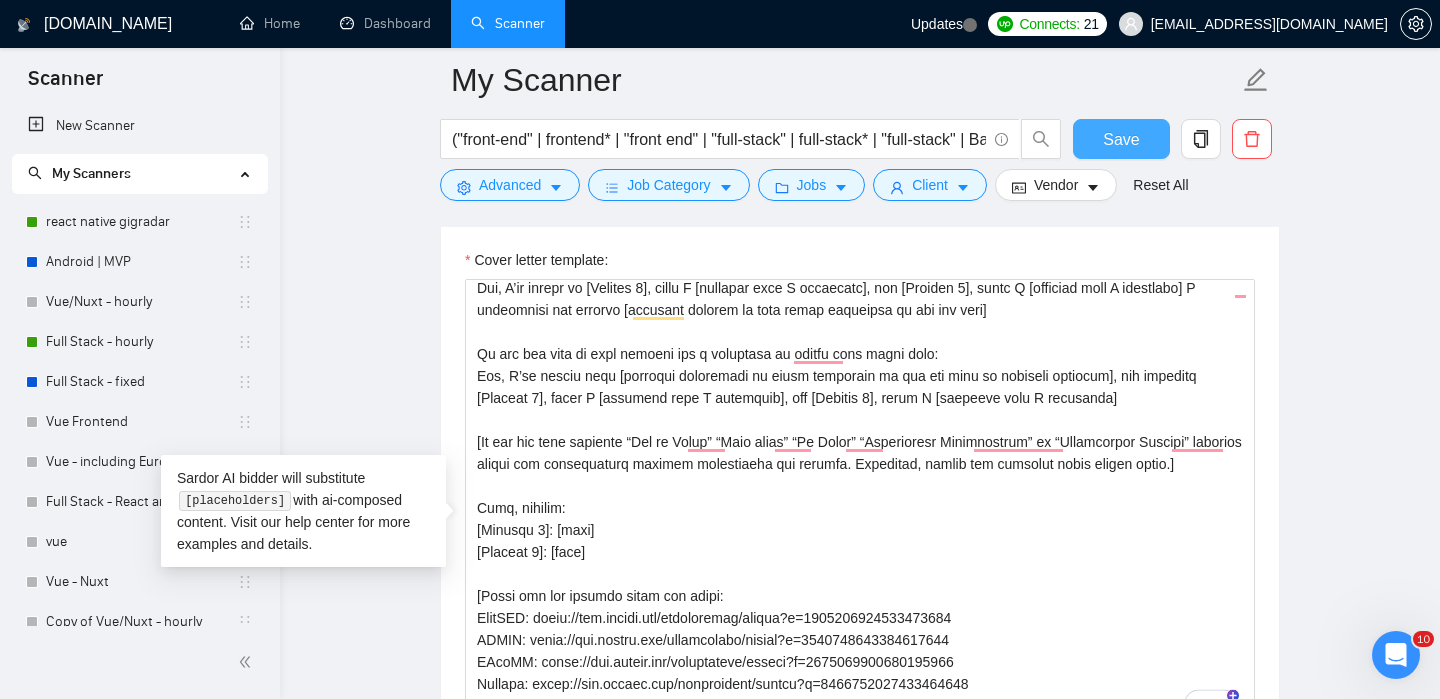 click on "Save" at bounding box center (1121, 139) 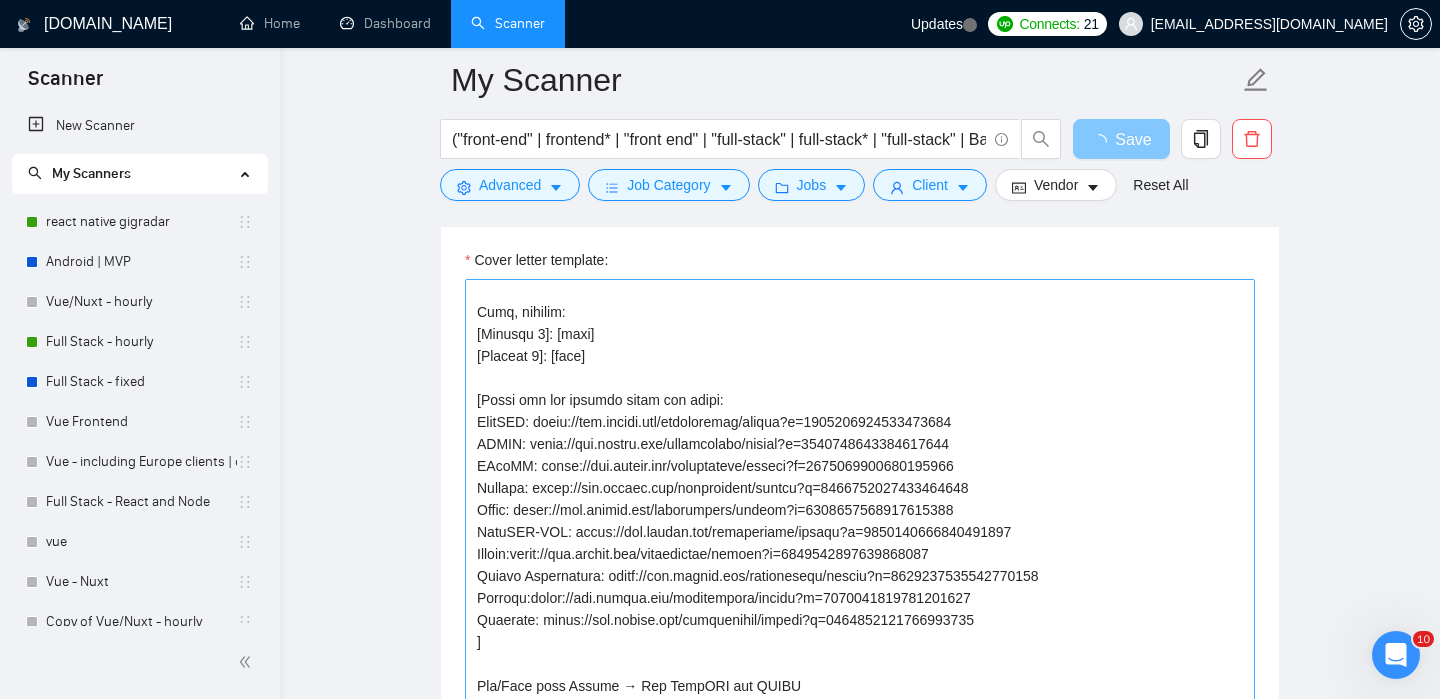 scroll, scrollTop: 0, scrollLeft: 0, axis: both 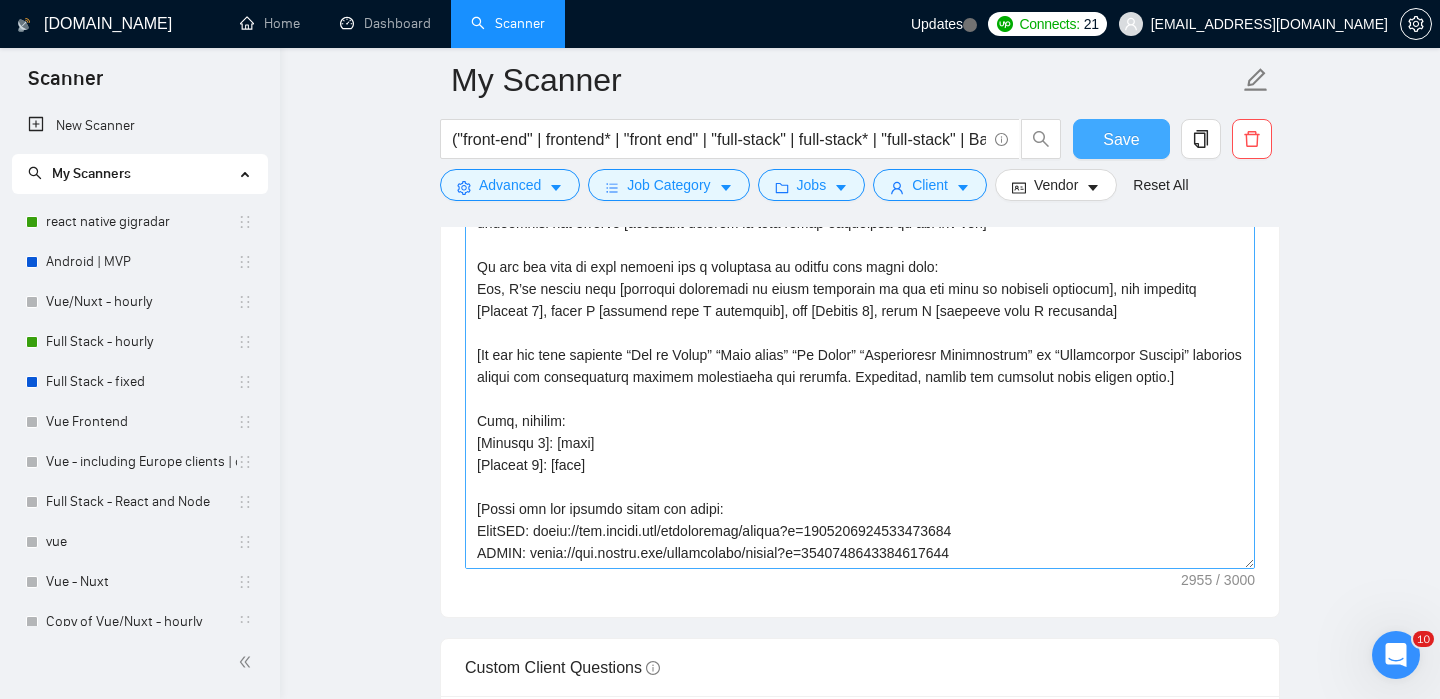 type 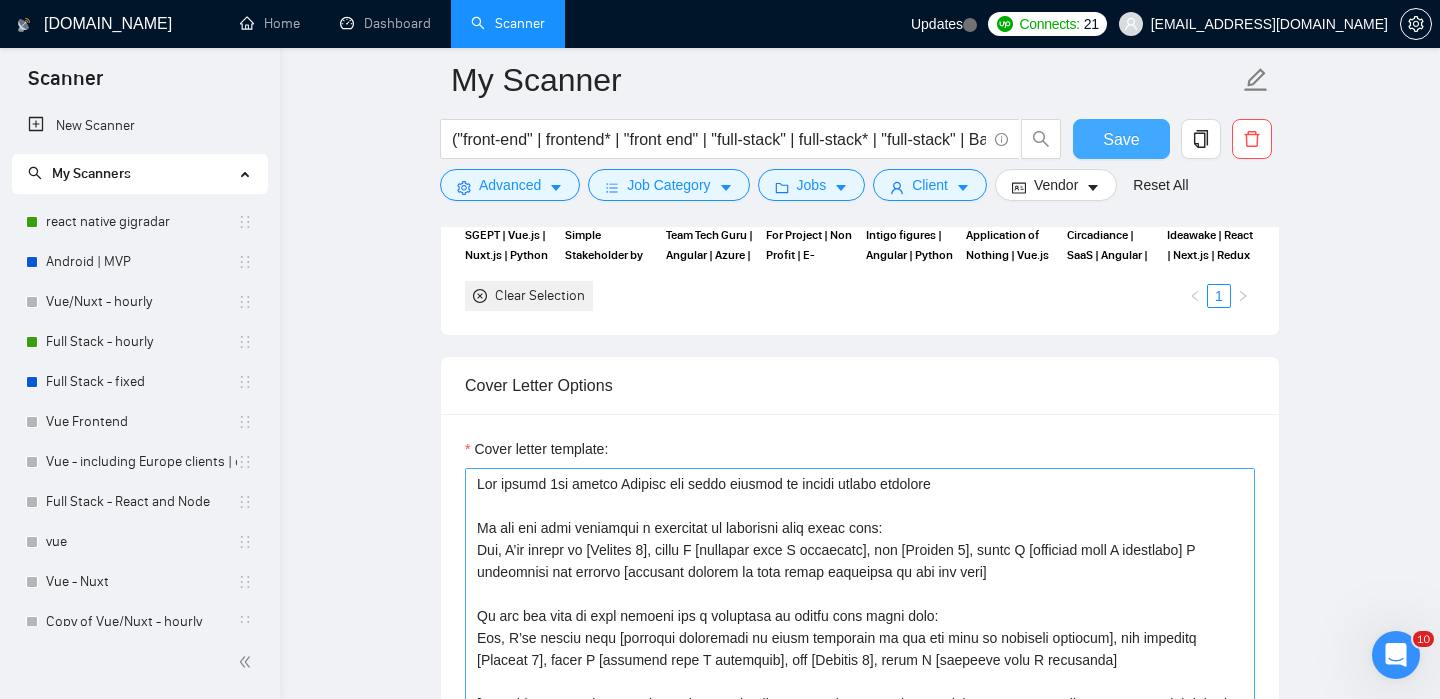 scroll, scrollTop: 1808, scrollLeft: 0, axis: vertical 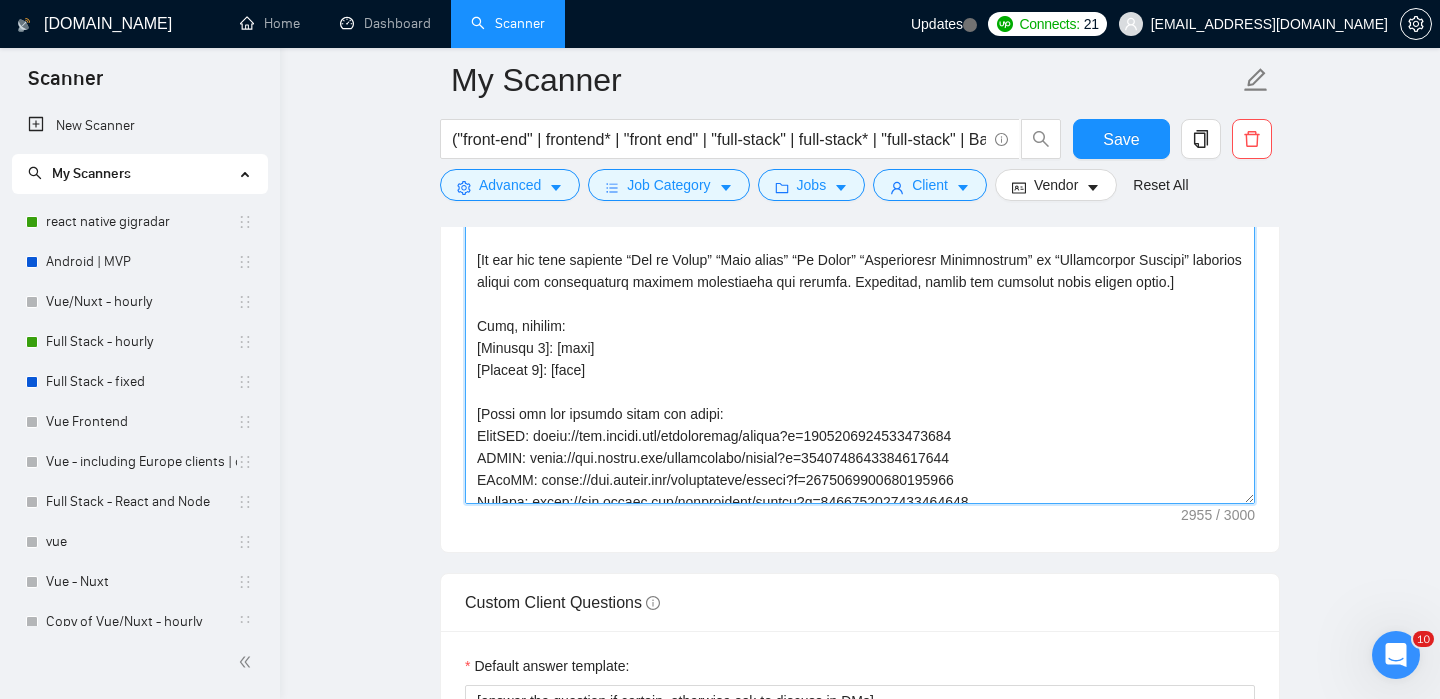click on "Cover letter template:" at bounding box center (860, 279) 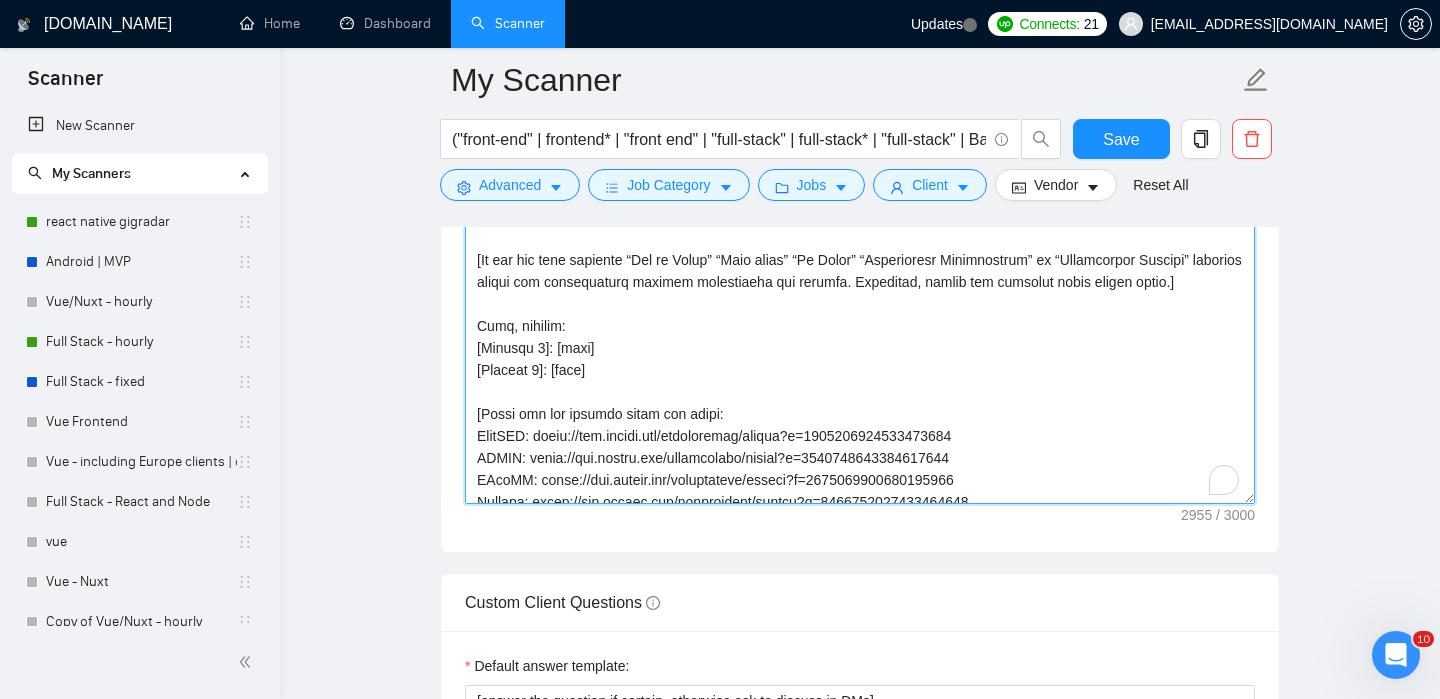 scroll, scrollTop: 30, scrollLeft: 0, axis: vertical 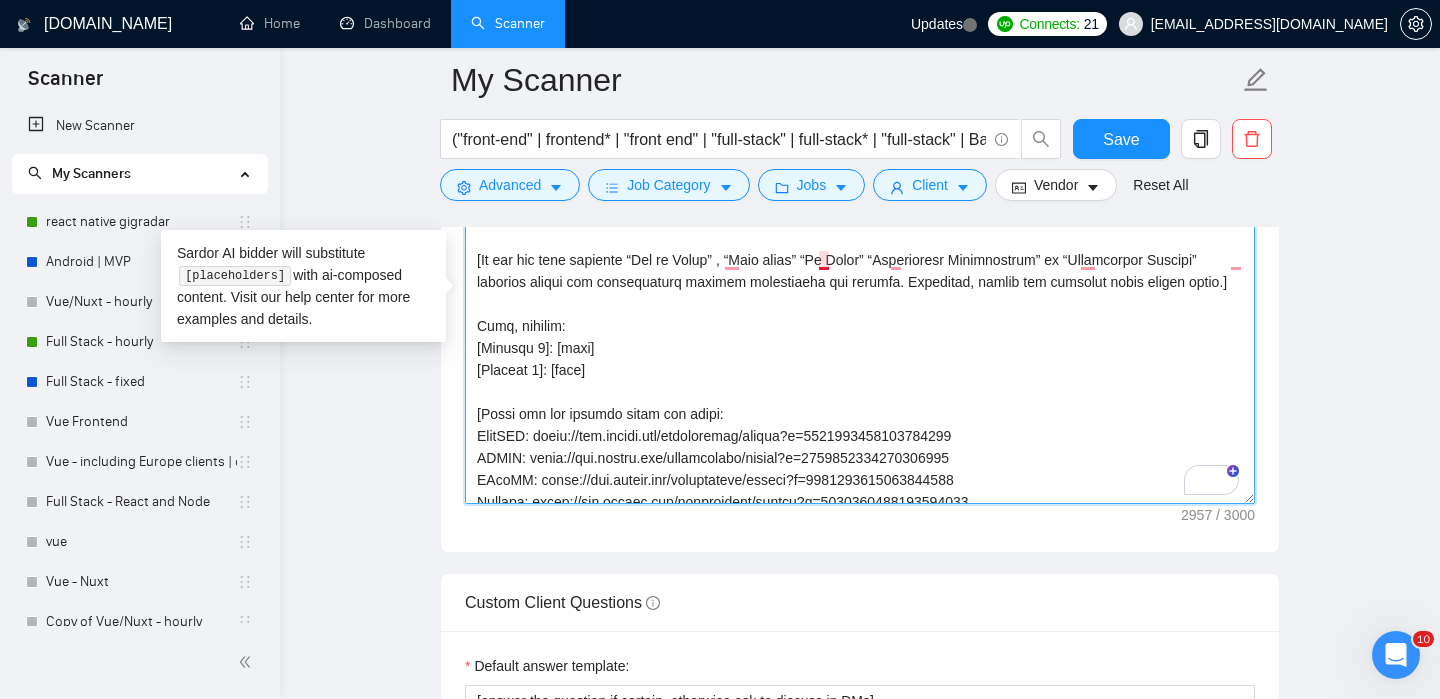 click on "Cover letter template:" at bounding box center [860, 279] 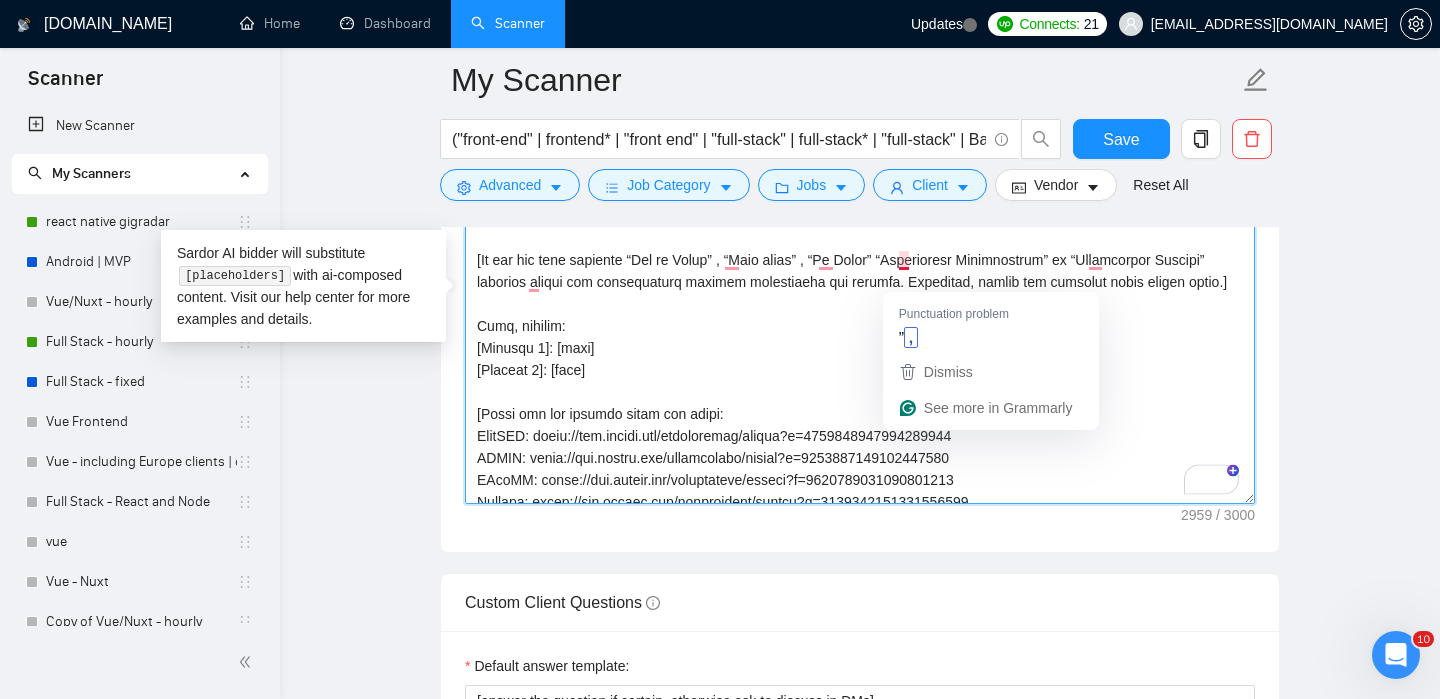 click on "Cover letter template:" at bounding box center (860, 279) 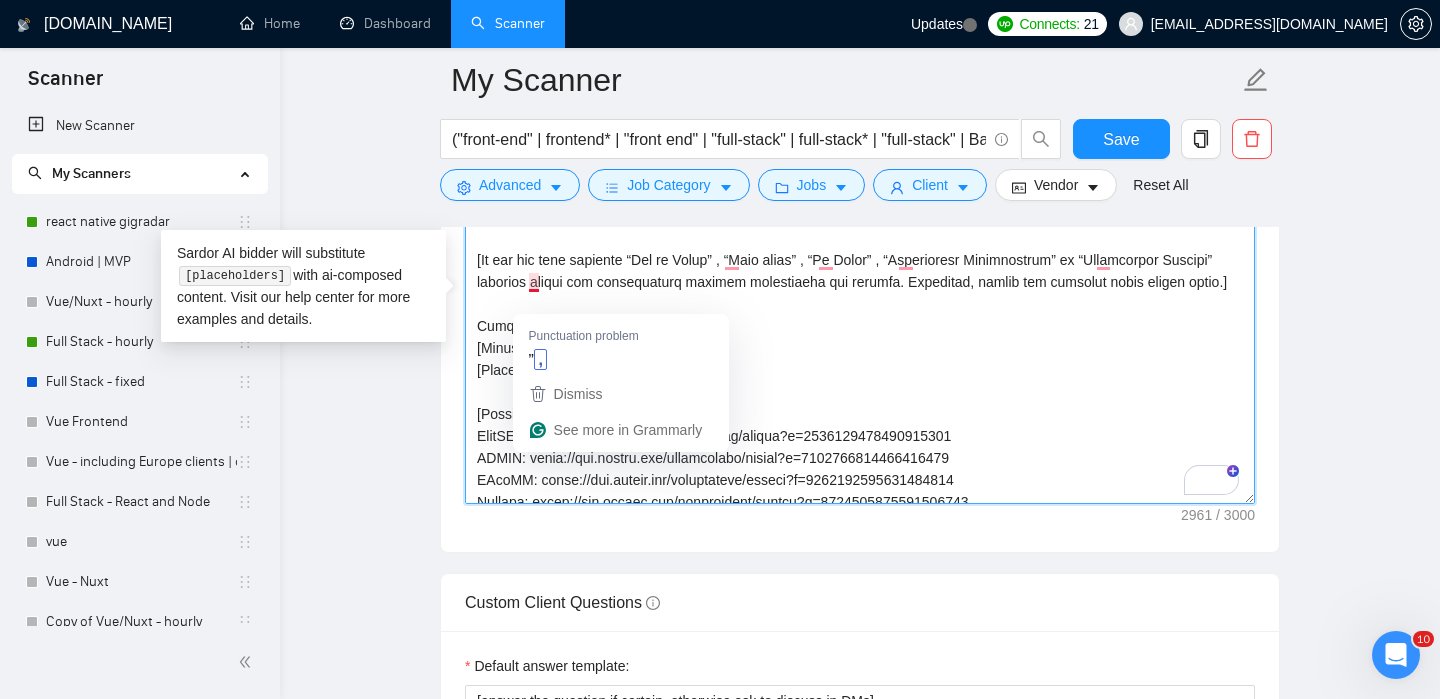 click on "Cover letter template:" at bounding box center [860, 279] 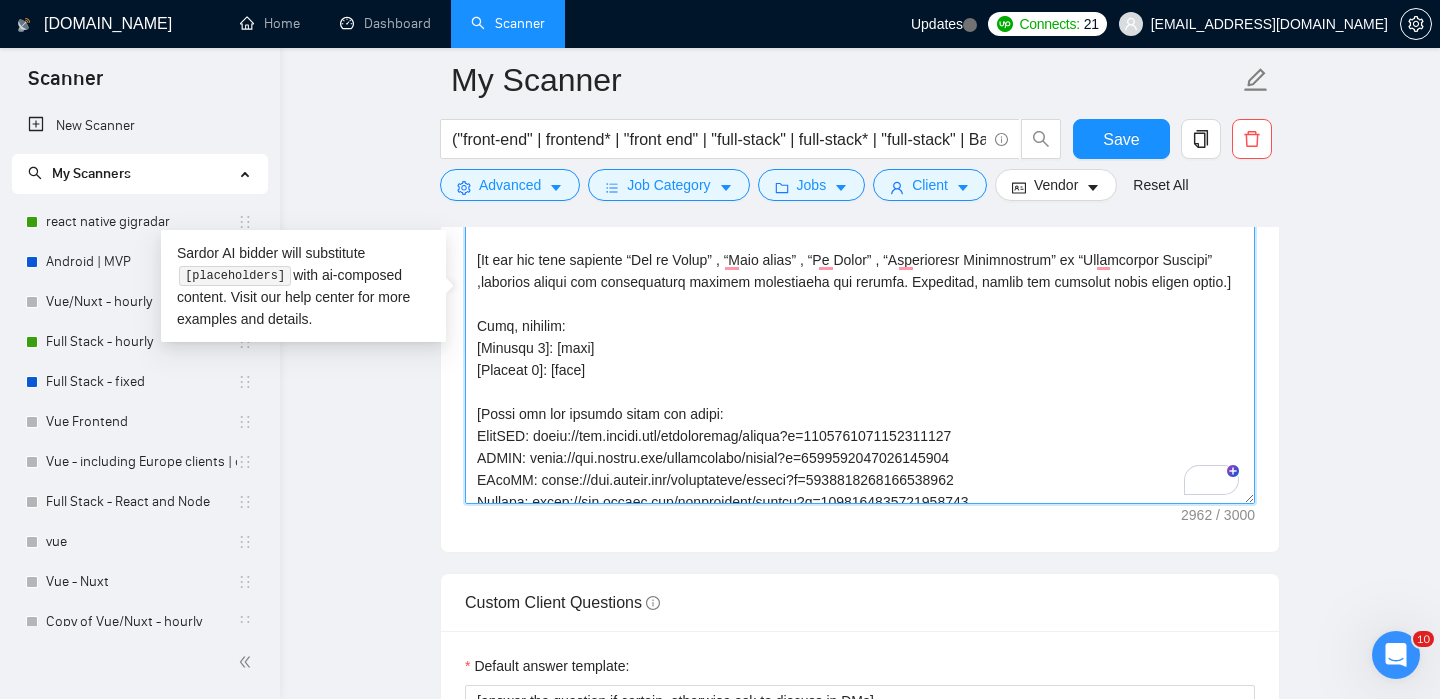 type on "Use simple 6th grader English and avoid complex or overly formal language
If the job post specifies a challenge or painpoint then start with:
Hey, I’ve worked on [Project 1], where I [specific task I performed], and [Project 2], where I [specific task I performed] I understand the project [specific problem or pain point mentioned in the job post]
If the job post is more general and a developer is needed then start with:
Hey, I’ve worked with [specific technology or stack mentioned in the job post in multiple projects], for instance [Project 1], where I [specific task I performed], and [Project 2], where I [specific task I performed]
[If the job post includes “How to Apply” , “Next steps” , “To Apply” , “Application Requirements” or “Application Process” , directly answer the instructions without referencing the section. Otherwise, follow the standard cover letter logic.]
..." 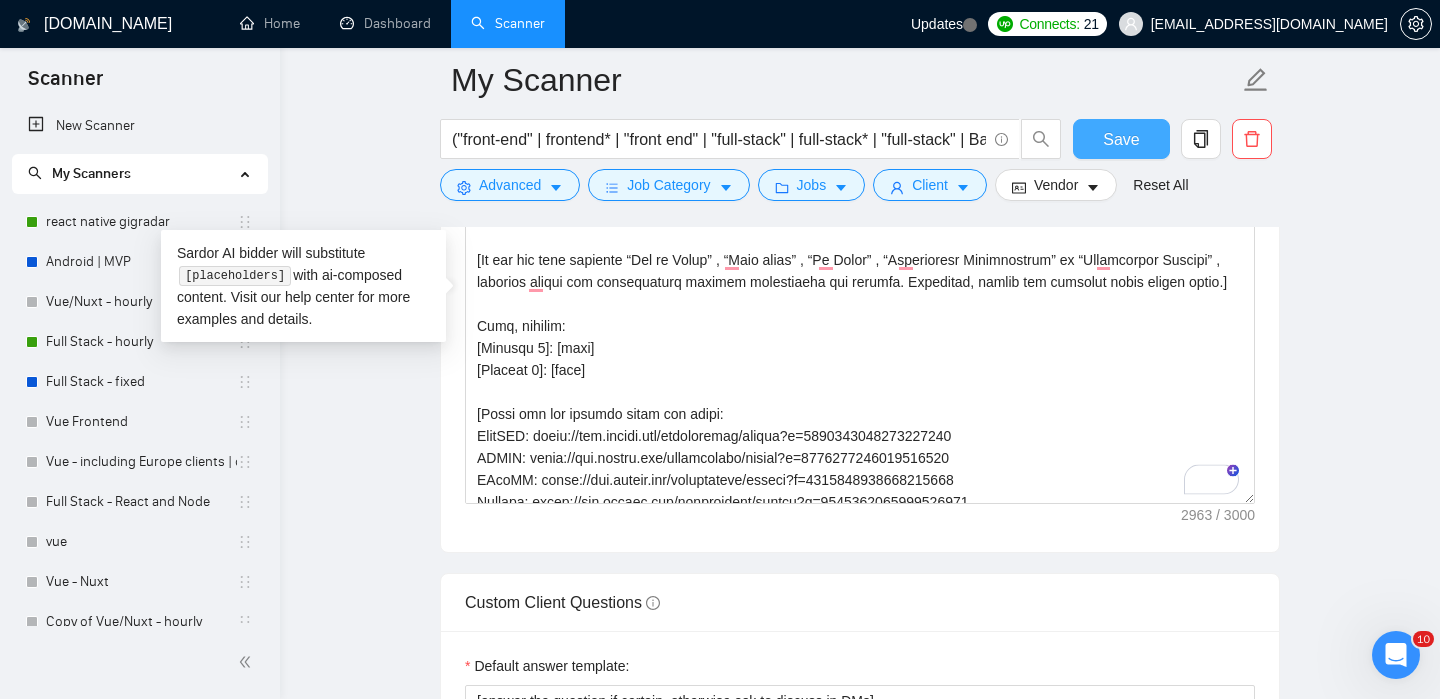 click on "Save" at bounding box center [1121, 139] 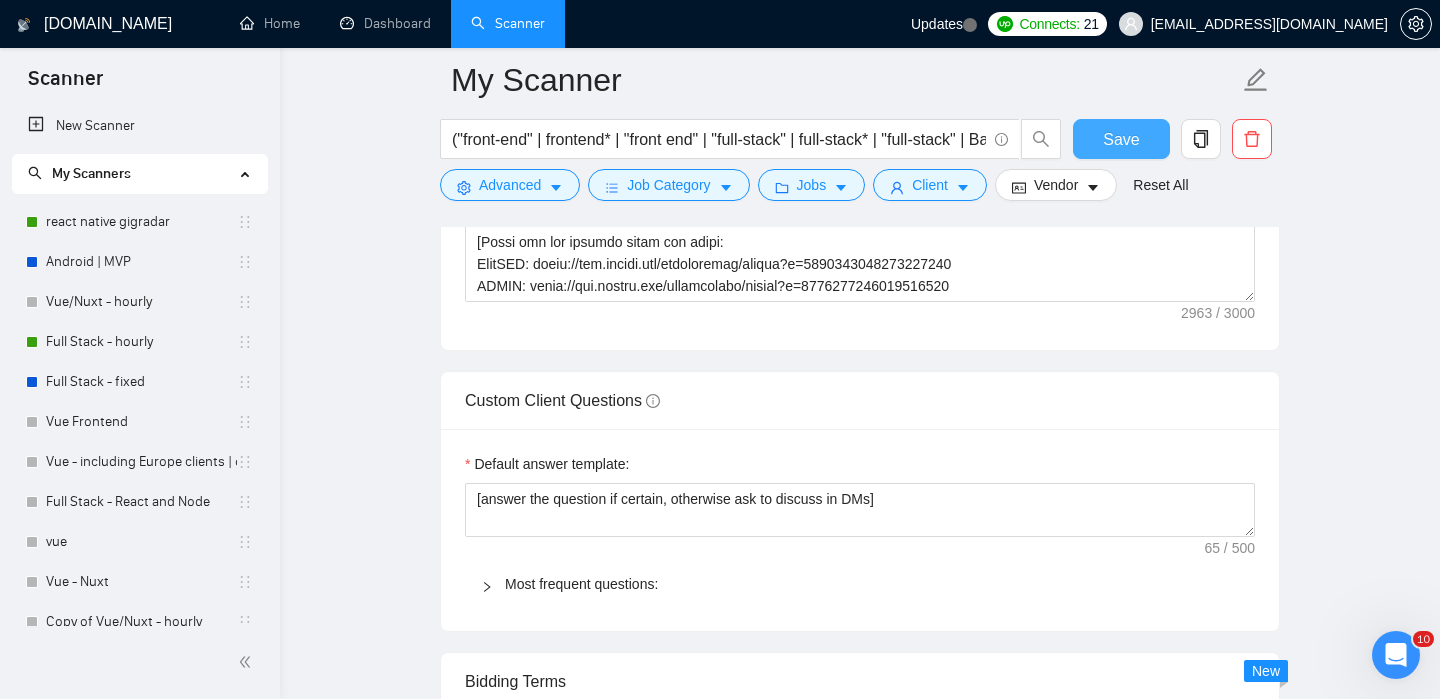 type 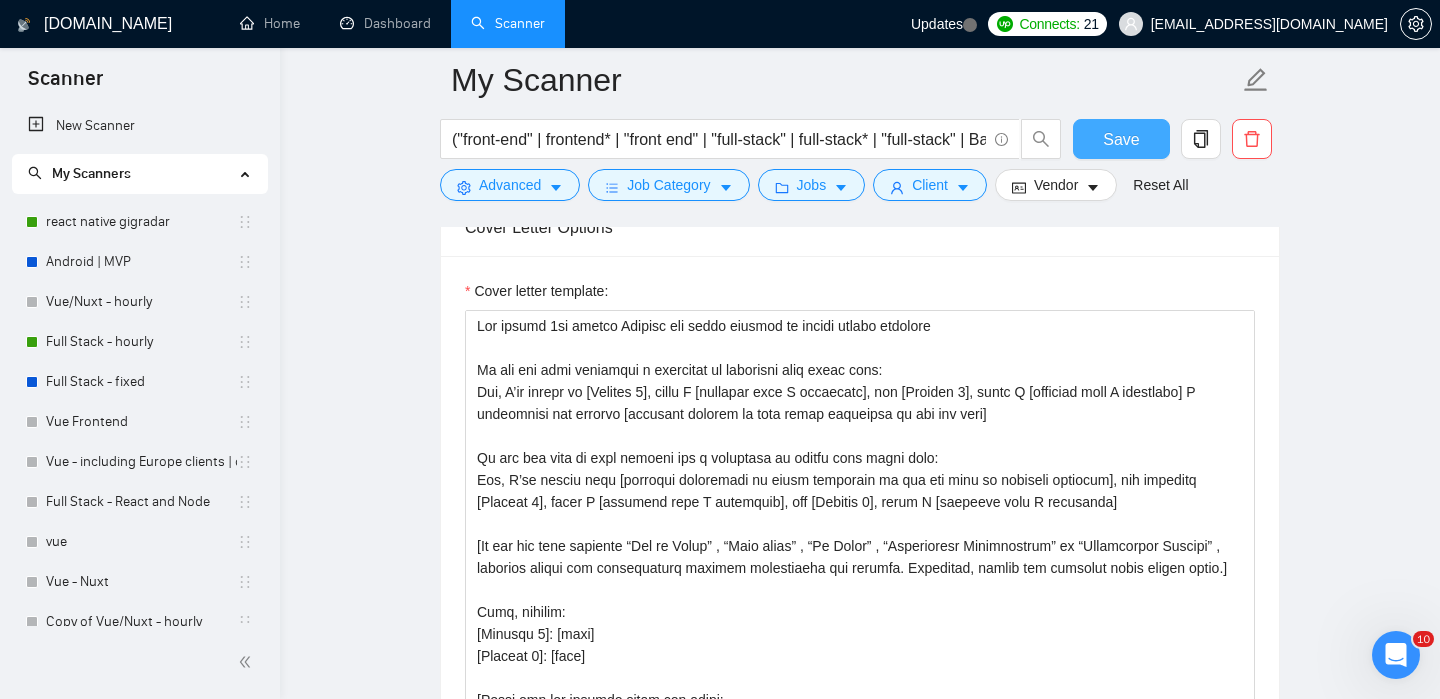 scroll, scrollTop: 1921, scrollLeft: 0, axis: vertical 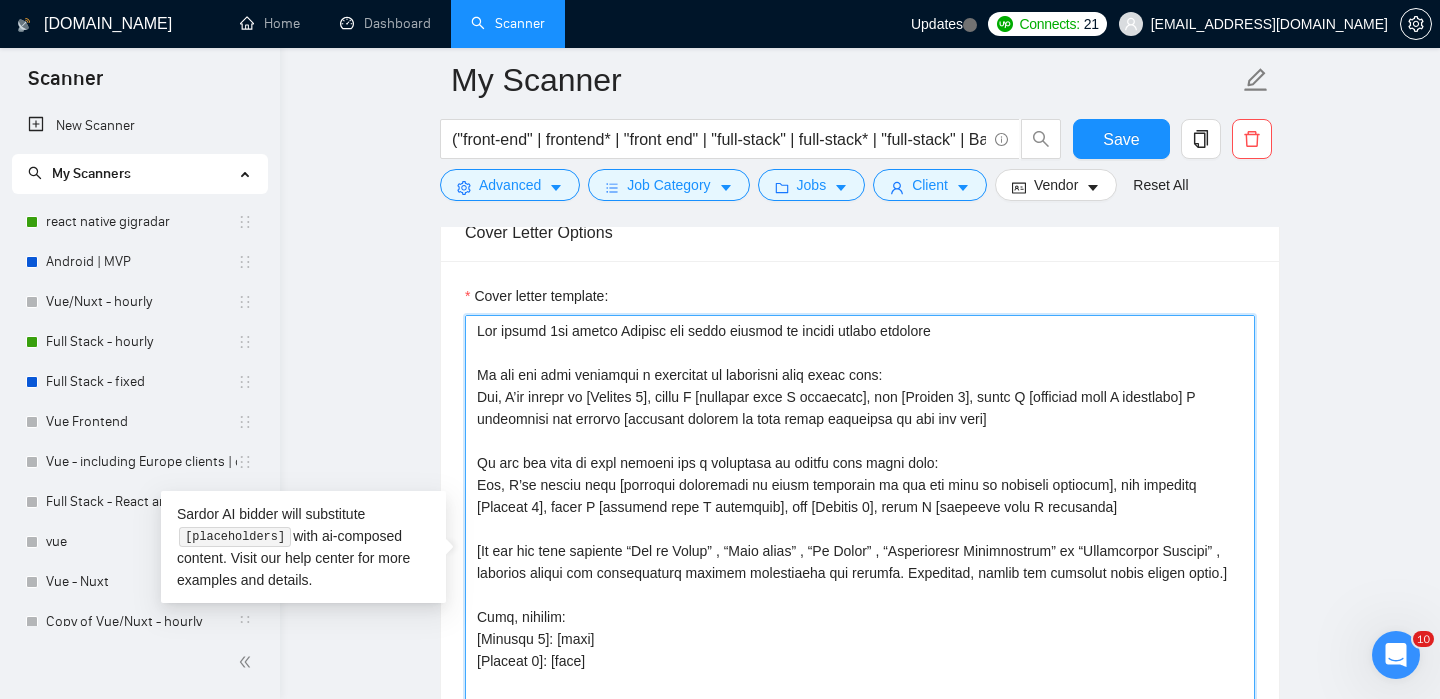 drag, startPoint x: 1071, startPoint y: 517, endPoint x: 502, endPoint y: 312, distance: 604.8024 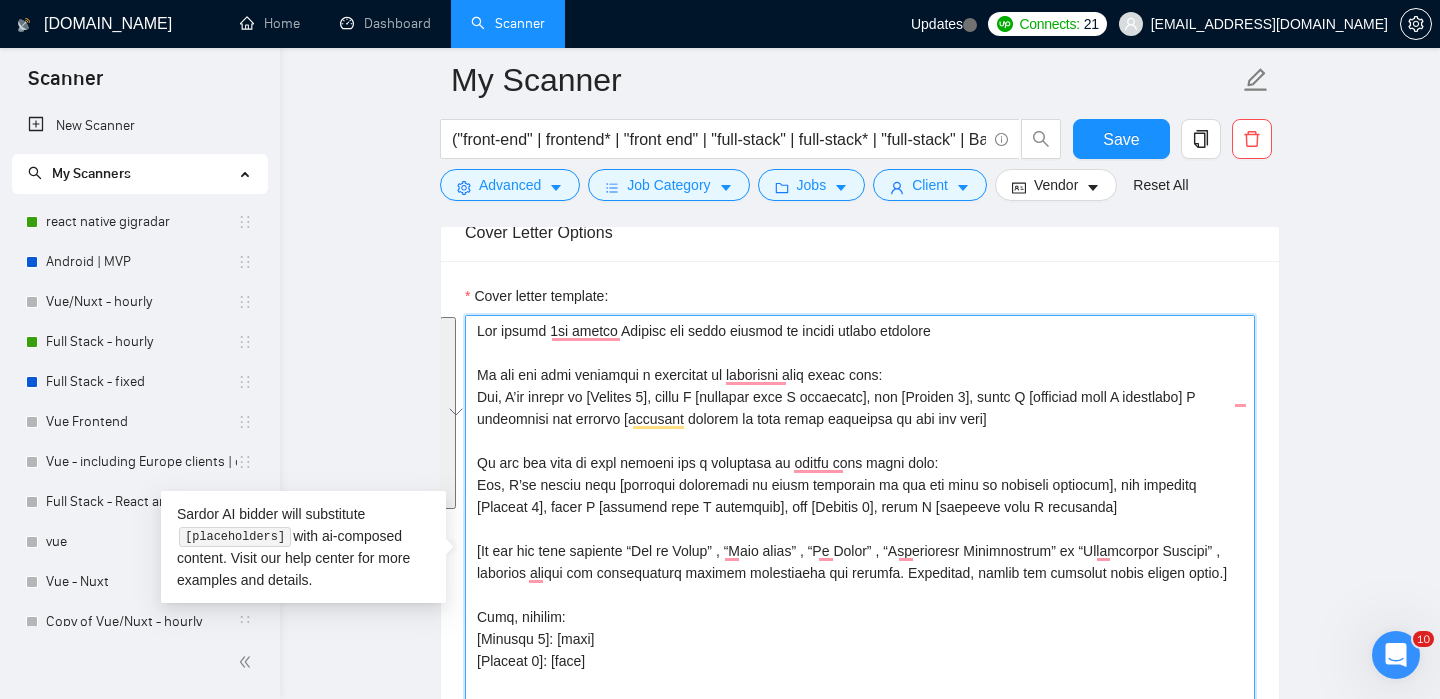 click on "Cover letter template:" at bounding box center [860, 540] 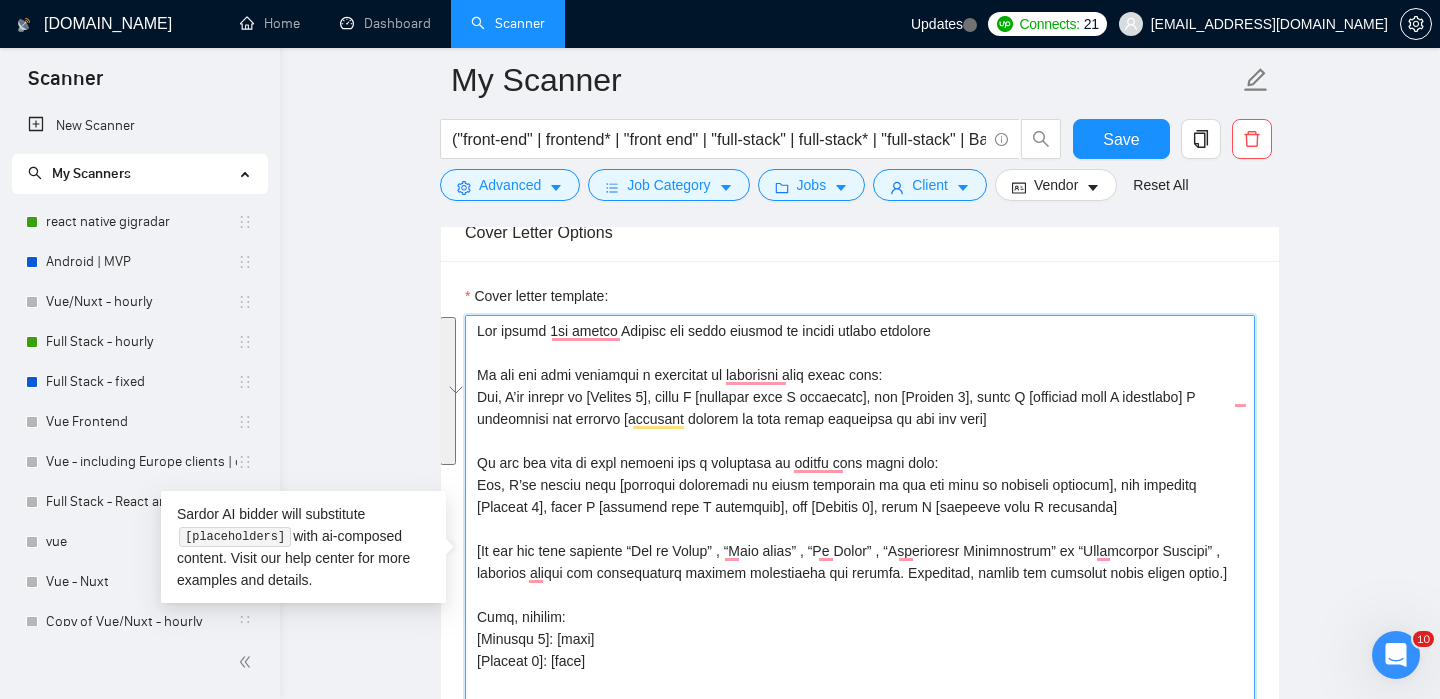 type on "Use simple 6th grader English and avoid complex or overly formal language
[If the job post includes “How to Apply” , “Next steps” , “To Apply” , “Application Requirements” or “Application Process” , directly answer the instructions without referencing the section. Otherwise, follow the standard cover letter logic.]
Then, include:
[Project 1]: [link]
[Project 2]: [link]
[These are the project names and links:
BiyoPOS: https://www.upwork.com/freelancers/ssaadm?p=1924437195343896576
SGEPT: https://www.upwork.com/freelancers/ssaadm?p=1668627150101983232
CLaiRK: https://www.upwork.com/freelancers/ssaadm?p=1754833917393137664
Futbala: https://www.upwork.com/freelancers/ssaadm?p=1754830817212133376
Mauve: https://www.upwork.com/freelancers/ssaadm?p=1924429955124199424
FlexLIS-IMS: https://www.upwork.com/freelancers/ssaadm?..." 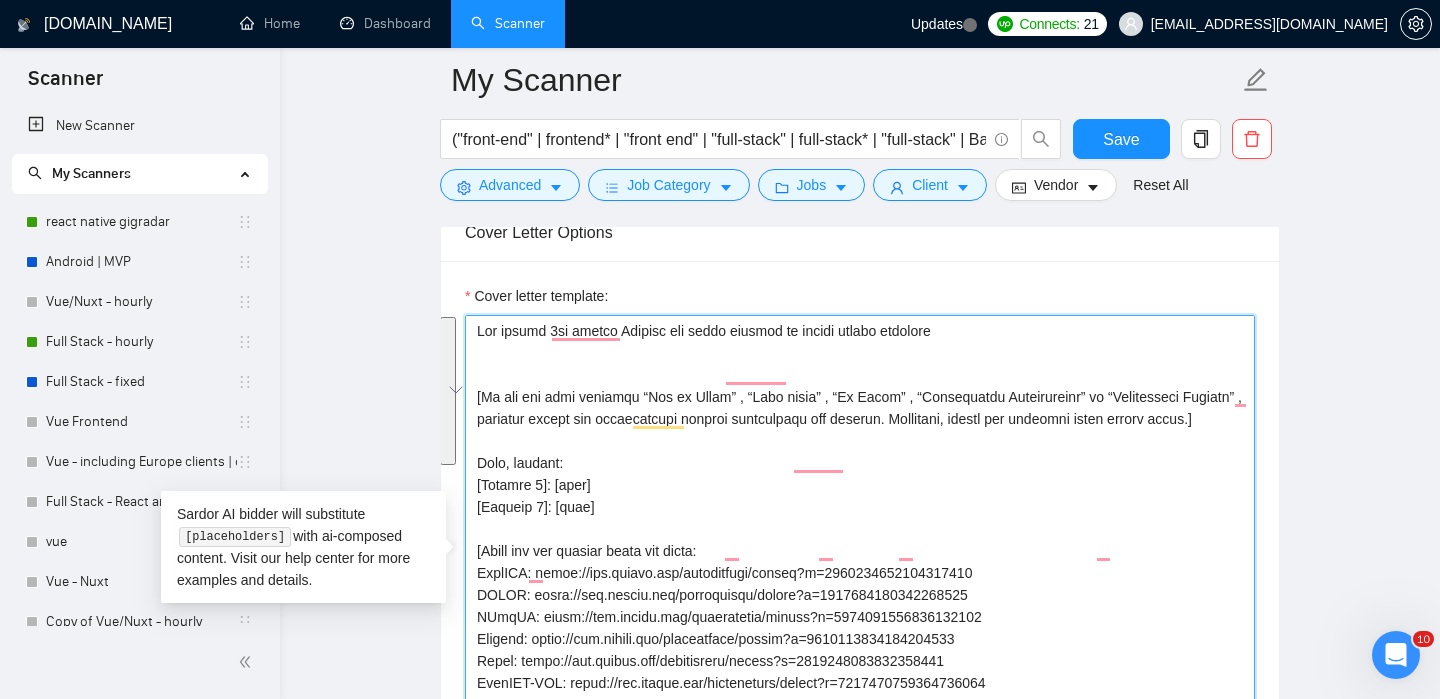 drag, startPoint x: 1055, startPoint y: 526, endPoint x: 417, endPoint y: 401, distance: 650.13 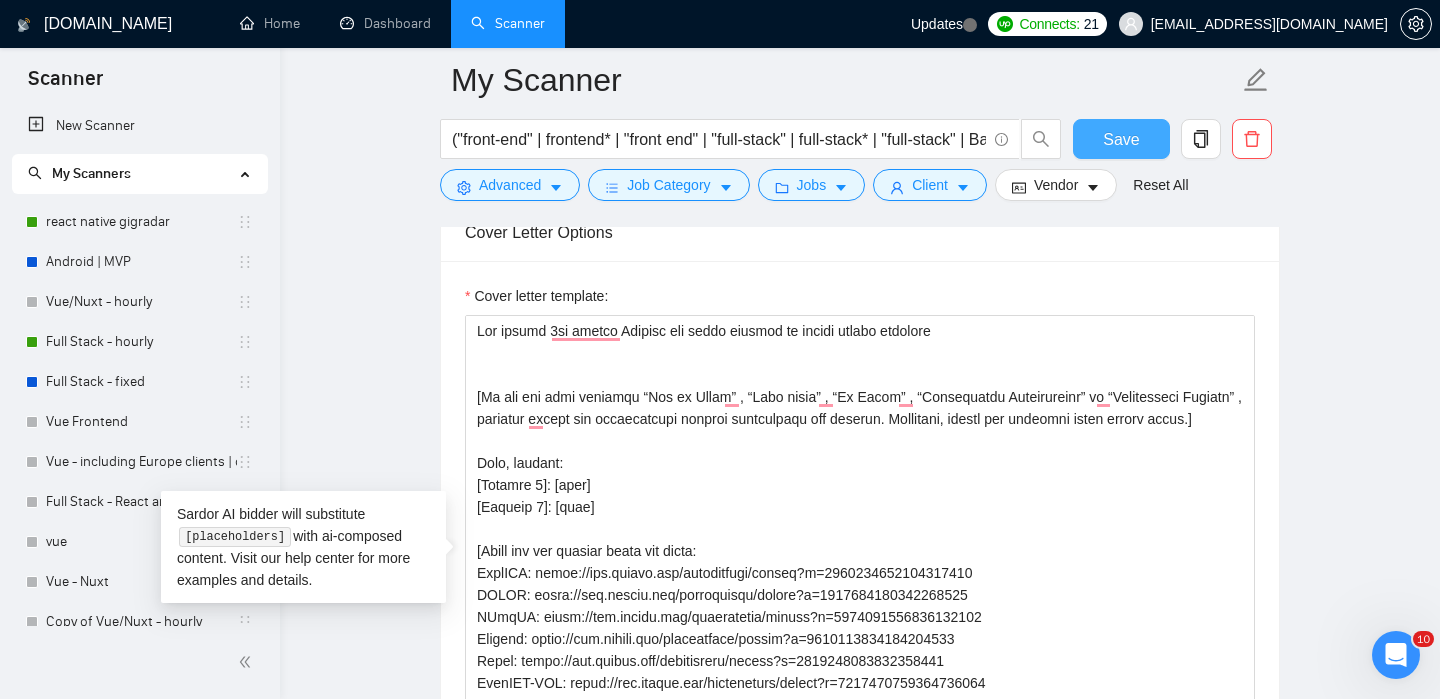 click on "Save" at bounding box center [1121, 139] 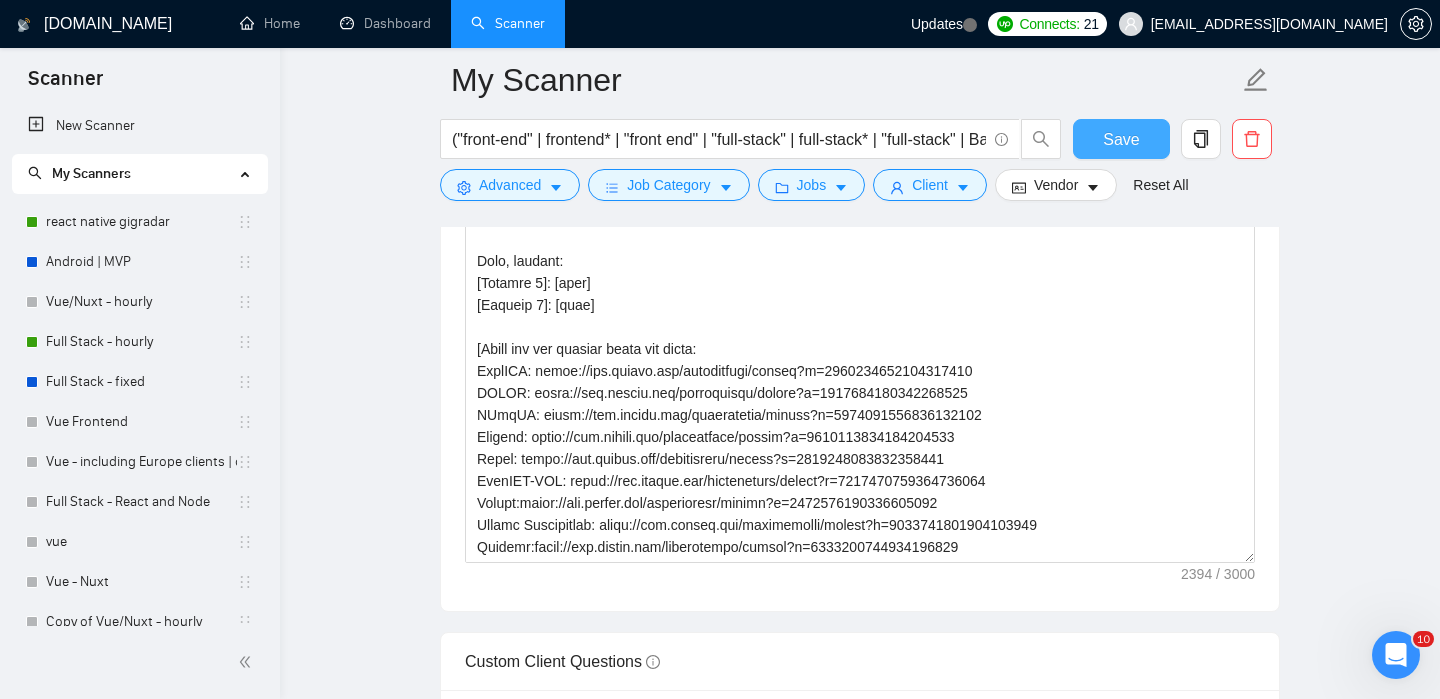 type 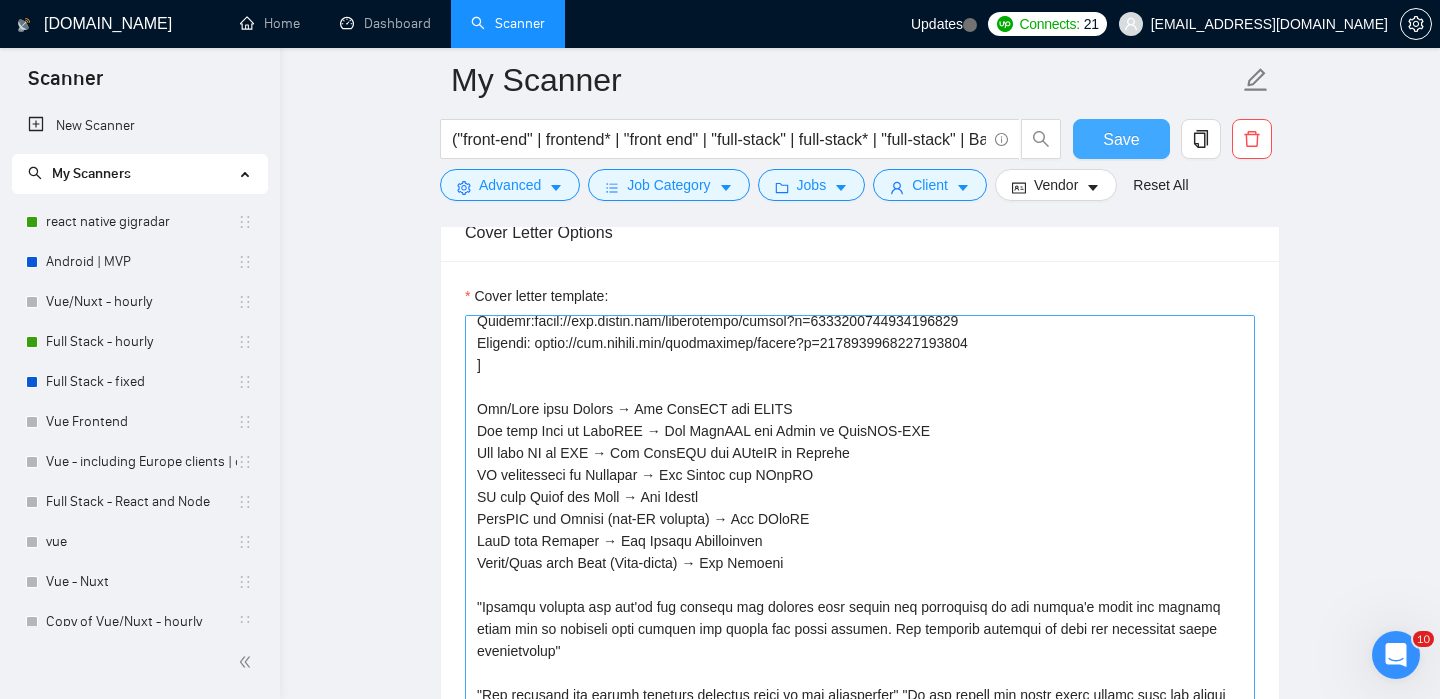 scroll, scrollTop: 594, scrollLeft: 0, axis: vertical 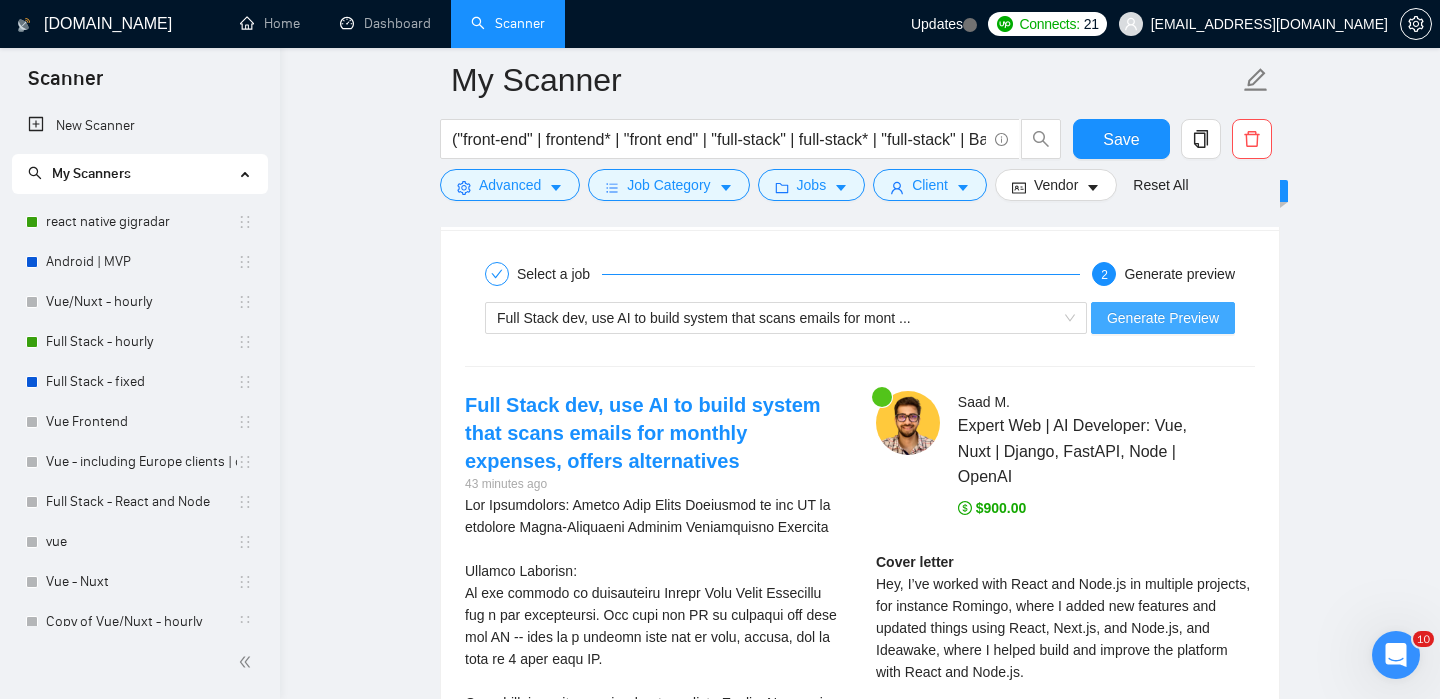 click on "Generate Preview" at bounding box center (1163, 318) 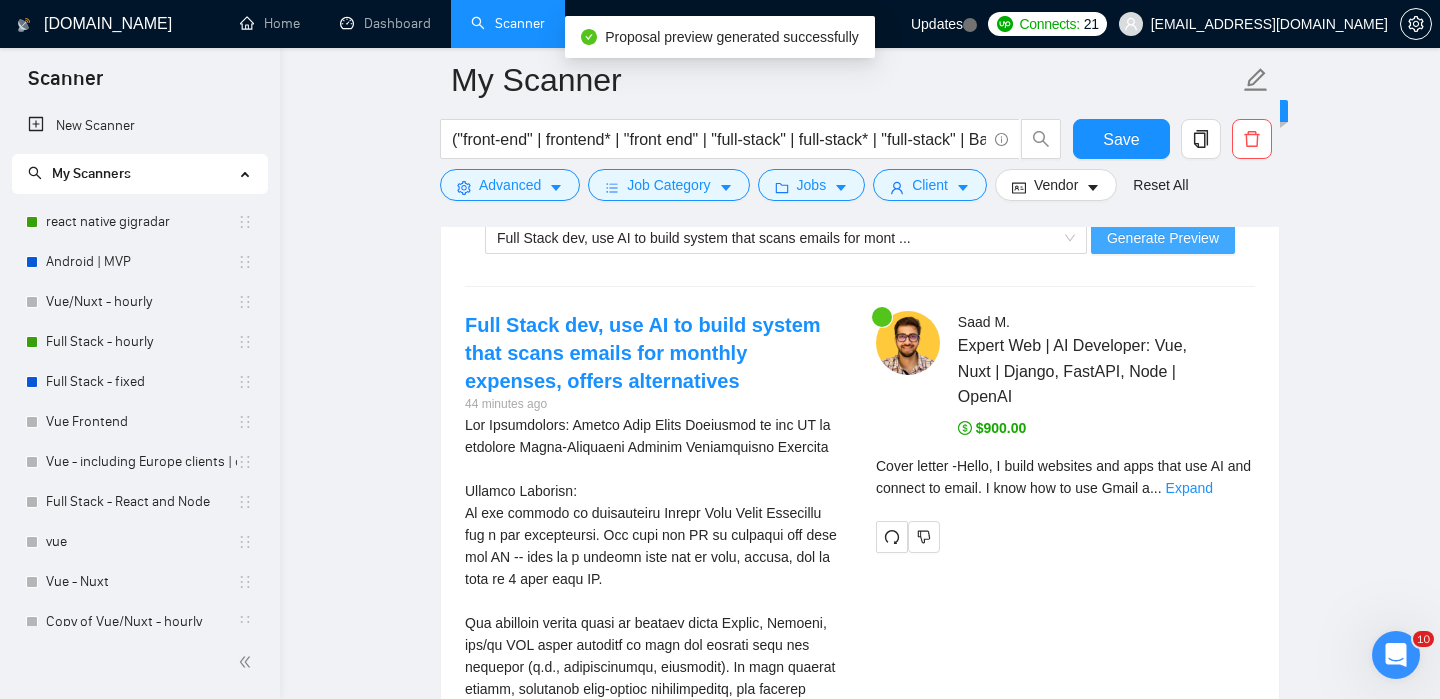 scroll, scrollTop: 3687, scrollLeft: 0, axis: vertical 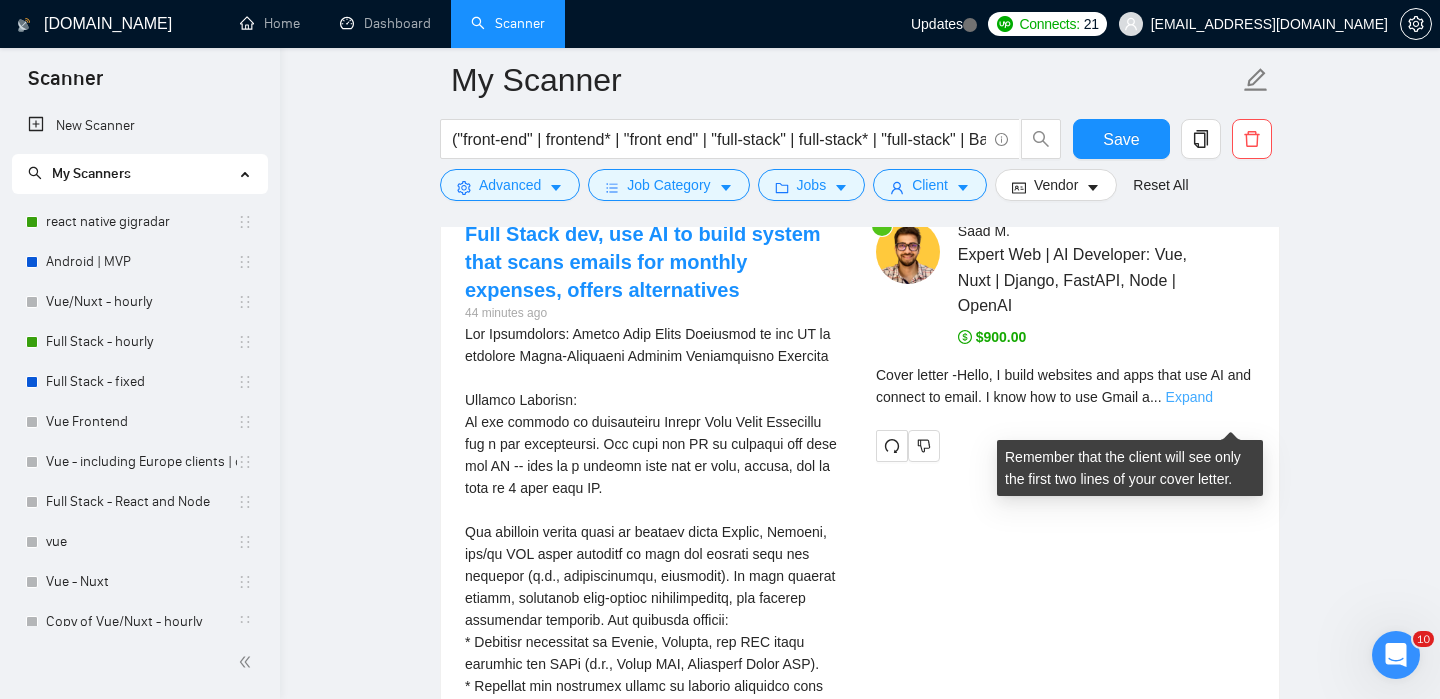 click on "Expand" at bounding box center [1189, 397] 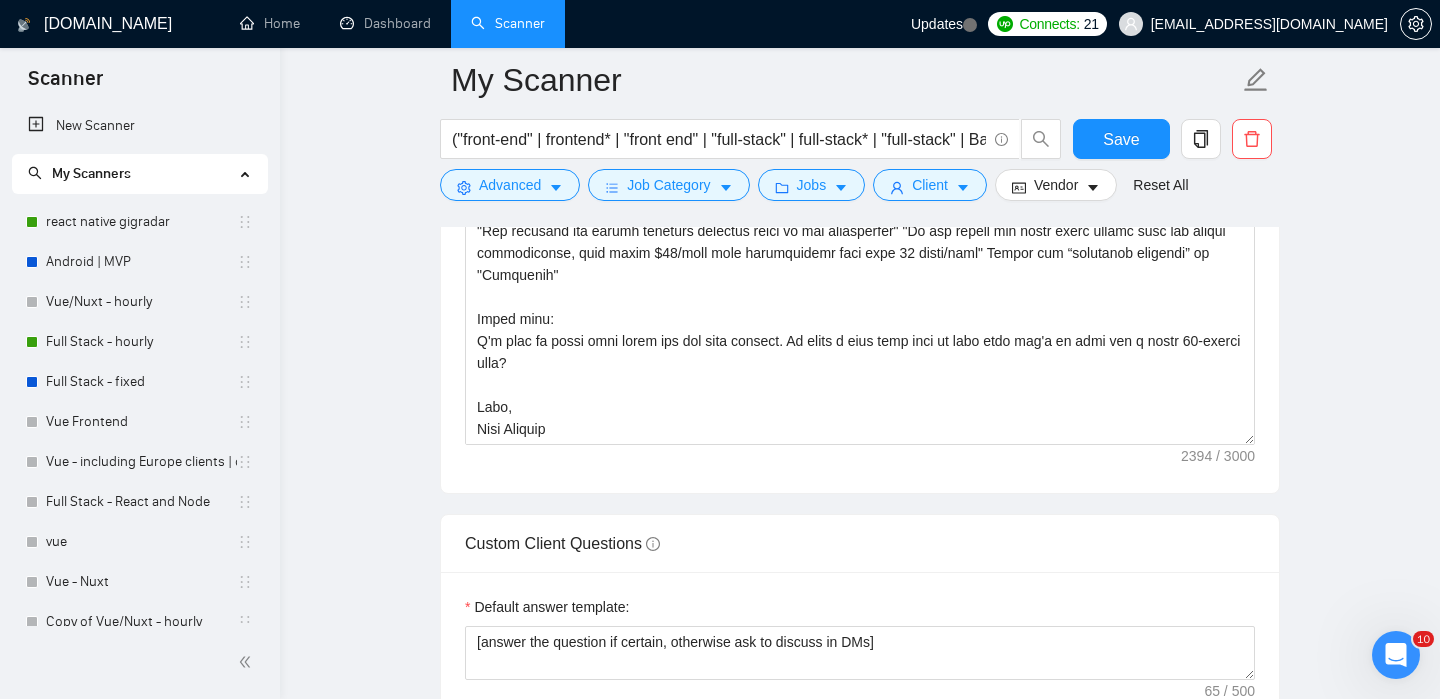 scroll, scrollTop: 2043, scrollLeft: 0, axis: vertical 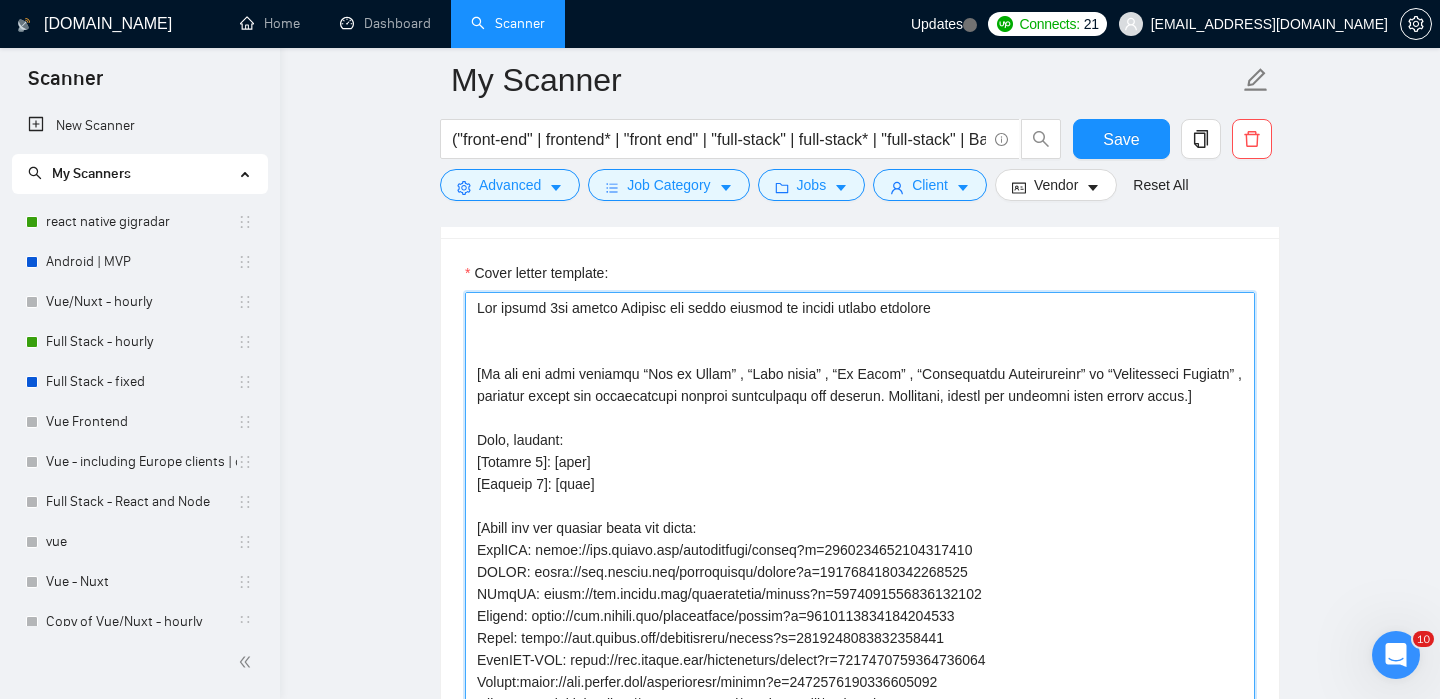 click on "Cover letter template:" at bounding box center [860, 517] 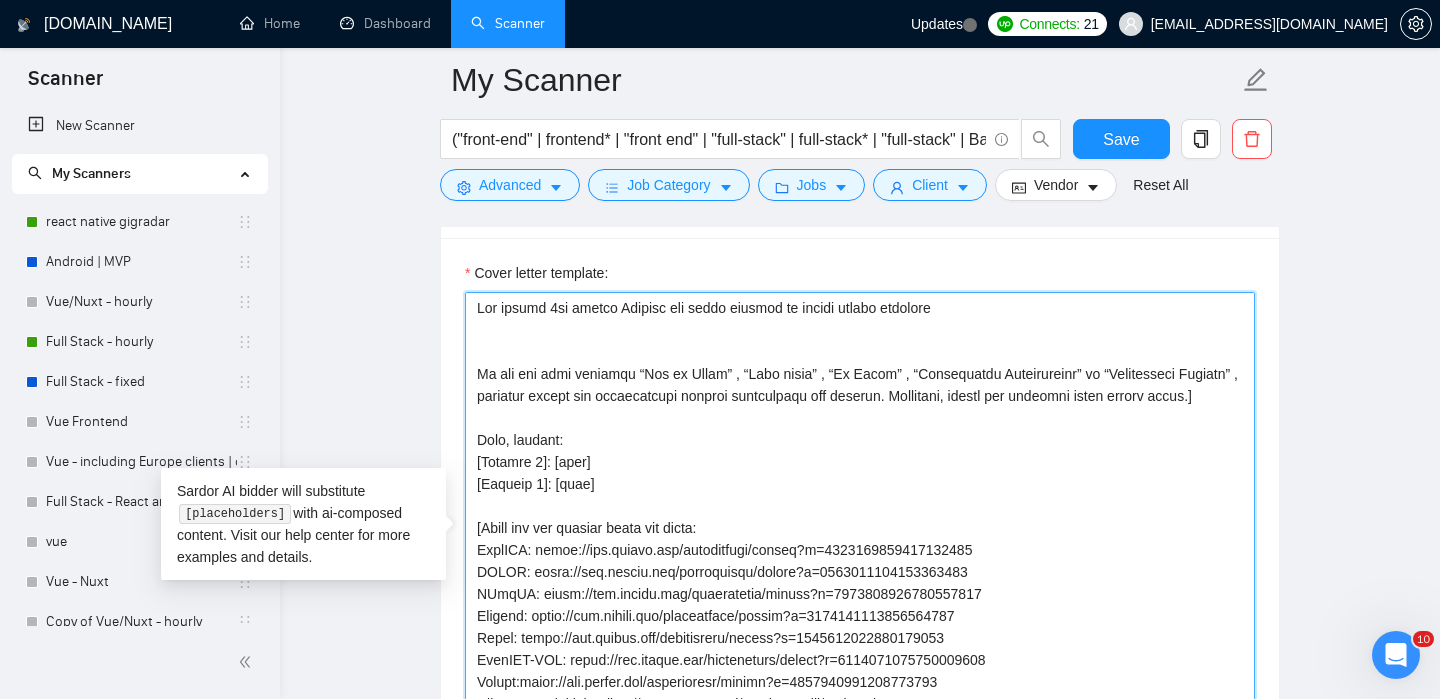 click on "Cover letter template:" at bounding box center (860, 517) 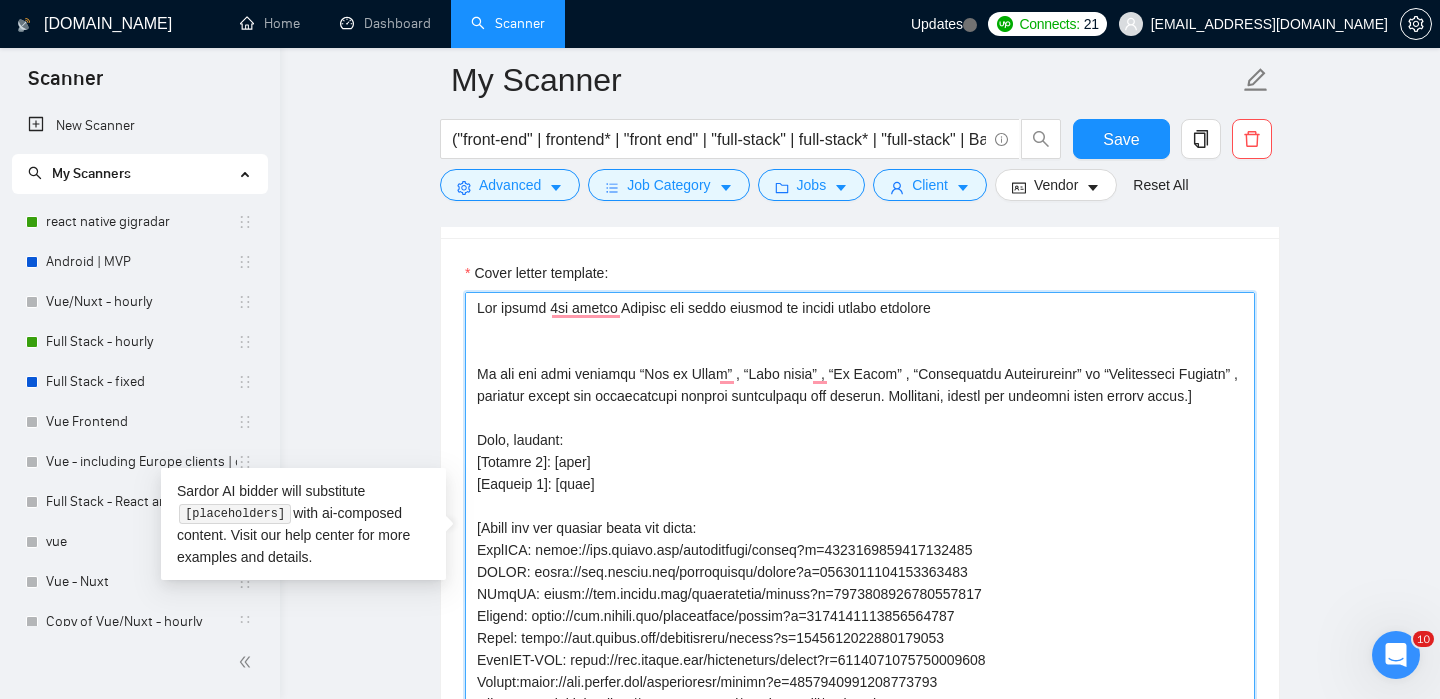 type on "Use simple 6th grader English and avoid complex or overly formal language
If the job post includes “How to Apply” , “Next steps” , “To Apply” , “Application Requirements” or “Application Process” , directly answer the instructions without referencing the section. Otherwise, follow the standard cover letter logic.
Then, include:
[Project 1]: [link]
[Project 2]: [link]
[These are the project names and links:
BiyoPOS: https://www.upwork.com/freelancers/ssaadm?p=1924437195343896576
SGEPT: https://www.upwork.com/freelancers/ssaadm?p=1668627150101983232
CLaiRK: https://www.upwork.com/freelancers/ssaadm?p=1754833917393137664
Futbala: https://www.upwork.com/freelancers/ssaadm?p=1754830817212133376
Mauve: https://www.upwork.com/freelancers/ssaadm?p=1924429955124199424
FlexLIS-IMS: https://www.upwork.com/freelancers/ssaadm?p=..." 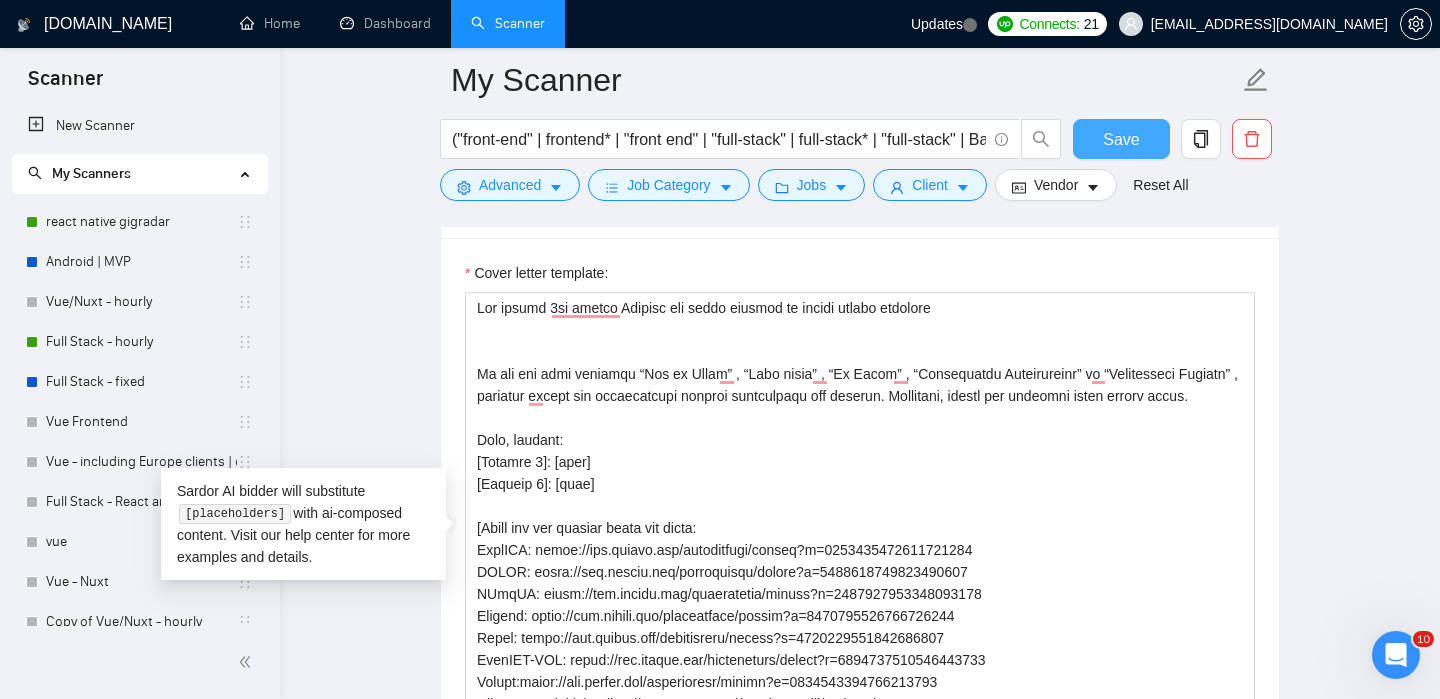 click on "Save" at bounding box center (1121, 139) 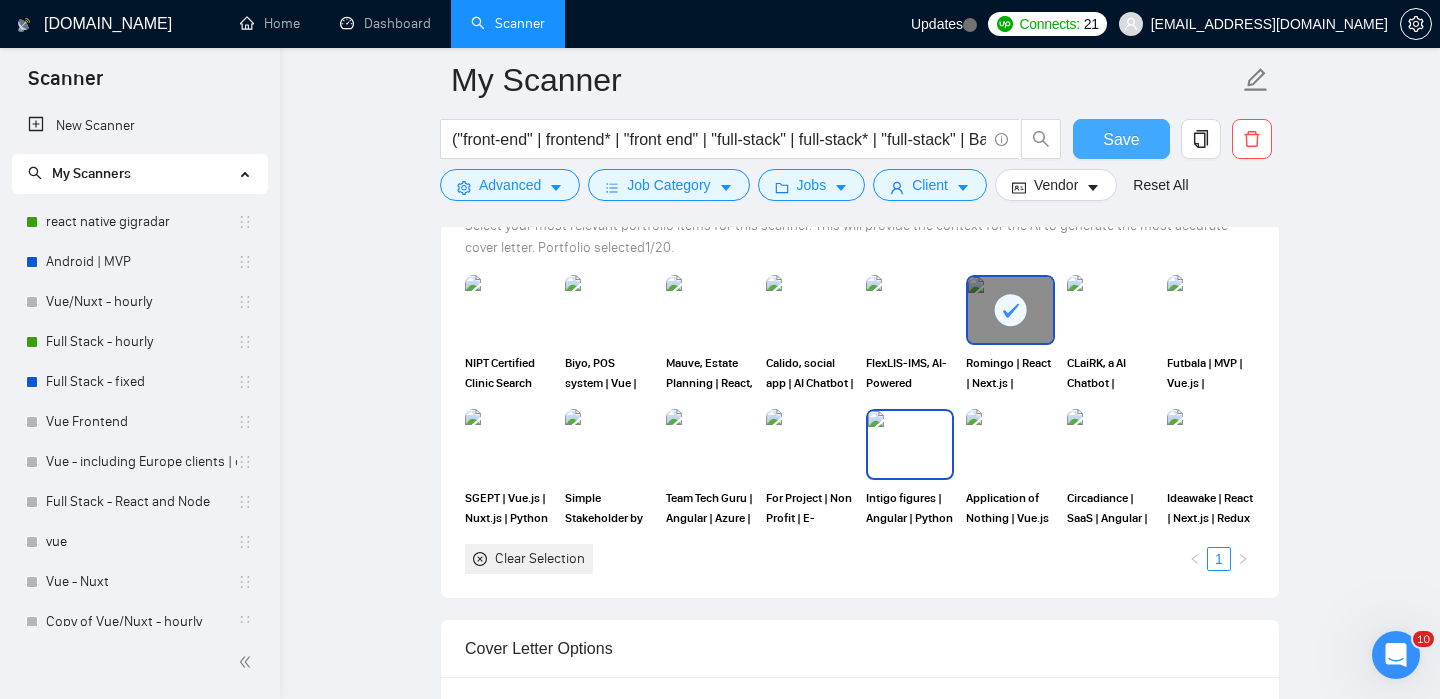 scroll, scrollTop: 1498, scrollLeft: 0, axis: vertical 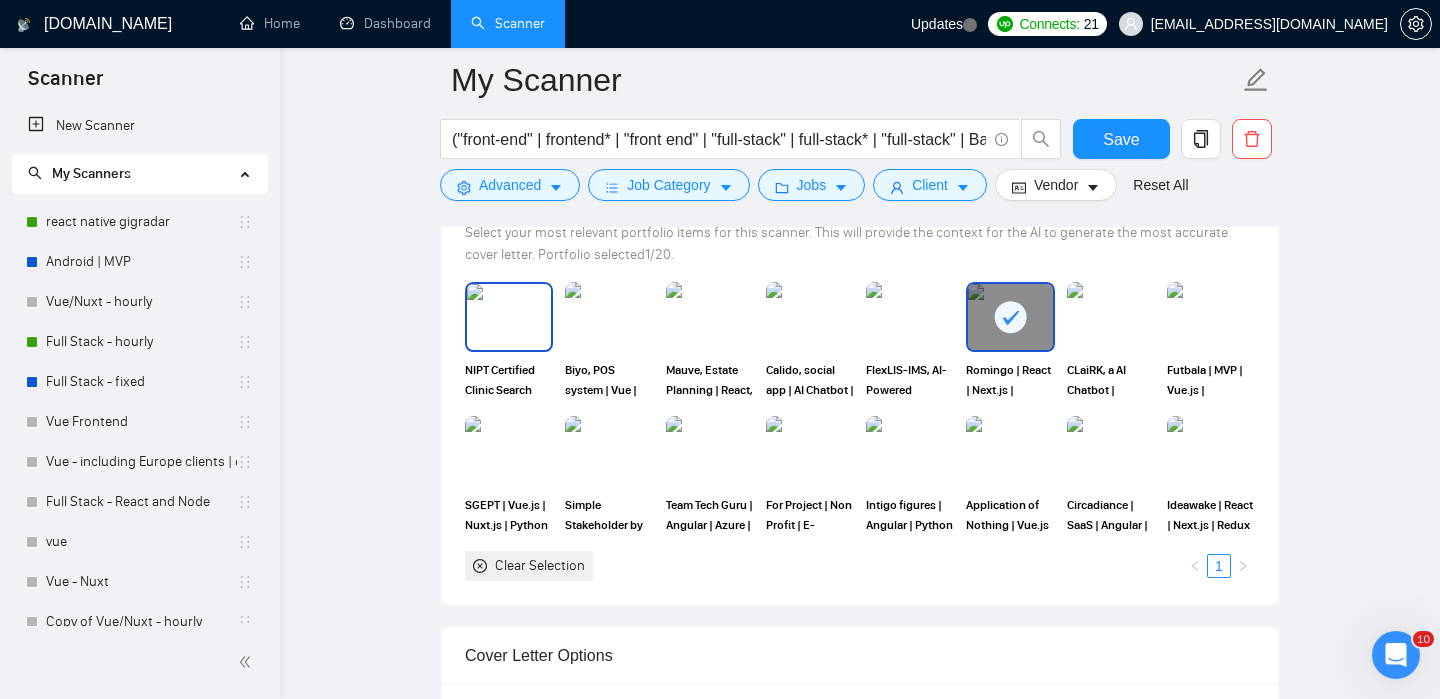 click at bounding box center [509, 317] 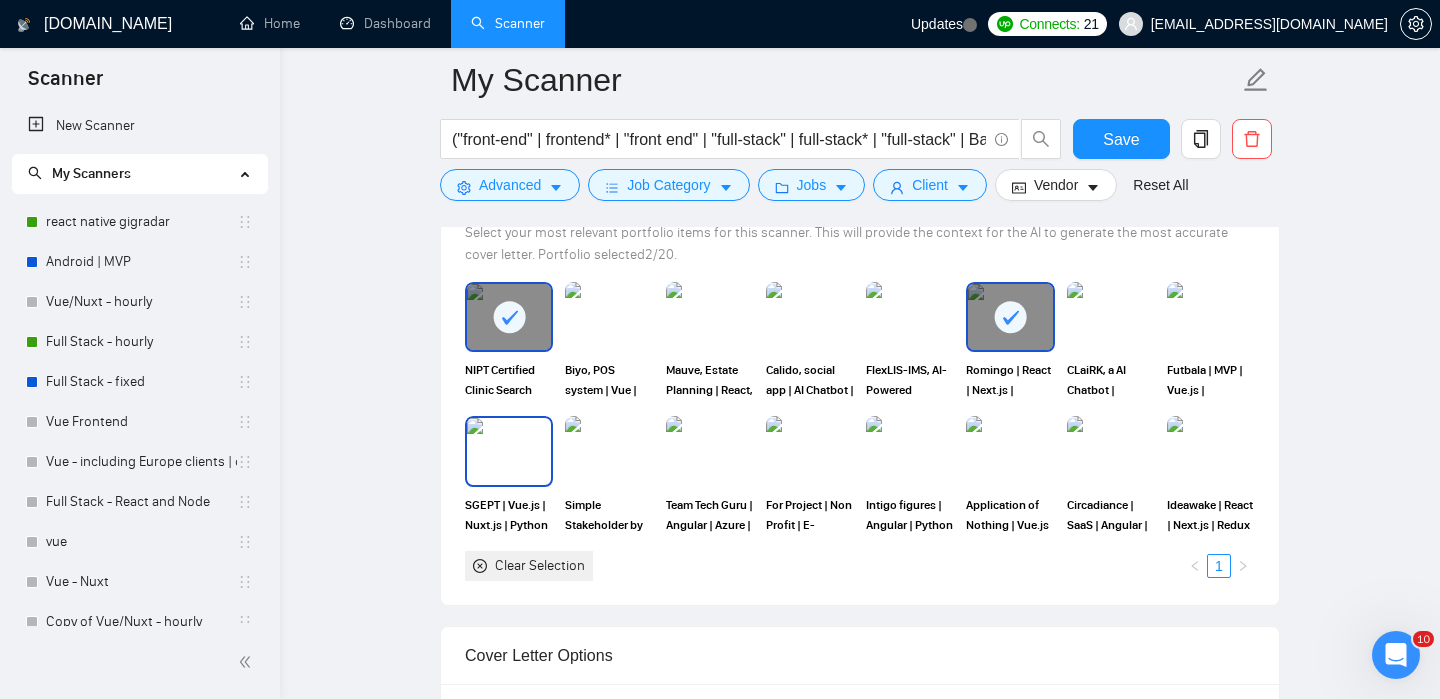 click at bounding box center (509, 451) 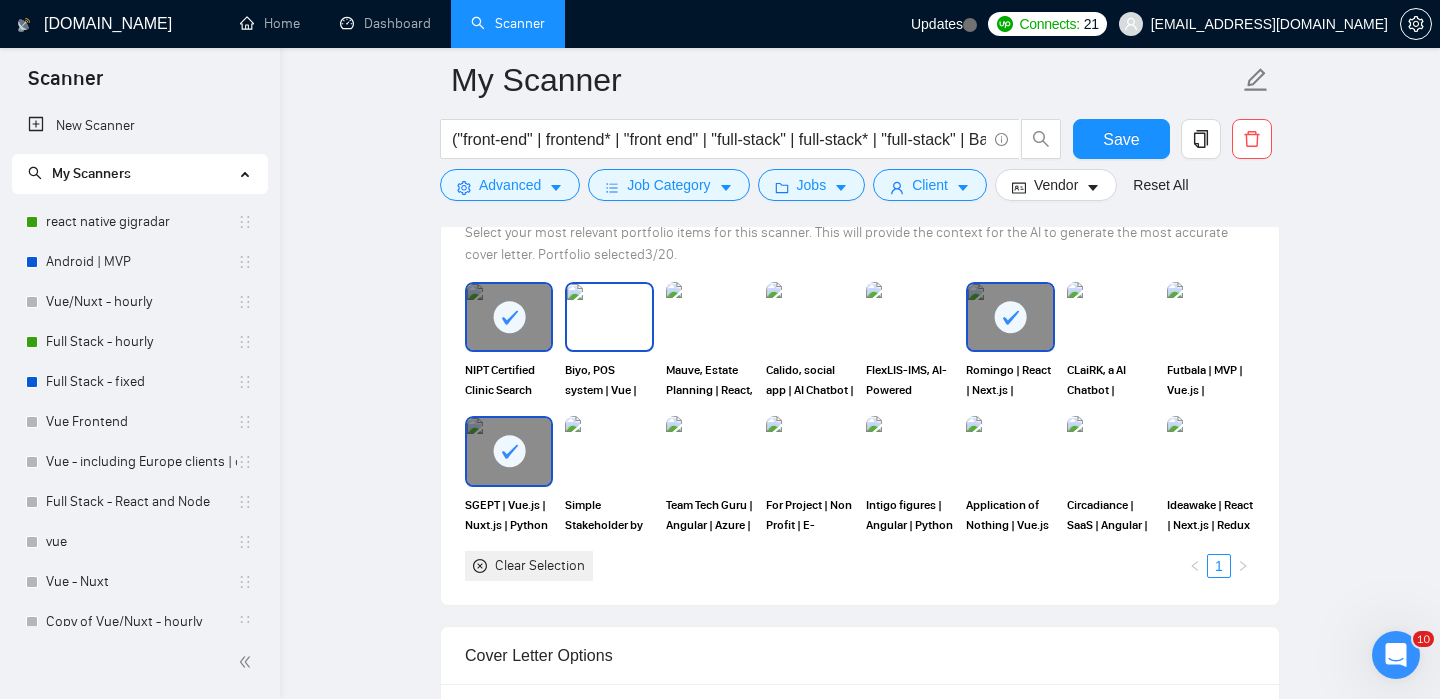 click at bounding box center (609, 317) 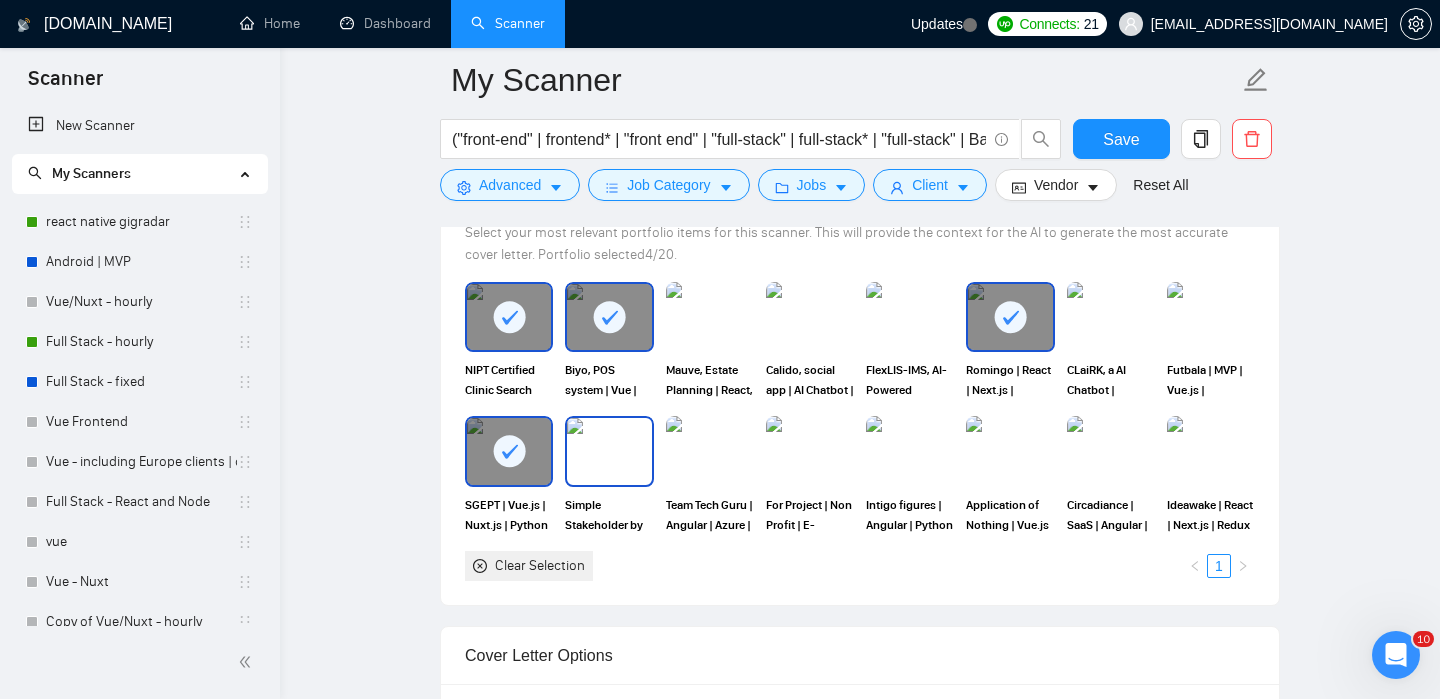 click at bounding box center (609, 451) 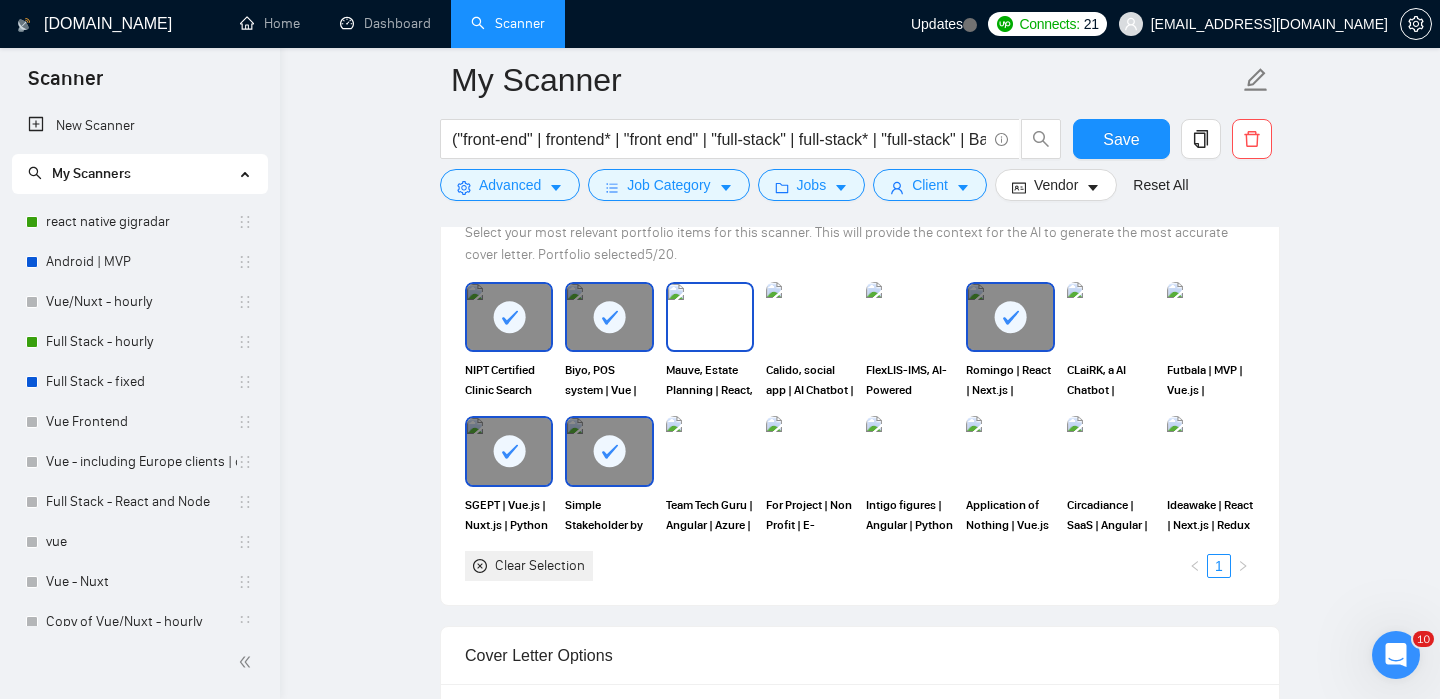 click at bounding box center (710, 317) 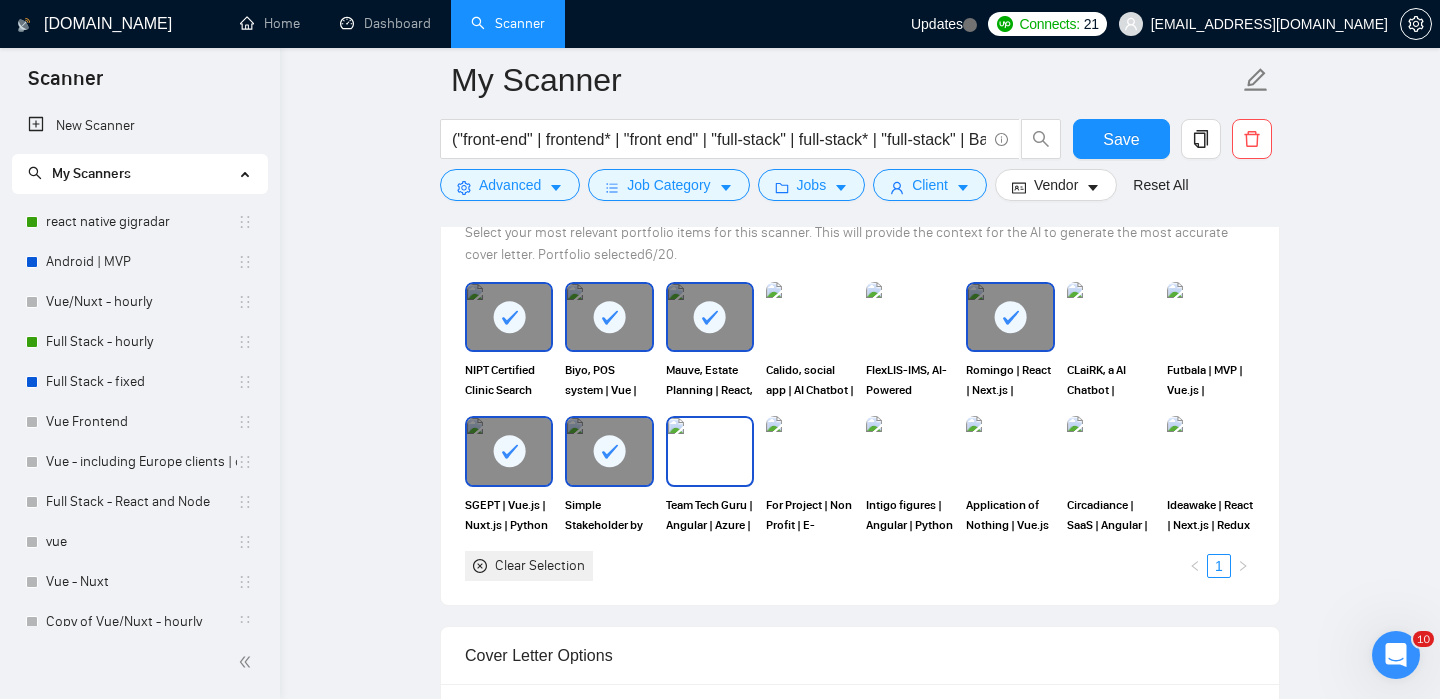 click at bounding box center (710, 451) 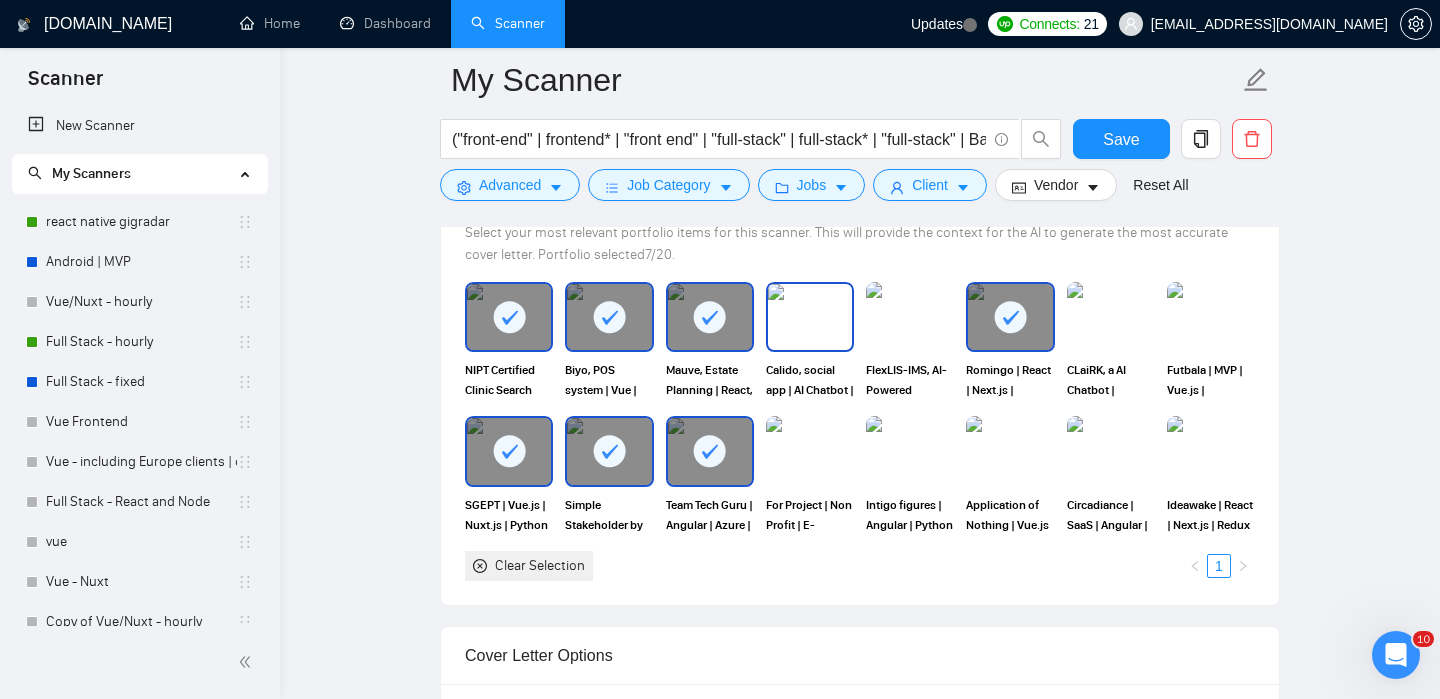 click at bounding box center (810, 317) 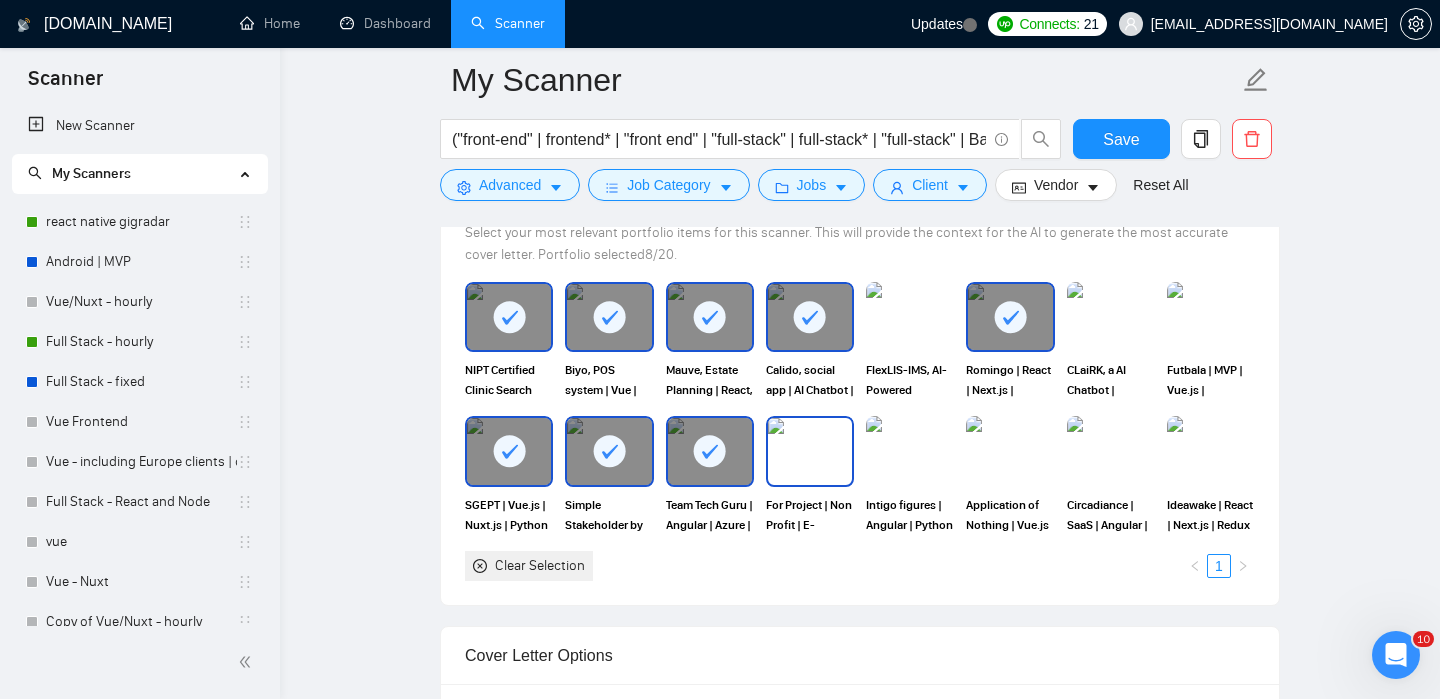 click at bounding box center [810, 451] 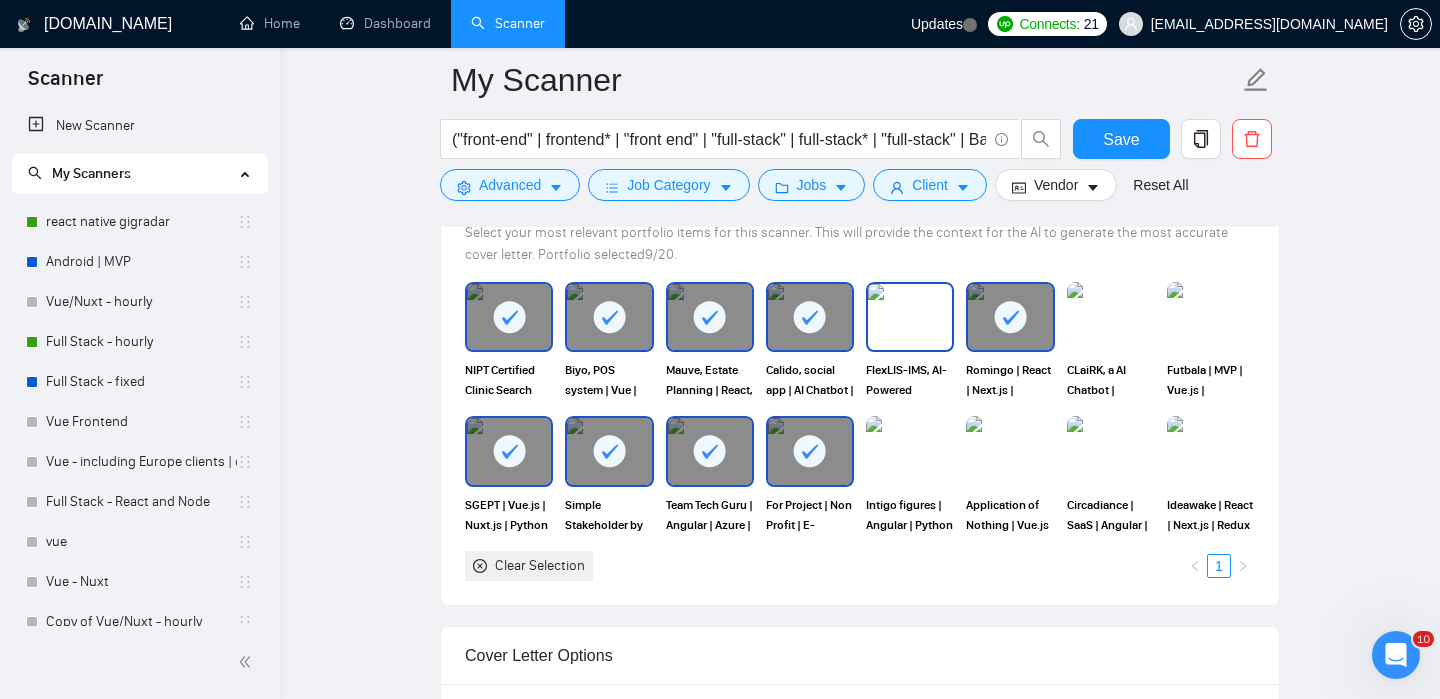 click at bounding box center [910, 317] 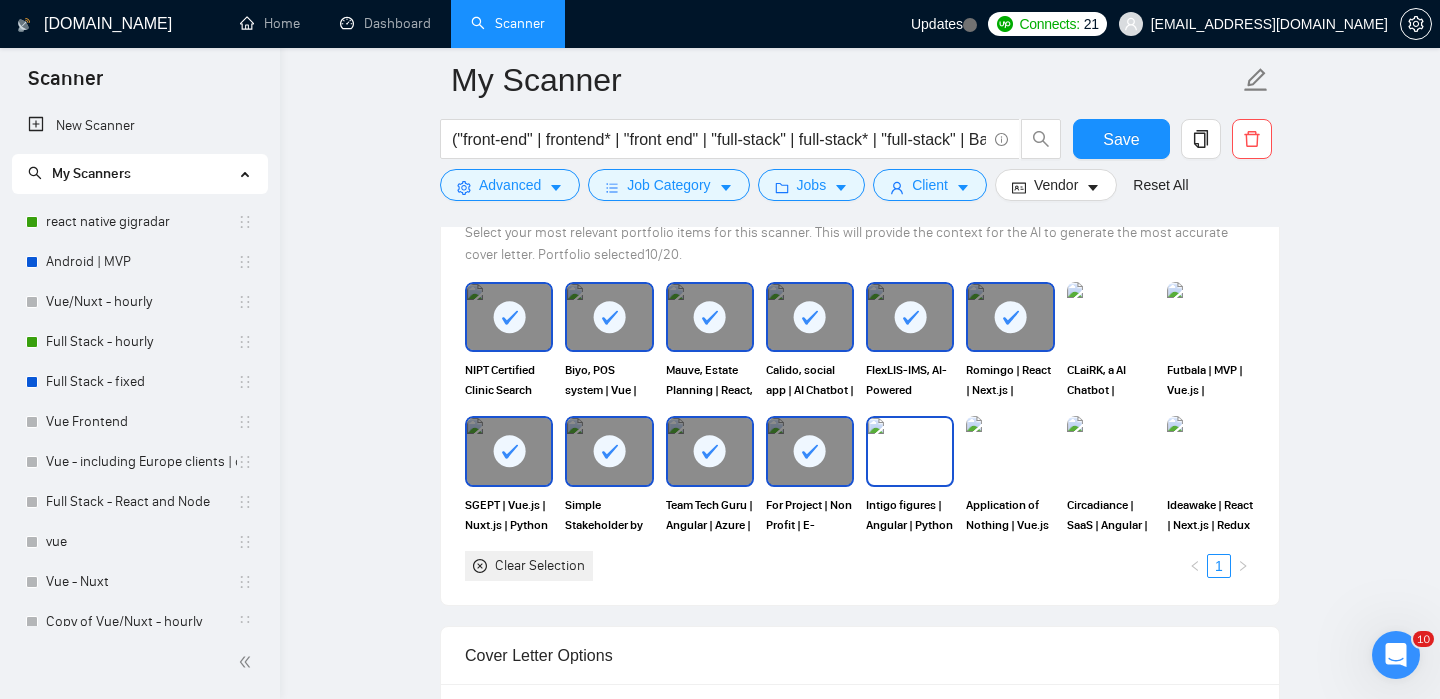 click at bounding box center (910, 451) 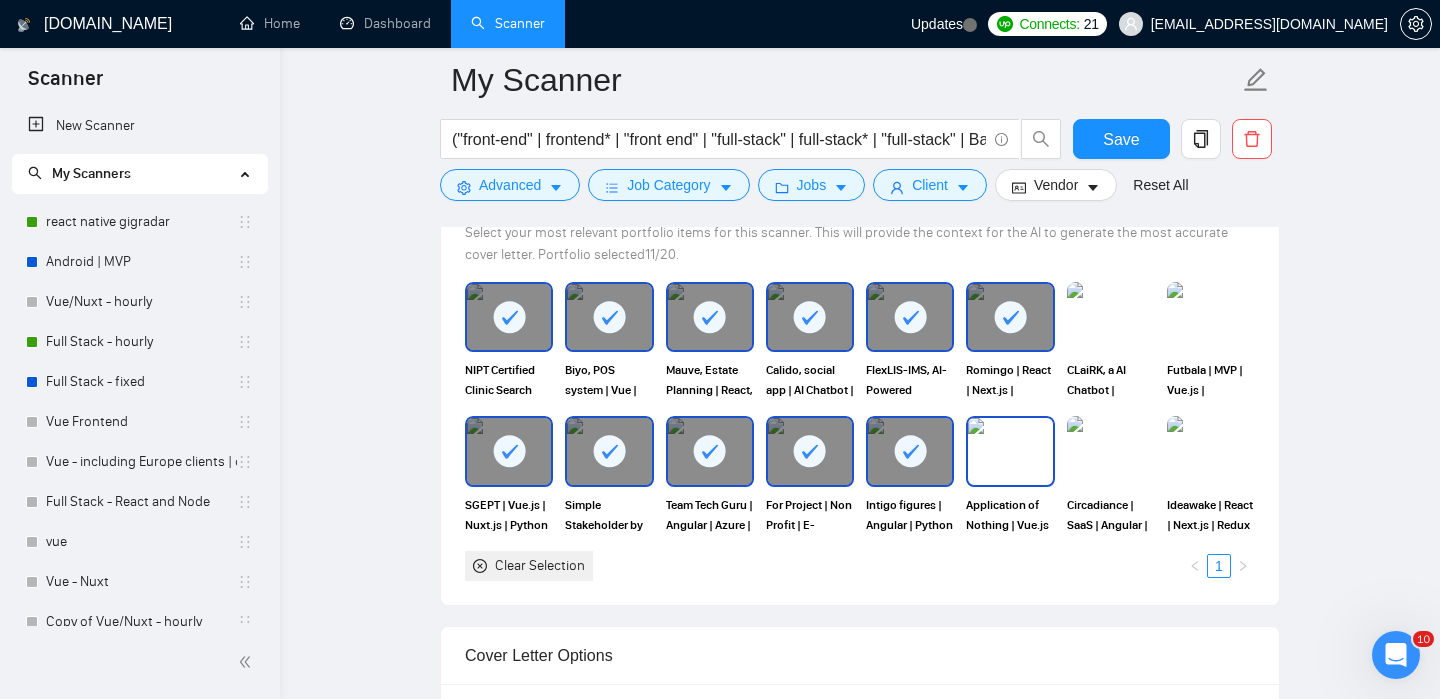 click at bounding box center [1010, 451] 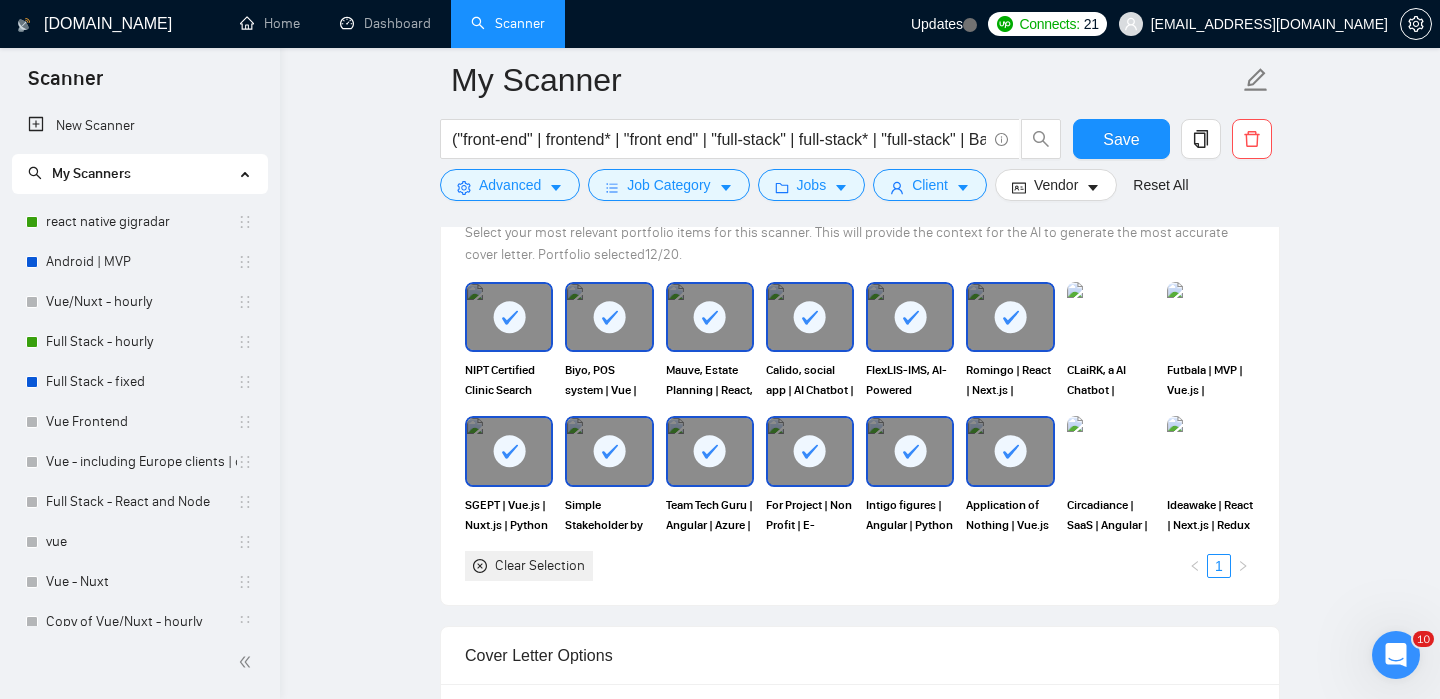 click at bounding box center [1010, 451] 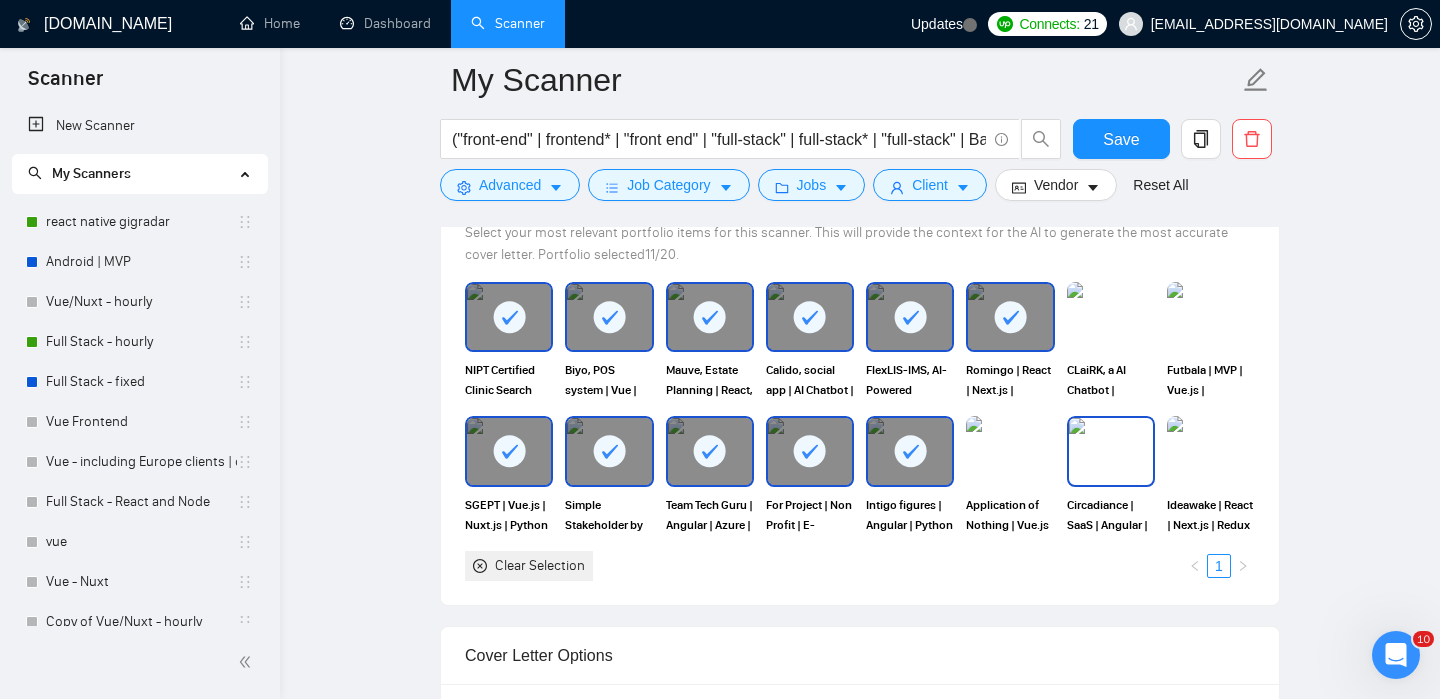 click at bounding box center (1111, 451) 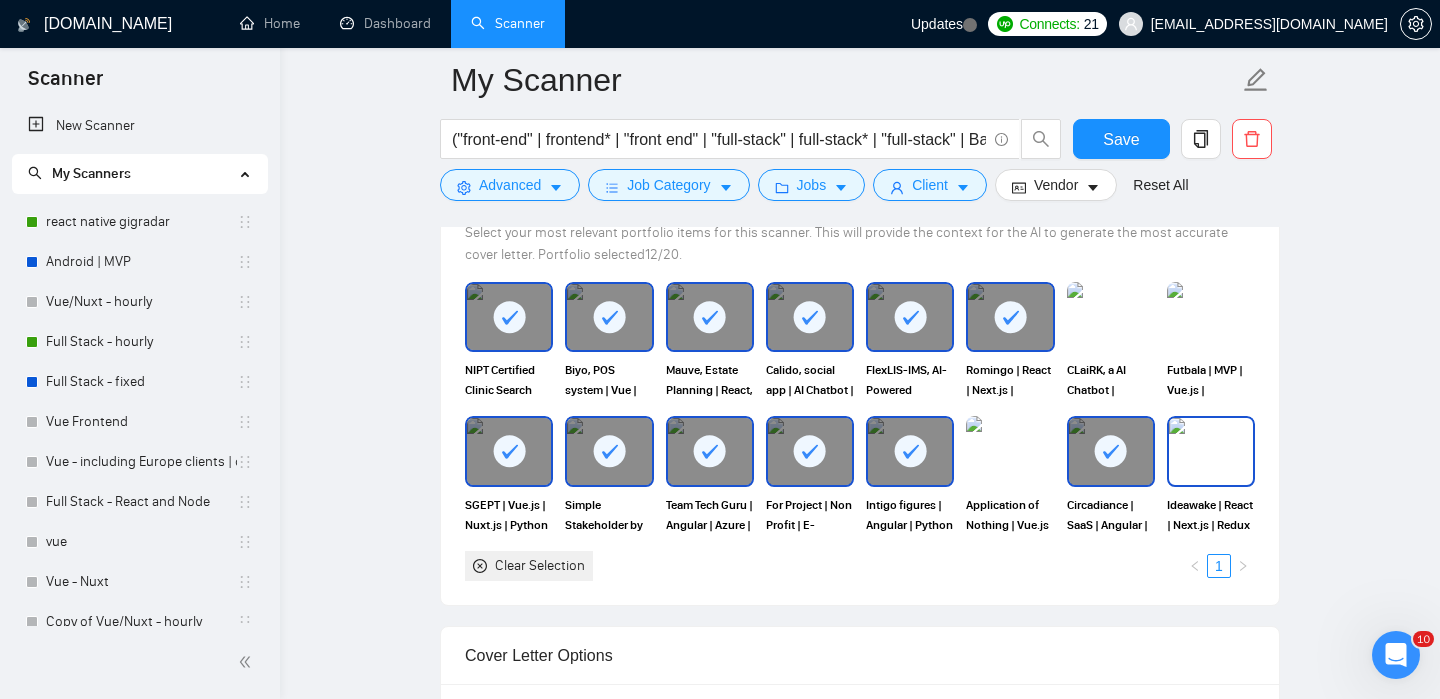 click at bounding box center [1211, 451] 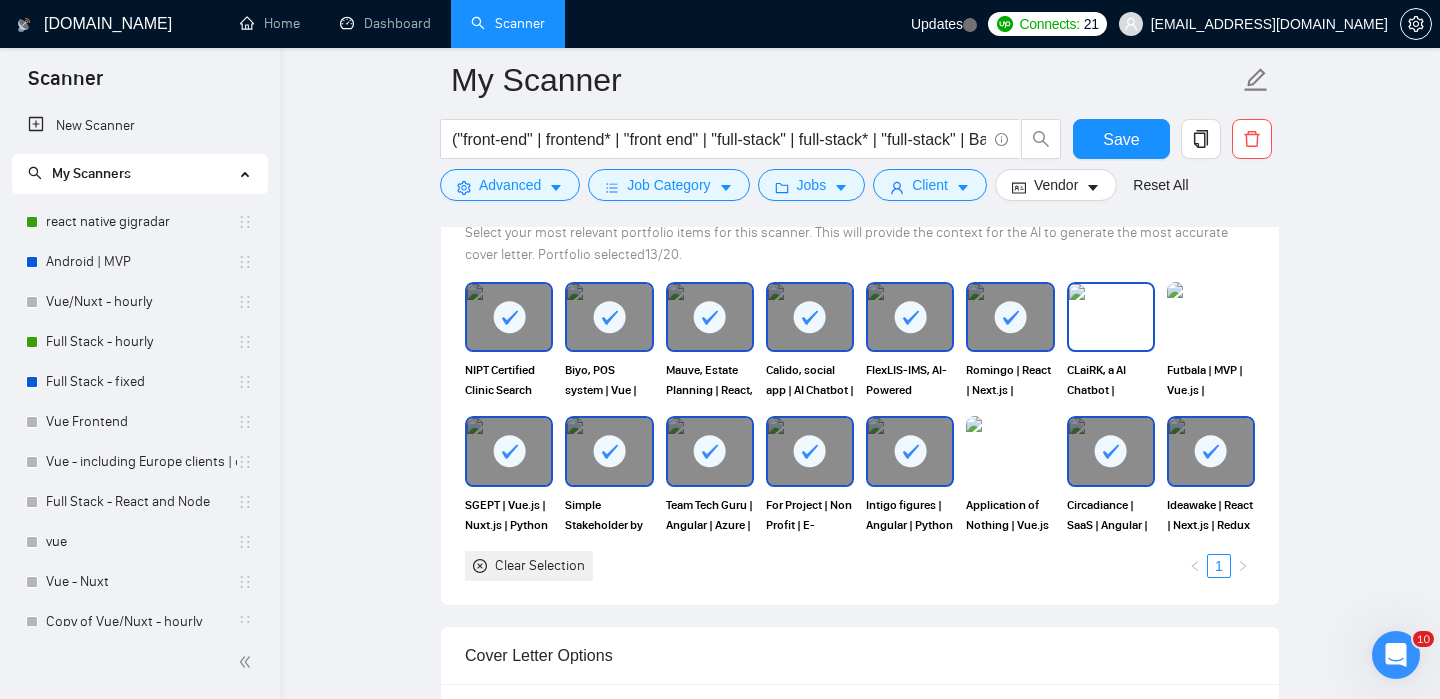 click at bounding box center (1111, 317) 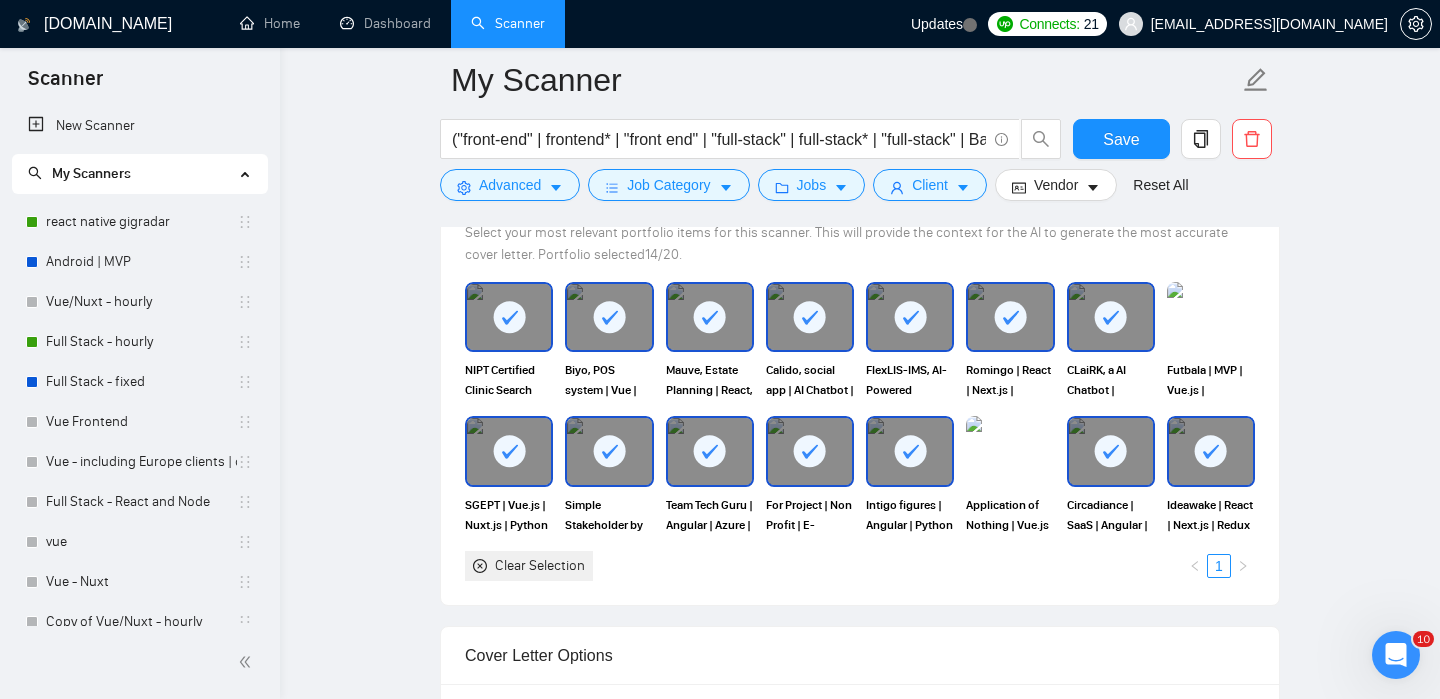 click 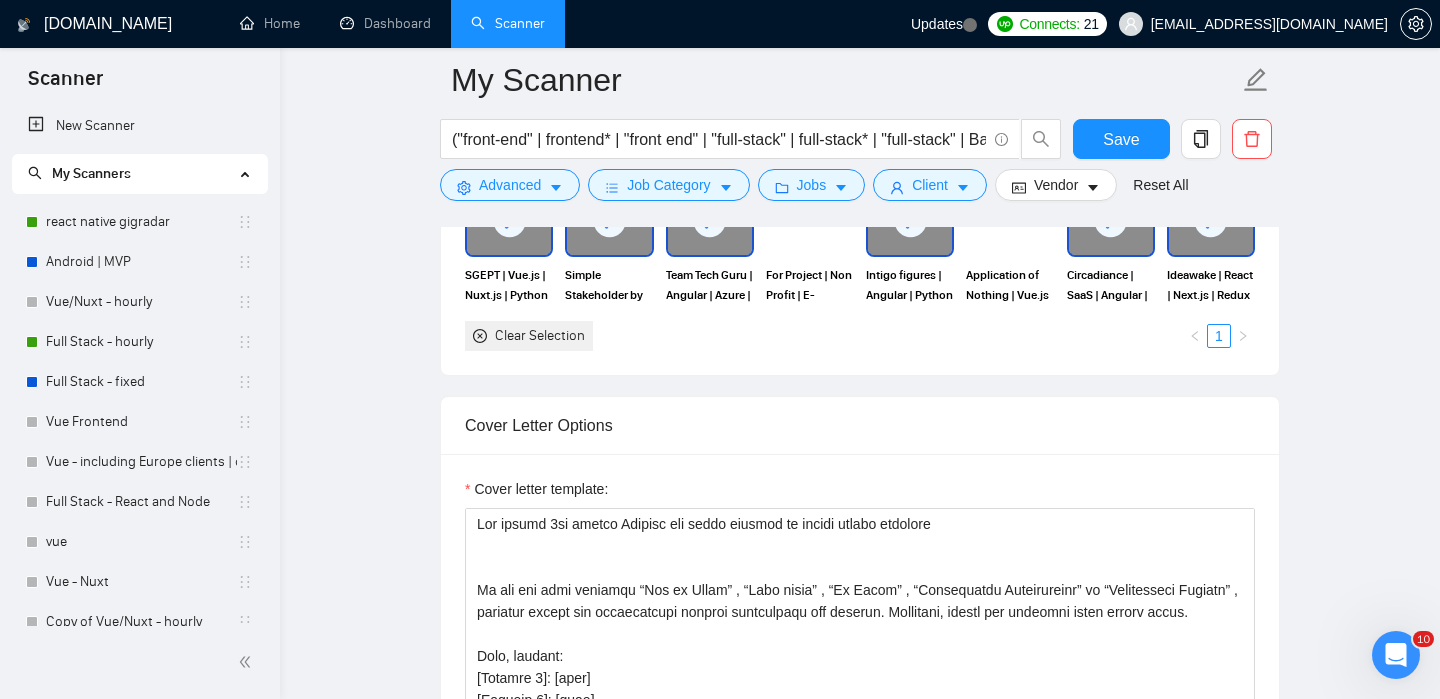 scroll, scrollTop: 1743, scrollLeft: 0, axis: vertical 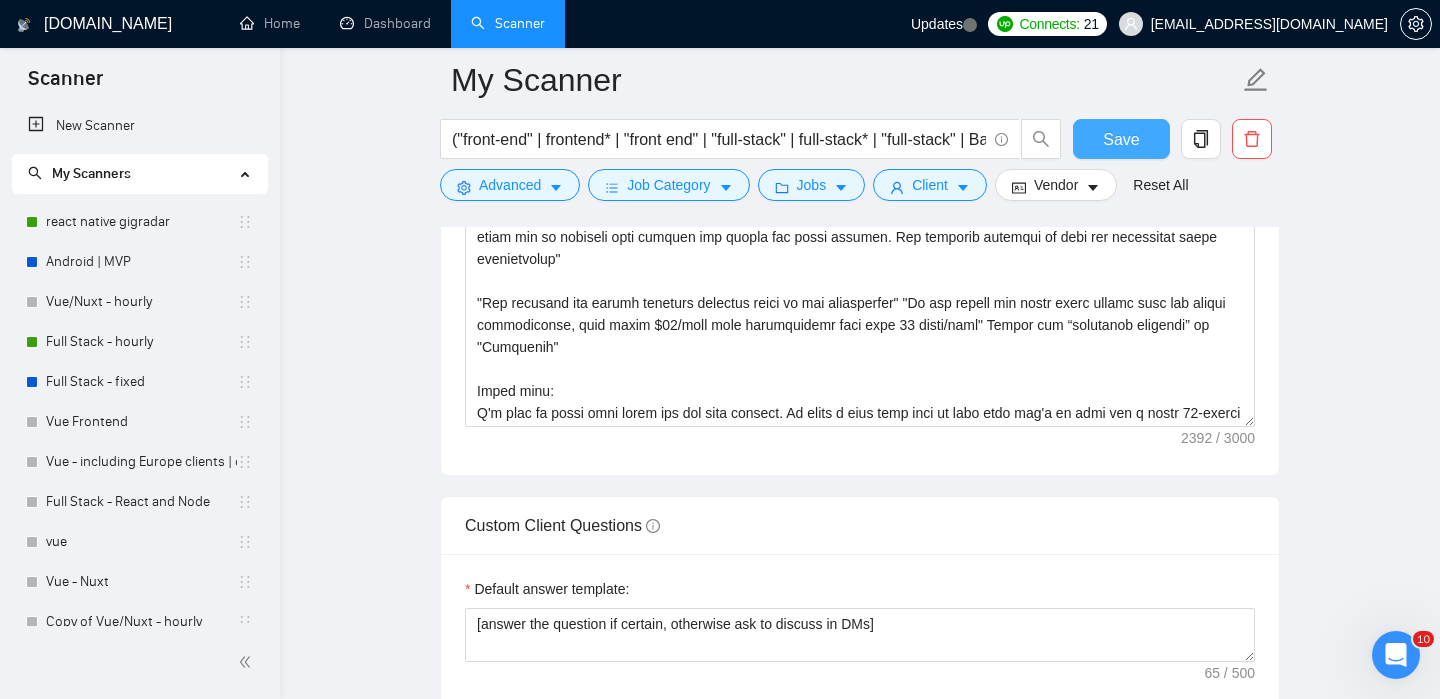 click on "Save" at bounding box center [1121, 139] 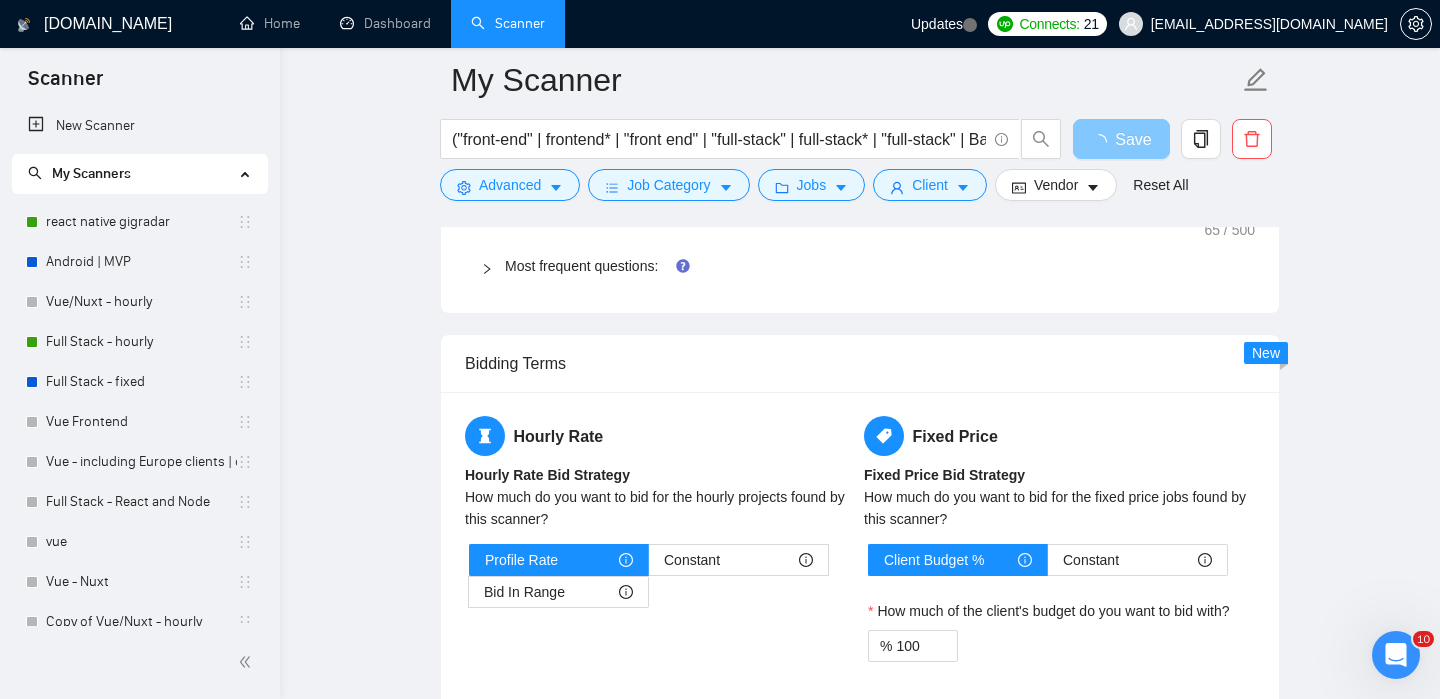 scroll, scrollTop: 2798, scrollLeft: 0, axis: vertical 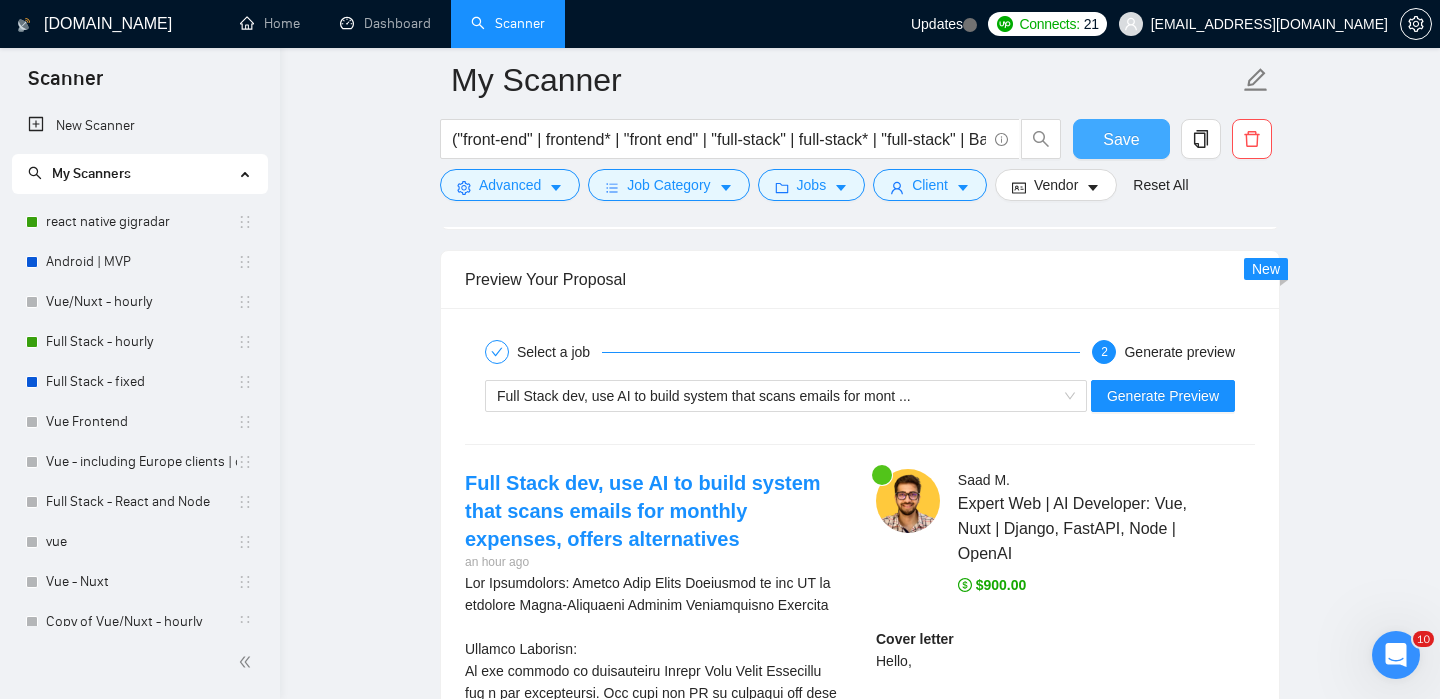 type 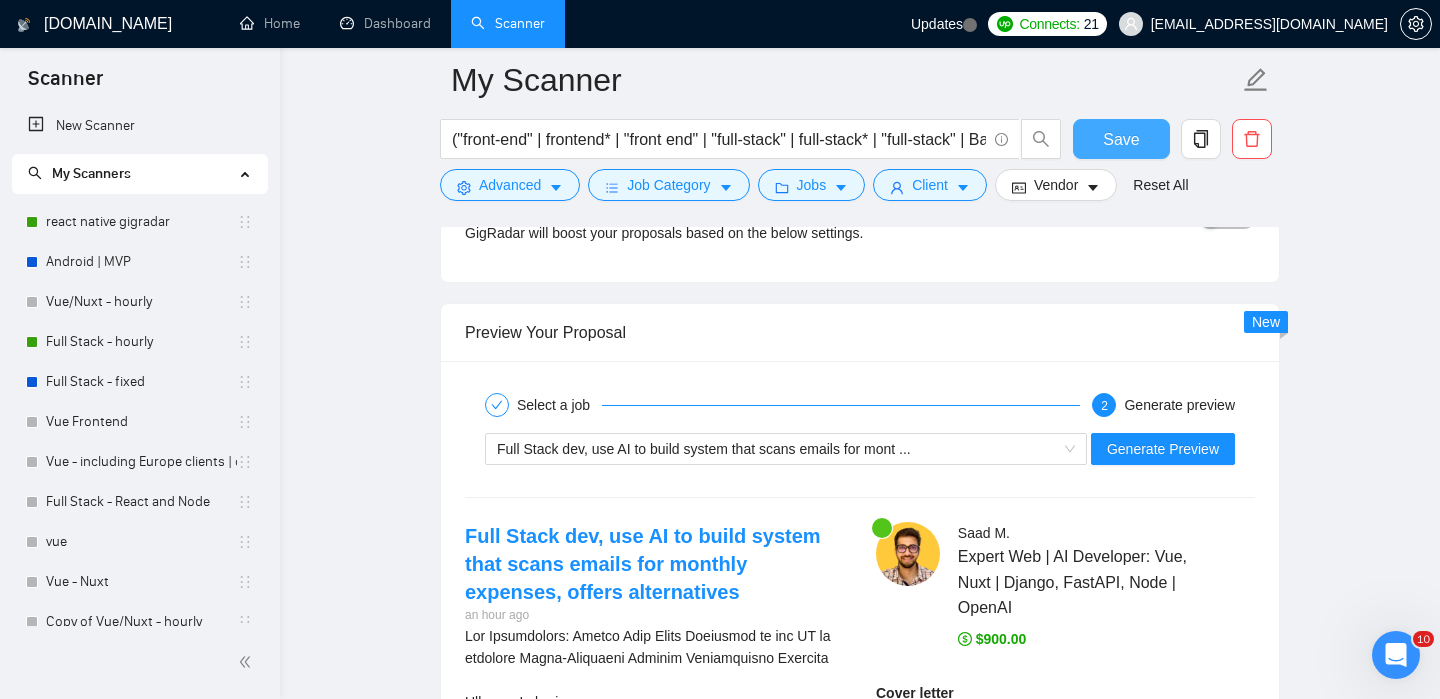 scroll, scrollTop: 3342, scrollLeft: 0, axis: vertical 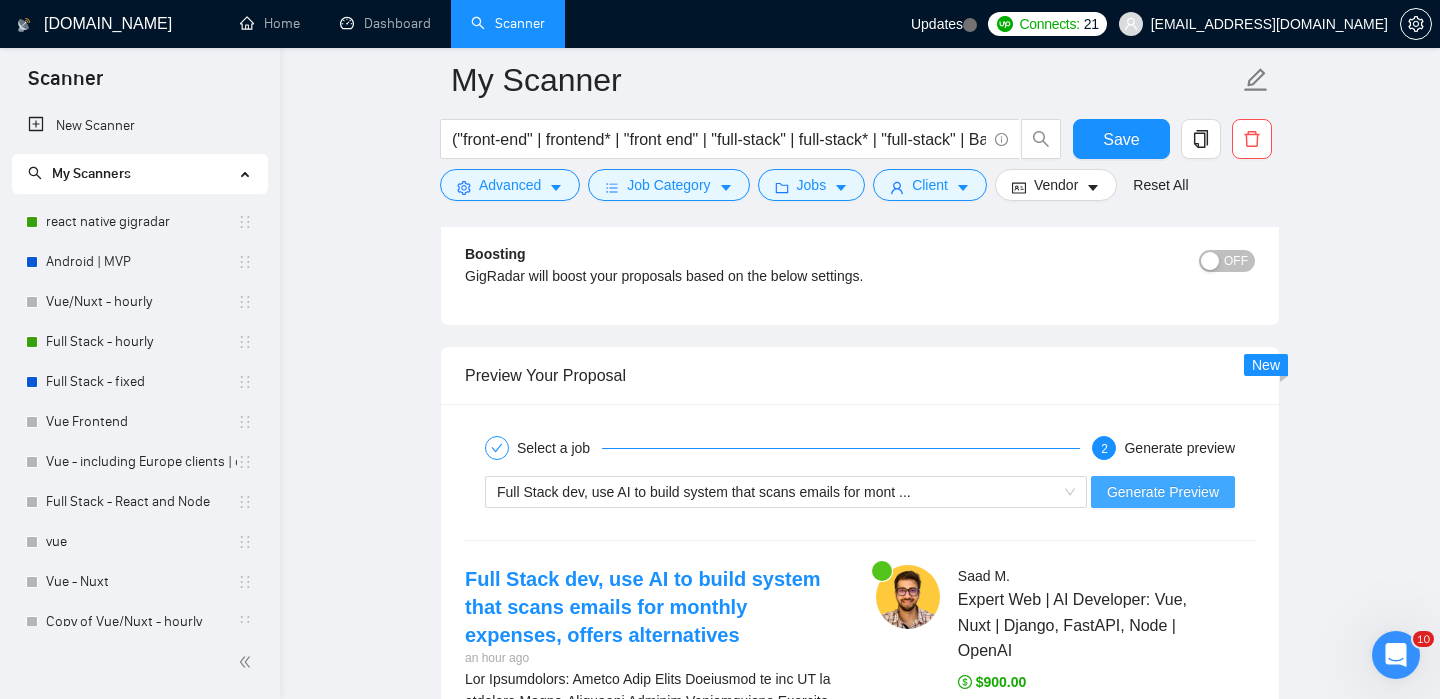 click on "Generate Preview" at bounding box center [1163, 492] 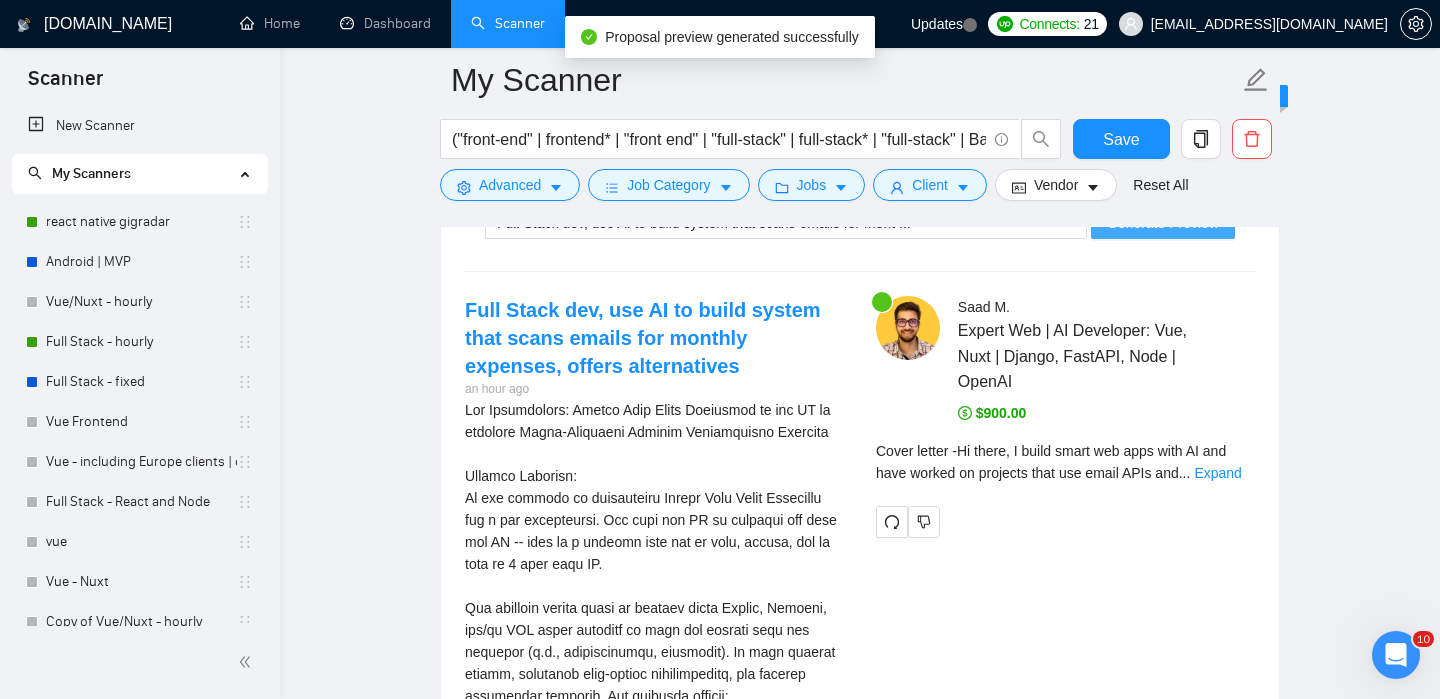 scroll, scrollTop: 3650, scrollLeft: 0, axis: vertical 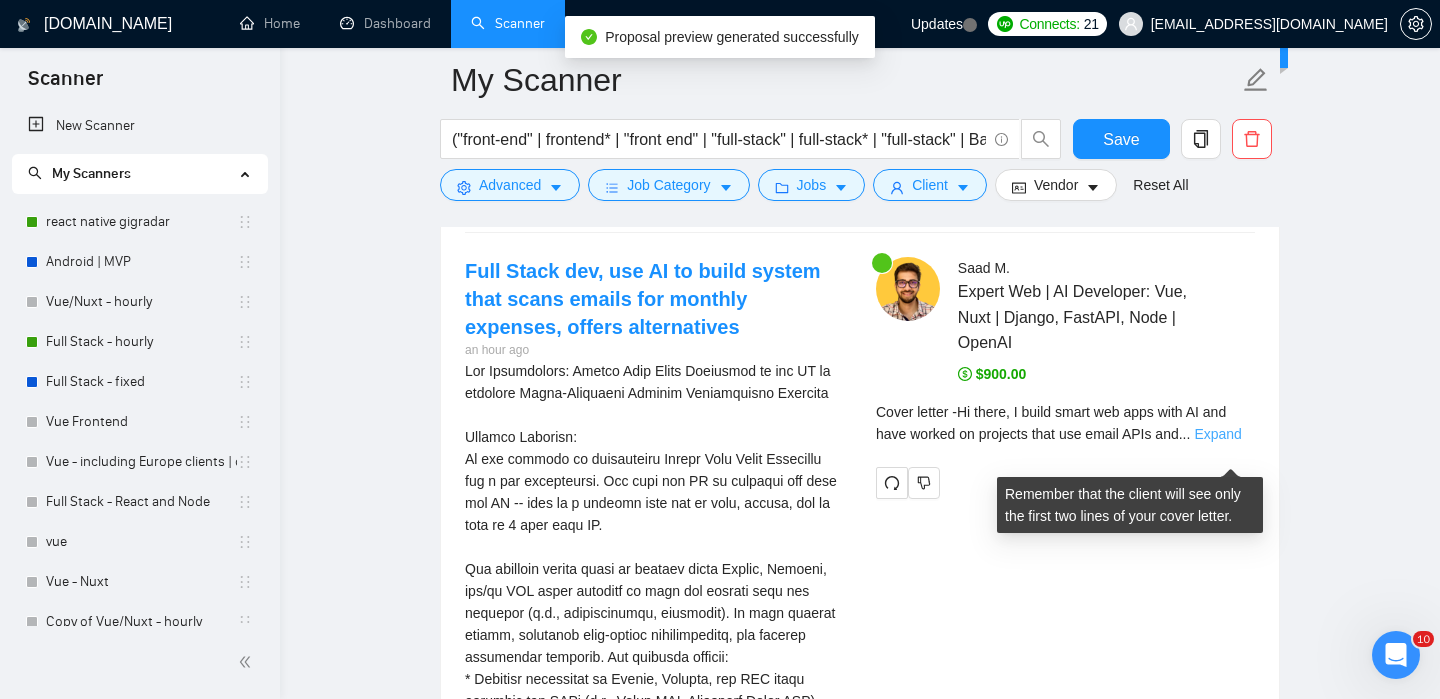 click on "Expand" at bounding box center (1217, 434) 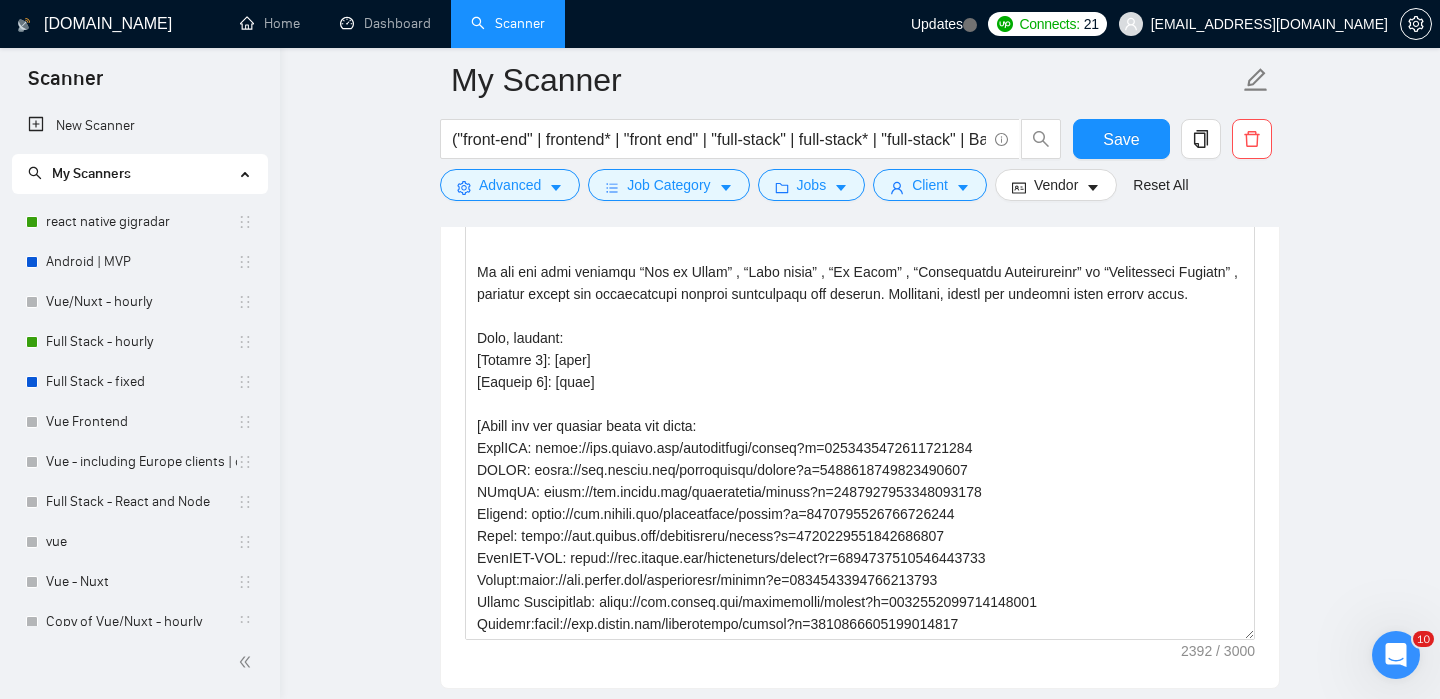scroll, scrollTop: 2036, scrollLeft: 0, axis: vertical 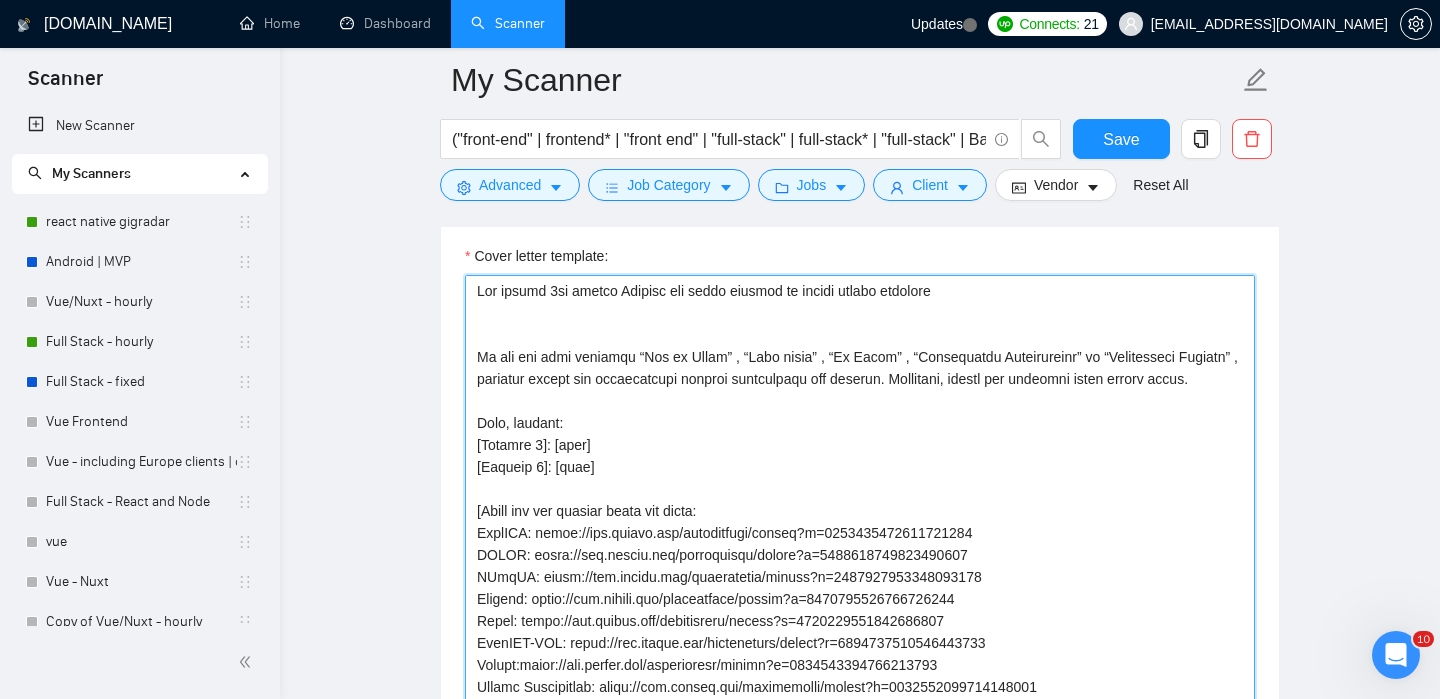 click on "Cover letter template:" at bounding box center [860, 500] 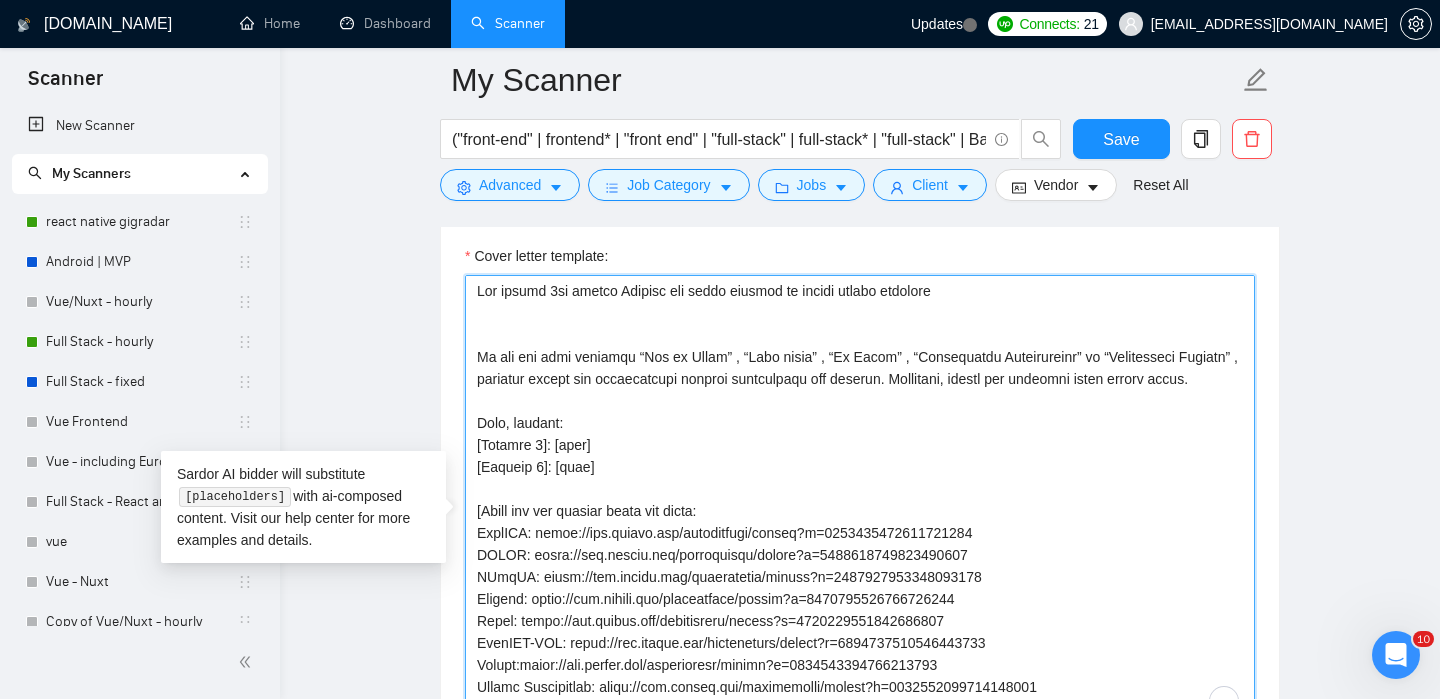 paste on "If the job post specifies a challenge or painpoint then start with:
Hey, I’ve worked on [Project 1], where I [specific task I performed], and [Project 2], where I [specific task I performed] I understand the project [specific problem or pain point mentioned in the job post]
If the job post is more general and a developer is needed then start with:
Hey, I’ve worked with [specific technology or stack mentioned in the job post in multiple projects], for instance [Project 1], where I [specific task I performed], and [Project 2], where I [specific task I performed]" 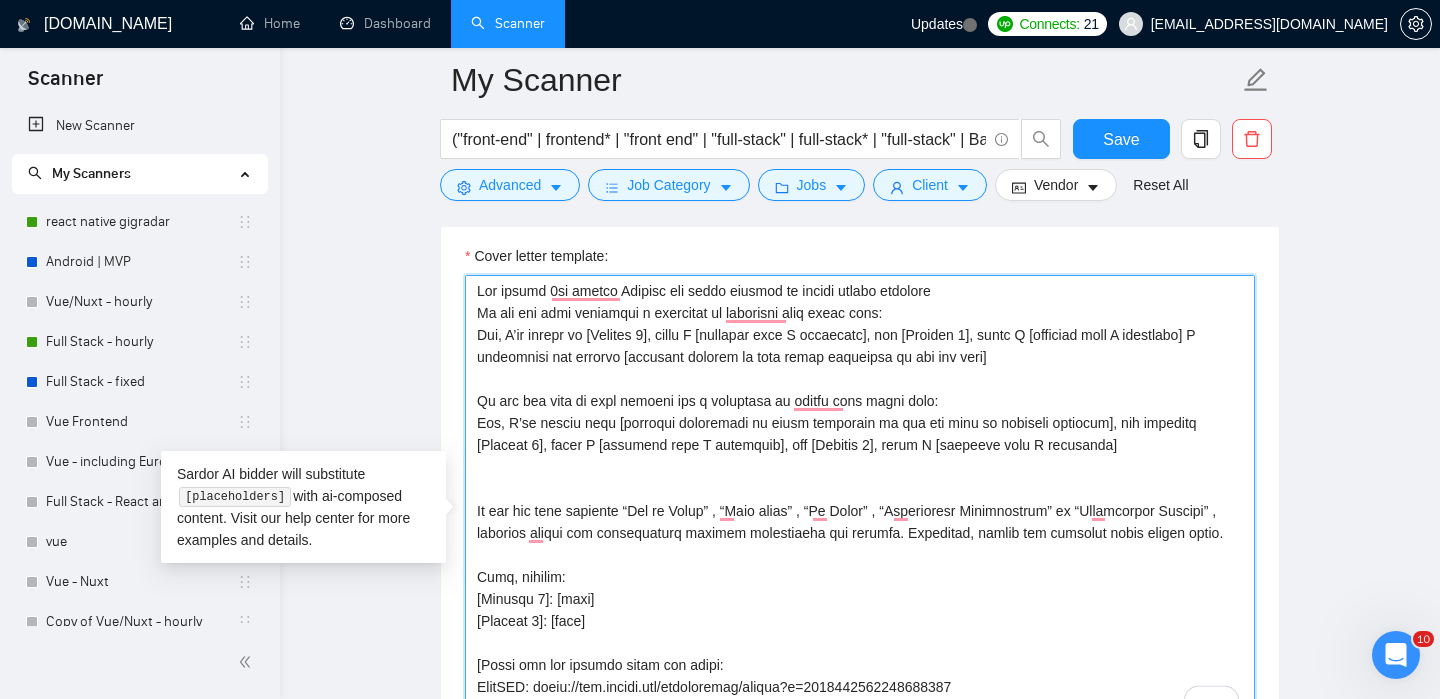 click on "Cover letter template:" at bounding box center [860, 500] 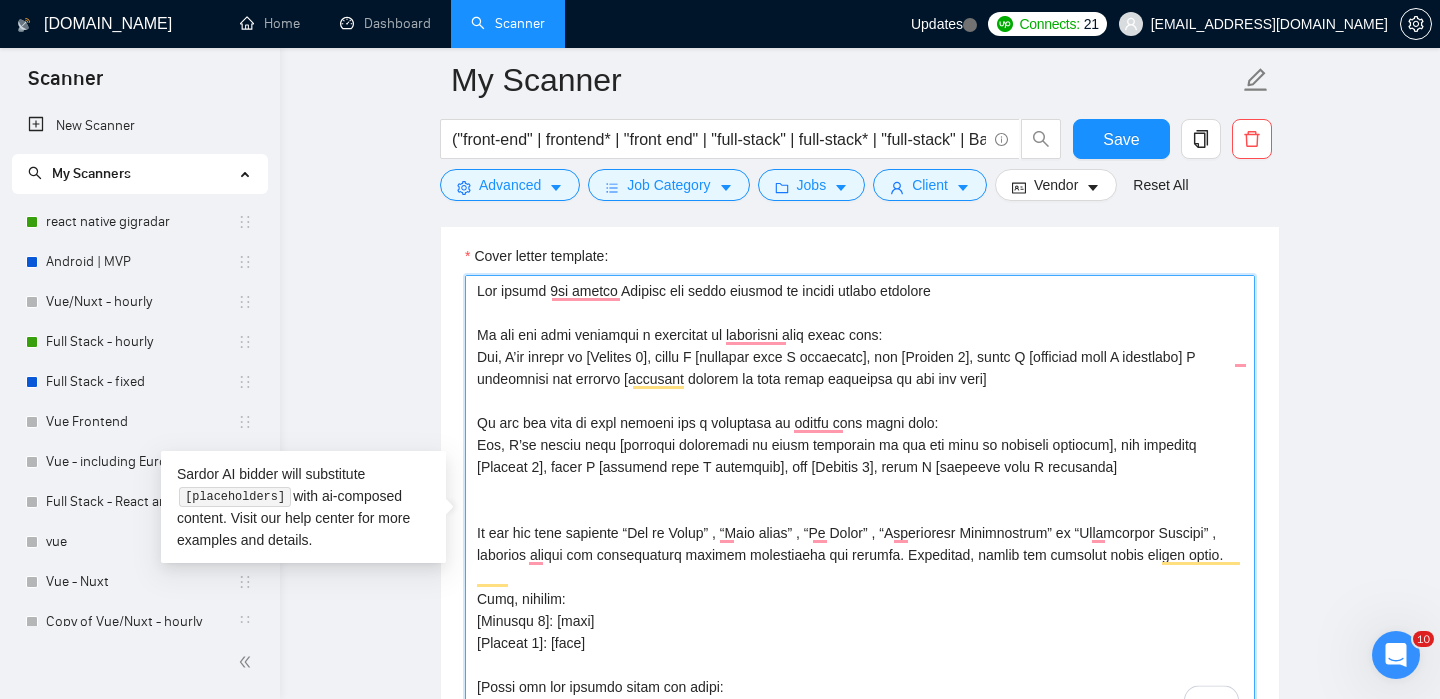 scroll, scrollTop: 54, scrollLeft: 0, axis: vertical 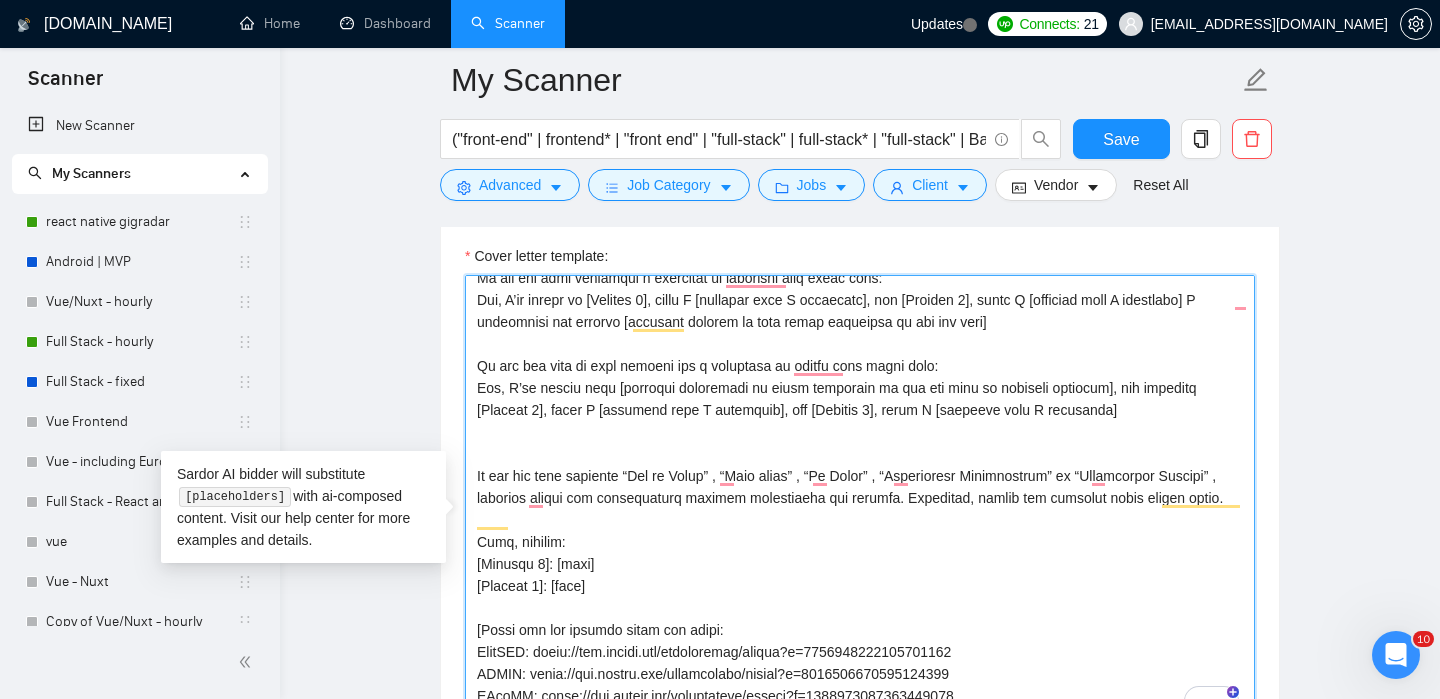 click on "Cover letter template:" at bounding box center (860, 500) 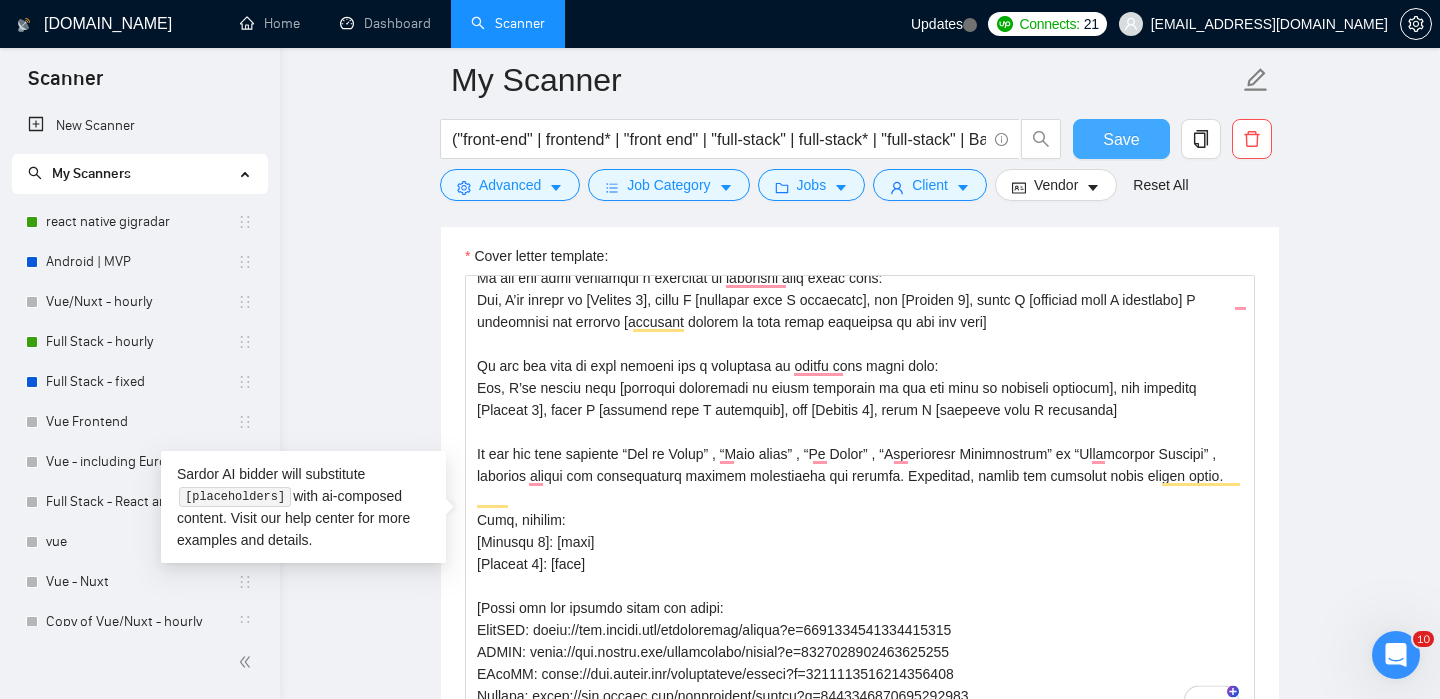 click on "Save" at bounding box center [1121, 139] 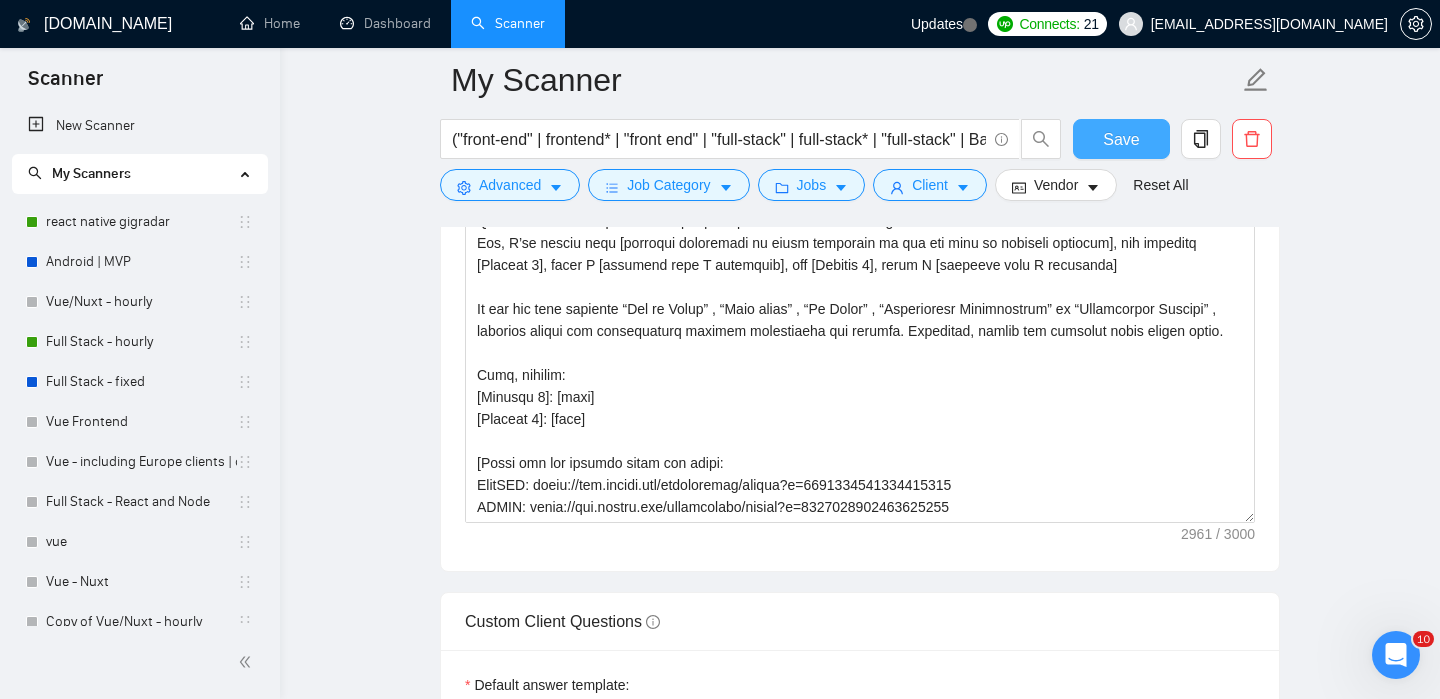 type 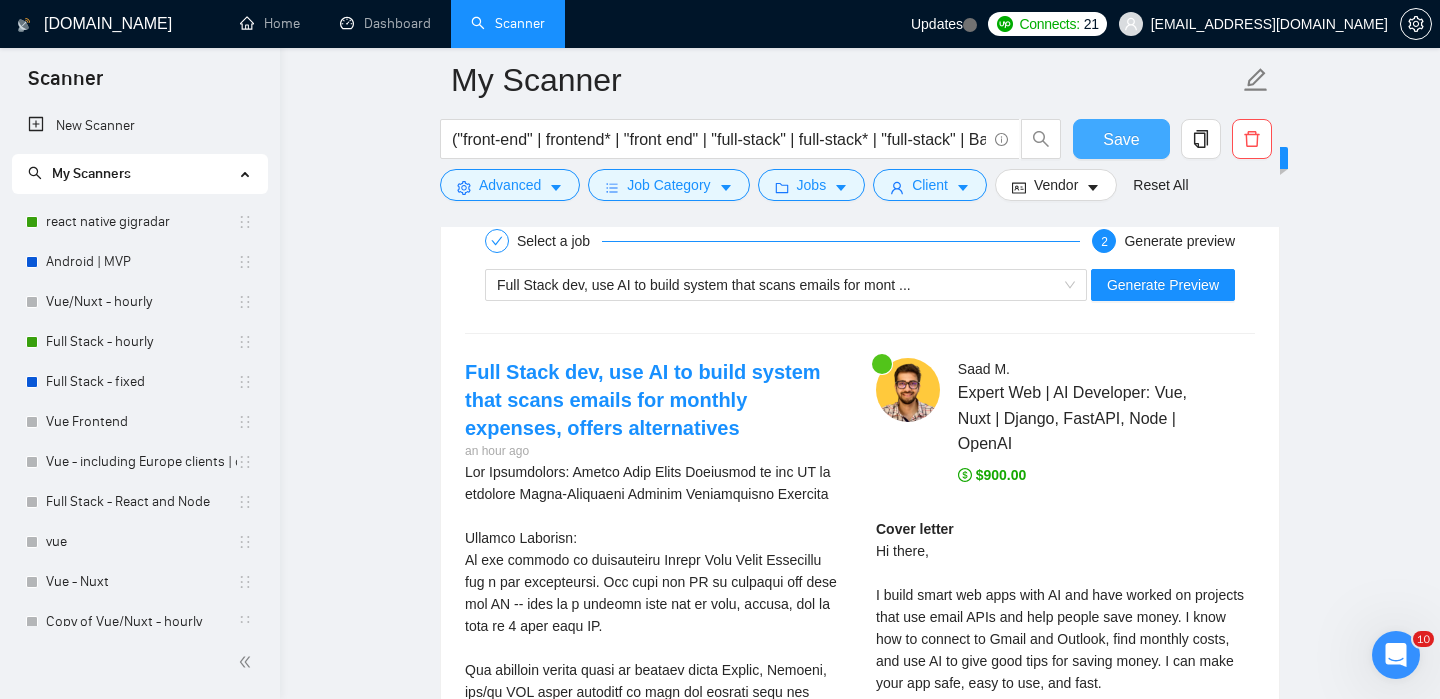 scroll, scrollTop: 3550, scrollLeft: 0, axis: vertical 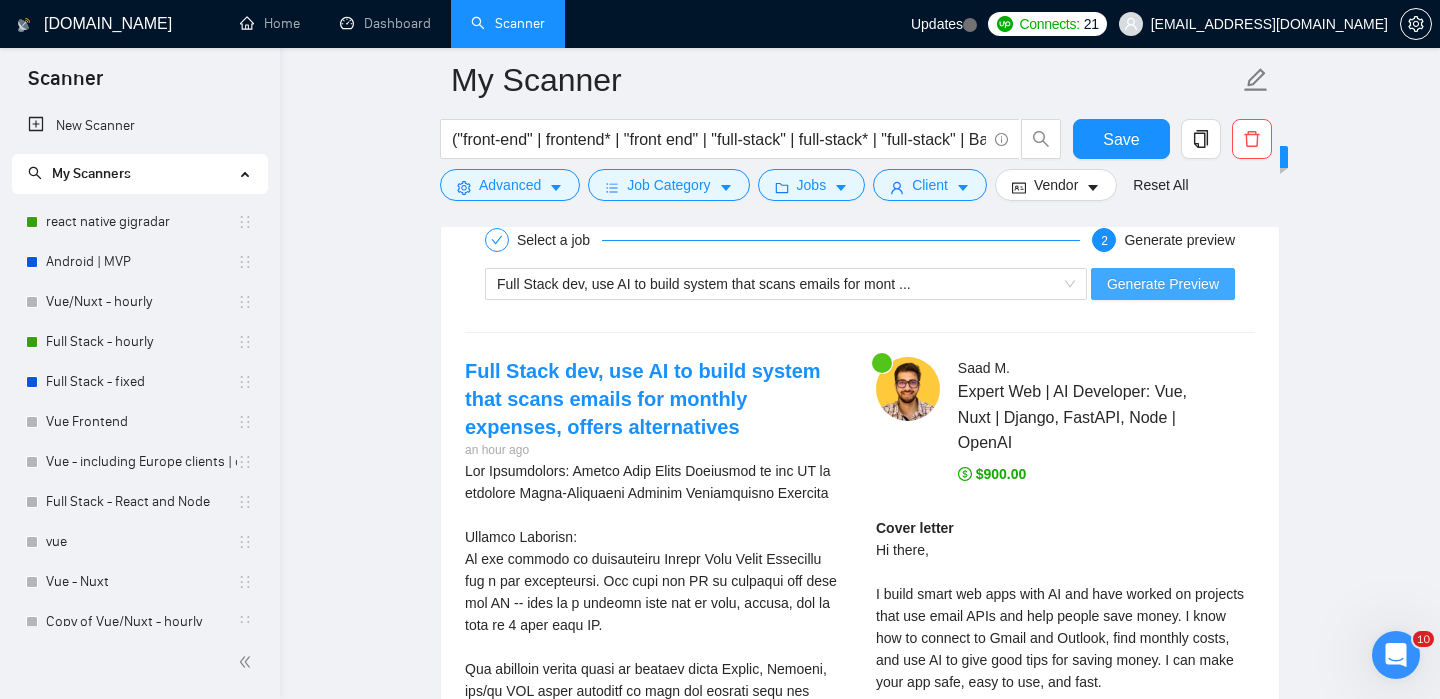 click on "Generate Preview" at bounding box center (1163, 284) 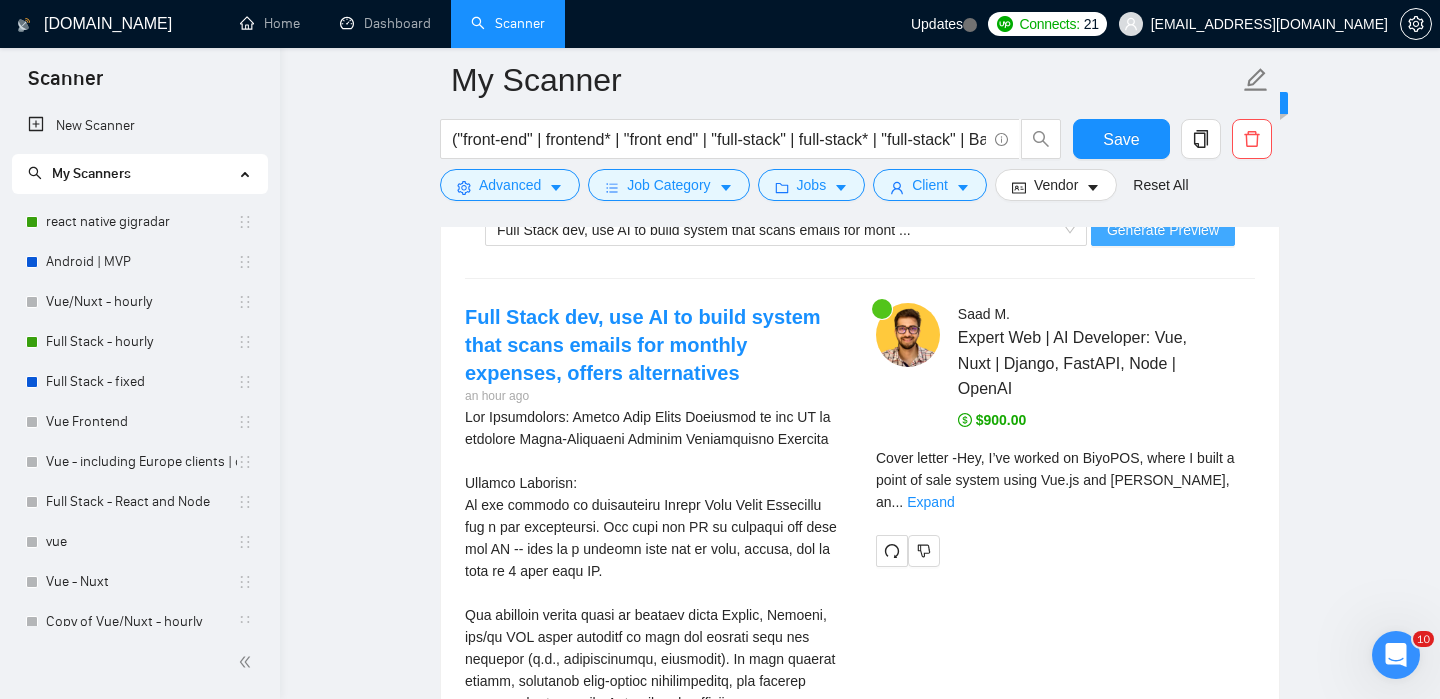 scroll, scrollTop: 3633, scrollLeft: 0, axis: vertical 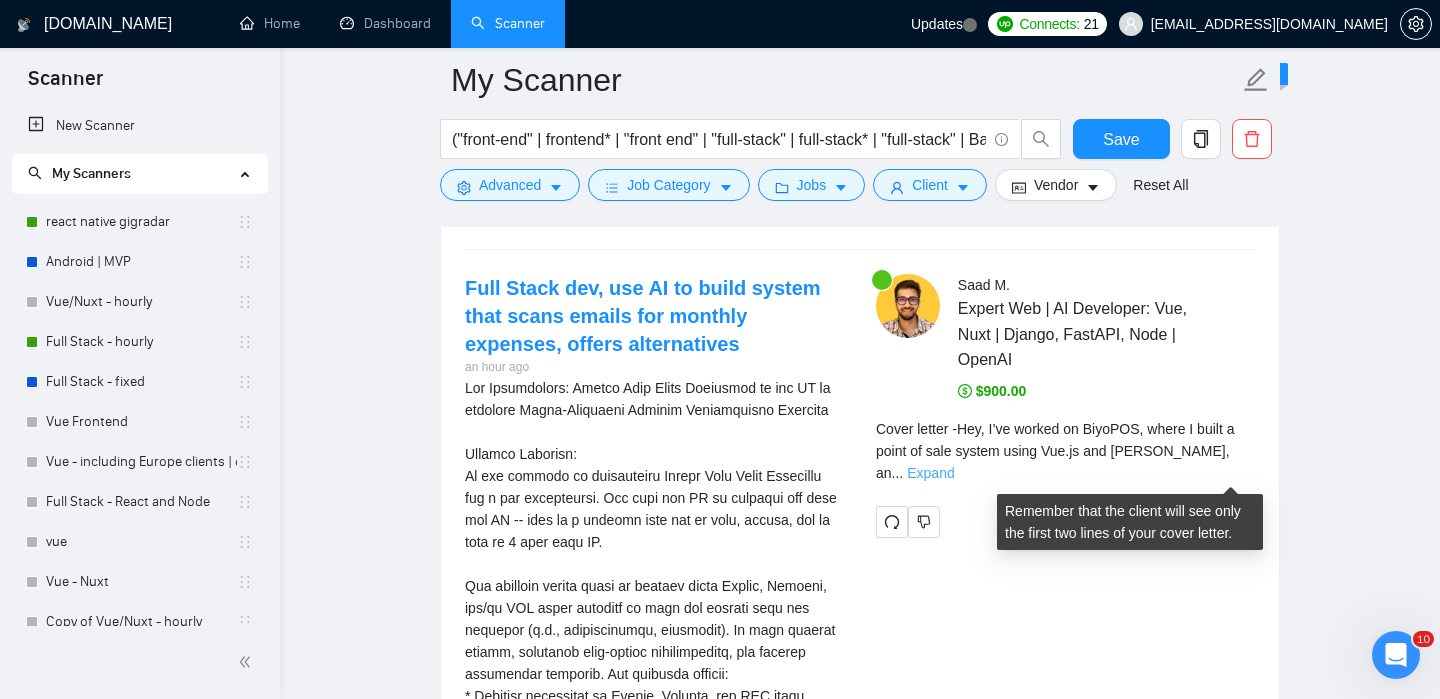 click on "Expand" at bounding box center (930, 473) 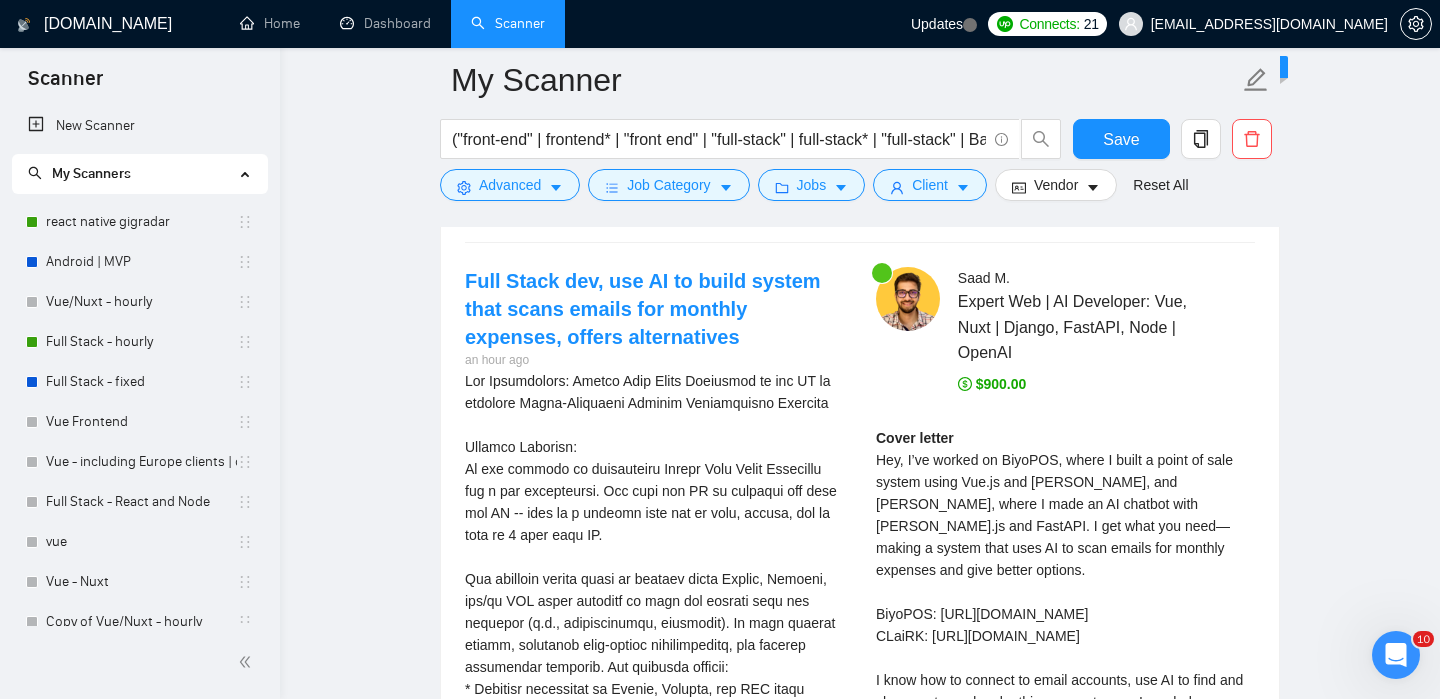 scroll, scrollTop: 3415, scrollLeft: 0, axis: vertical 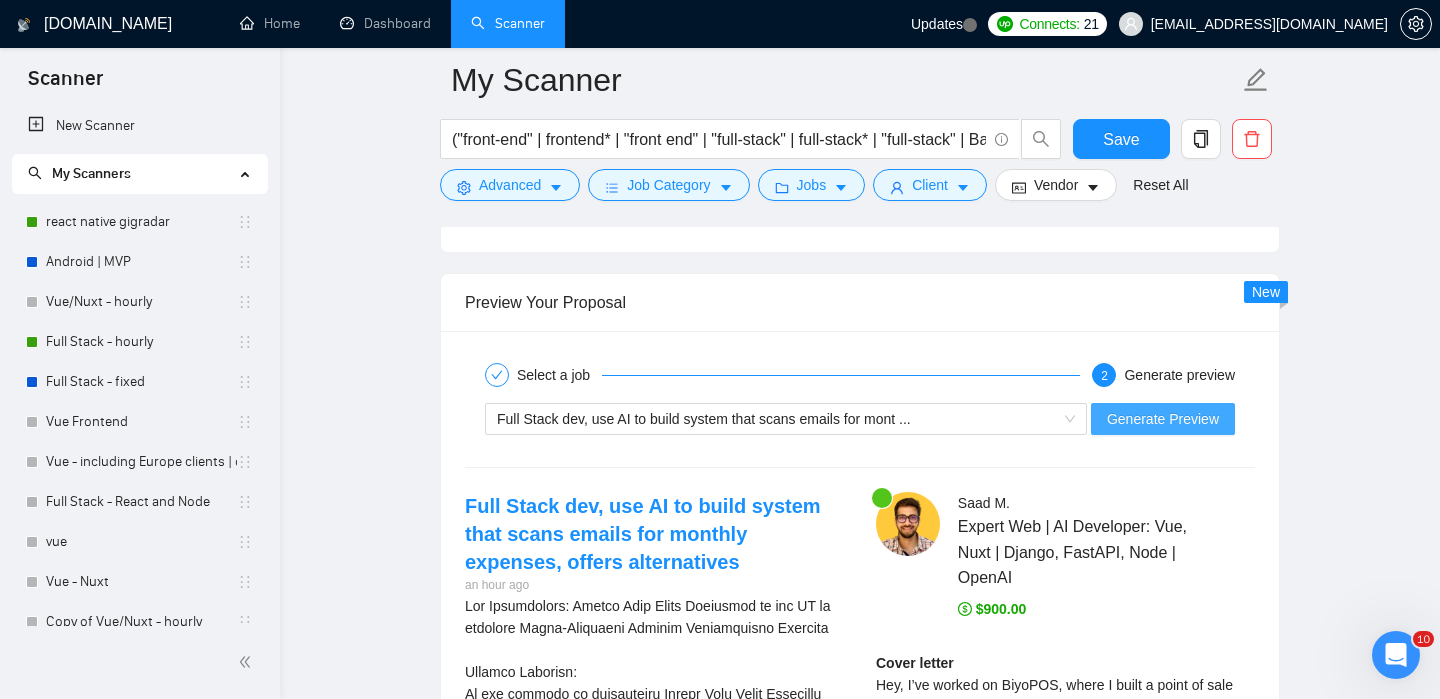 click on "Generate Preview" at bounding box center (1163, 419) 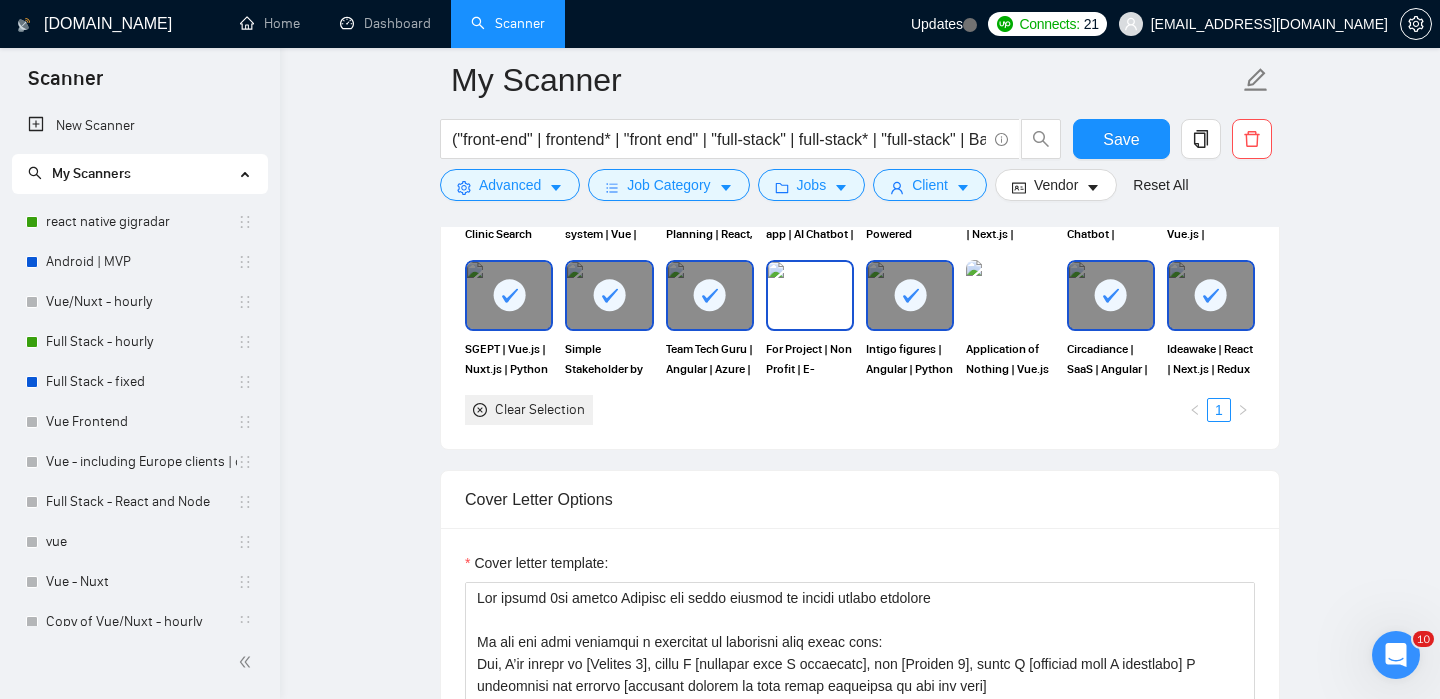 scroll, scrollTop: 1956, scrollLeft: 0, axis: vertical 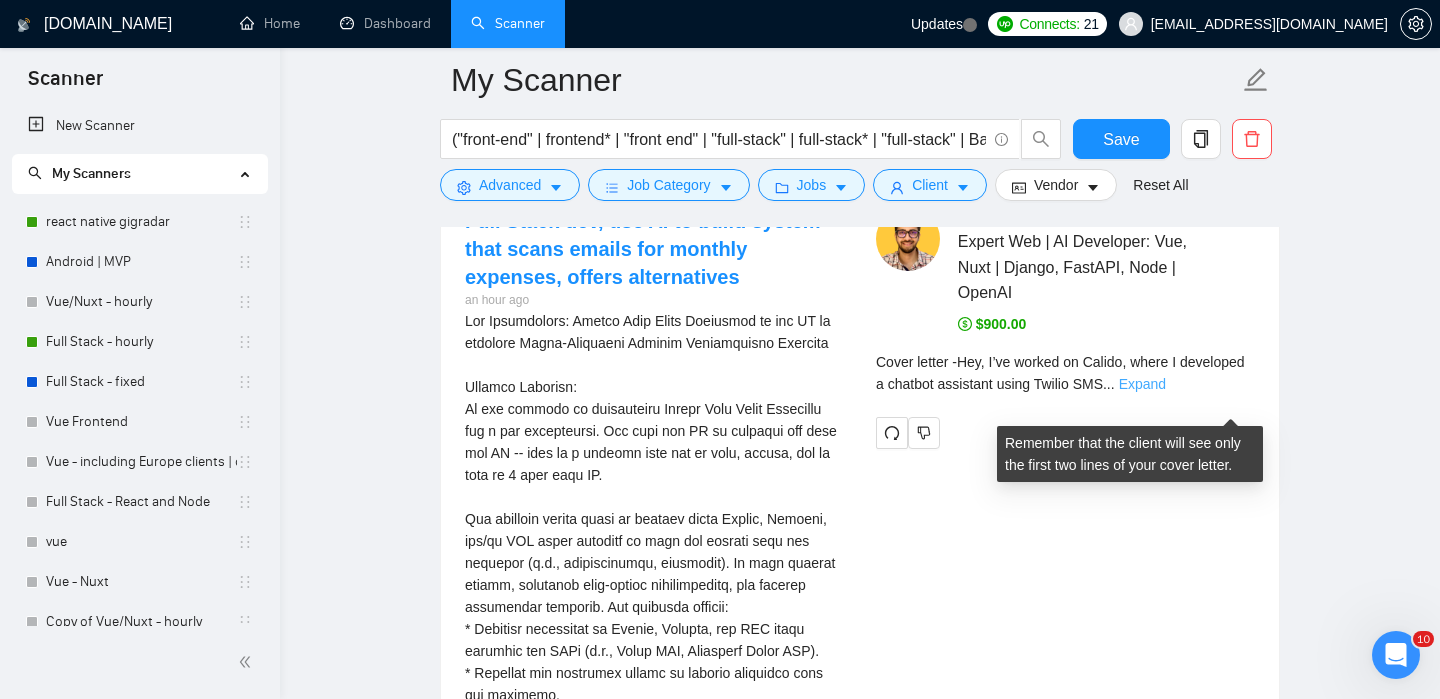 click on "Expand" at bounding box center [1142, 384] 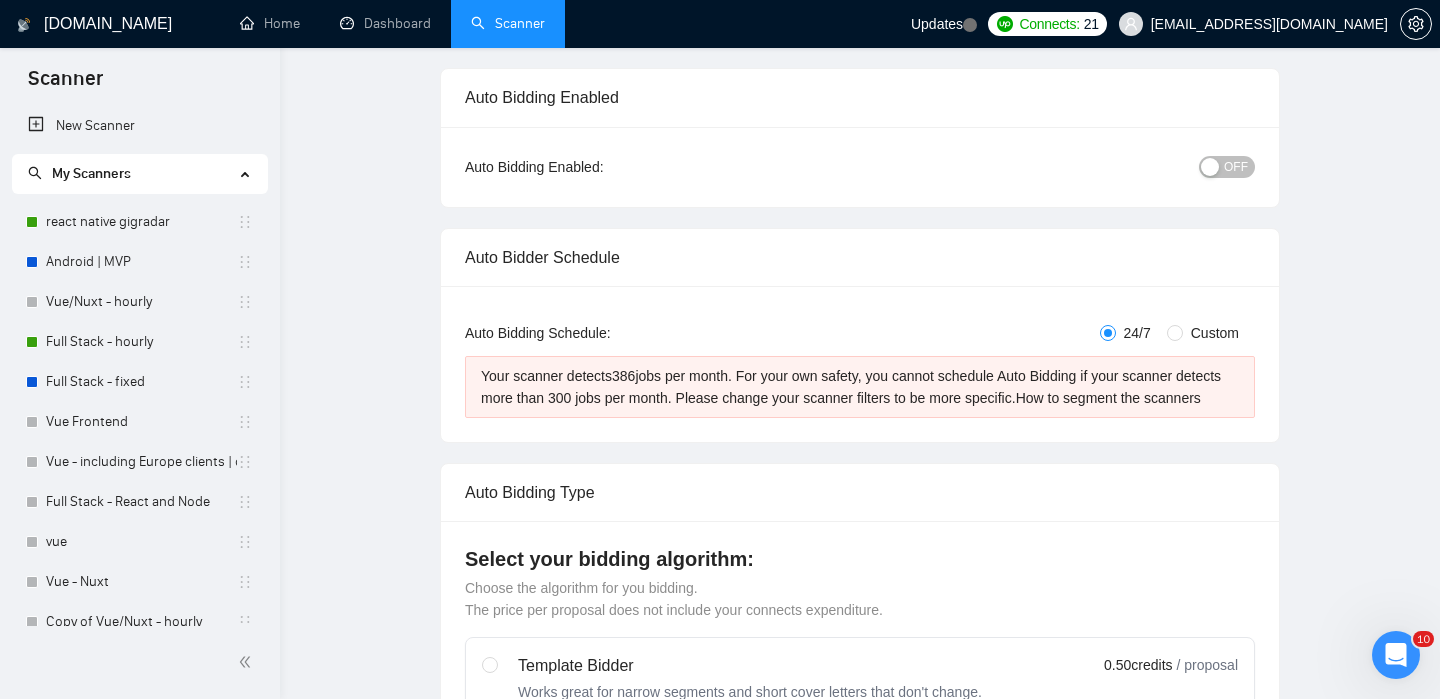 scroll, scrollTop: 0, scrollLeft: 0, axis: both 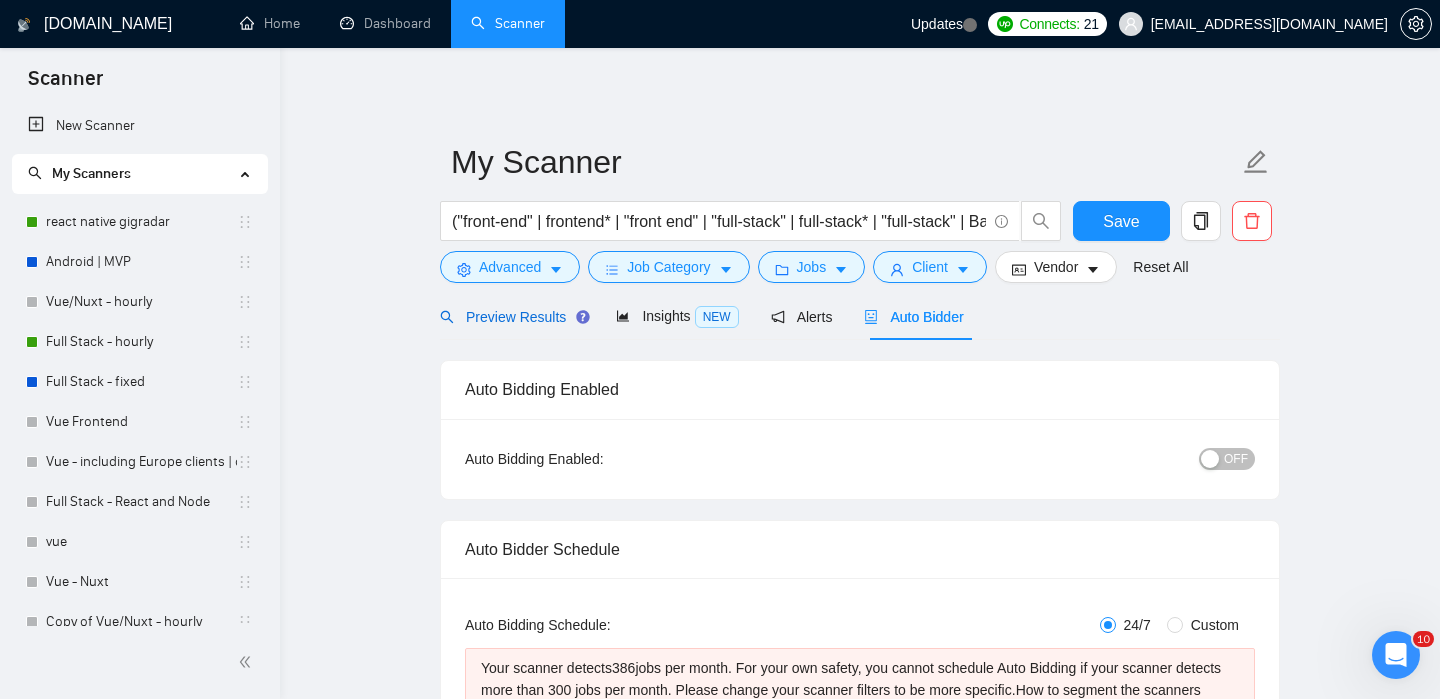 click on "Preview Results" at bounding box center [512, 317] 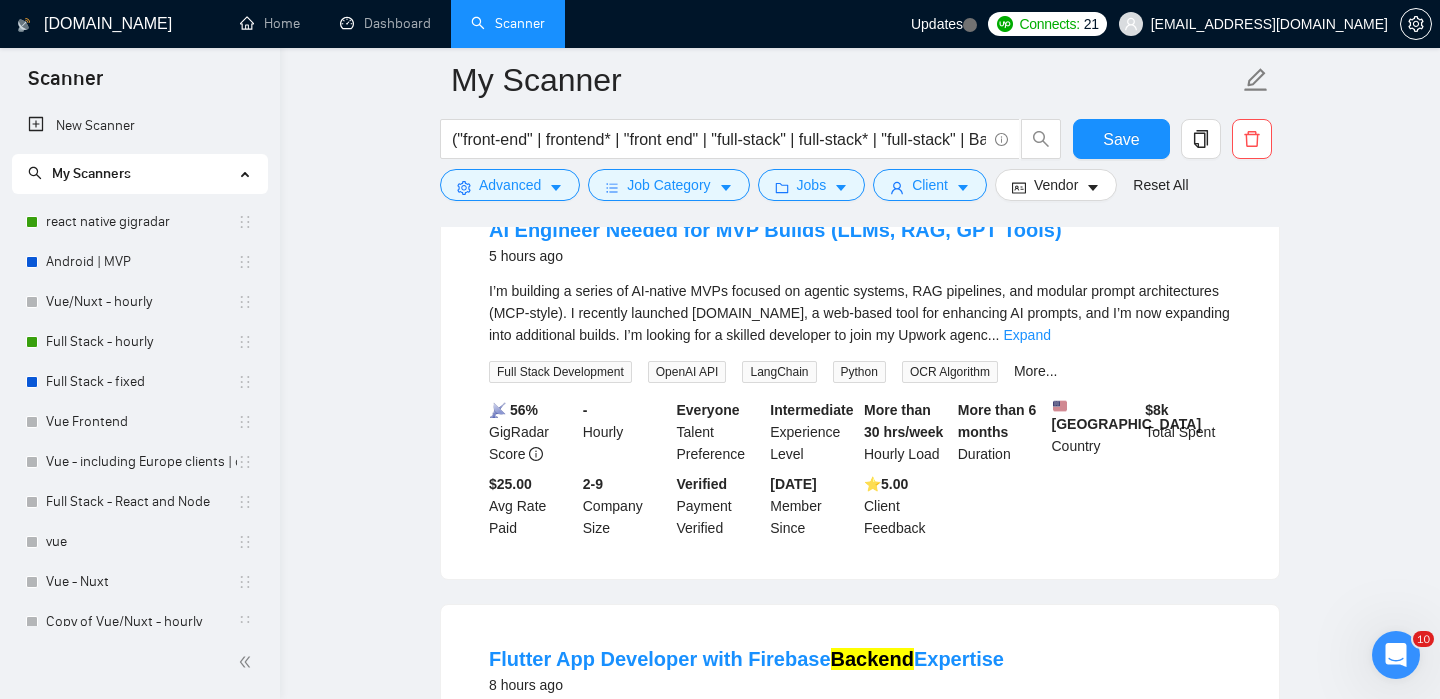 scroll, scrollTop: 1078, scrollLeft: 0, axis: vertical 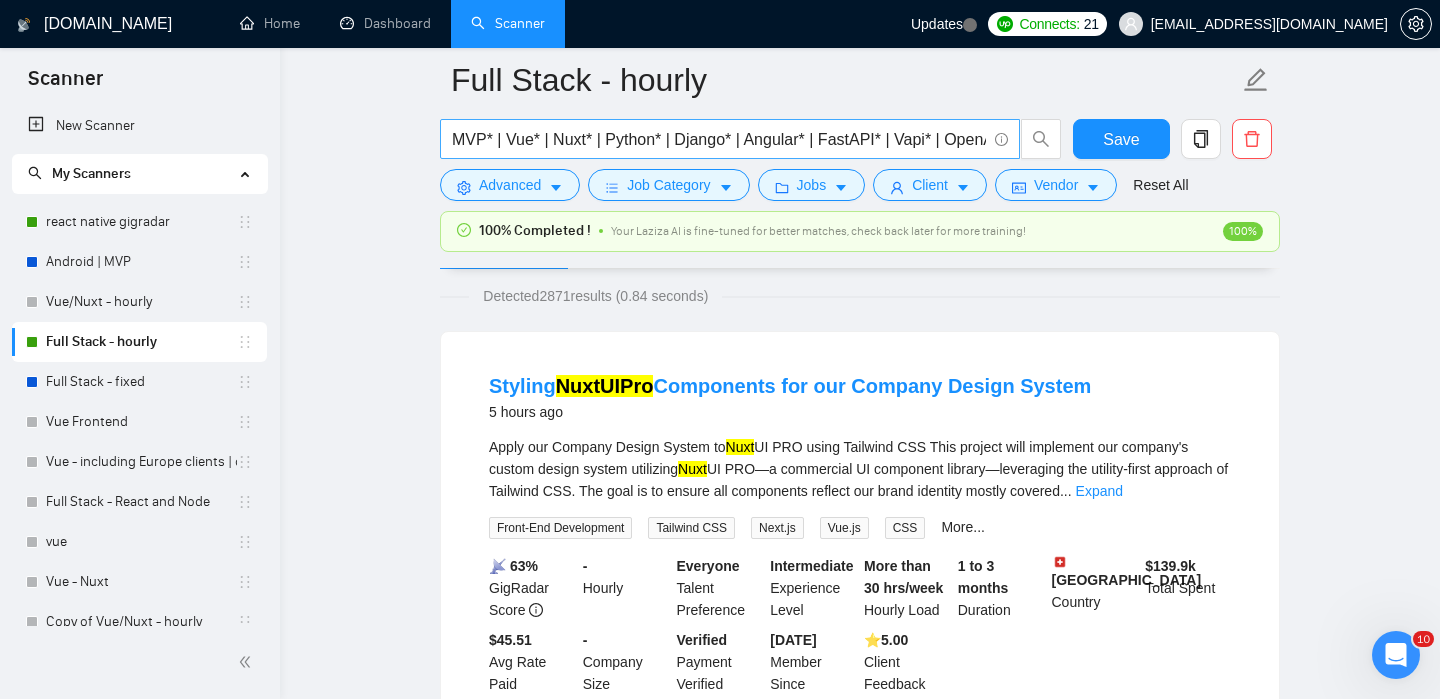 click on "MVP* | Vue* | Nuxt* | Python* | Django* | Angular* | FastAPI* | Vapi* | OpenAI* | Chatbot* | "Chat bot" ("front-end" | frontend* | "front end" | "full-stack" | full-stack* | "full-stack" | Backend* | "Back-end" | "Back - end" | "Back end")" at bounding box center [730, 139] 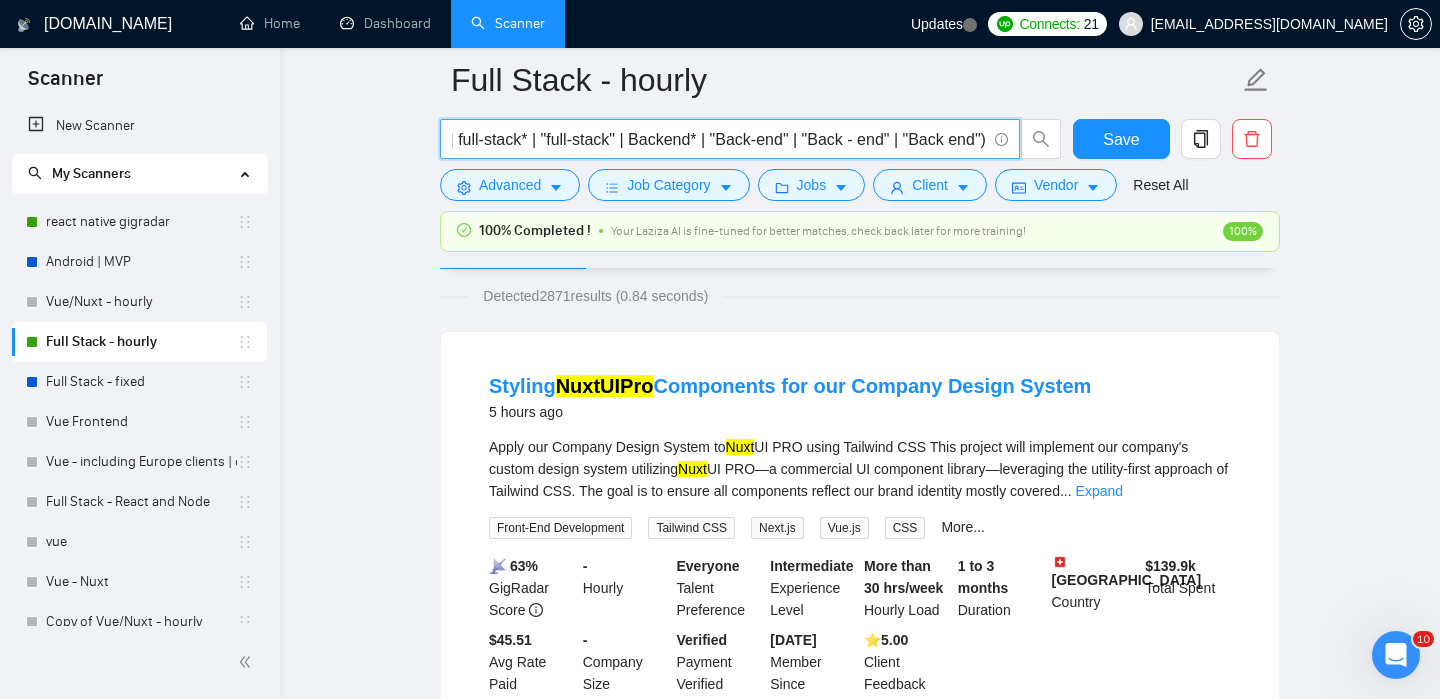 click on "MVP* | Vue* | Nuxt* | Python* | Django* | Angular* | FastAPI* | Vapi* | OpenAI* | Chatbot* | "Chat bot" ("front-end" | frontend* | "front end" | "full-stack" | full-stack* | "full-stack" | Backend* | "Back-end" | "Back - end" | "Back end")" at bounding box center (719, 139) 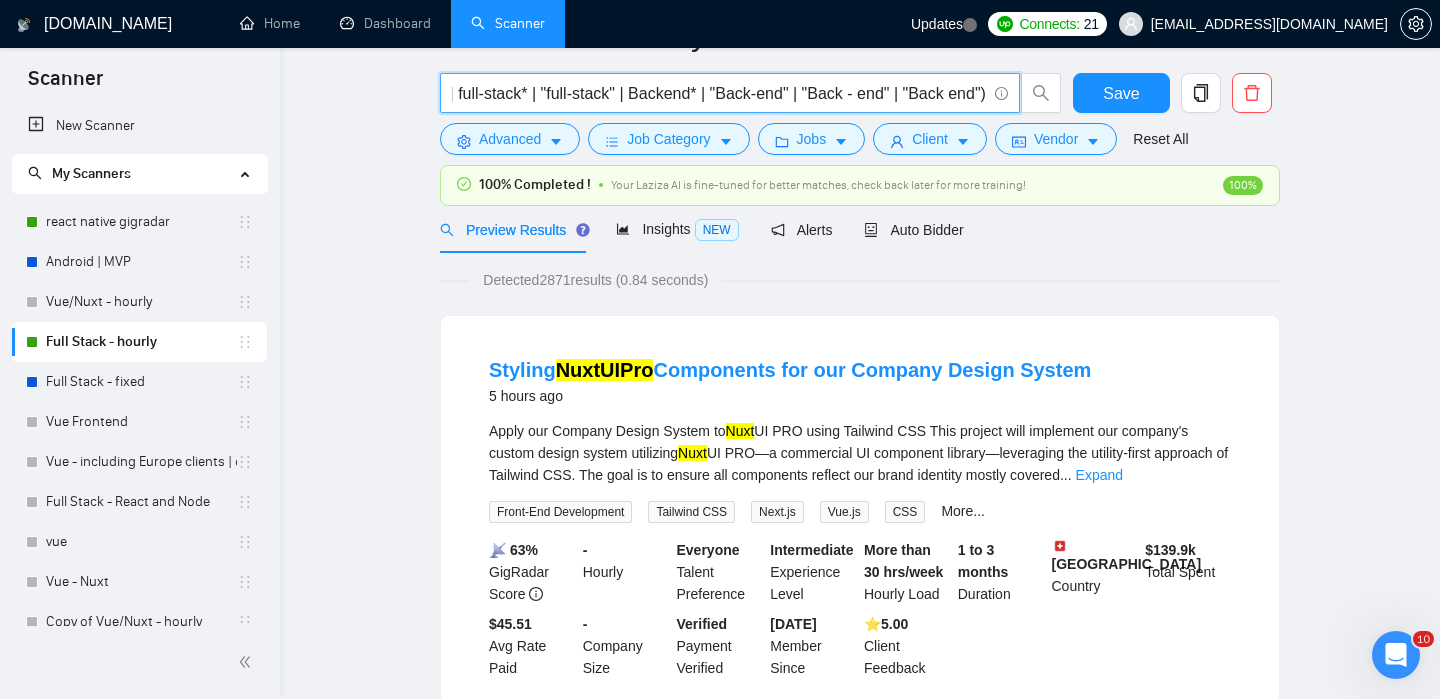 scroll, scrollTop: 0, scrollLeft: 0, axis: both 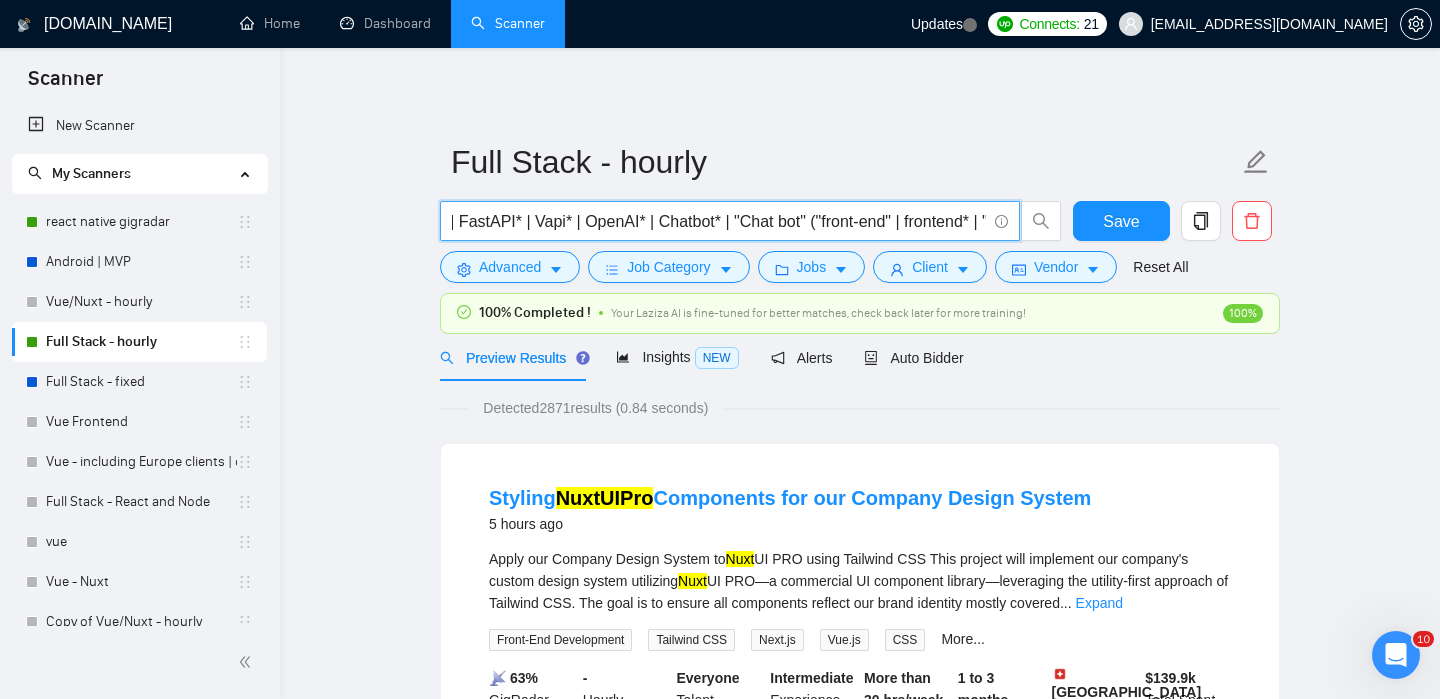 click on "MVP* | Vue* | Nuxt* | Python* | Django* | Angular* | FastAPI* | Vapi* | OpenAI* | Chatbot* | "Chat bot" ("front-end" | frontend* | "front end" | "full-stack" | full-stack* | "full-stack" | Backend* | "Back-end" | "Back - end" | "Back end")" at bounding box center [719, 221] 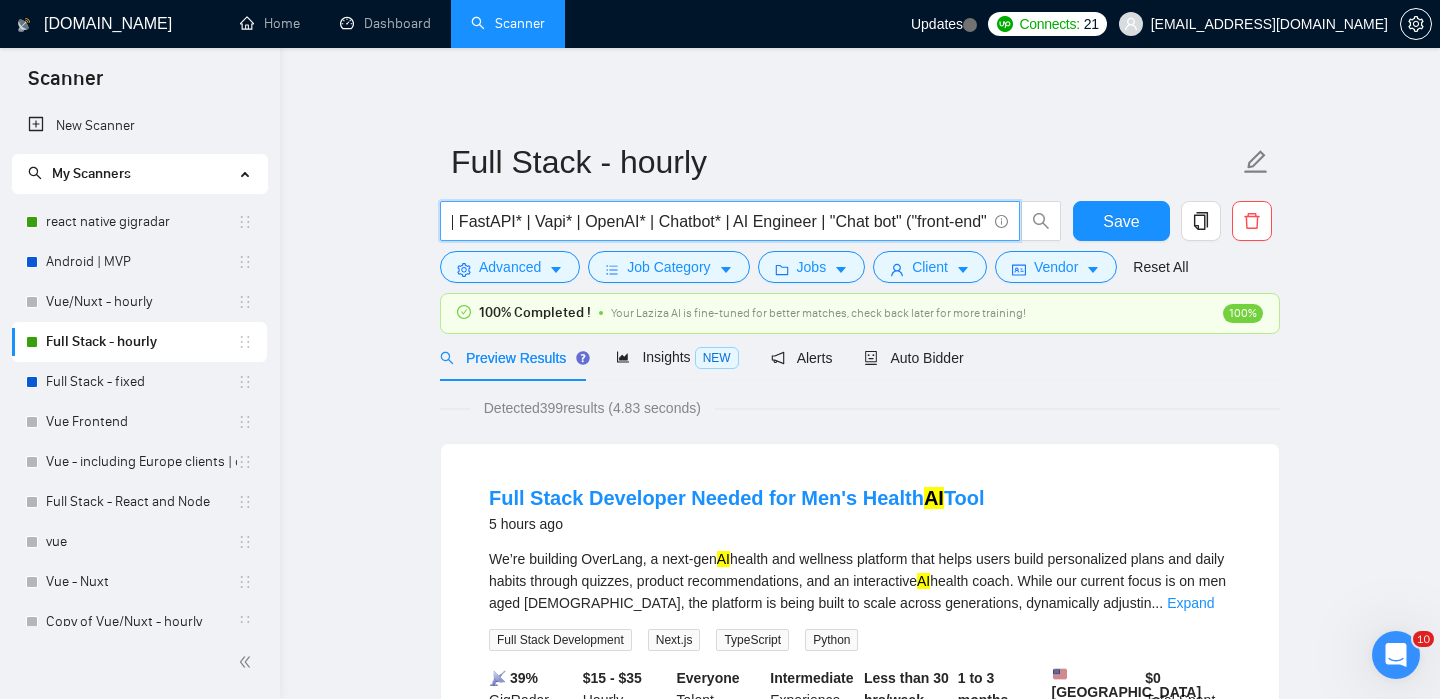 click on "MVP* | Vue* | Nuxt* | Python* | Django* | Angular* | FastAPI* | Vapi* | OpenAI* | Chatbot* | AI Engineer | "Chat bot" ("front-end" | frontend* | "front end" | "full-stack" | full-stack* | "full-stack" | Backend* | "Back-end" | "Back - end" | "Back end")" at bounding box center (719, 221) 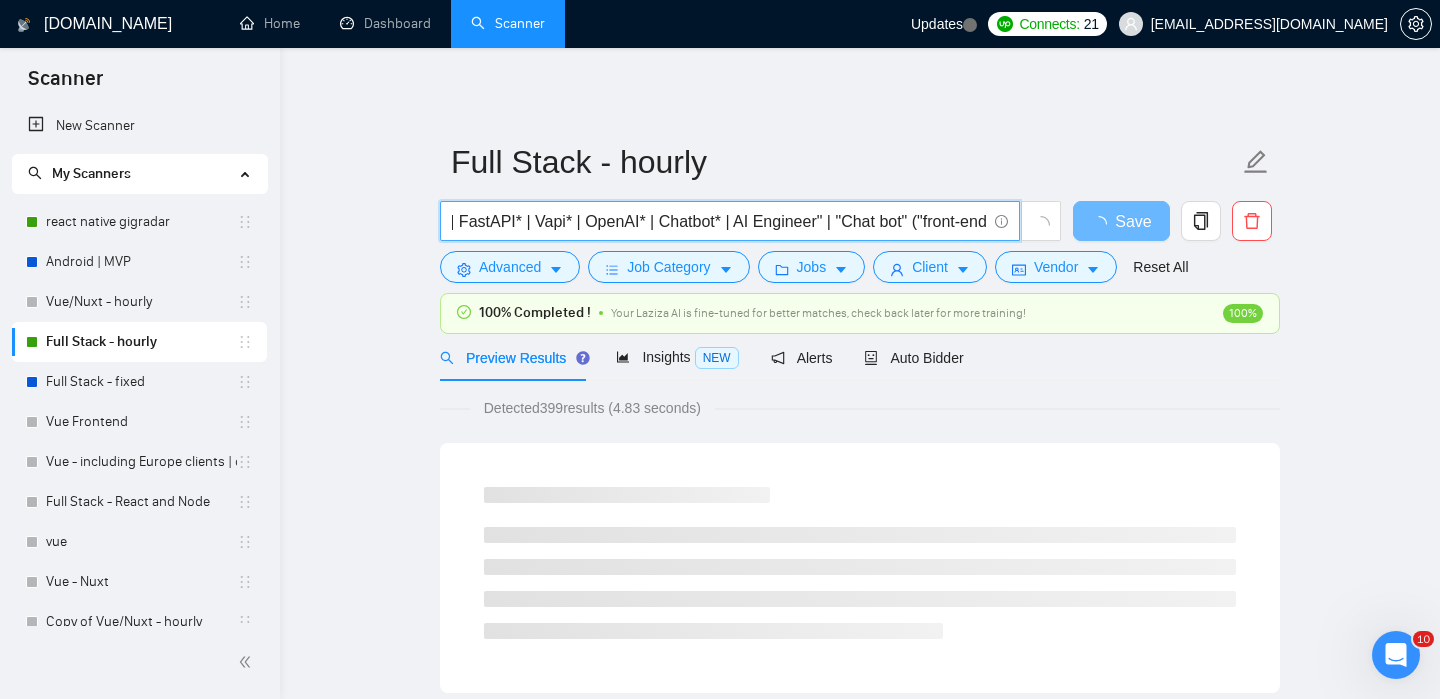 click on "MVP* | Vue* | Nuxt* | Python* | Django* | Angular* | FastAPI* | Vapi* | OpenAI* | Chatbot* | AI Engineer" | "Chat bot" ("front-end" | frontend* | "front end" | "full-stack" | full-stack* | "full-stack" | Backend* | "Back-end" | "Back - end" | "Back end")" at bounding box center [719, 221] 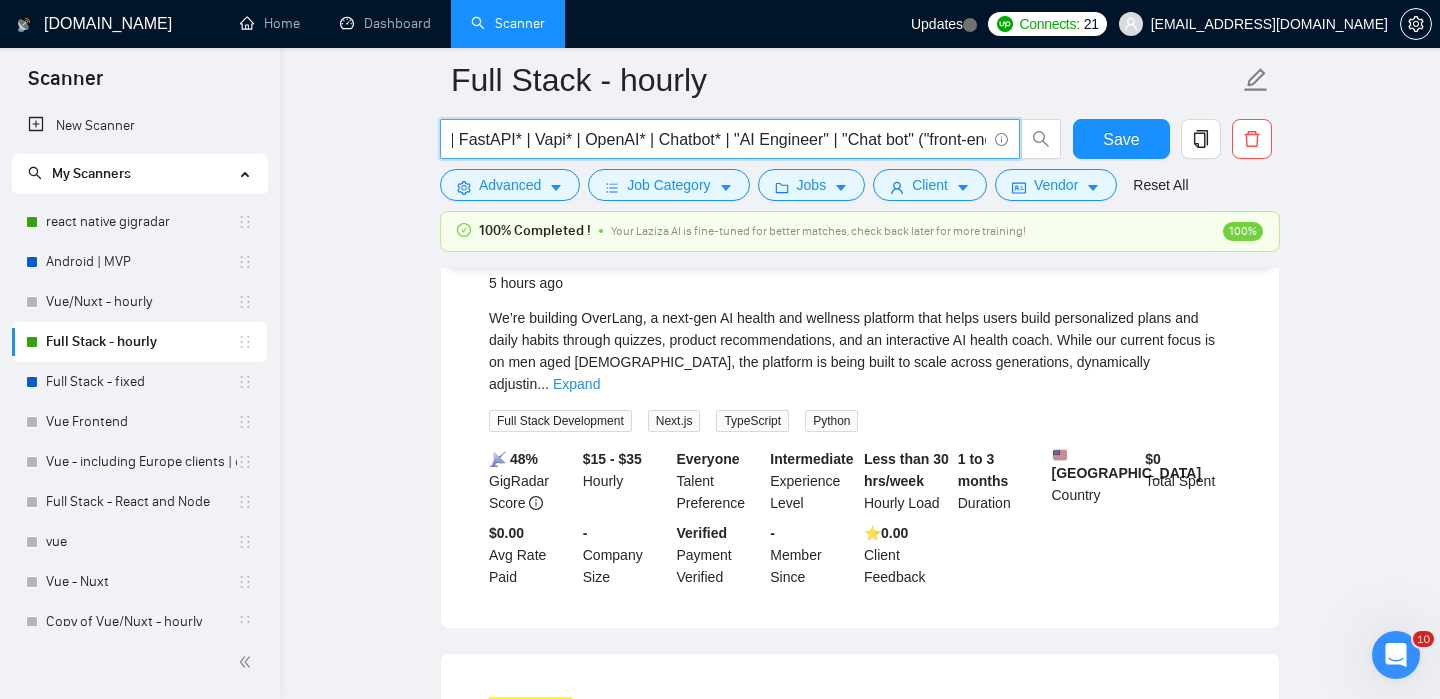 scroll, scrollTop: 653, scrollLeft: 0, axis: vertical 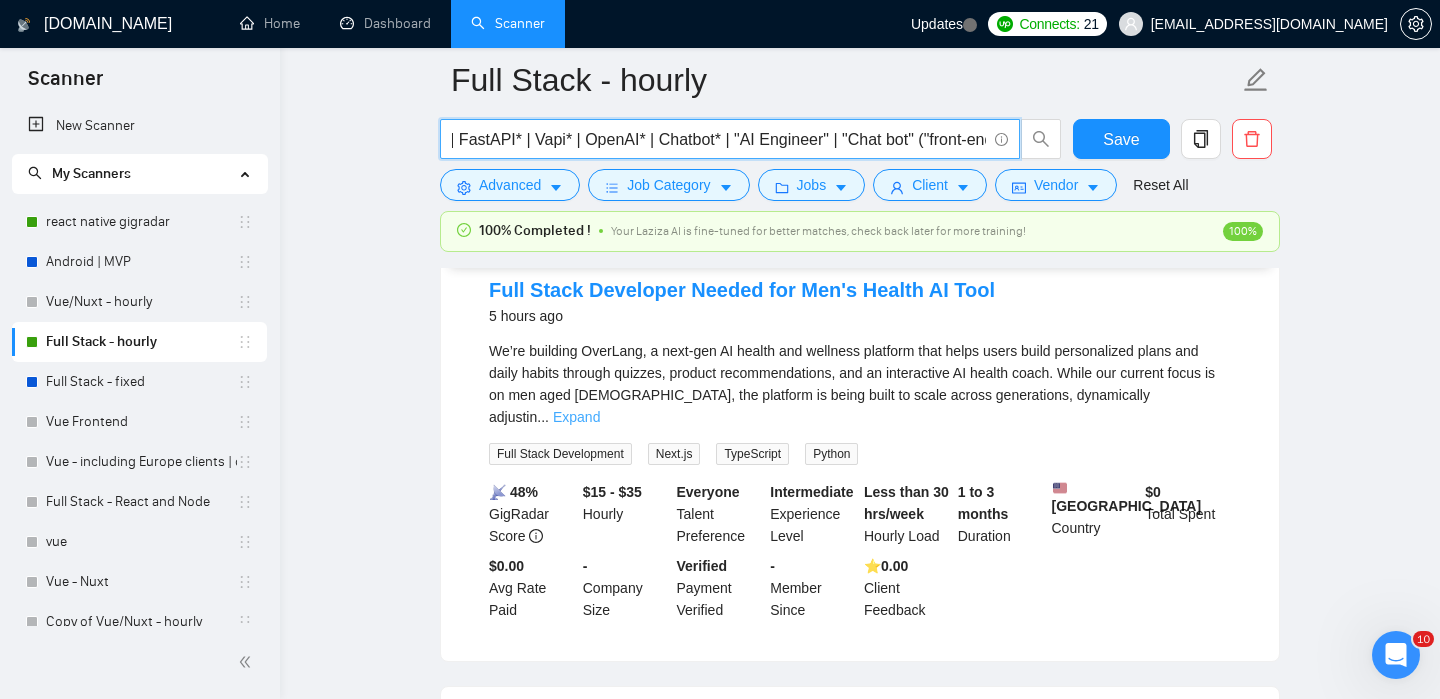 click on "Expand" at bounding box center [576, 417] 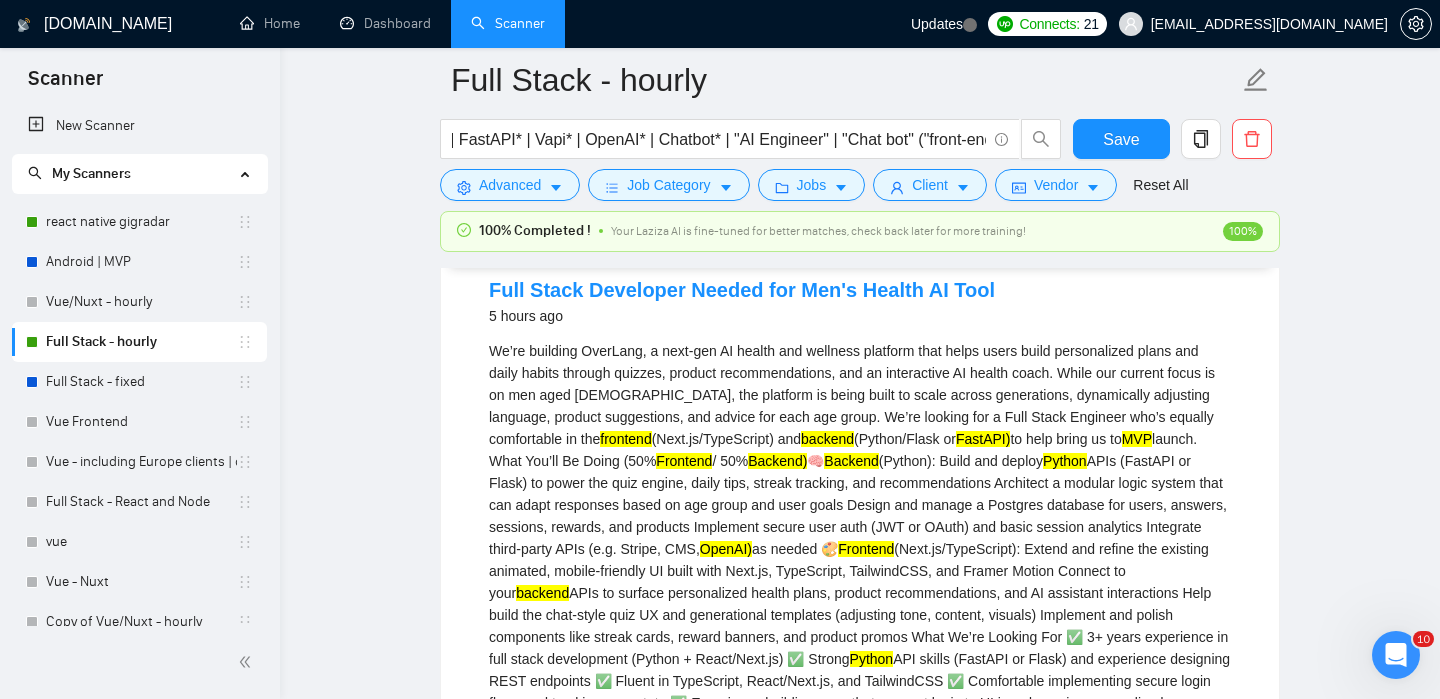 scroll, scrollTop: 0, scrollLeft: 0, axis: both 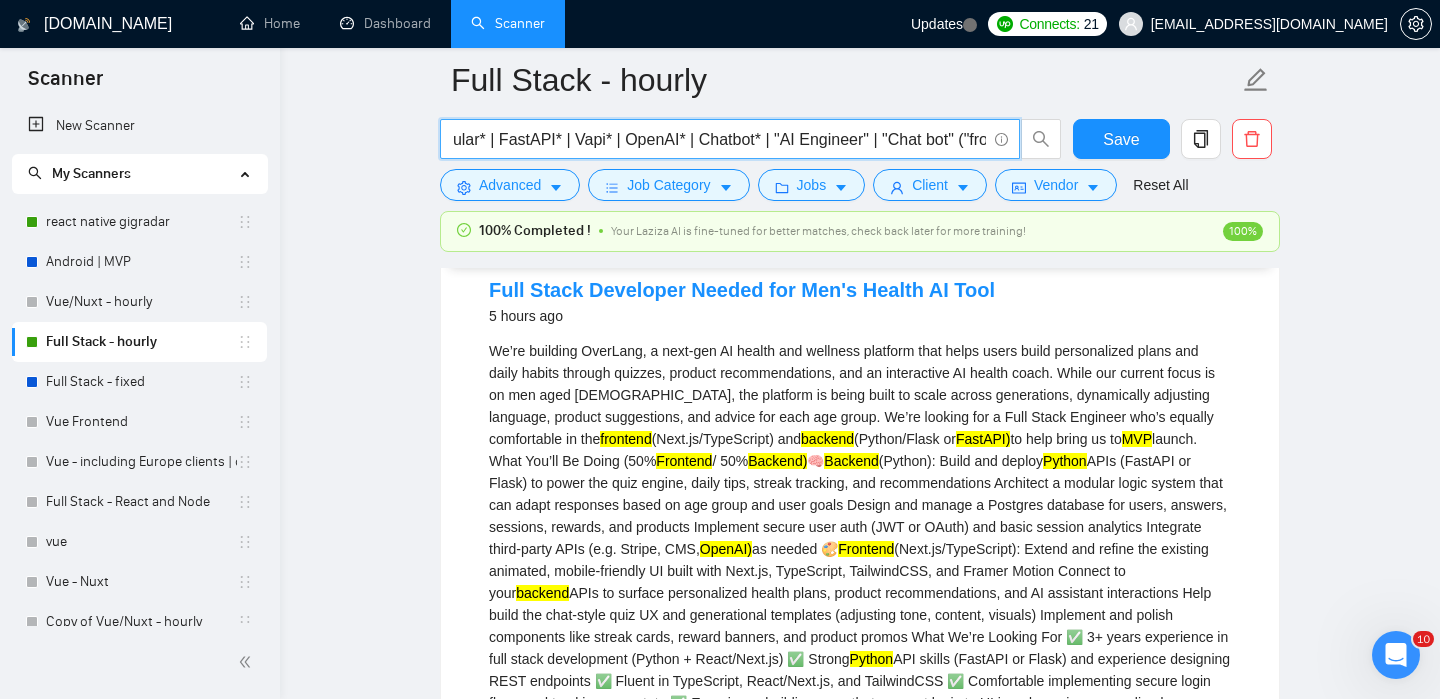 click on "MVP* | Vue* | Nuxt* | Python* | Django* | Angular* | FastAPI* | Vapi* | OpenAI* | Chatbot* | "AI Engineer" | "Chat bot" ("front-end" | frontend* | "front end" | "full-stack" | full-stack* | "full-stack" | Backend* | "Back-end" | "Back - end" | "Back end")" at bounding box center [719, 139] 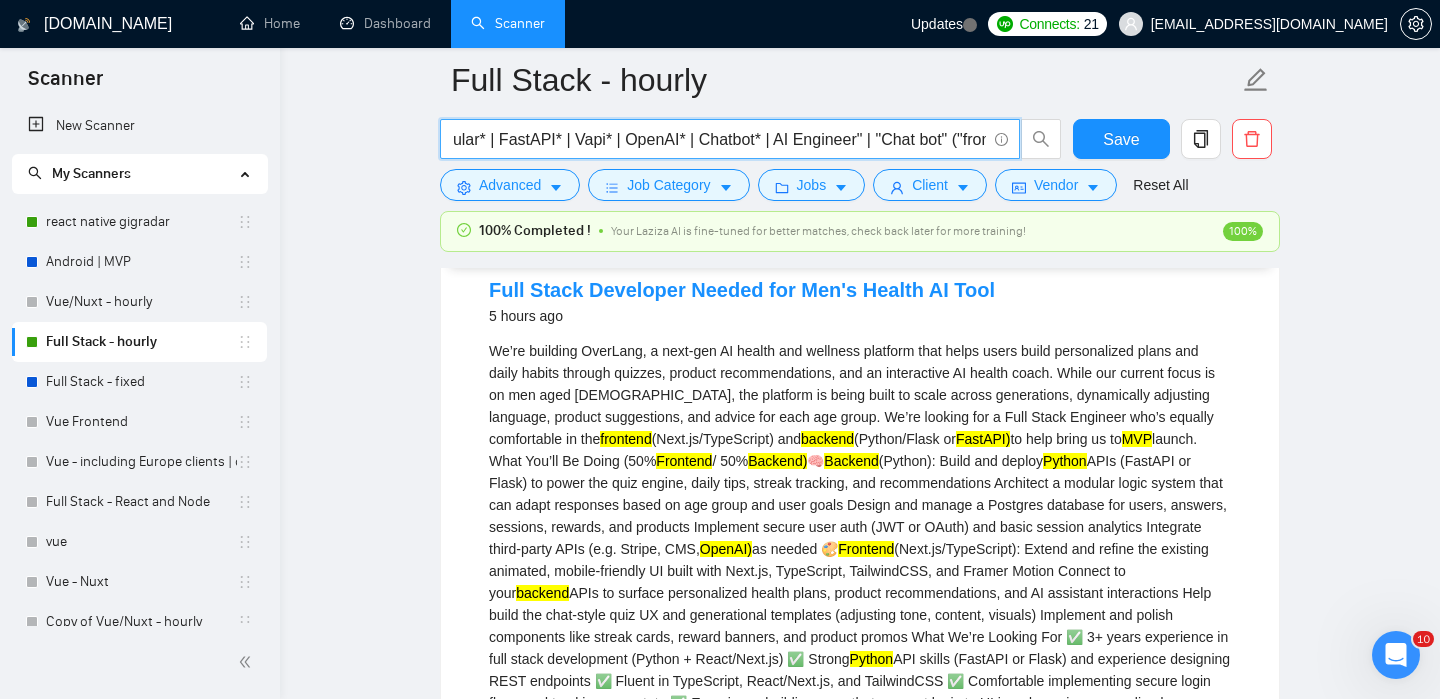 click on "MVP* | Vue* | Nuxt* | Python* | Django* | Angular* | FastAPI* | Vapi* | OpenAI* | Chatbot* | AI Engineer" | "Chat bot" ("front-end" | frontend* | "front end" | "full-stack" | full-stack* | "full-stack" | Backend* | "Back-end" | "Back - end" | "Back end")" at bounding box center (719, 139) 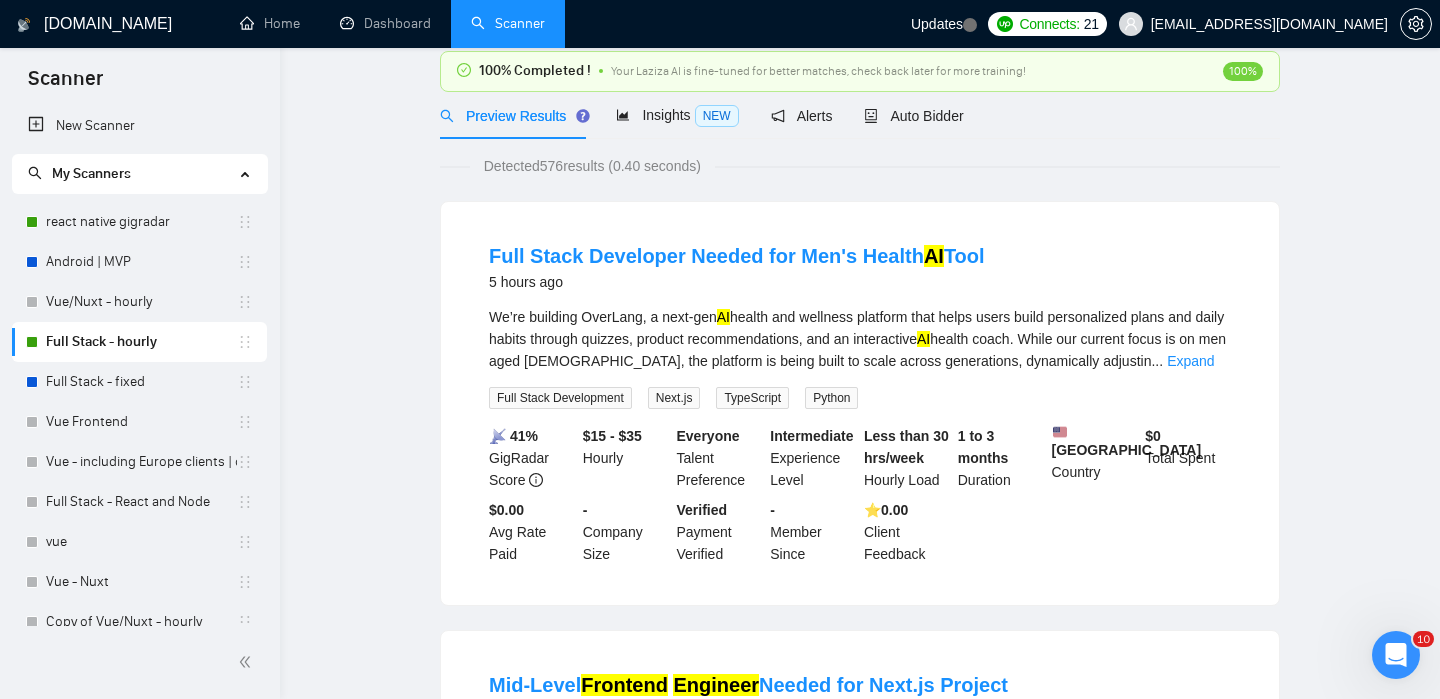scroll, scrollTop: 0, scrollLeft: 0, axis: both 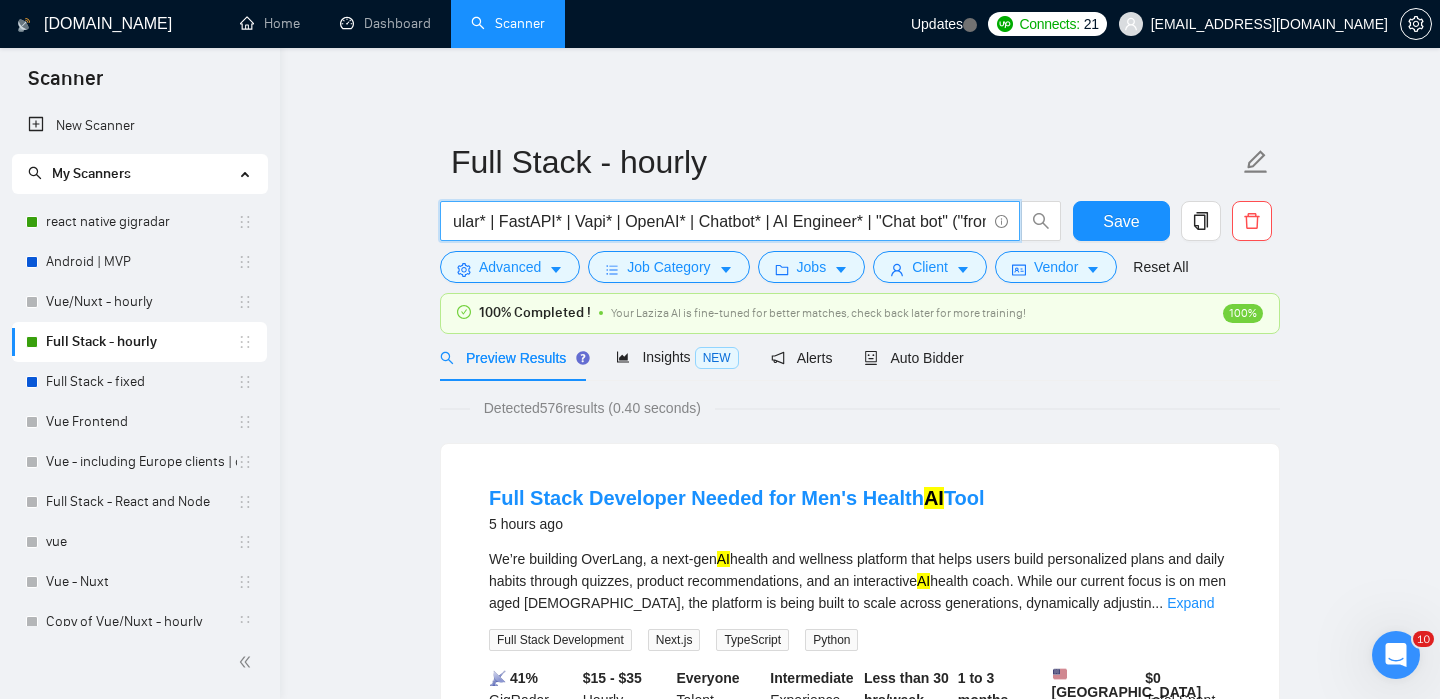 drag, startPoint x: 868, startPoint y: 217, endPoint x: 784, endPoint y: 227, distance: 84.59315 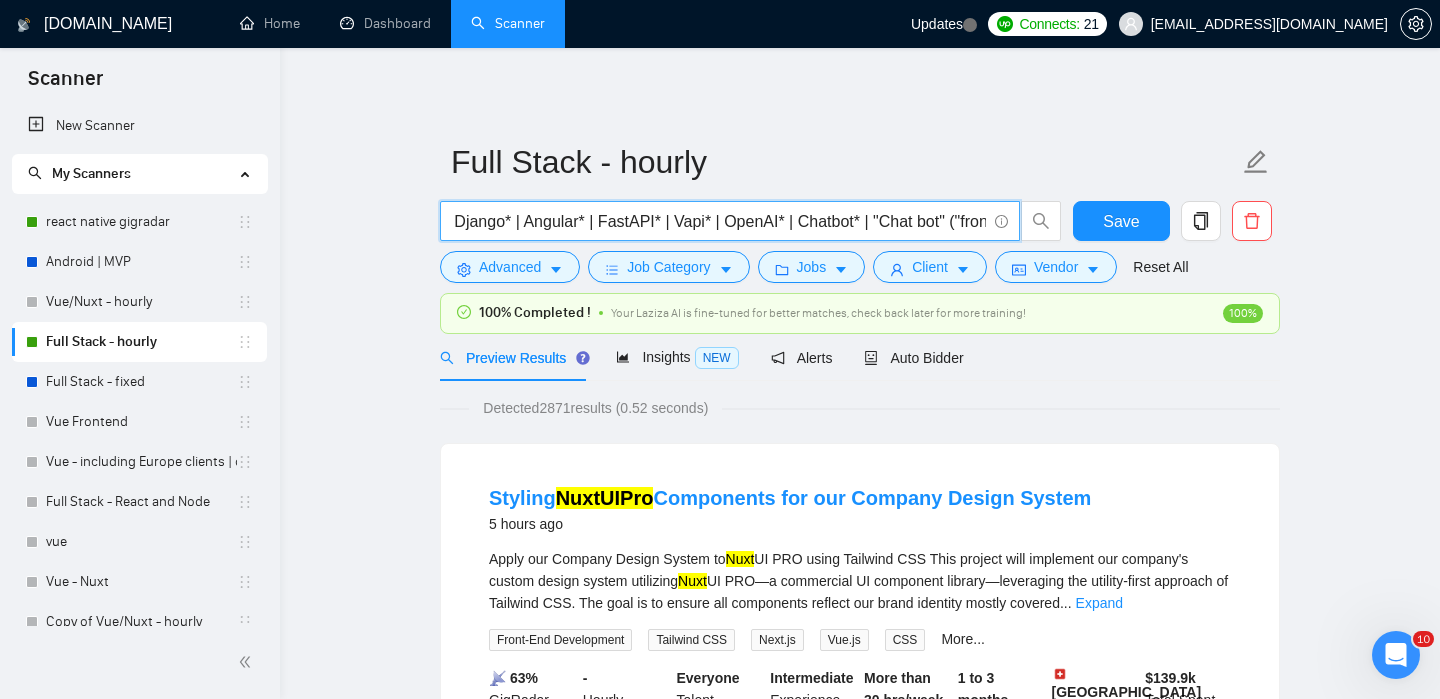scroll, scrollTop: 0, scrollLeft: 226, axis: horizontal 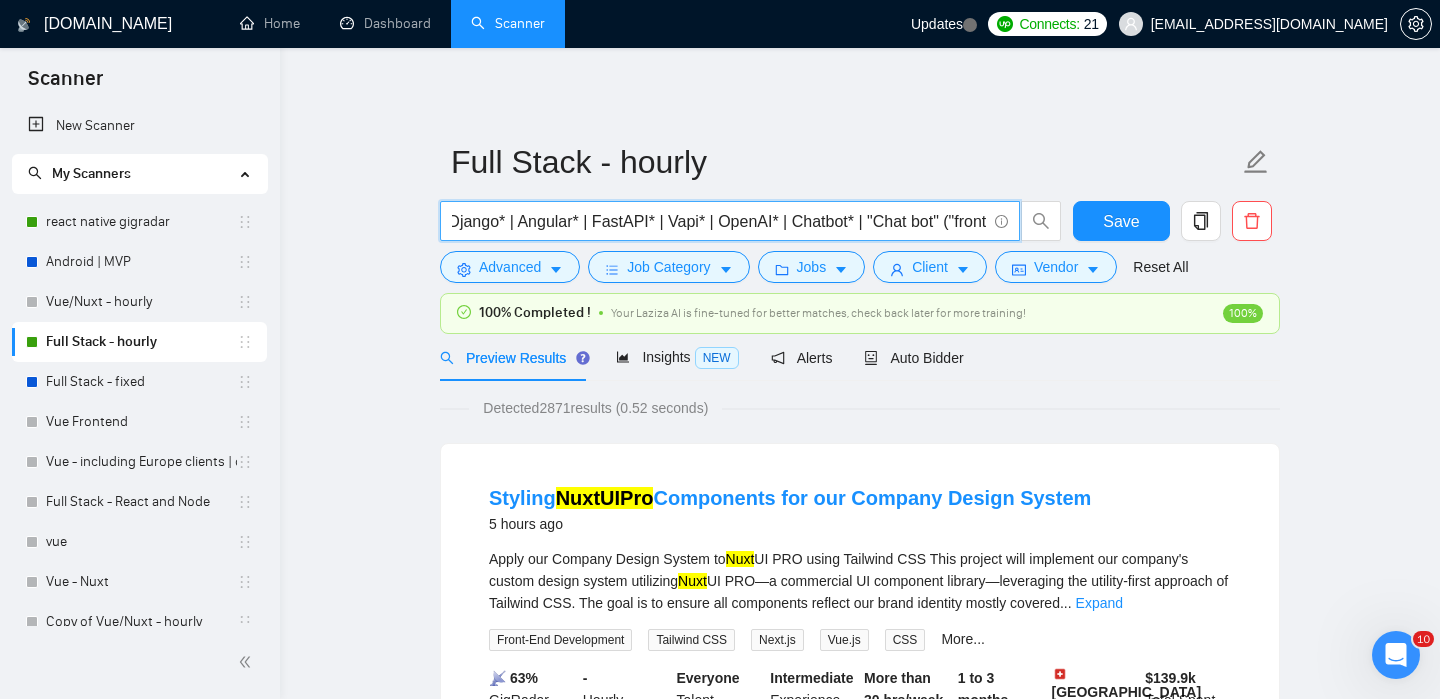 click on "MVP* | Vue* | Nuxt* | Python* | Django* | Angular* | FastAPI* | Vapi* | OpenAI* | Chatbot* | "Chat bot" ("front-end" | frontend* | "front end" | "full-stack" | full-stack* | "full-stack" | Backend* | "Back-end" | "Back - end" | "Back end")" at bounding box center (719, 221) 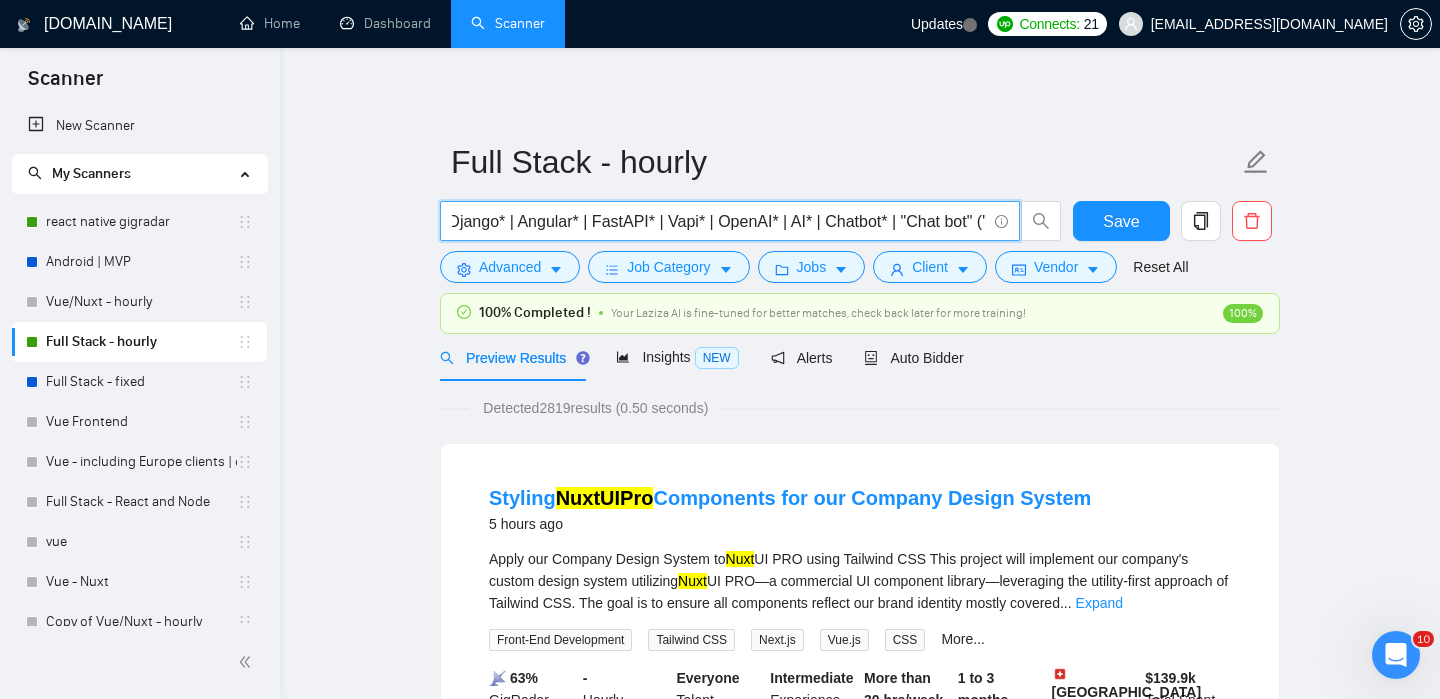 click on "MVP* | Vue* | Nuxt* | Python* | Django* | Angular* | FastAPI* | Vapi* | OpenAI* | AI* | Chatbot* | "Chat bot" ("front-end" | frontend* | "front end" | "full-stack" | full-stack* | "full-stack" | Backend* | "Back-end" | "Back - end" | "Back end")" at bounding box center (719, 221) 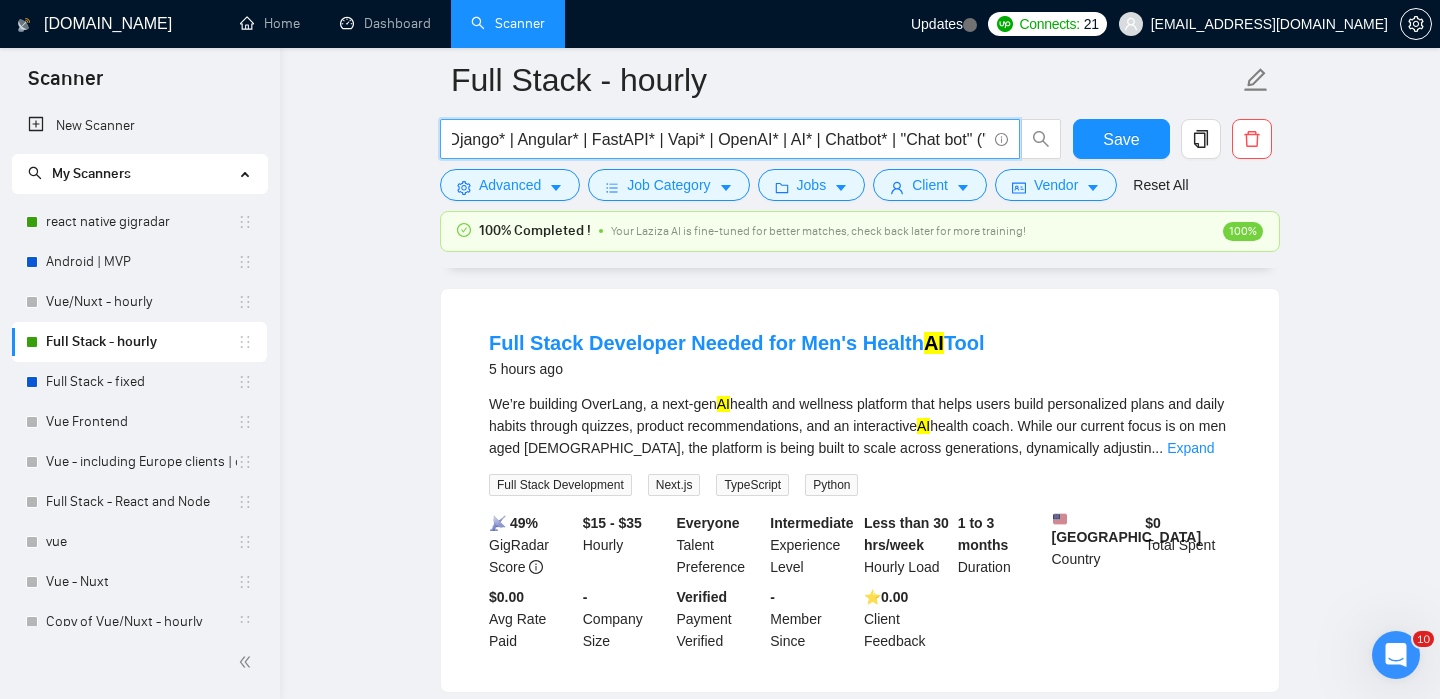 scroll, scrollTop: 587, scrollLeft: 0, axis: vertical 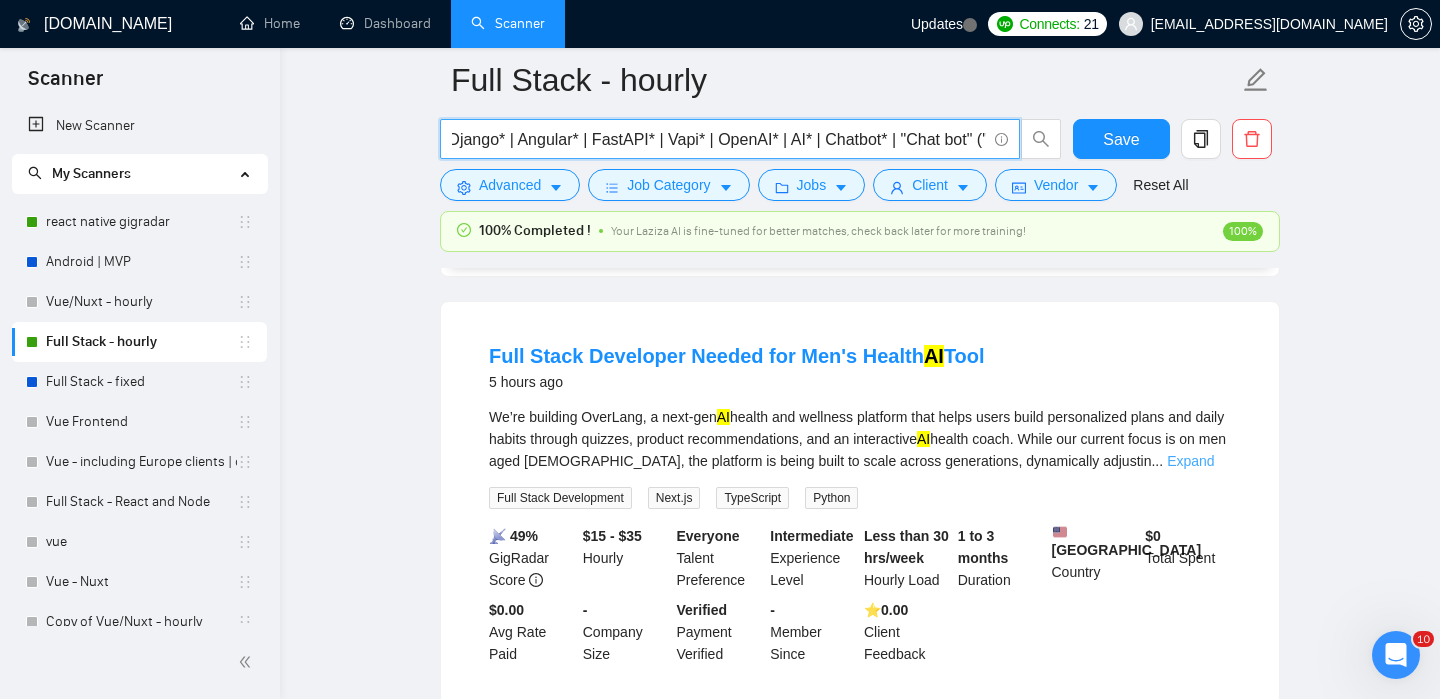click on "Expand" at bounding box center [1190, 461] 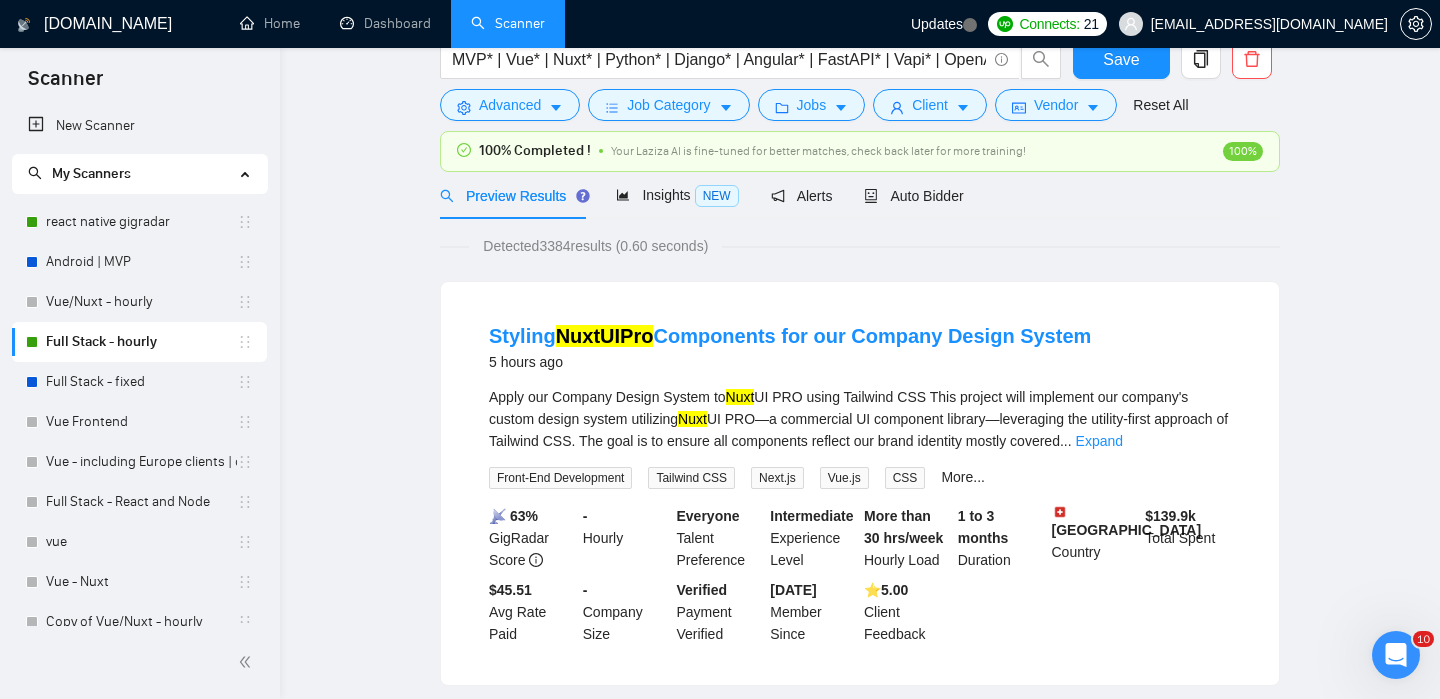 scroll, scrollTop: 0, scrollLeft: 0, axis: both 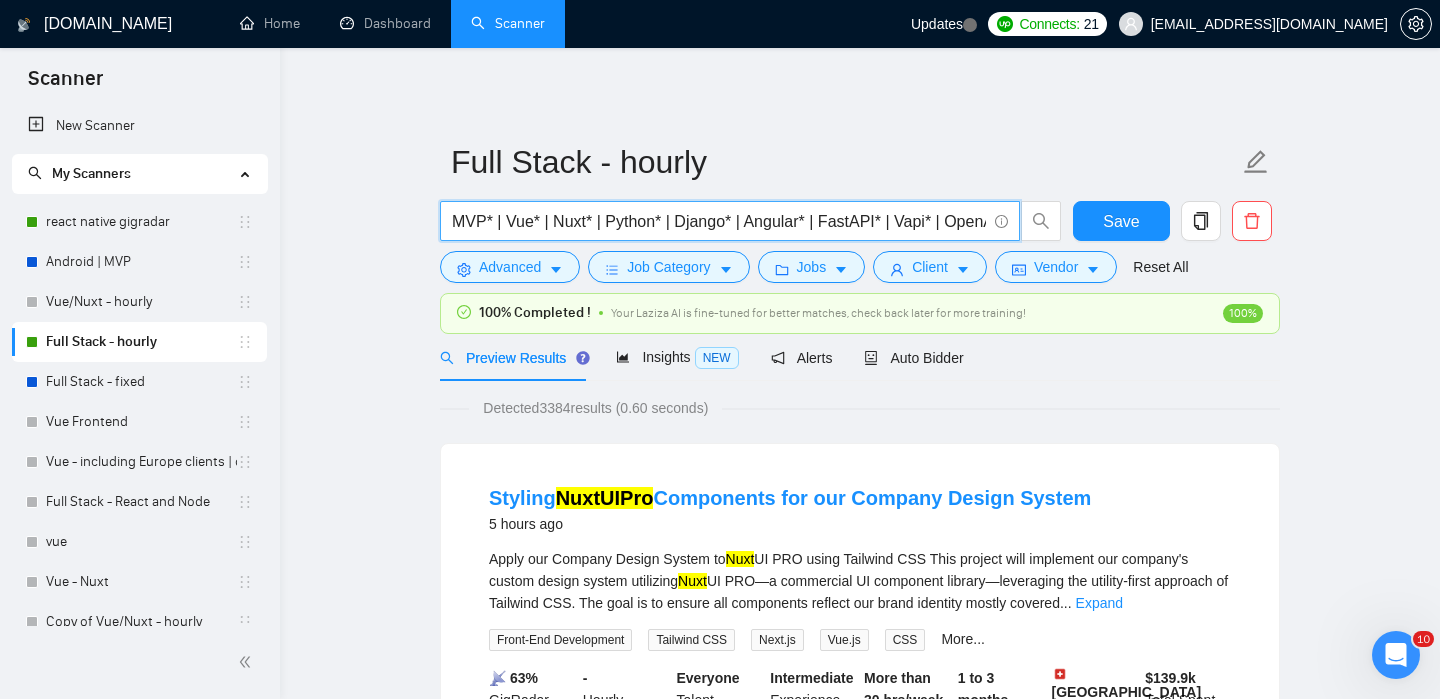 drag, startPoint x: 882, startPoint y: 225, endPoint x: 848, endPoint y: 226, distance: 34.0147 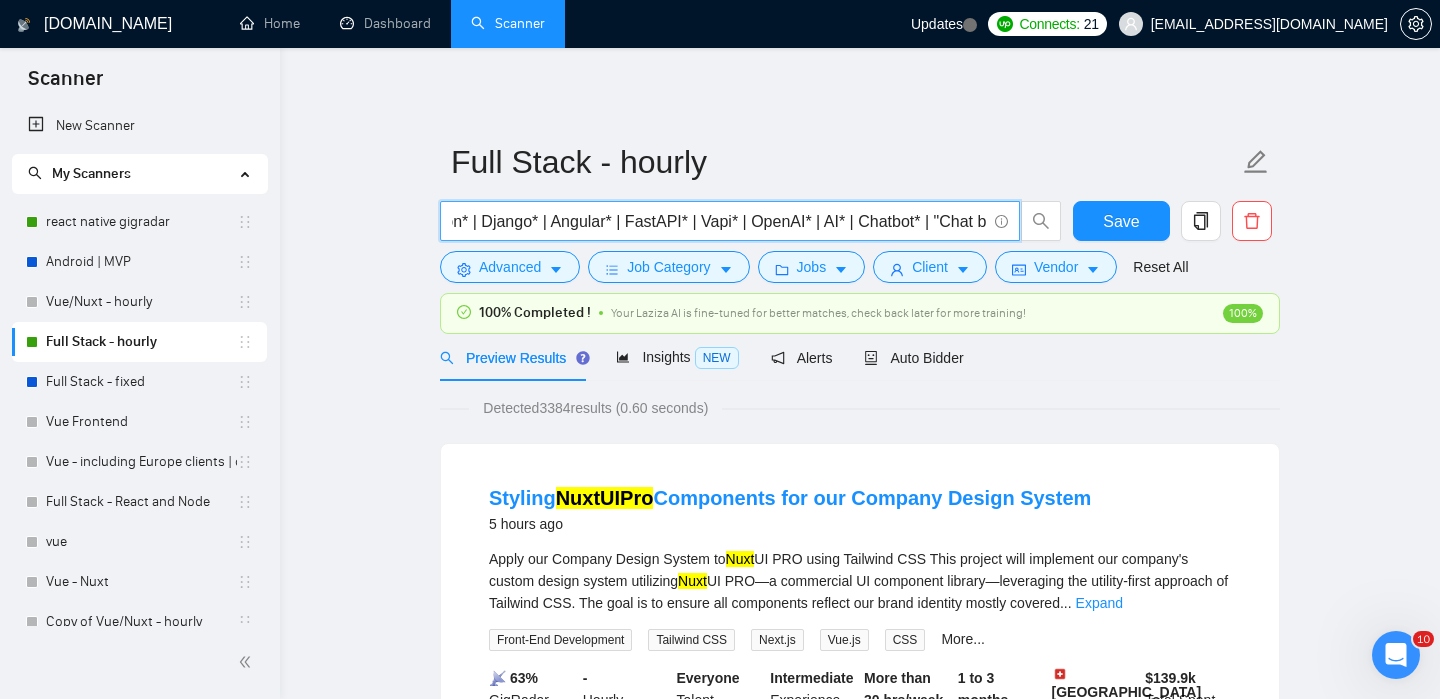 scroll, scrollTop: 0, scrollLeft: 209, axis: horizontal 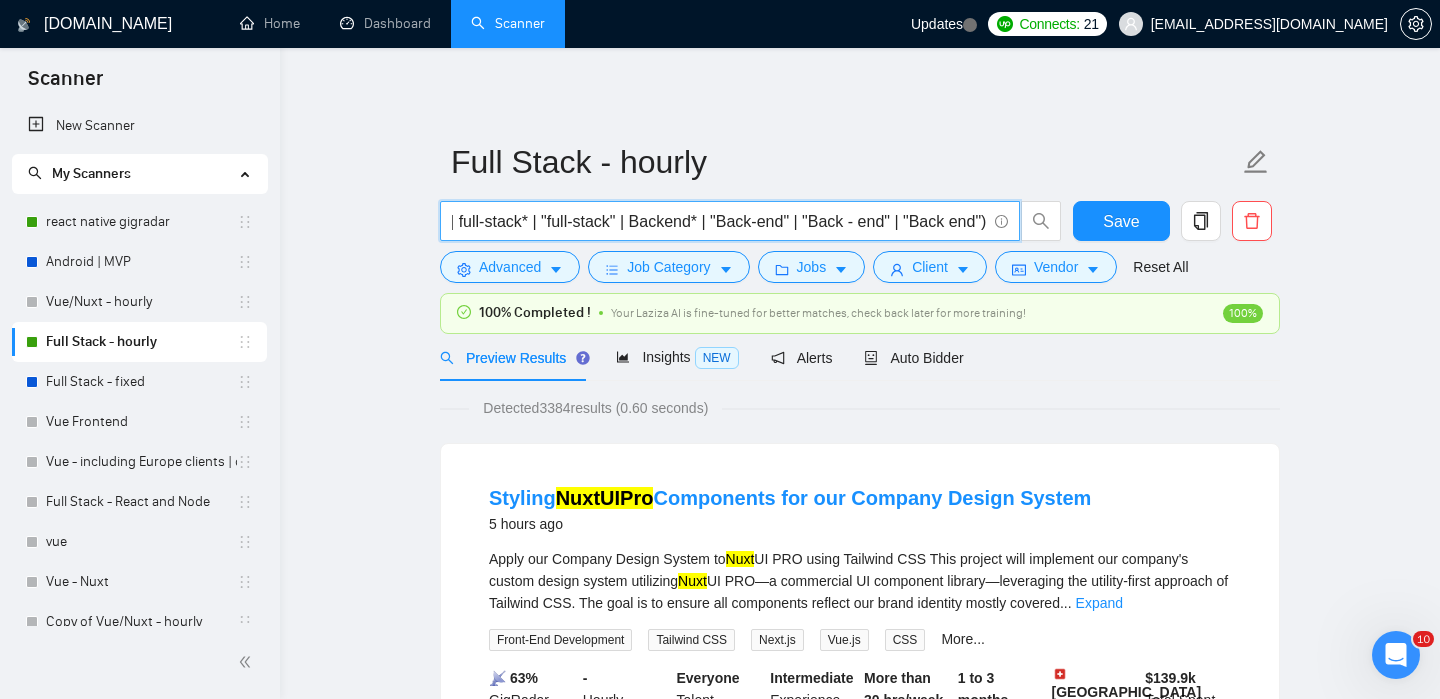 click on "MVP* | Vue* | Nuxt* | Python* | Django* | Angular* | FastAPI* | Vapi* | OpenAI* | AI* | Chatbot* | "Chat bot" ("front-end" | frontend* | "front end" | "full-stack" | full-stack* | "full-stack" | Backend* | "Back-end" | "Back - end" | "Back end")" at bounding box center (719, 221) 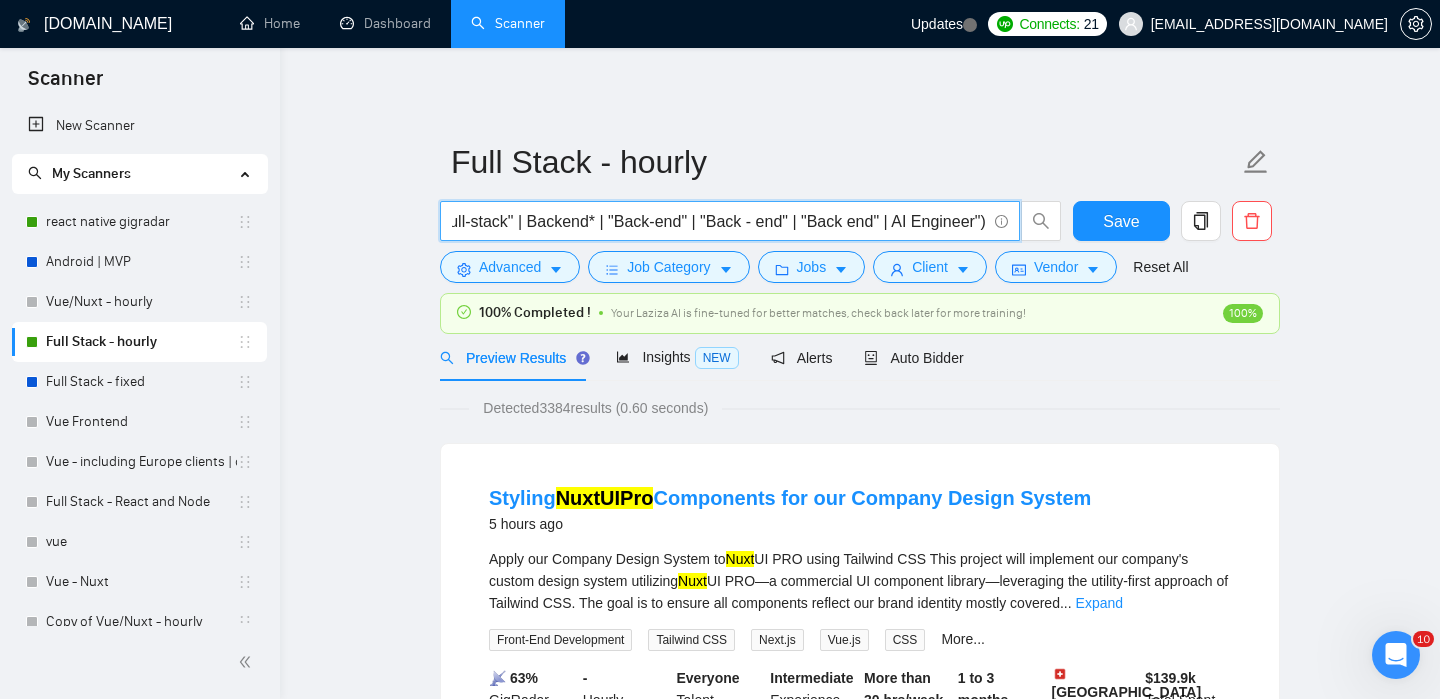 scroll, scrollTop: 0, scrollLeft: 1250, axis: horizontal 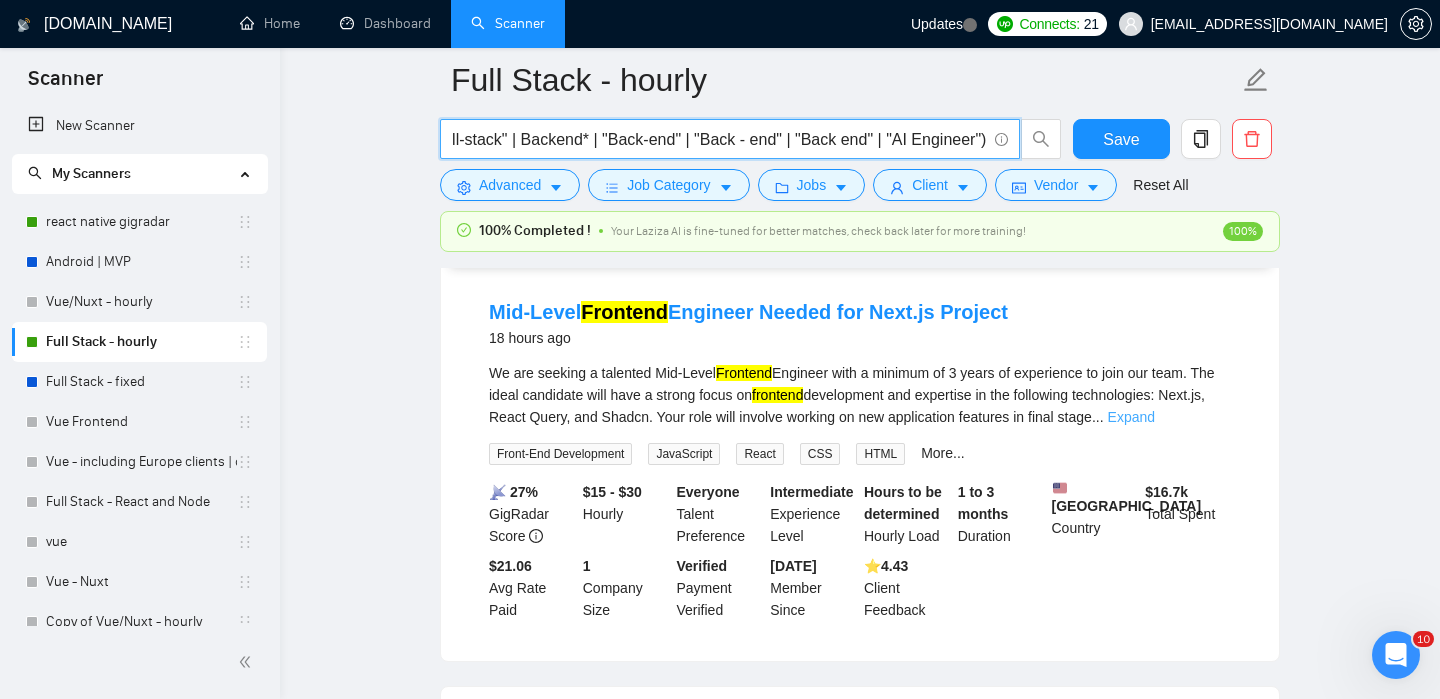 click on "Expand" at bounding box center (1131, 417) 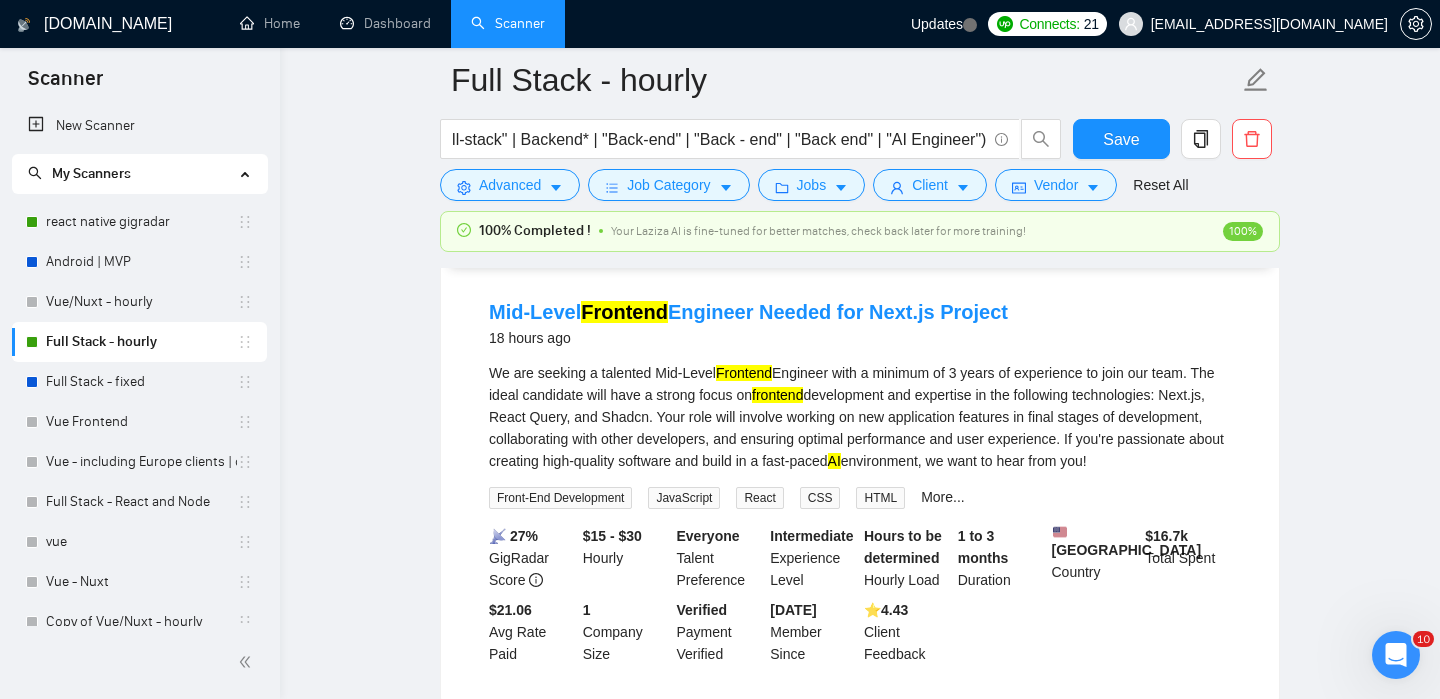 scroll, scrollTop: 0, scrollLeft: 0, axis: both 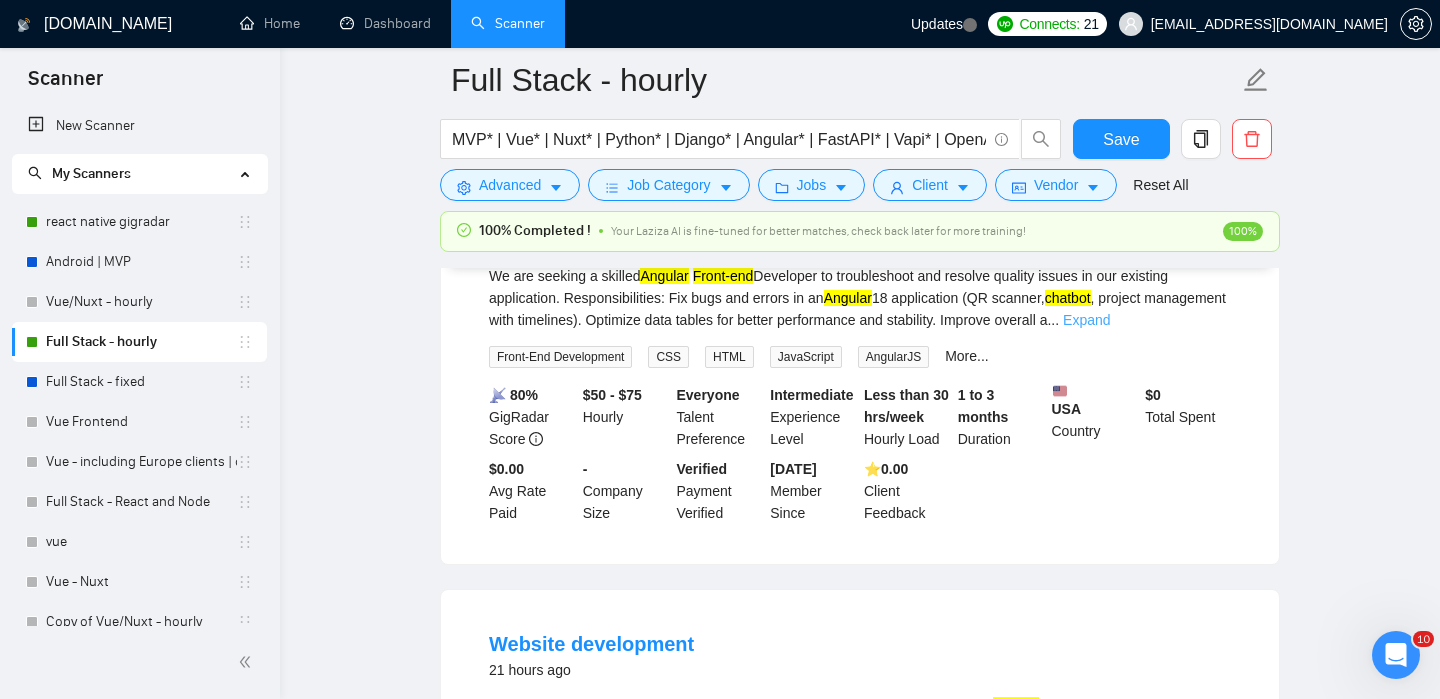 click on "Expand" at bounding box center (1086, 320) 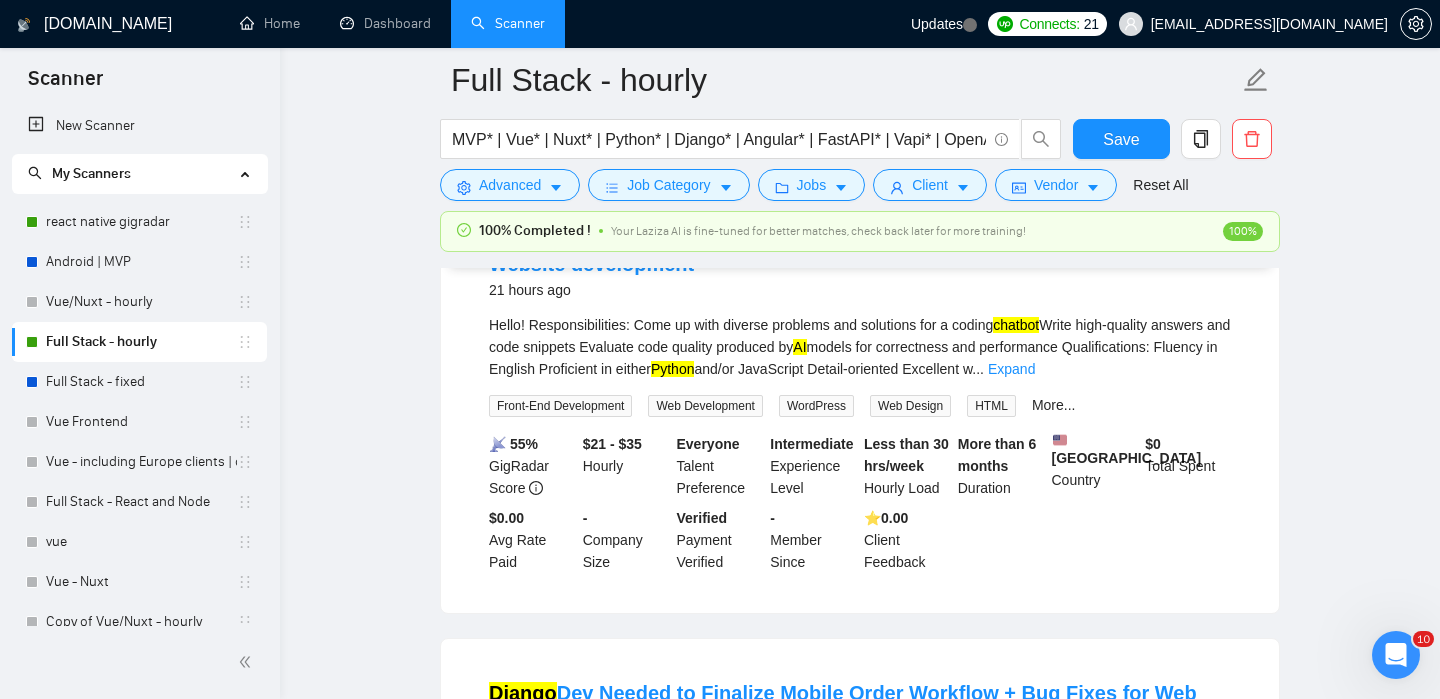 scroll, scrollTop: 3453, scrollLeft: 0, axis: vertical 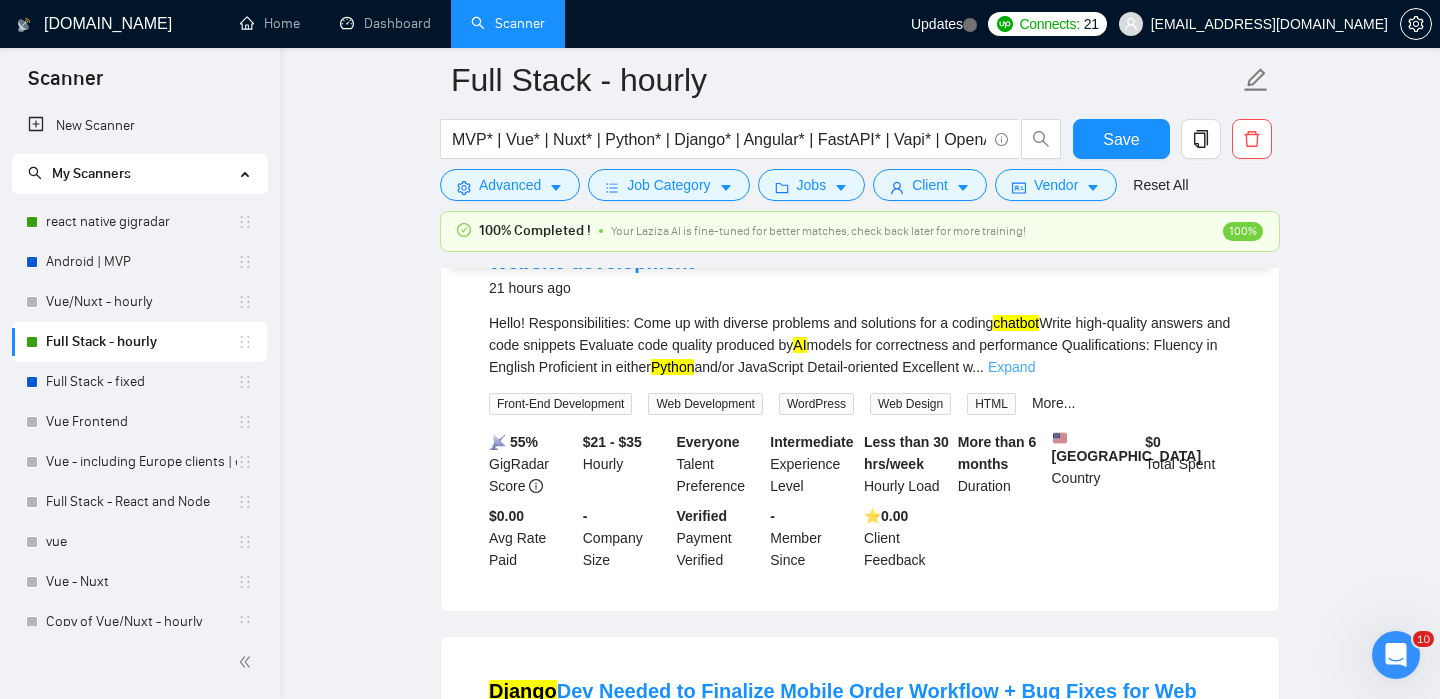 click on "Expand" at bounding box center (1011, 367) 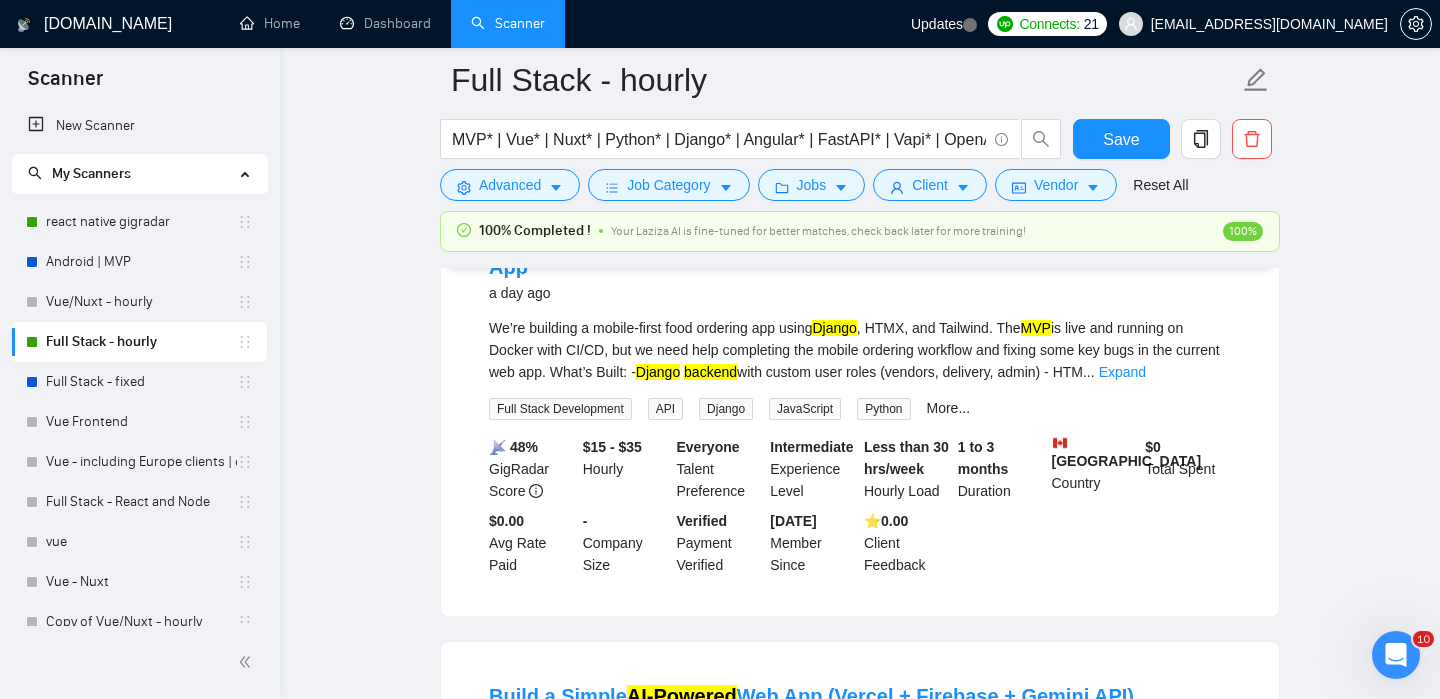 scroll, scrollTop: 3930, scrollLeft: 0, axis: vertical 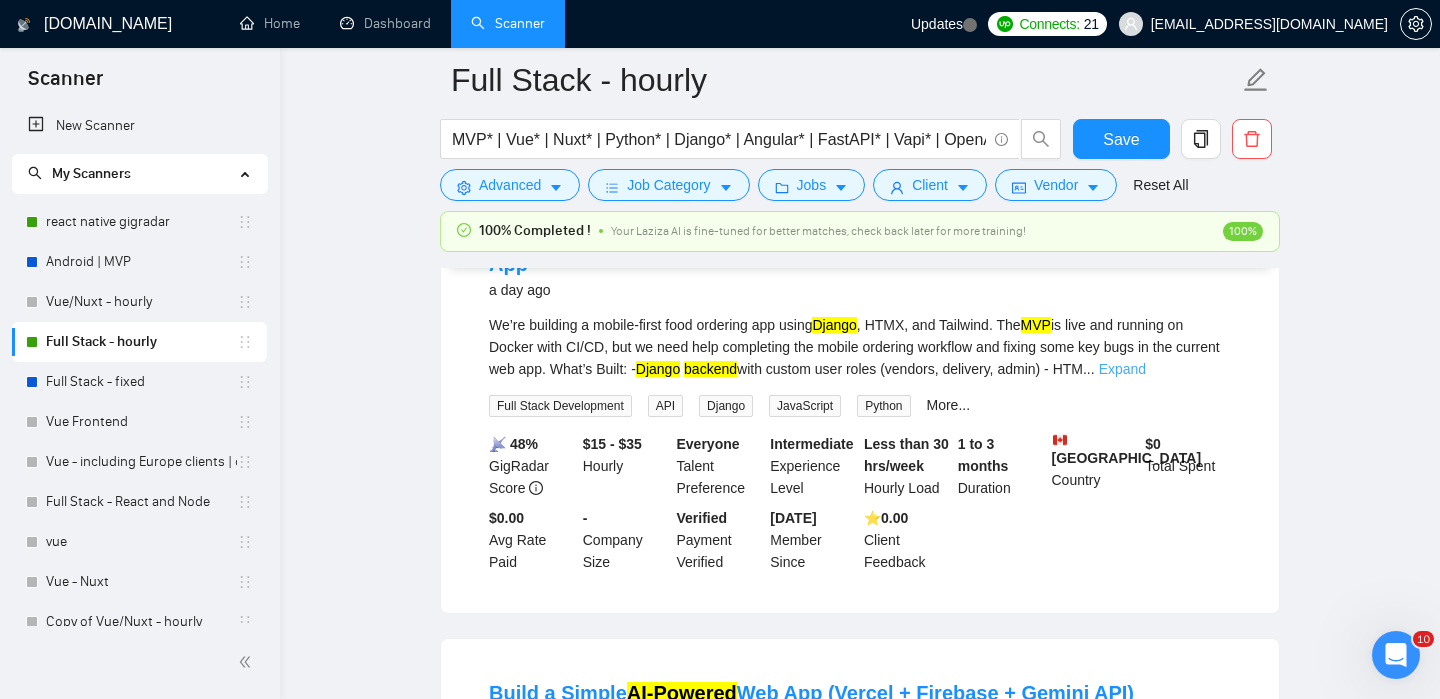 click on "Expand" at bounding box center [1122, 369] 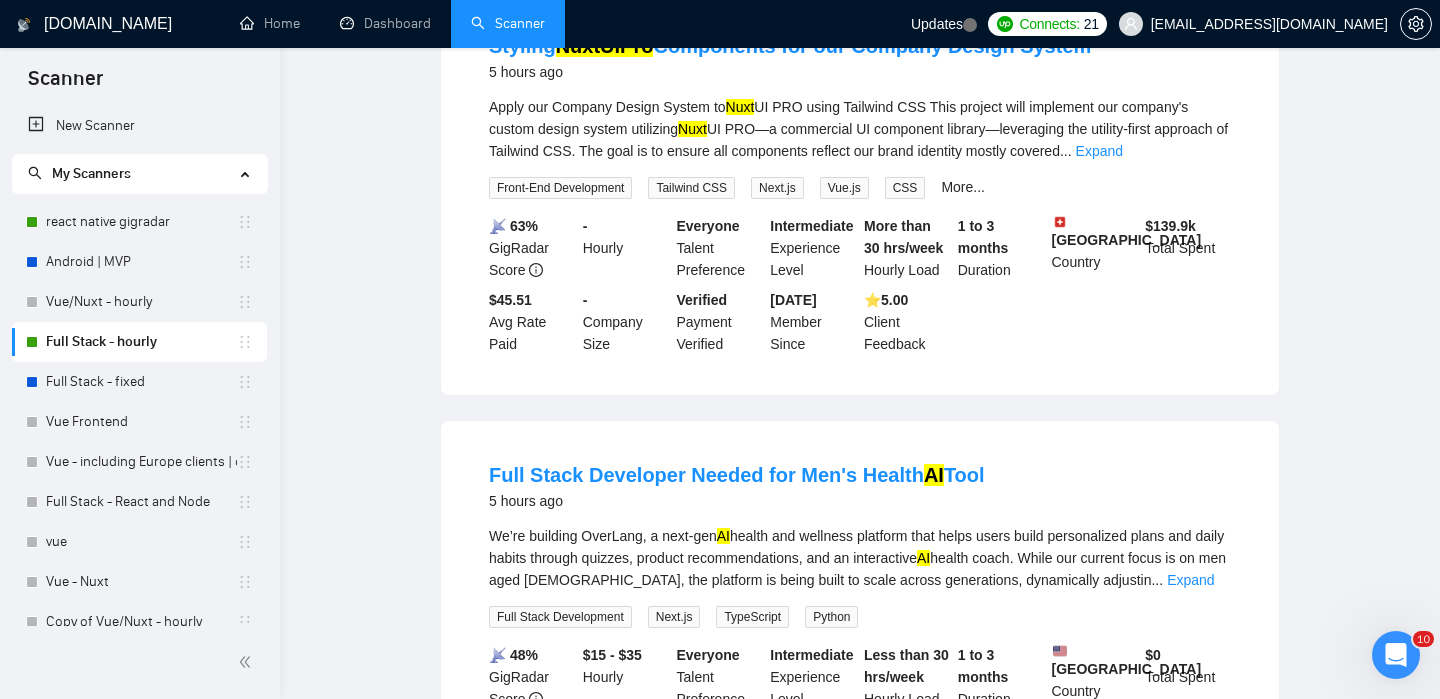 scroll, scrollTop: 0, scrollLeft: 0, axis: both 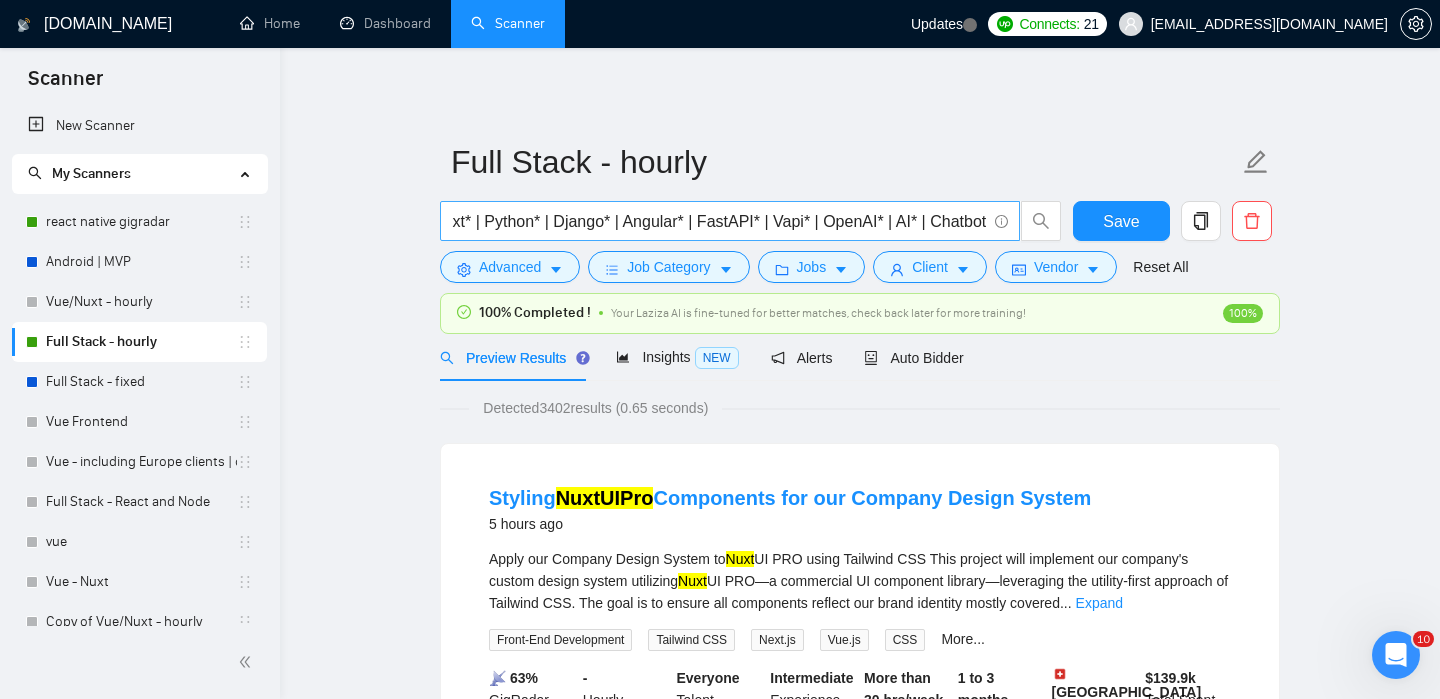 click on "MVP* | Vue* | Nuxt* | Python* | Django* | Angular* | FastAPI* | Vapi* | OpenAI* | AI* | Chatbot* | "Chat bot" ("front-end" | frontend* | "front end" | "full-stack" | full-stack* | "full-stack" | Backend* | "Back-end" | "Back - end" | "Back end" | "AI Engineer")" at bounding box center [719, 221] 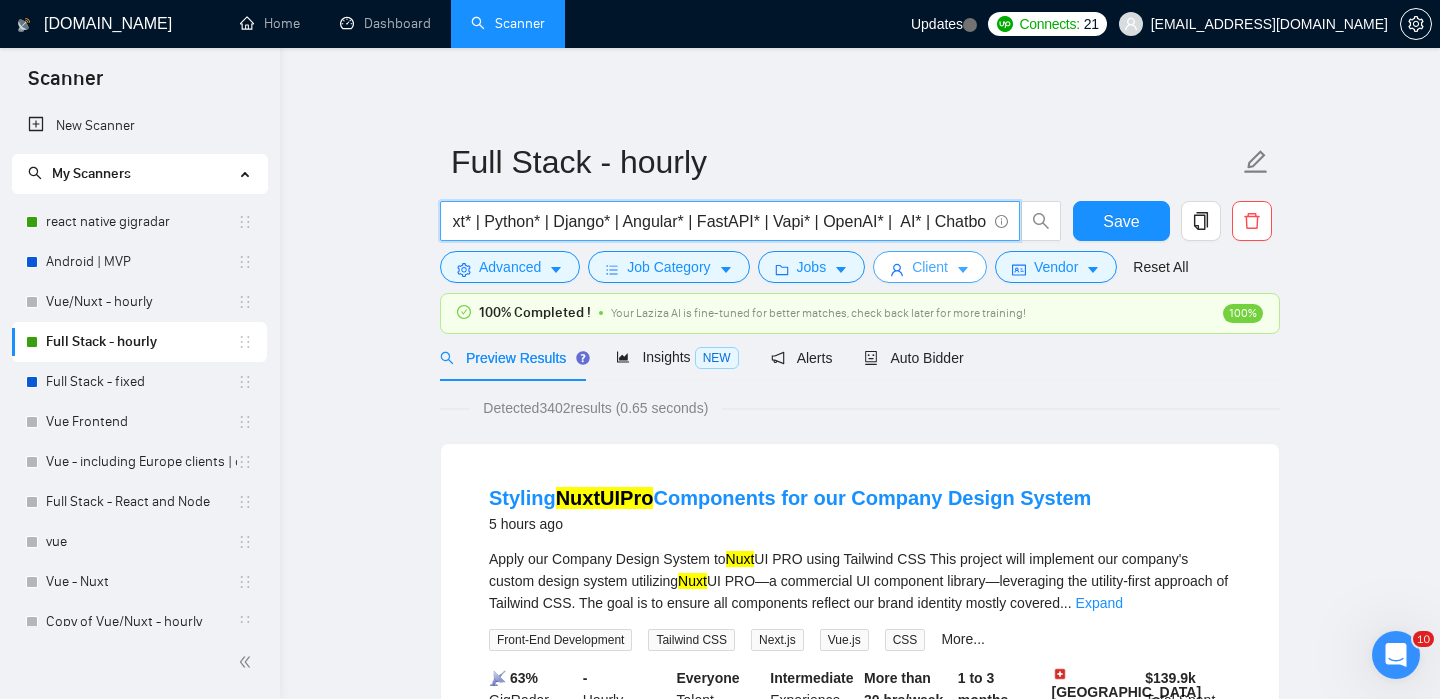 paste on "LLMs" 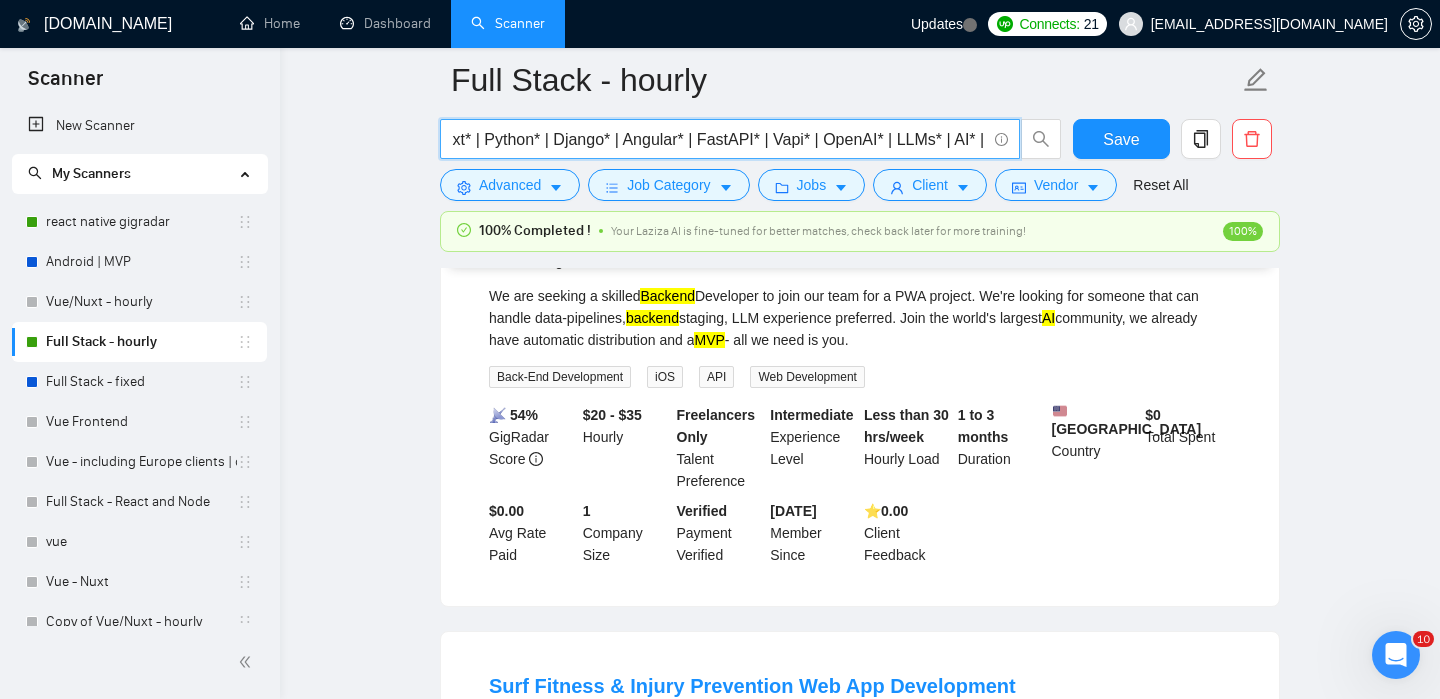 scroll, scrollTop: 1136, scrollLeft: 0, axis: vertical 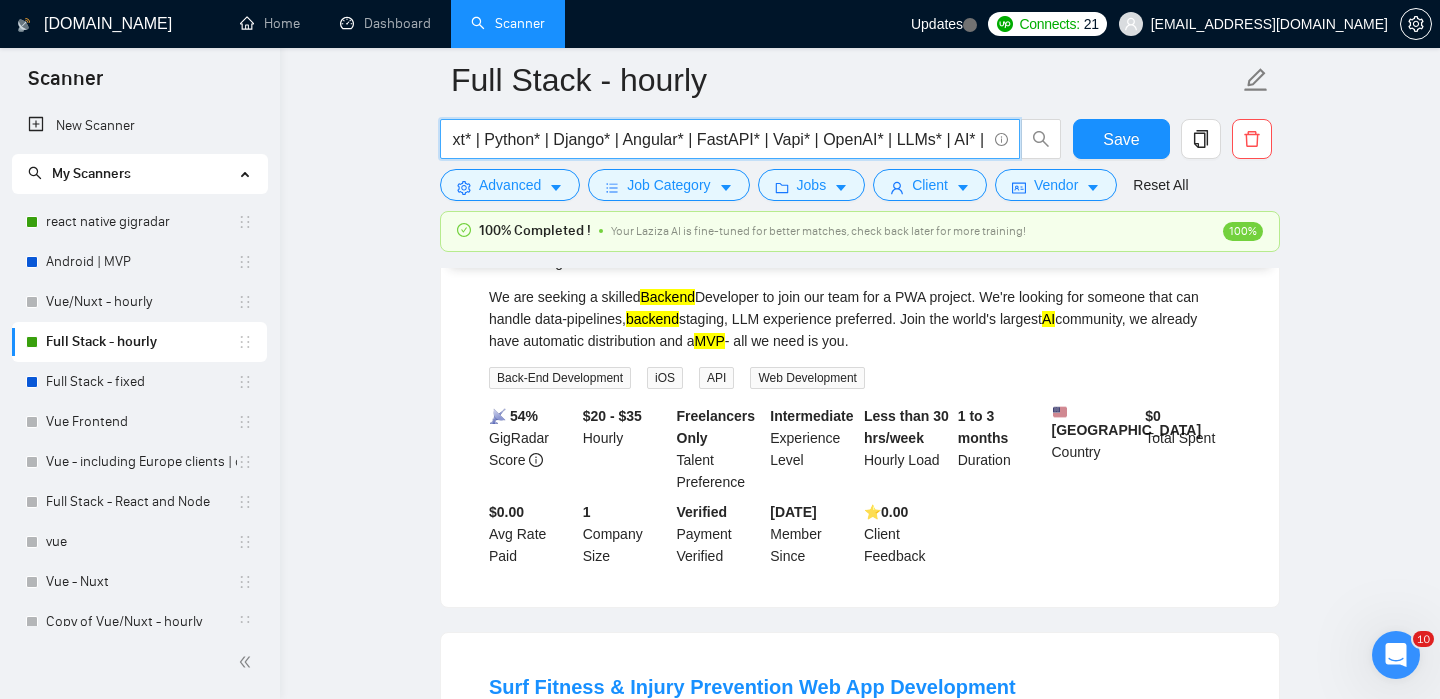 click on "MVP* | Vue* | Nuxt* | Python* | Django* | Angular* | FastAPI* | Vapi* | OpenAI* | LLMs* | AI* | Chatbot* | "Chat bot" ("front-end" | frontend* | "front end" | "full-stack" | full-stack* | "full-stack" | Backend* | "Back-end" | "Back - end" | "Back end" | "AI Engineer")" at bounding box center [719, 139] 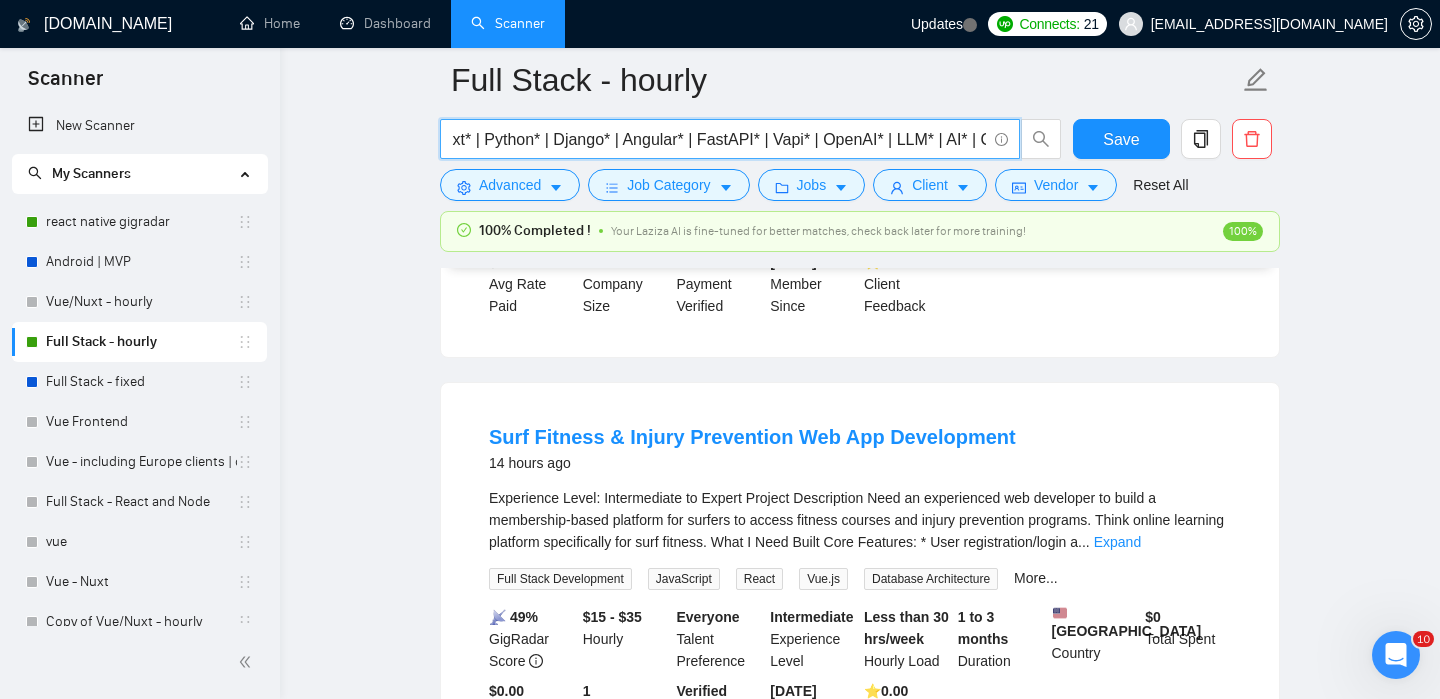 scroll, scrollTop: 1391, scrollLeft: 0, axis: vertical 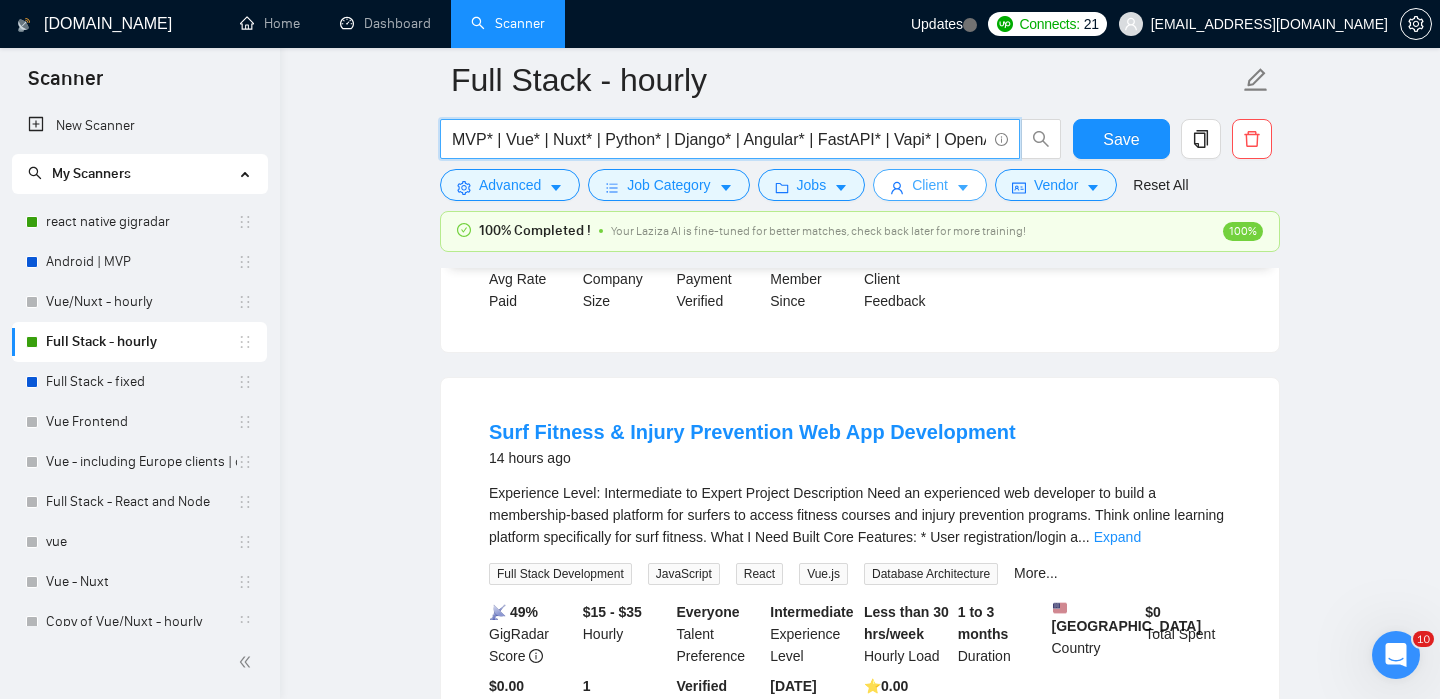click on "Client" at bounding box center [930, 185] 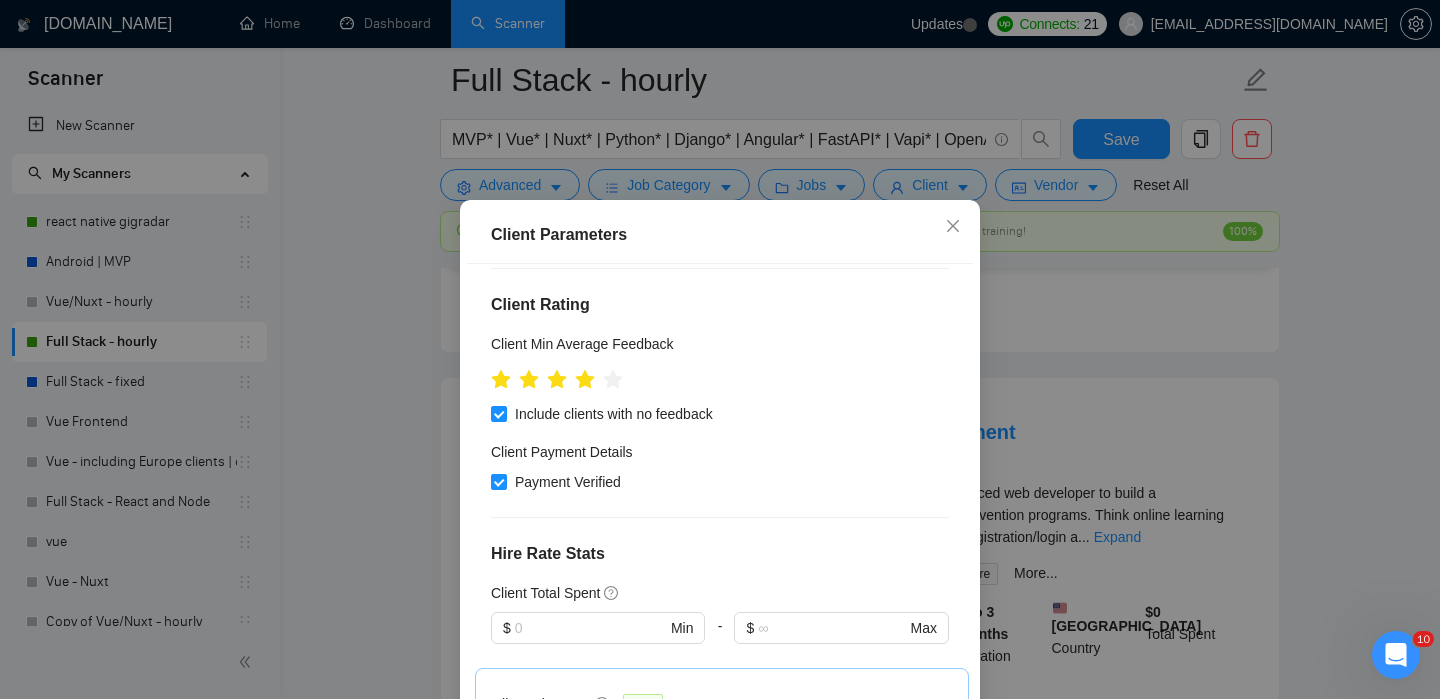 scroll, scrollTop: 383, scrollLeft: 0, axis: vertical 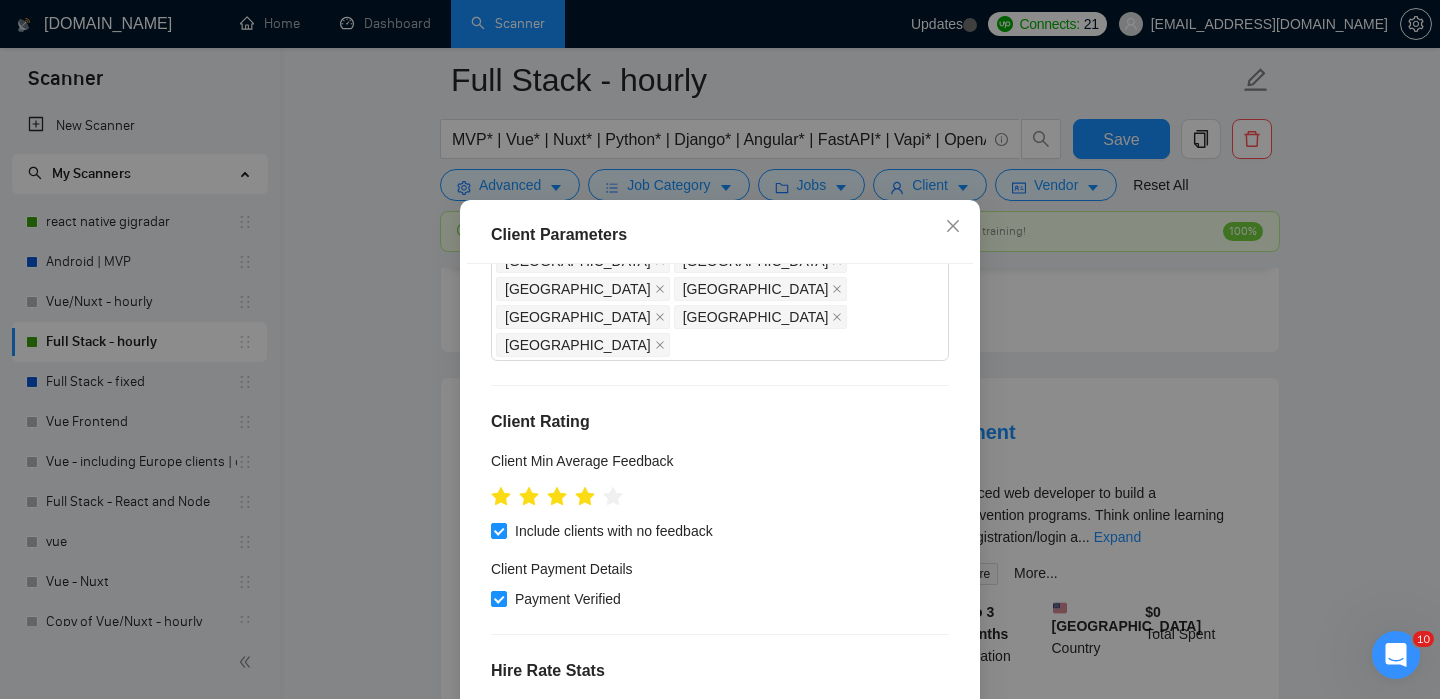 click on "Client Parameters Client Location Include Client Countries United States Europe Canada Australia   Exclude Client Countries Israel France Ukraine Ireland Turkey Estonia Romania Poland Lithuania Bulgaria United Kingdom Netherlands   Client Rating Client Min Average Feedback Include clients with no feedback Client Payment Details Payment Verified Hire Rate Stats   Client Total Spent $ Min - $ Max Client Hire Rate New High Rates Max Rates     Avg Hourly Rate Paid New $ 20 Min - $ Max Include Clients without Sufficient History Client Profile Client Industry New   Any industry Client Company Size   Any company size Enterprise Clients New   Any clients Reset OK" at bounding box center (720, 349) 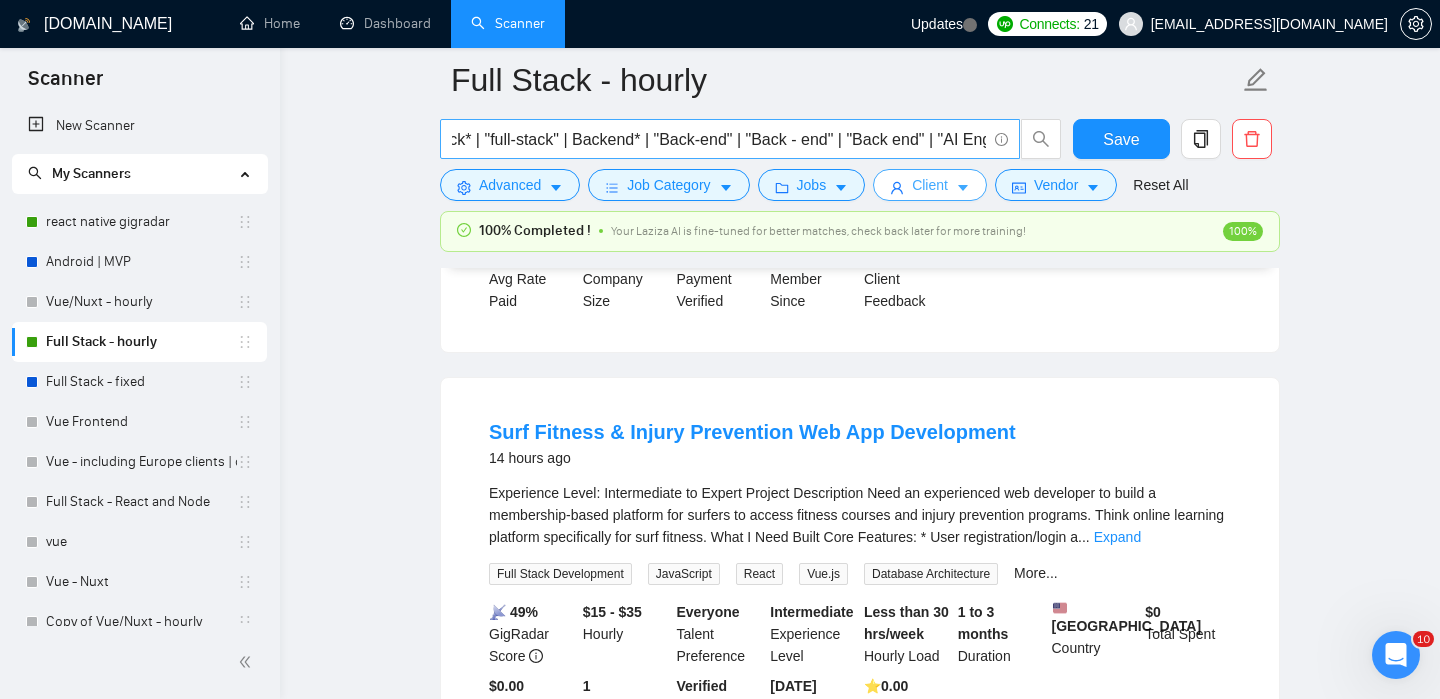 scroll, scrollTop: 0, scrollLeft: 1313, axis: horizontal 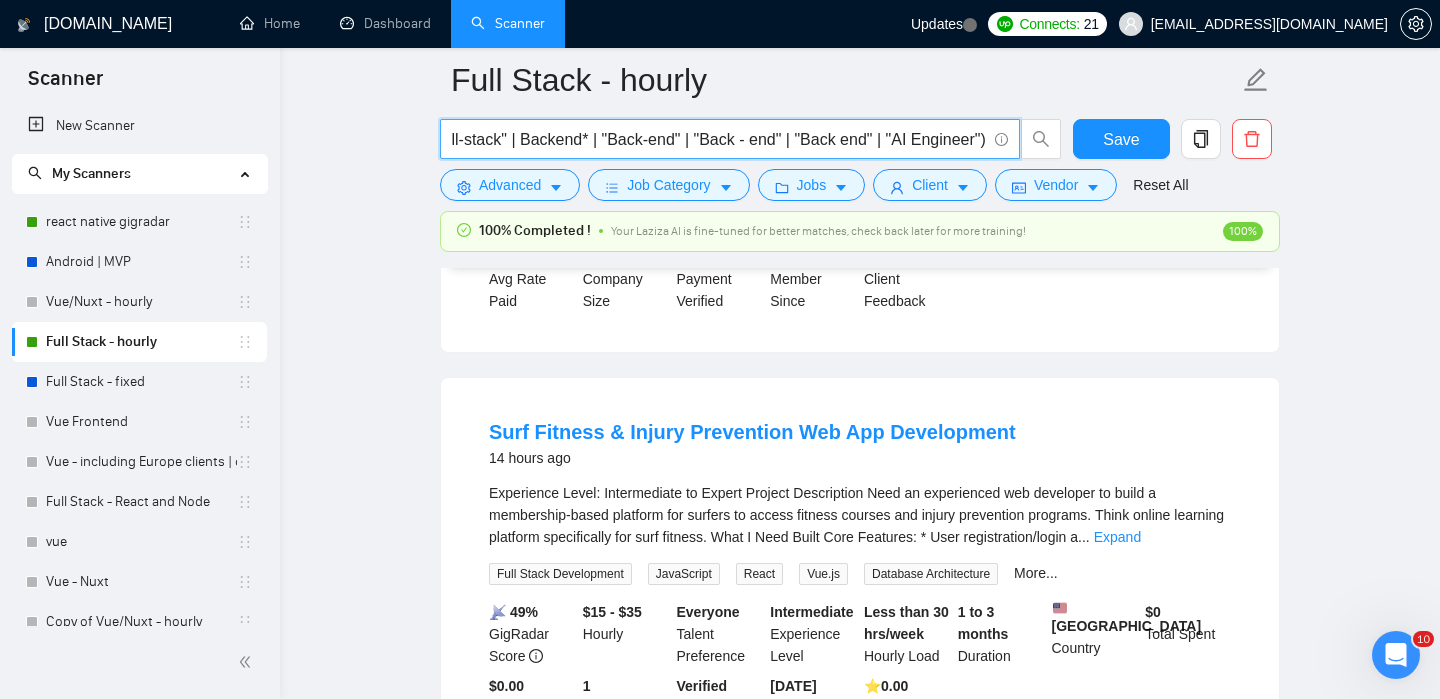 drag, startPoint x: 982, startPoint y: 140, endPoint x: 877, endPoint y: 142, distance: 105.01904 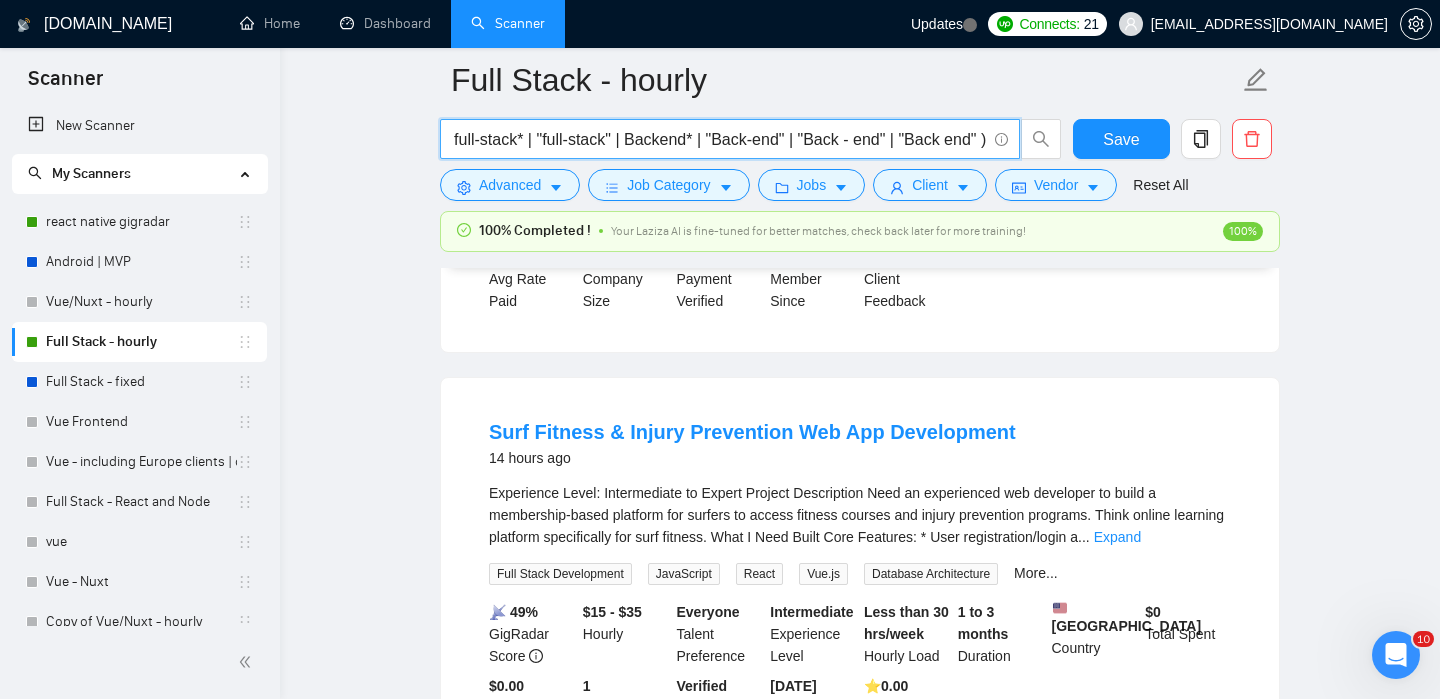 scroll, scrollTop: 0, scrollLeft: 1209, axis: horizontal 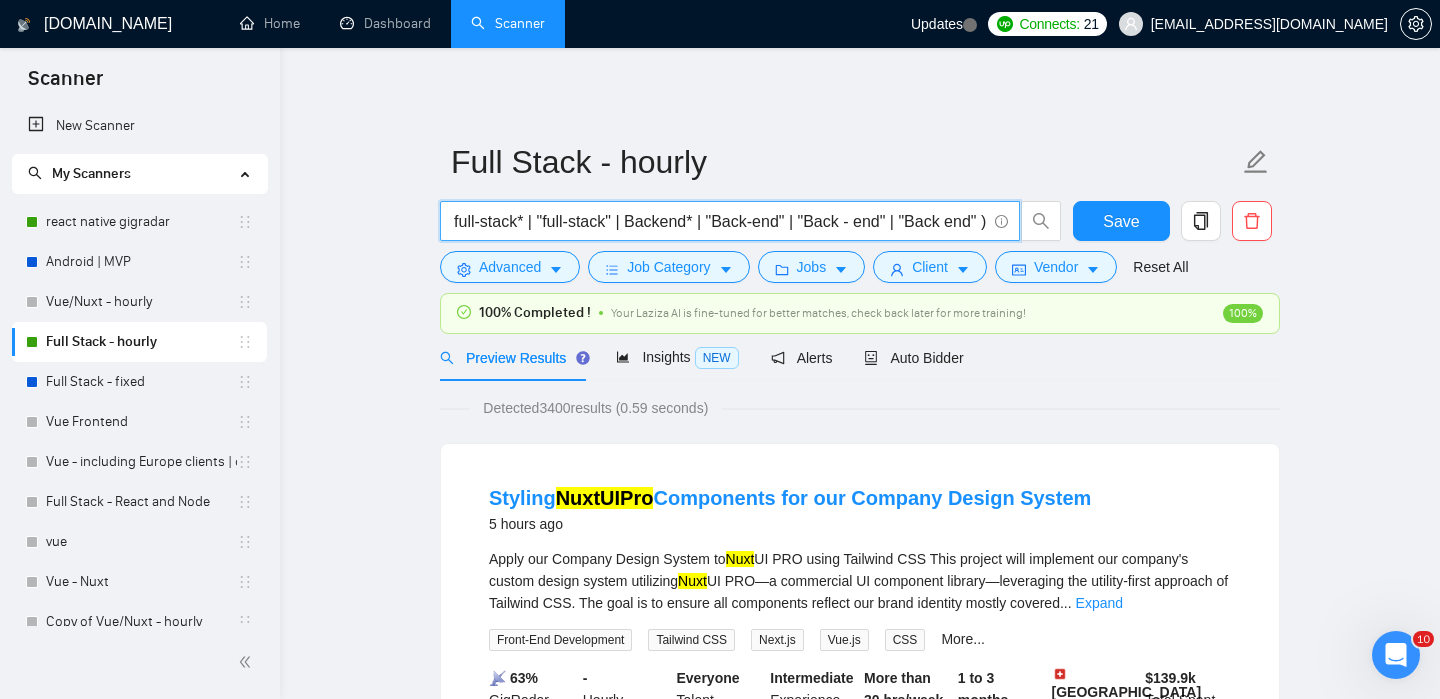 paste on "| "AI Engineer"" 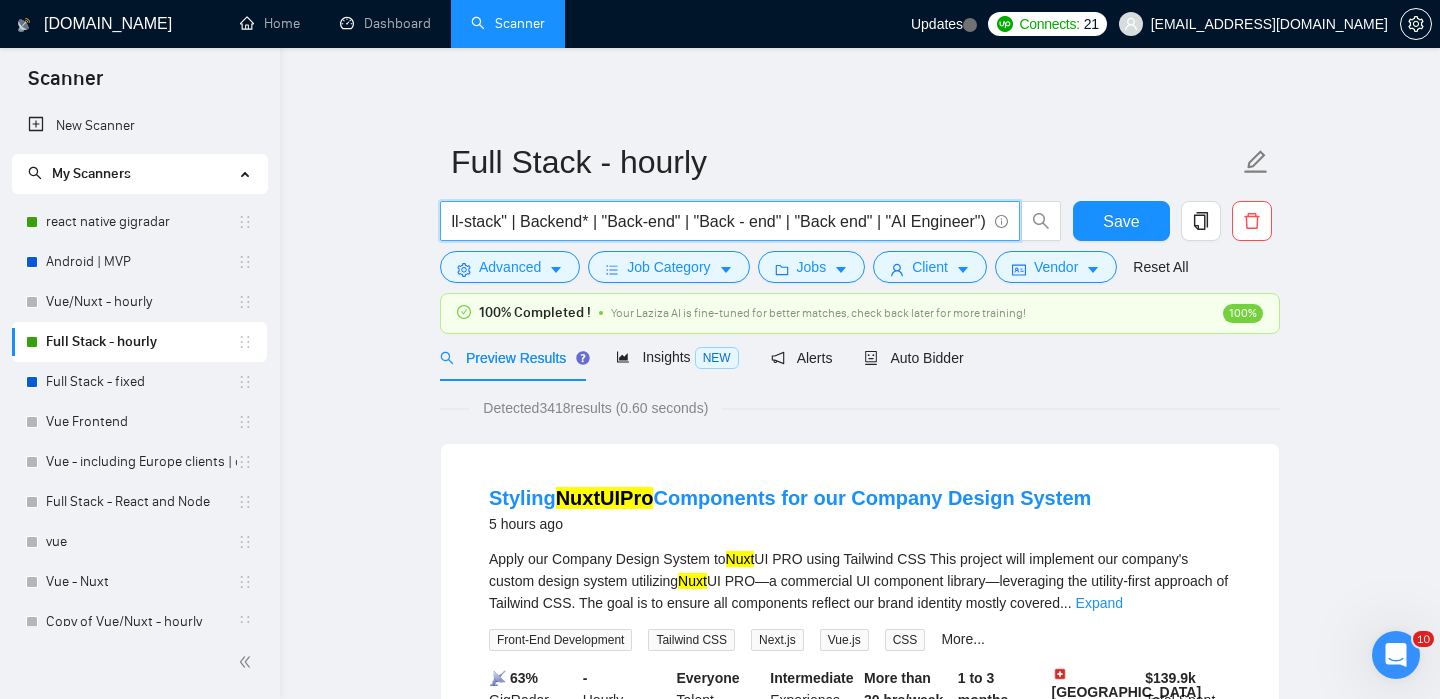 scroll, scrollTop: 0, scrollLeft: 1313, axis: horizontal 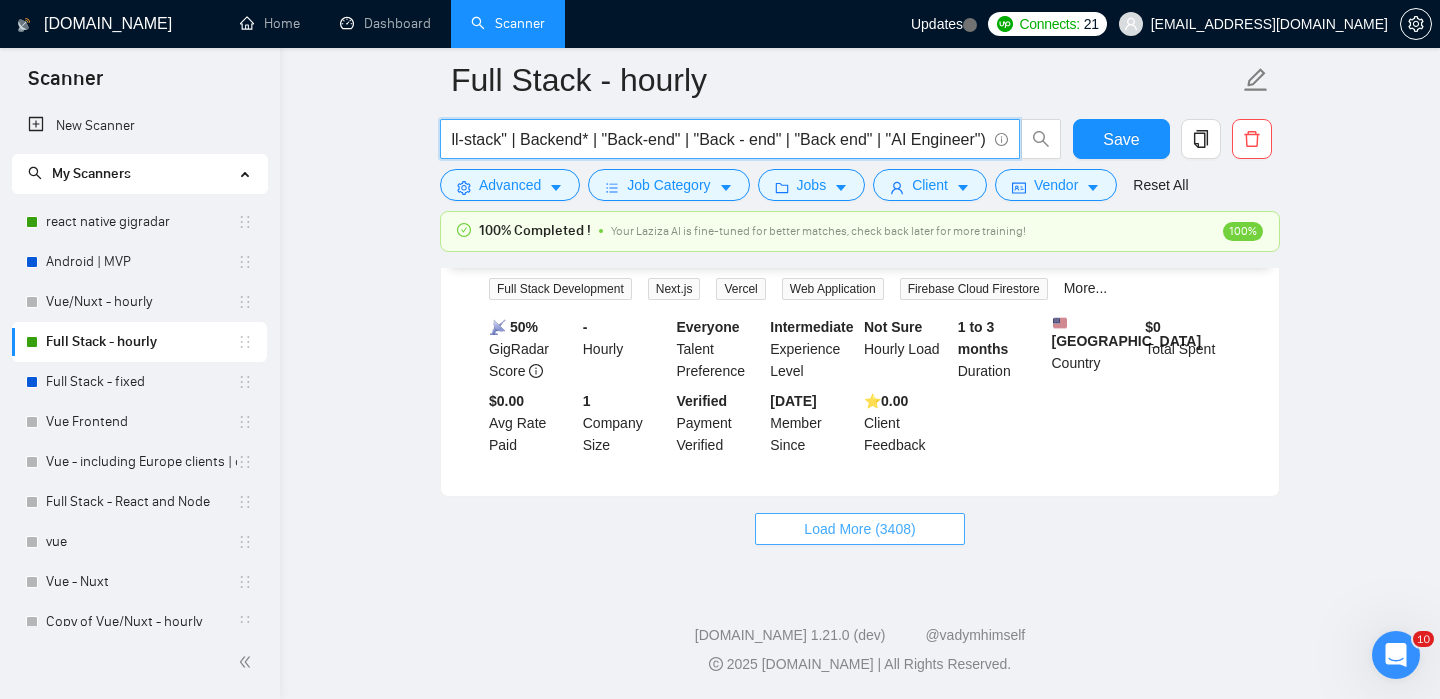 click on "Load More (3408)" at bounding box center (859, 529) 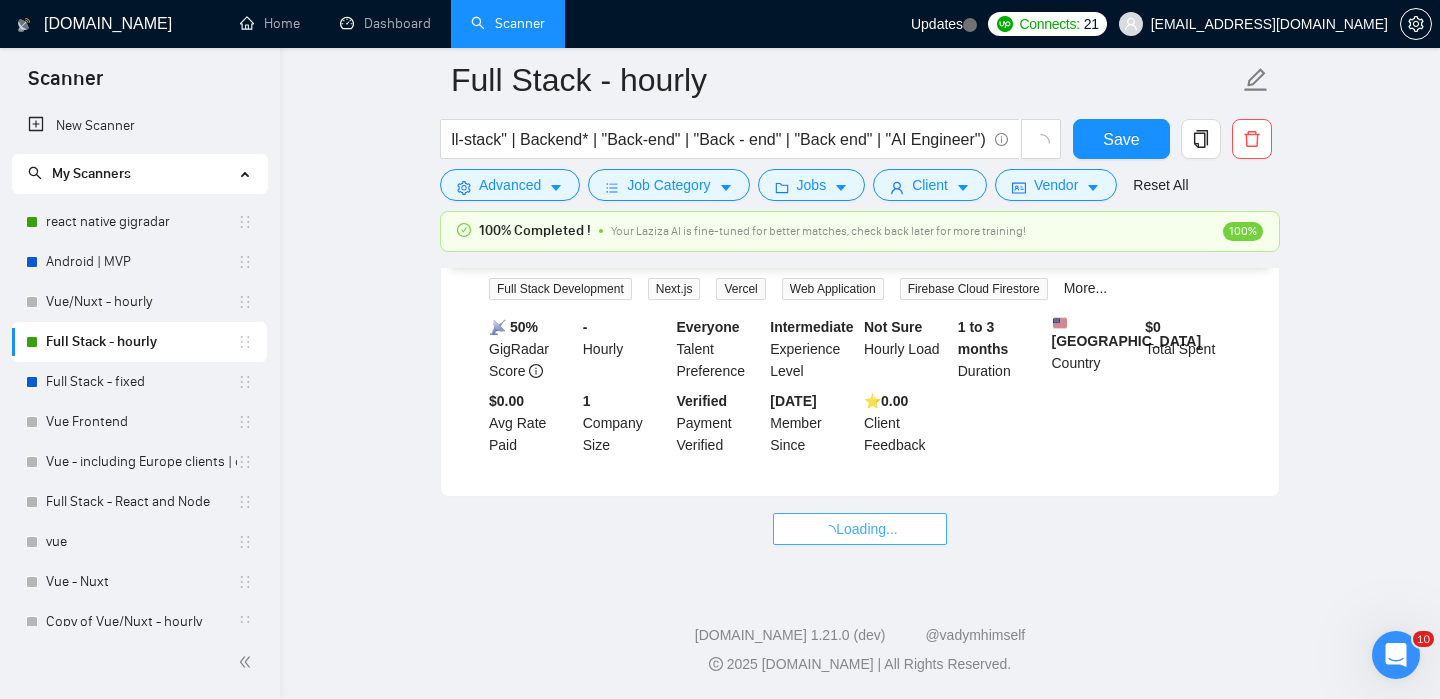 scroll, scrollTop: 0, scrollLeft: 0, axis: both 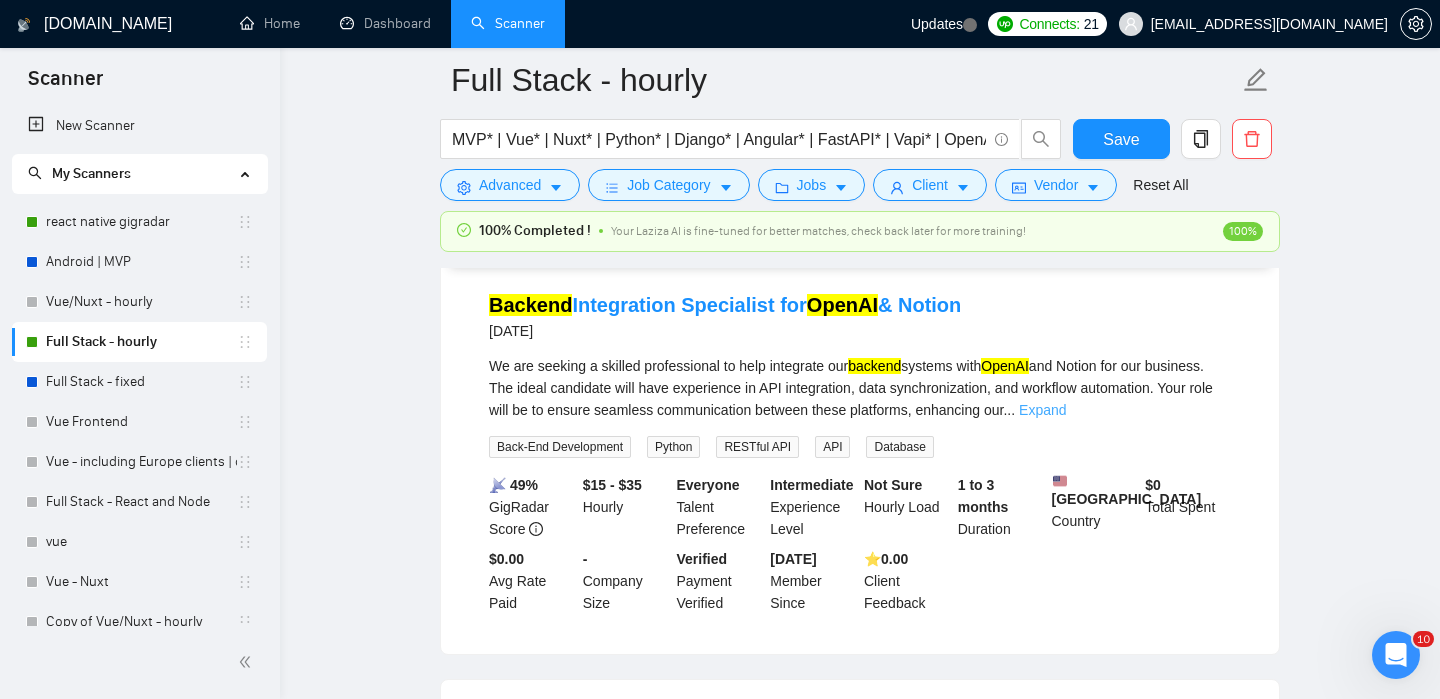 click on "Expand" at bounding box center (1042, 410) 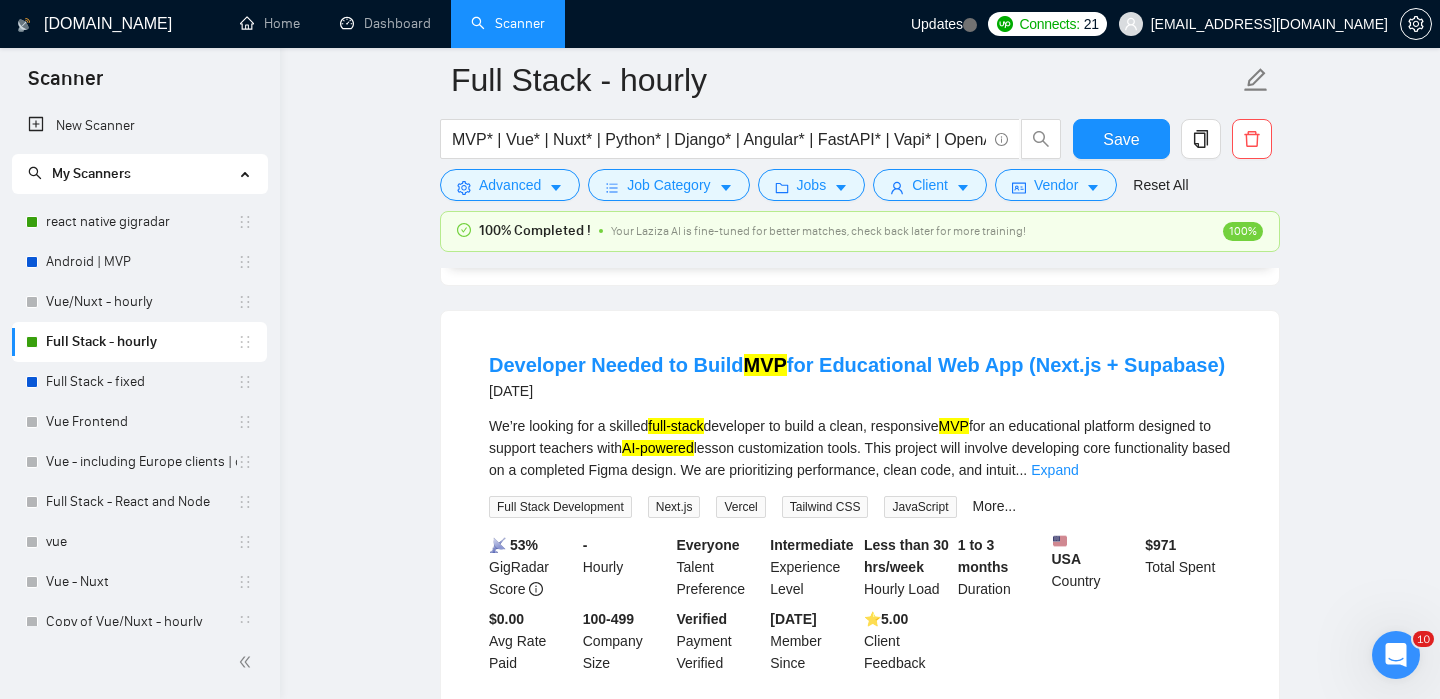 scroll, scrollTop: 5855, scrollLeft: 0, axis: vertical 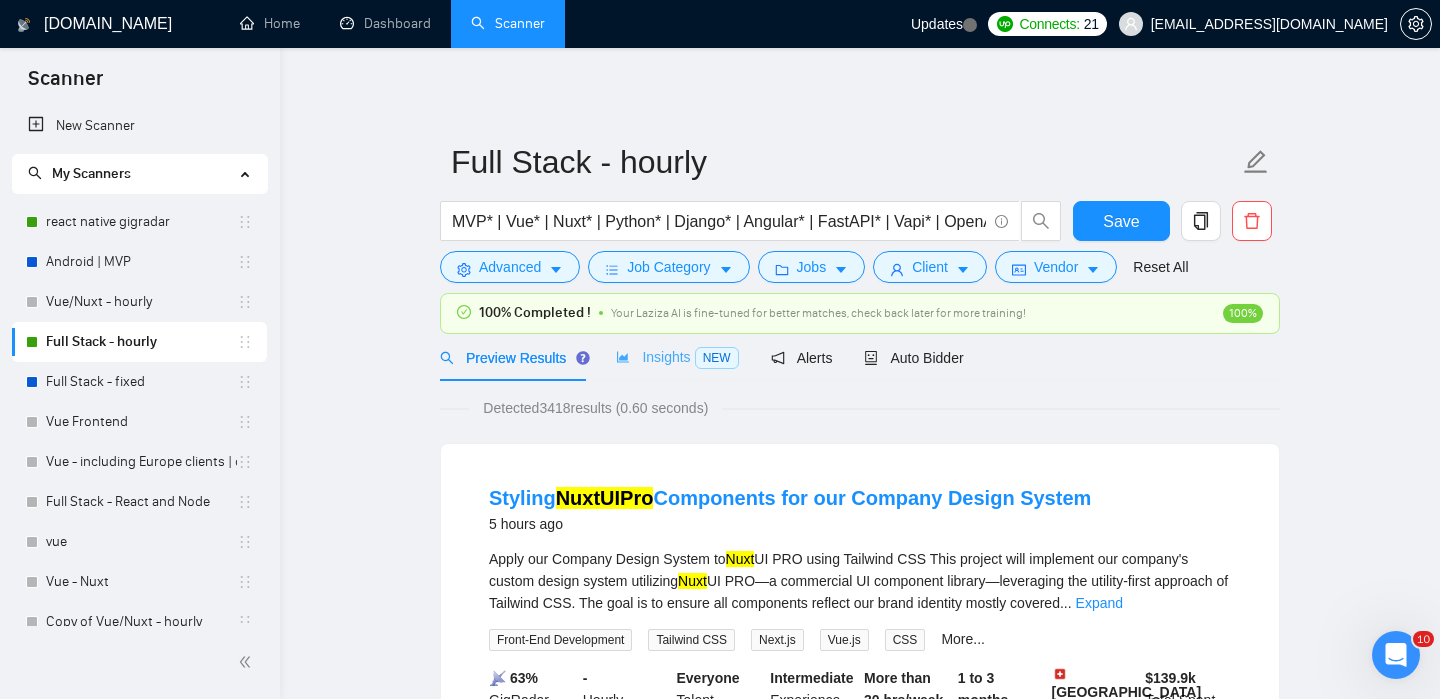 click on "Insights NEW" at bounding box center (677, 357) 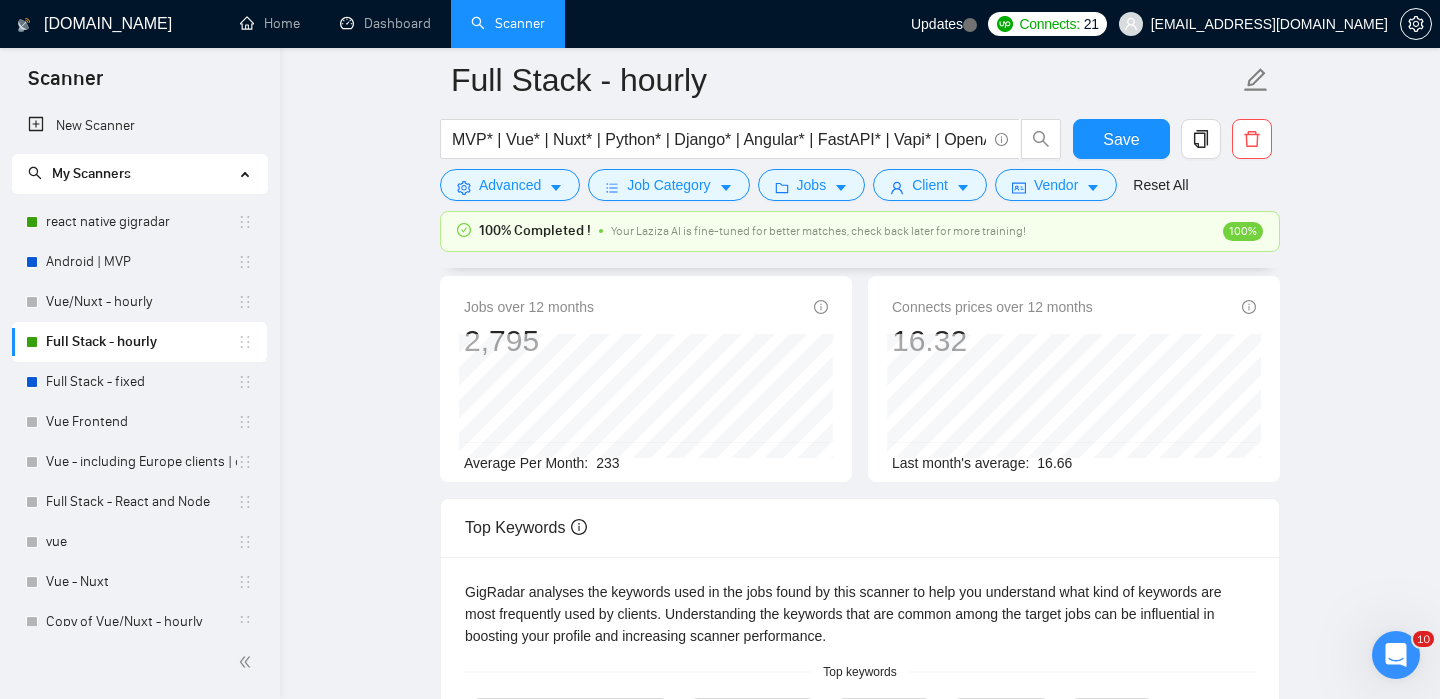 scroll, scrollTop: 40, scrollLeft: 0, axis: vertical 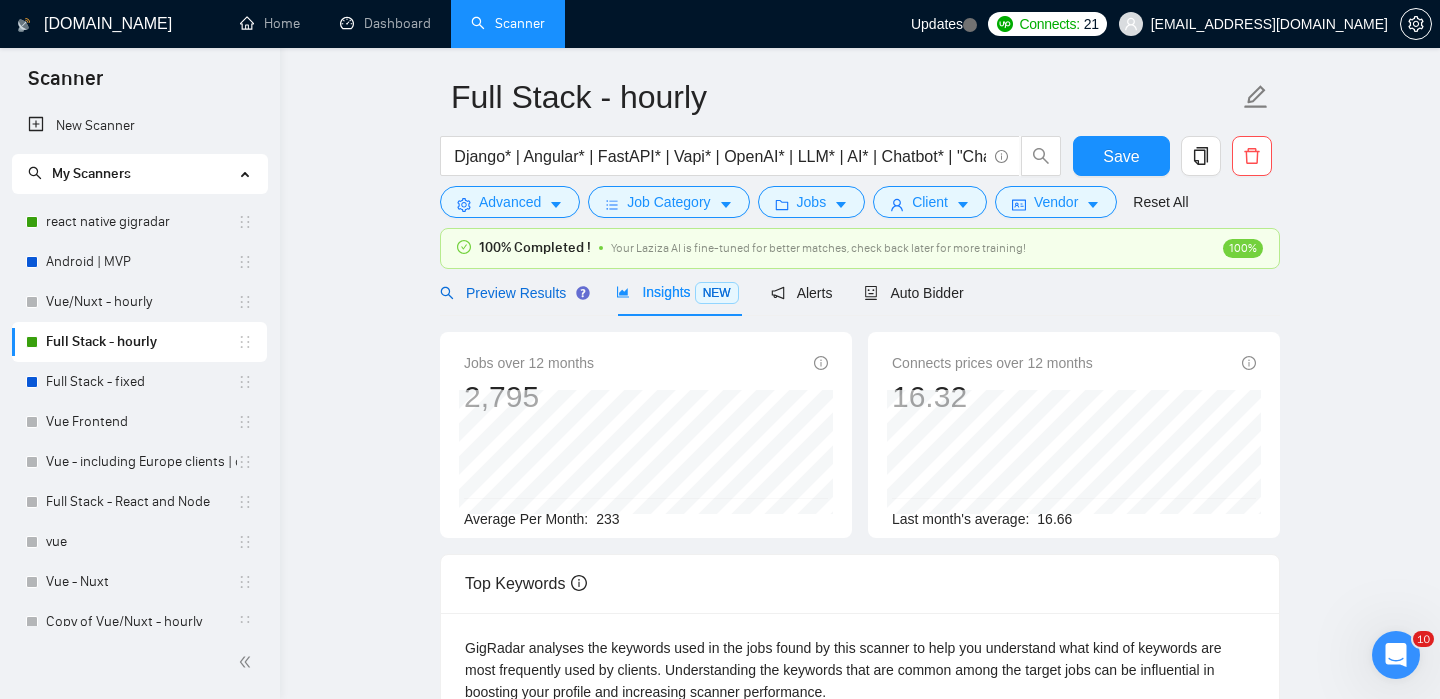 click on "Preview Results" at bounding box center (512, 293) 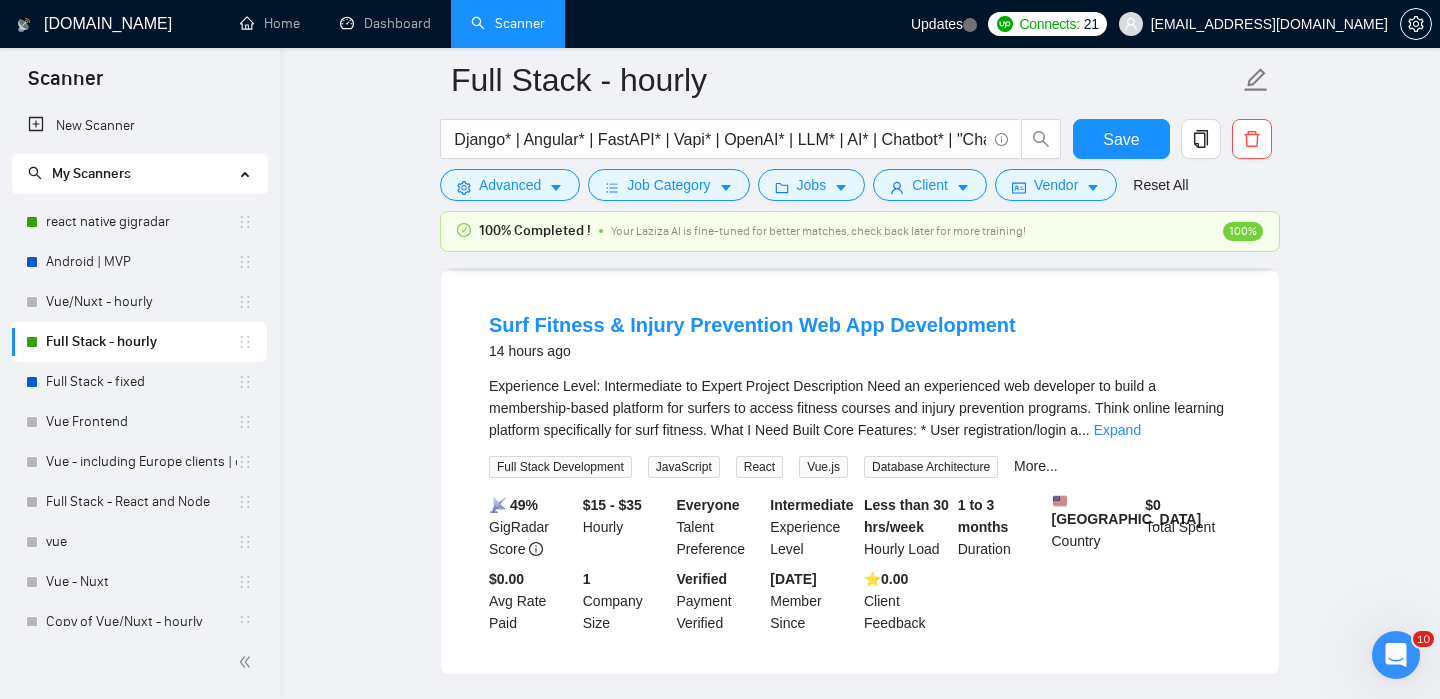 scroll, scrollTop: 0, scrollLeft: 0, axis: both 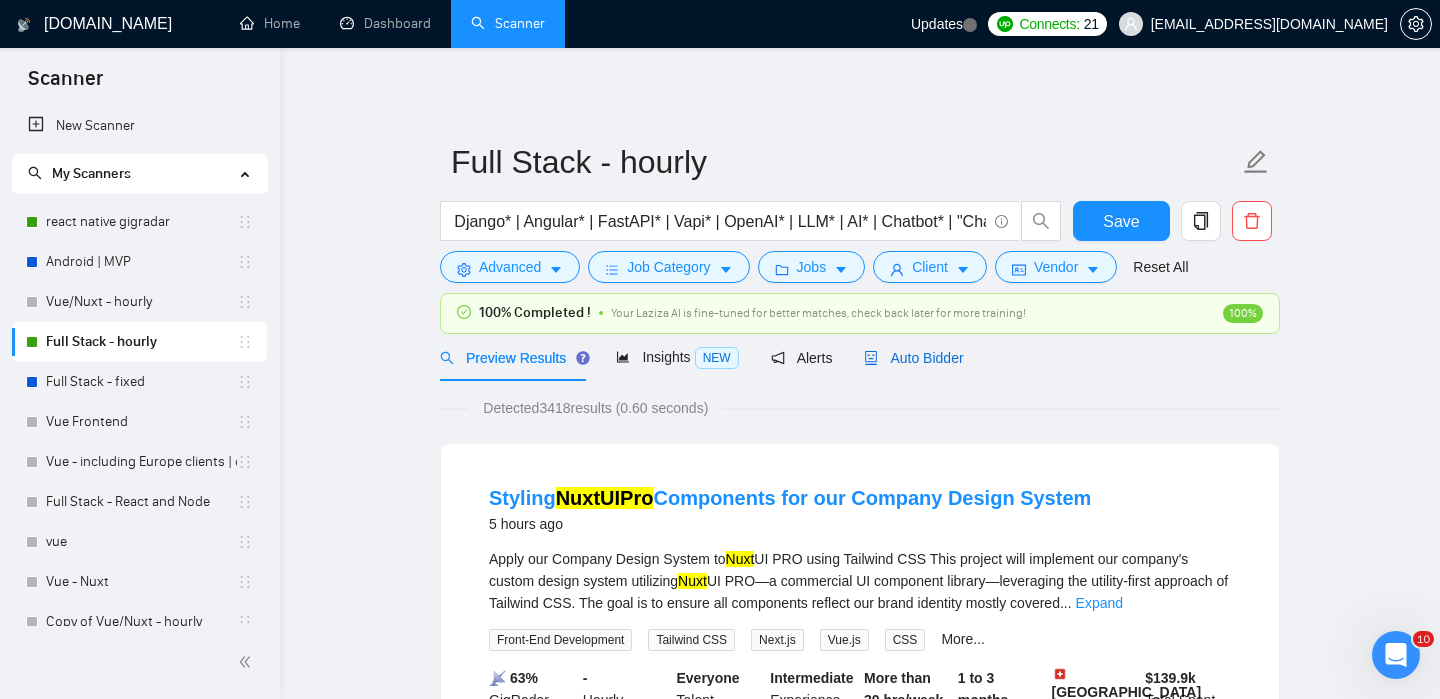 click on "Auto Bidder" at bounding box center [913, 358] 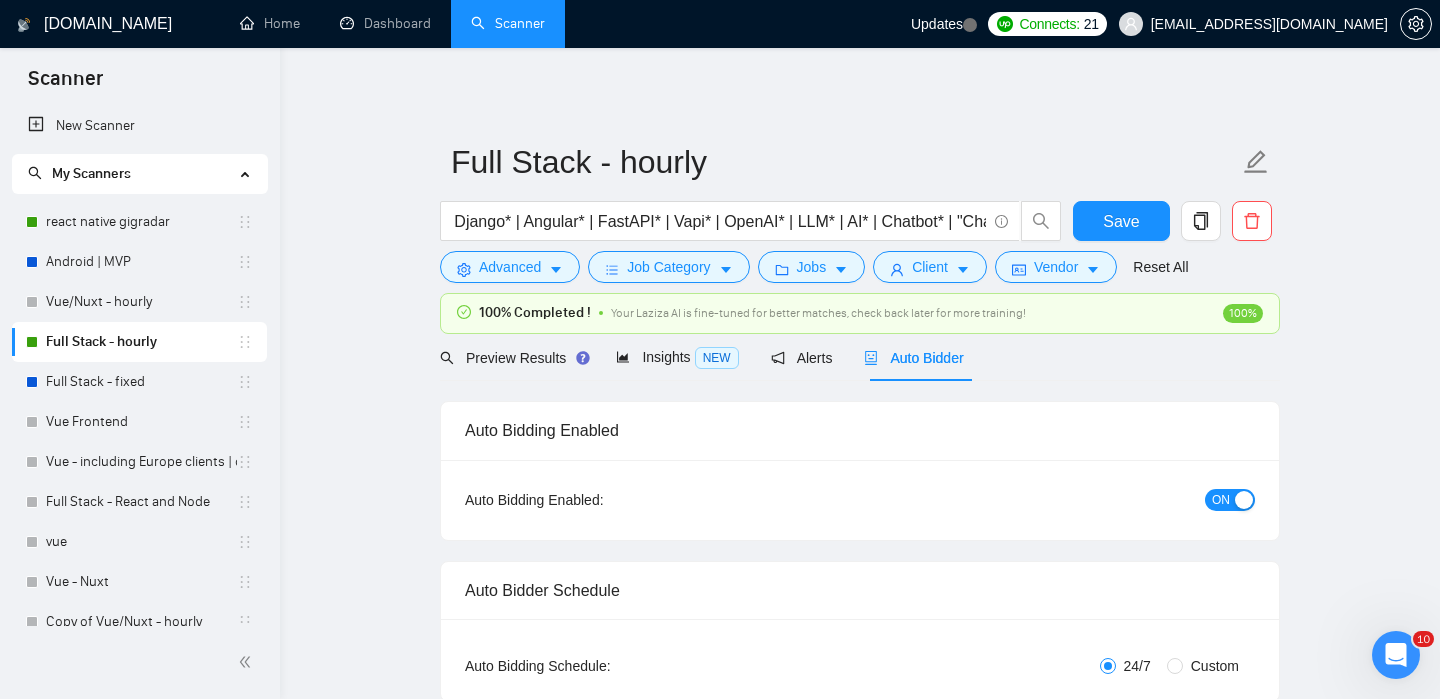 type 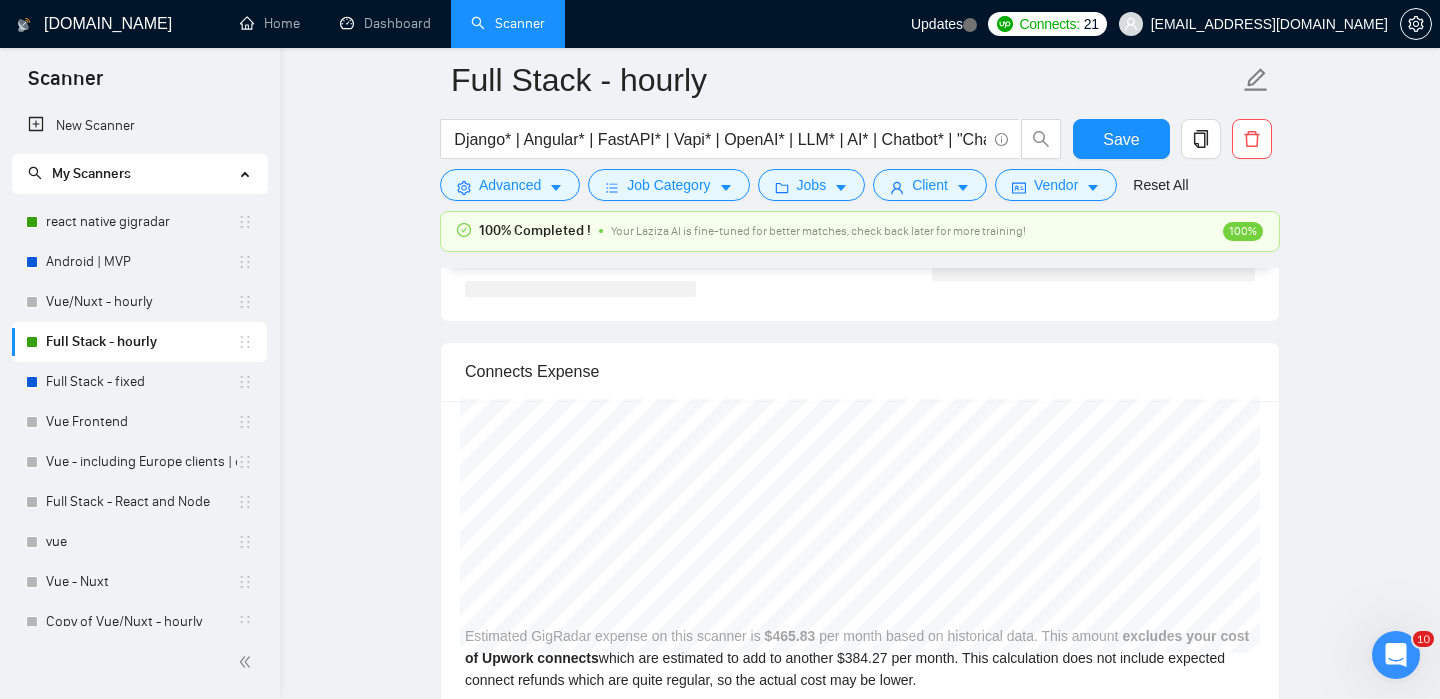scroll, scrollTop: 3486, scrollLeft: 0, axis: vertical 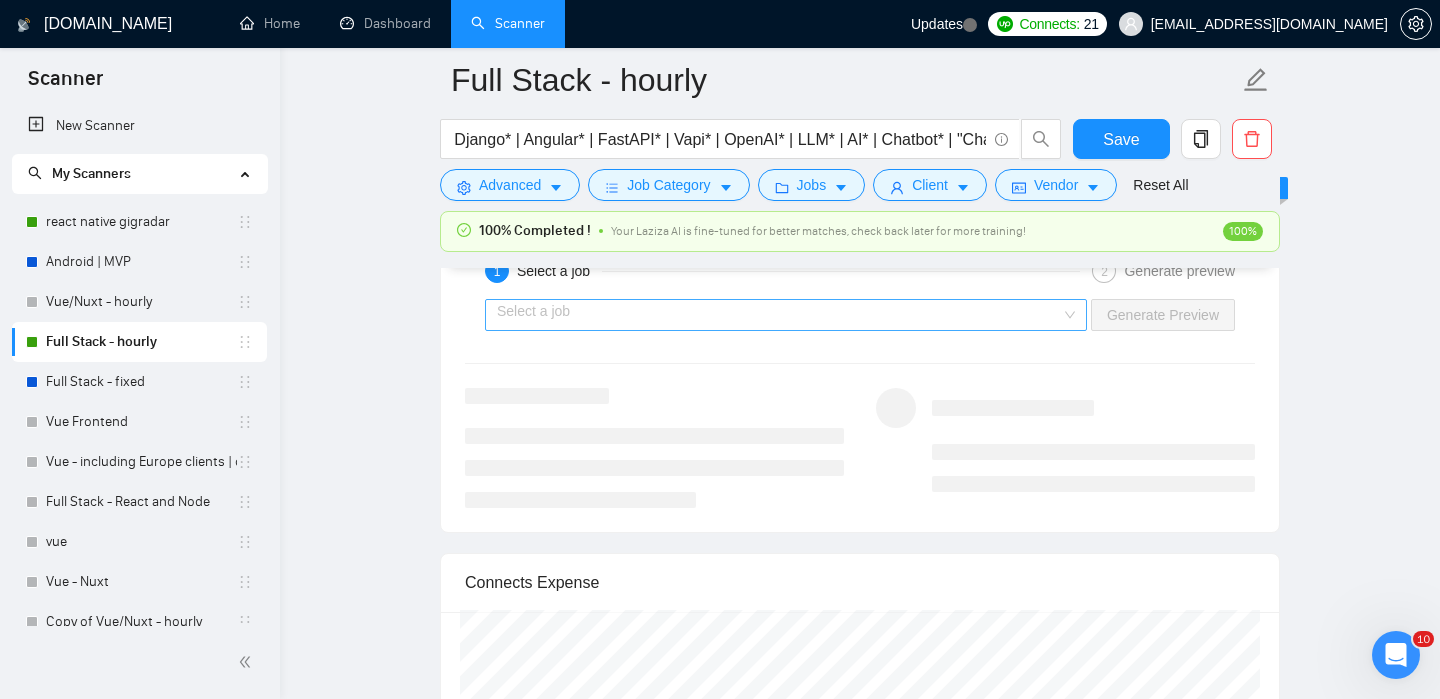click at bounding box center [779, 315] 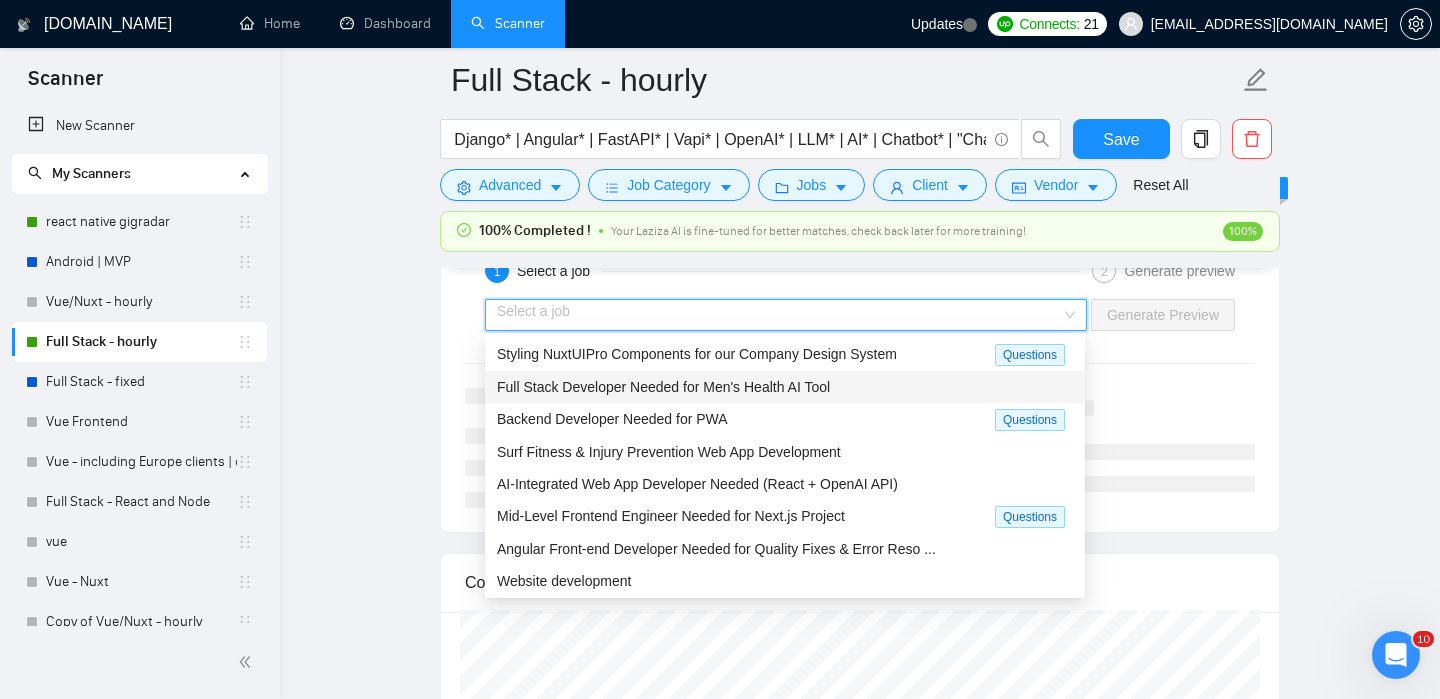 click on "Full Stack Developer Needed for Men's Health AI Tool" at bounding box center [785, 387] 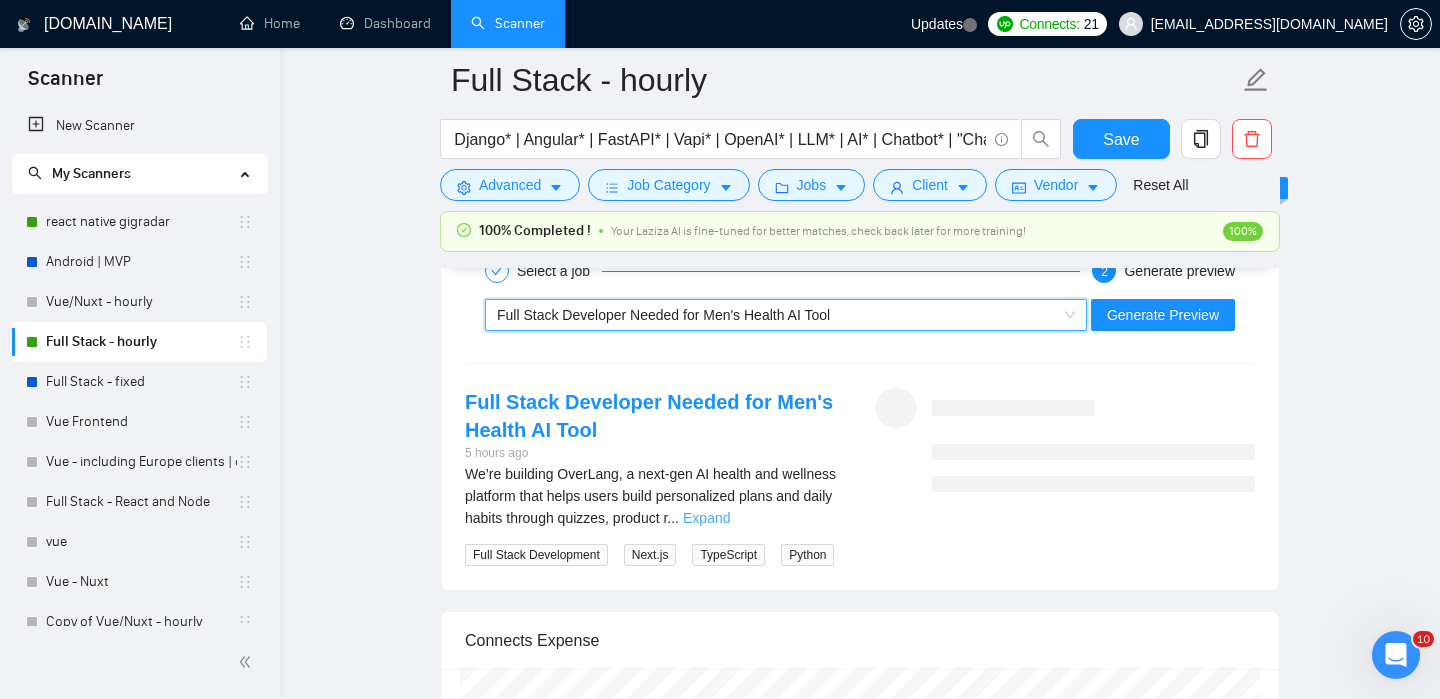 click on "Expand" at bounding box center (706, 518) 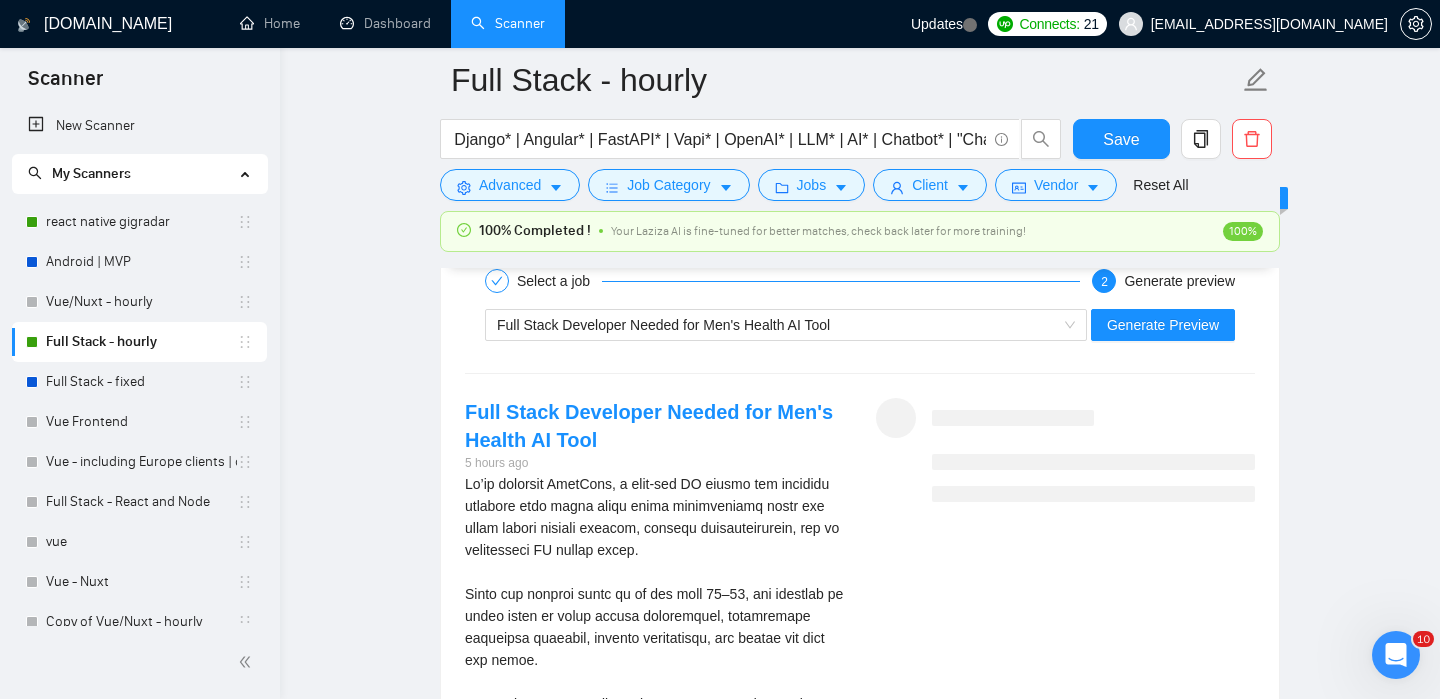 scroll, scrollTop: 3450, scrollLeft: 0, axis: vertical 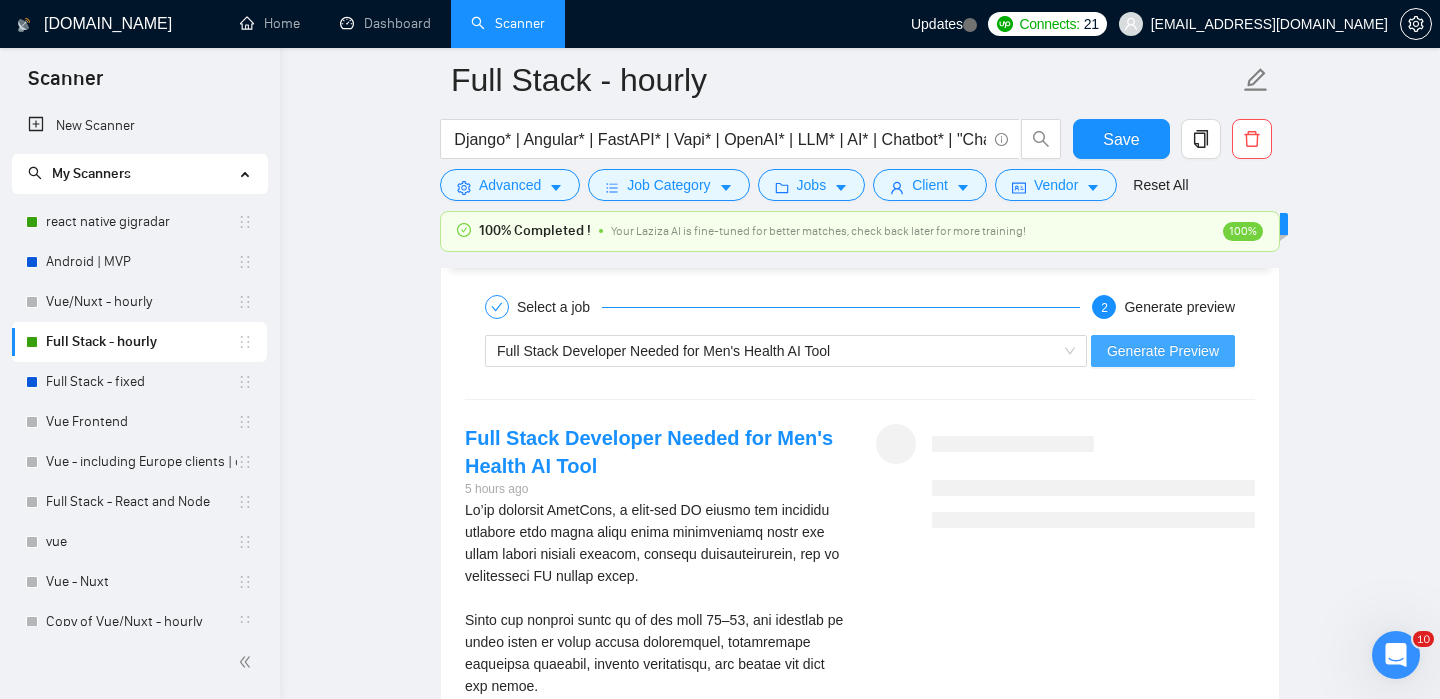 click on "Generate Preview" at bounding box center (1163, 351) 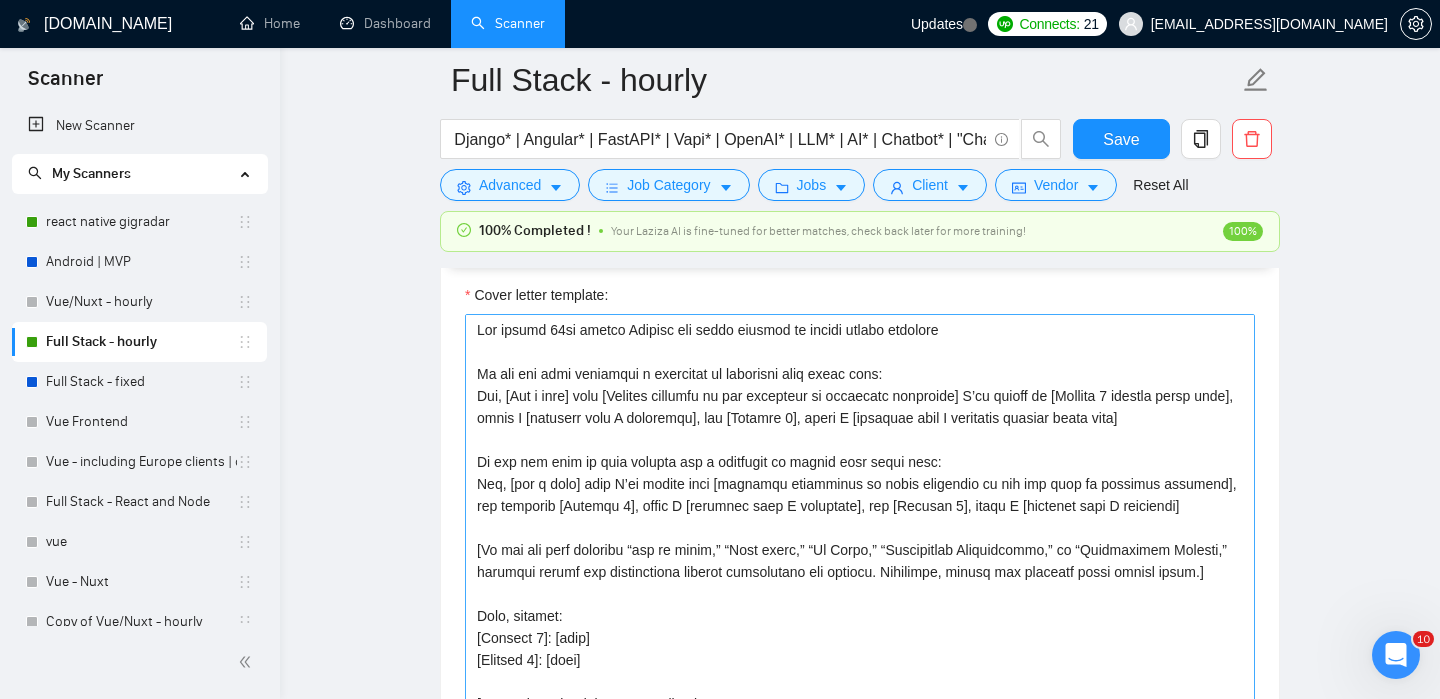 scroll, scrollTop: 1864, scrollLeft: 0, axis: vertical 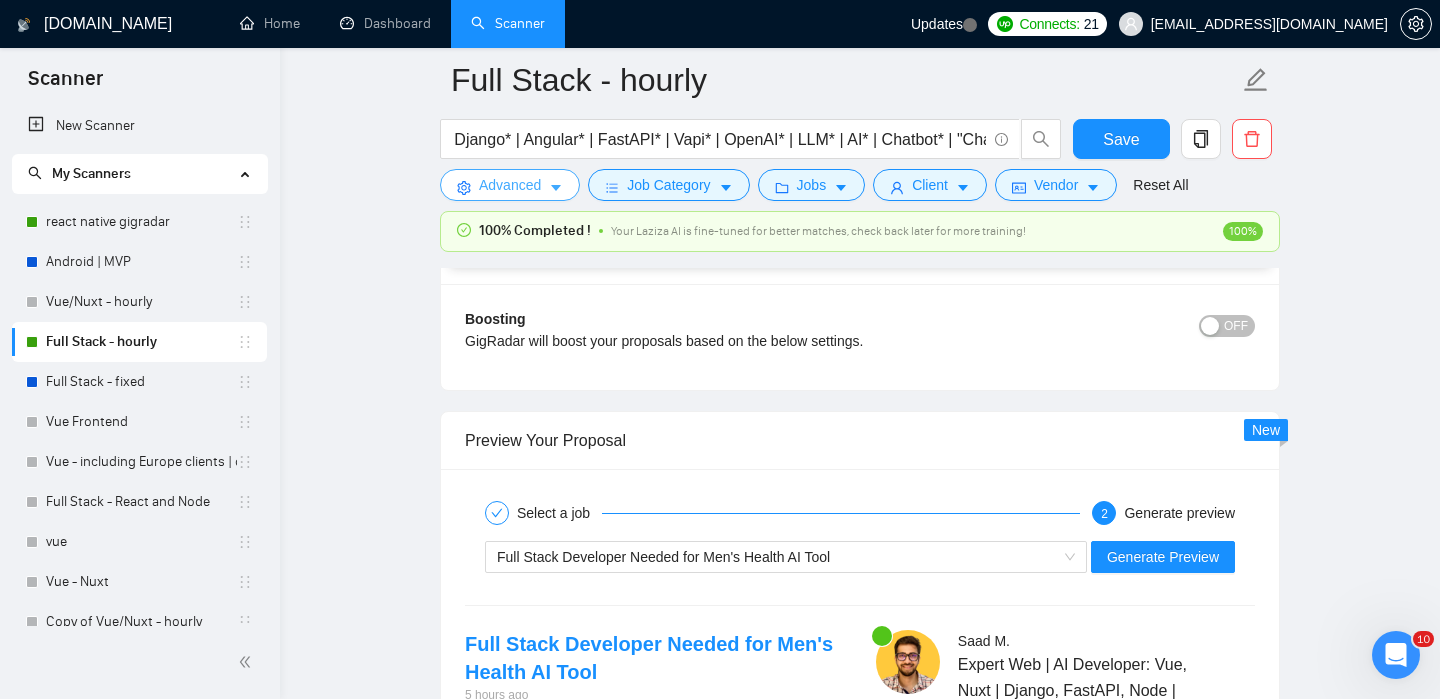 click on "Advanced" at bounding box center (510, 185) 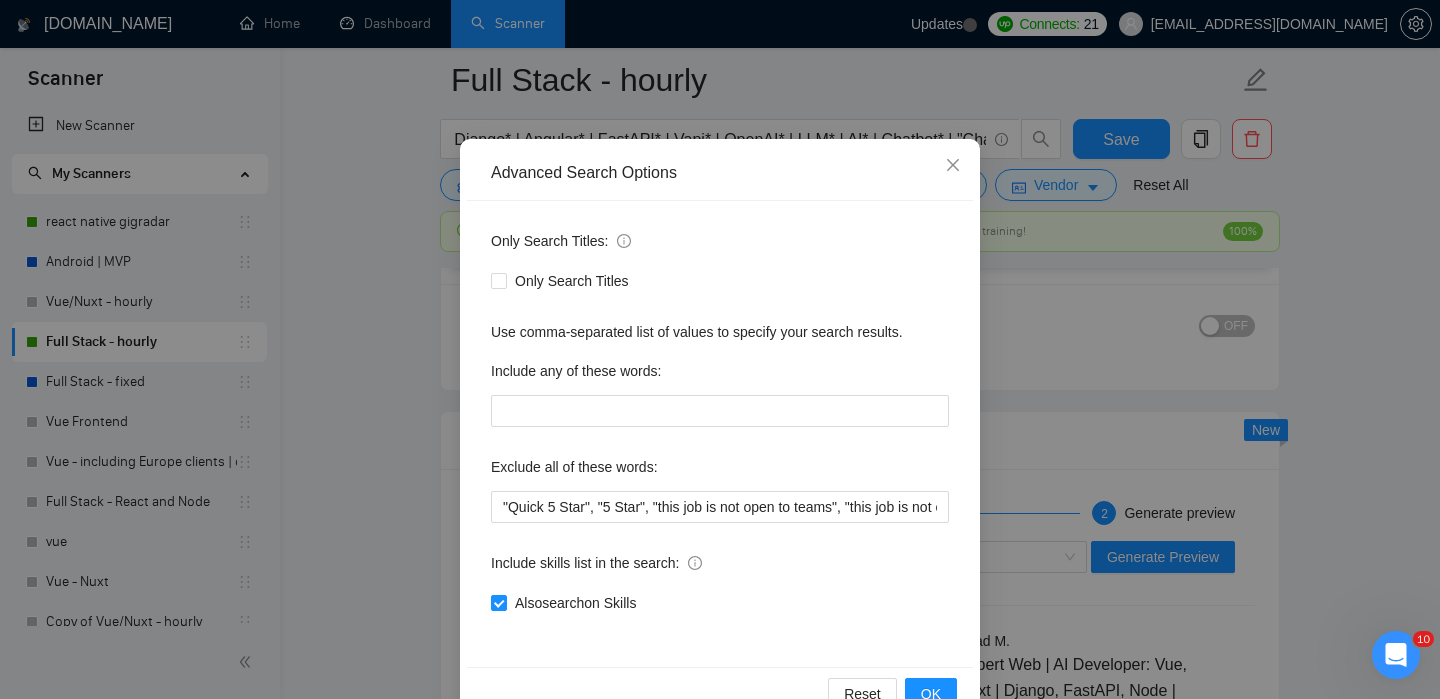 scroll, scrollTop: 83, scrollLeft: 0, axis: vertical 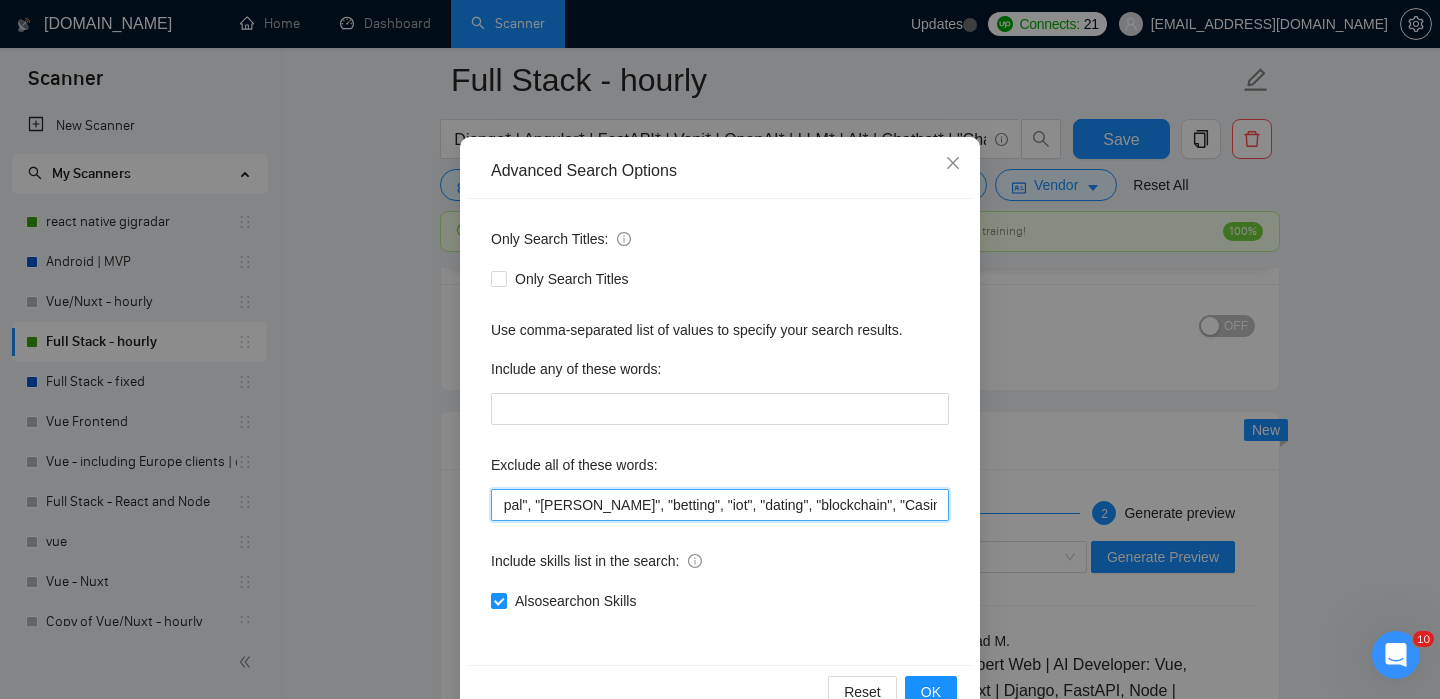 click on ""Quick 5 Star", "5 Star", "this job is not open to teams", "this job is not open to agency", "this job is not open to companies", "NO AGENCY", "Freelancers Only", "NOT AGENCY", "no agency", "no agencies", "individual only", "Individual only", "individual Only", "freelancers only", "No Agencies!", "independent contractors only", "***Freelancers Only", "/Freelancers Only", ".Freelancers Only", ",Freelancers Only.", "no agencies", "no agency", "WE DO NOT HIRE AGENCIES", "We do not hire agencies", "gambling", "drupal", "gamble", "betting", "iot", "dating", "blockchain", "Casino", "Lovable", "Test Task", "odoo", "Odoo", "Radicale", "Power BI", "Tableau", "Go High Level", "GO high level", "GHL", "Data Engineer", "Pandas", "scraping", Make*, make*, "1099", "Bubble", "Airtable", "Webflow", "Replit", C#*, .Net*, "Java", Chrome* , Shopify*, n8n*" at bounding box center [720, 505] 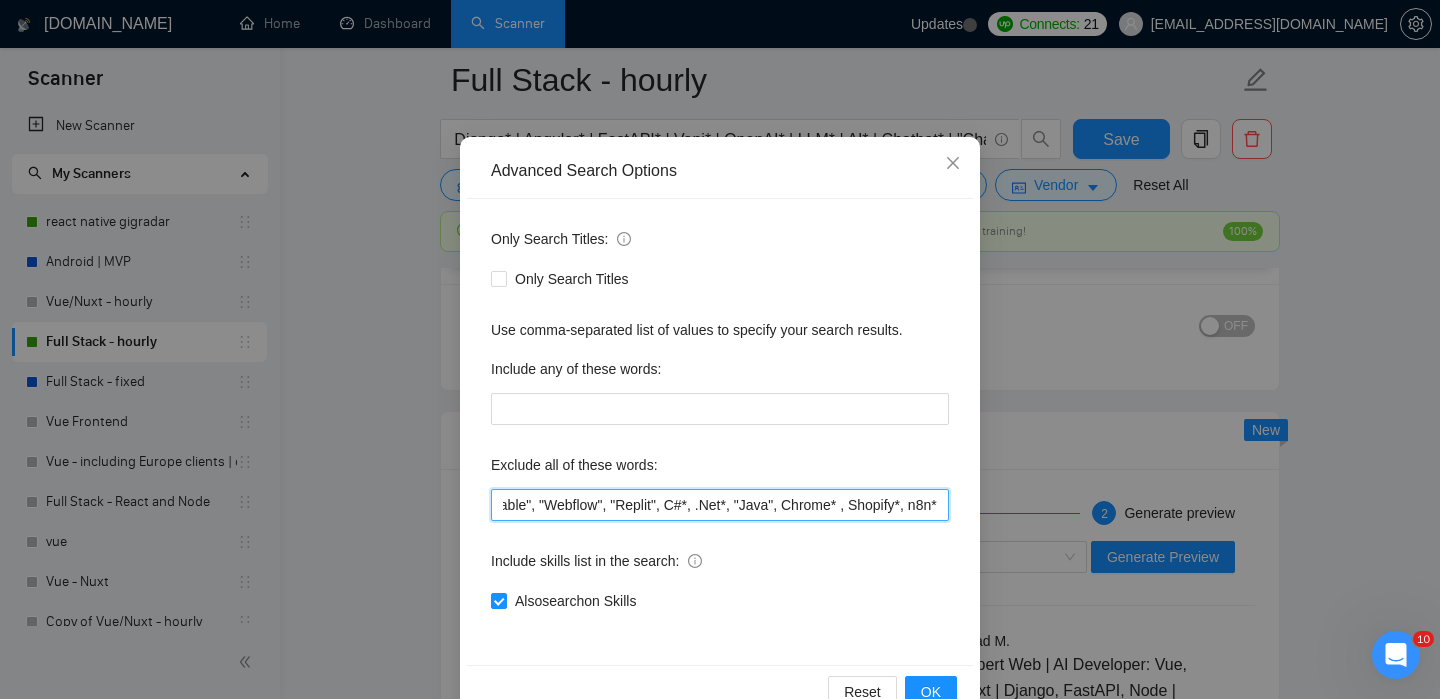 scroll, scrollTop: 0, scrollLeft: 4975, axis: horizontal 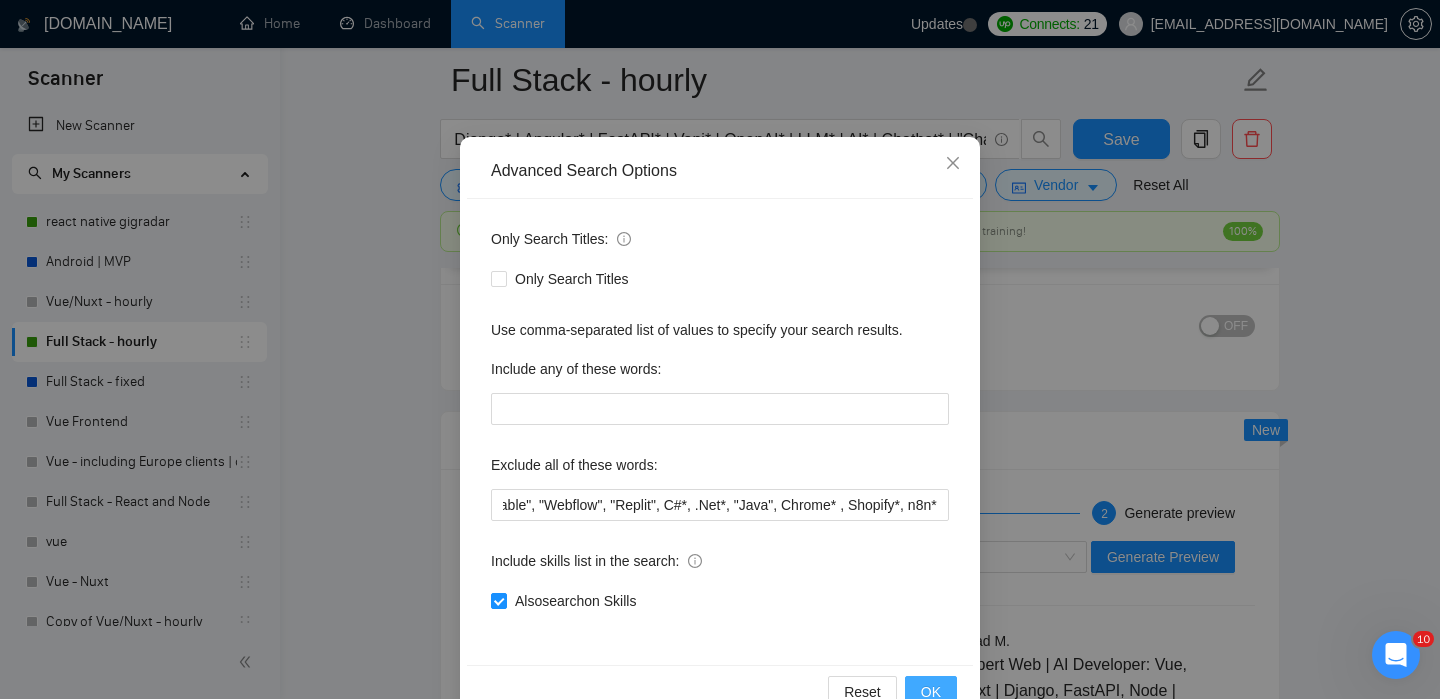 click on "OK" at bounding box center (931, 692) 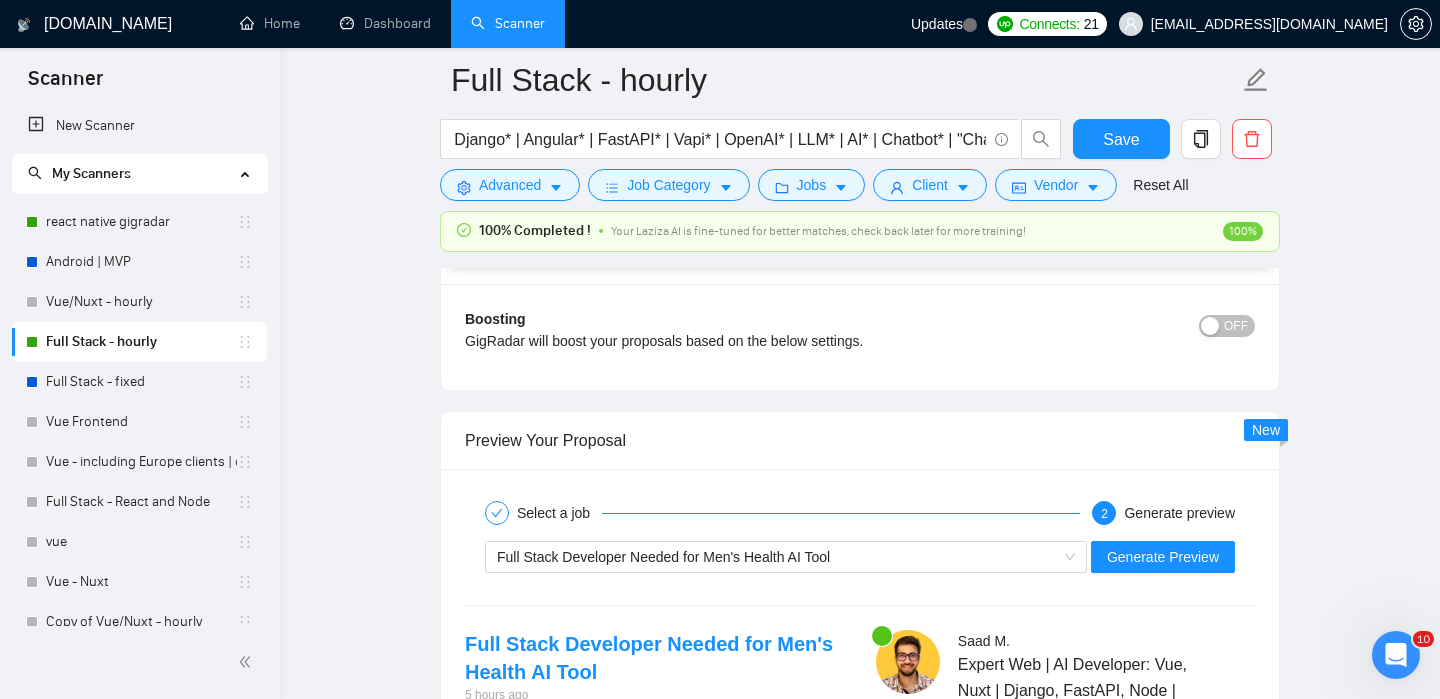 scroll, scrollTop: 0, scrollLeft: 0, axis: both 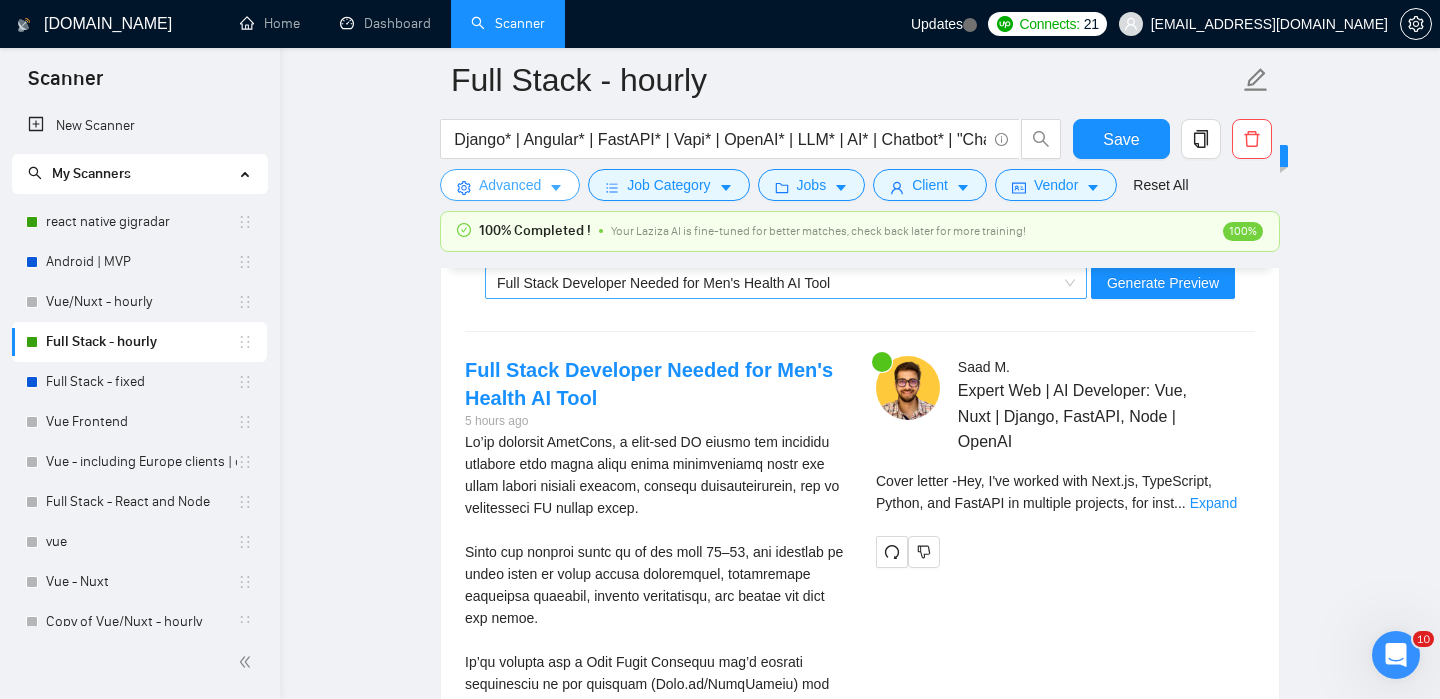 click on "Full Stack Developer Needed for Men's Health AI Tool" at bounding box center (663, 283) 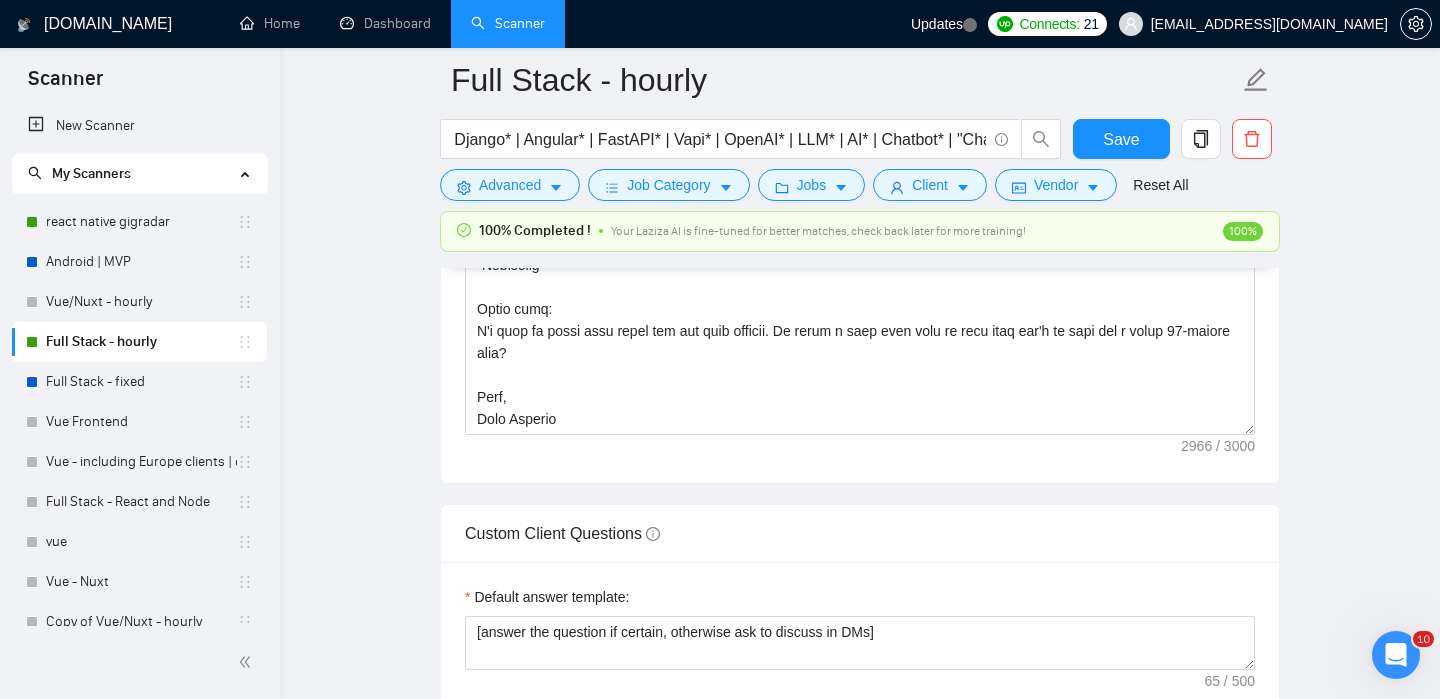 scroll, scrollTop: 2177, scrollLeft: 0, axis: vertical 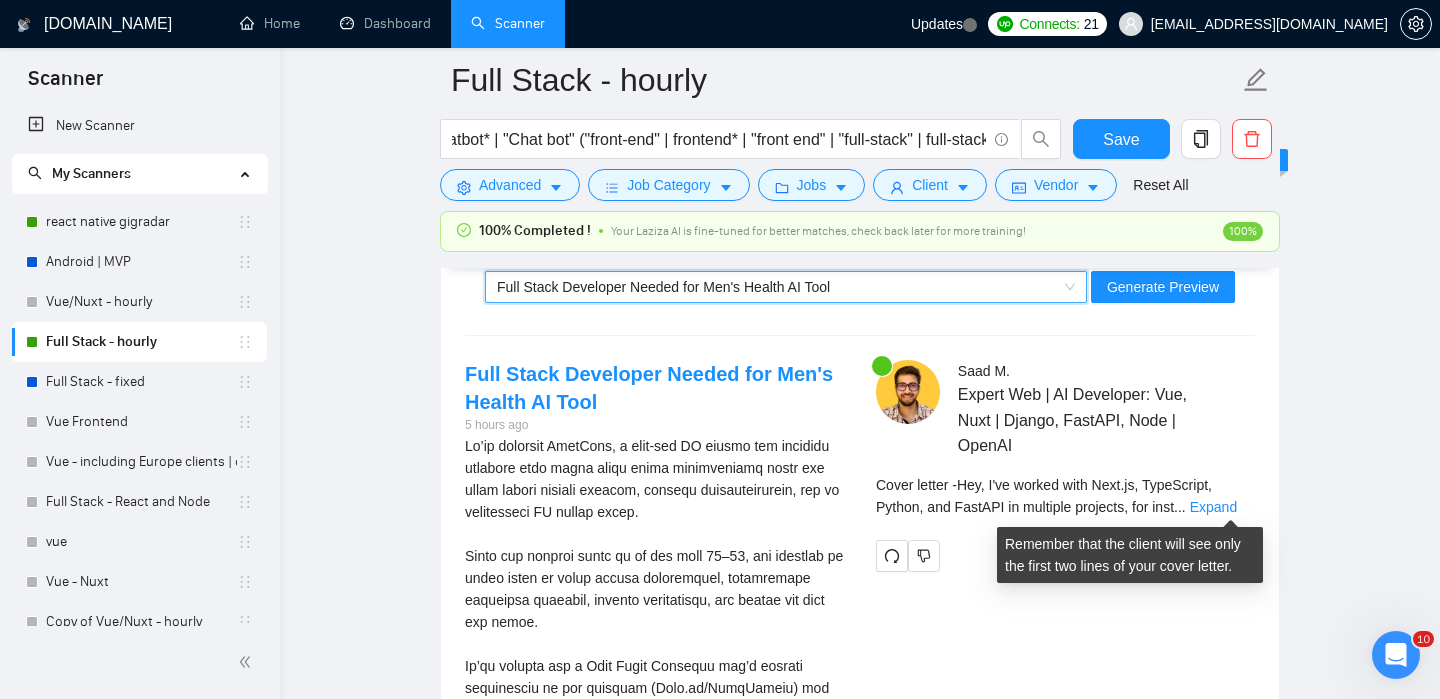 click on "Cover letter -  Hey, I've worked with Next.js, TypeScript, Python, and FastAPI in multiple projects, for inst ... Expand" at bounding box center [1065, 496] 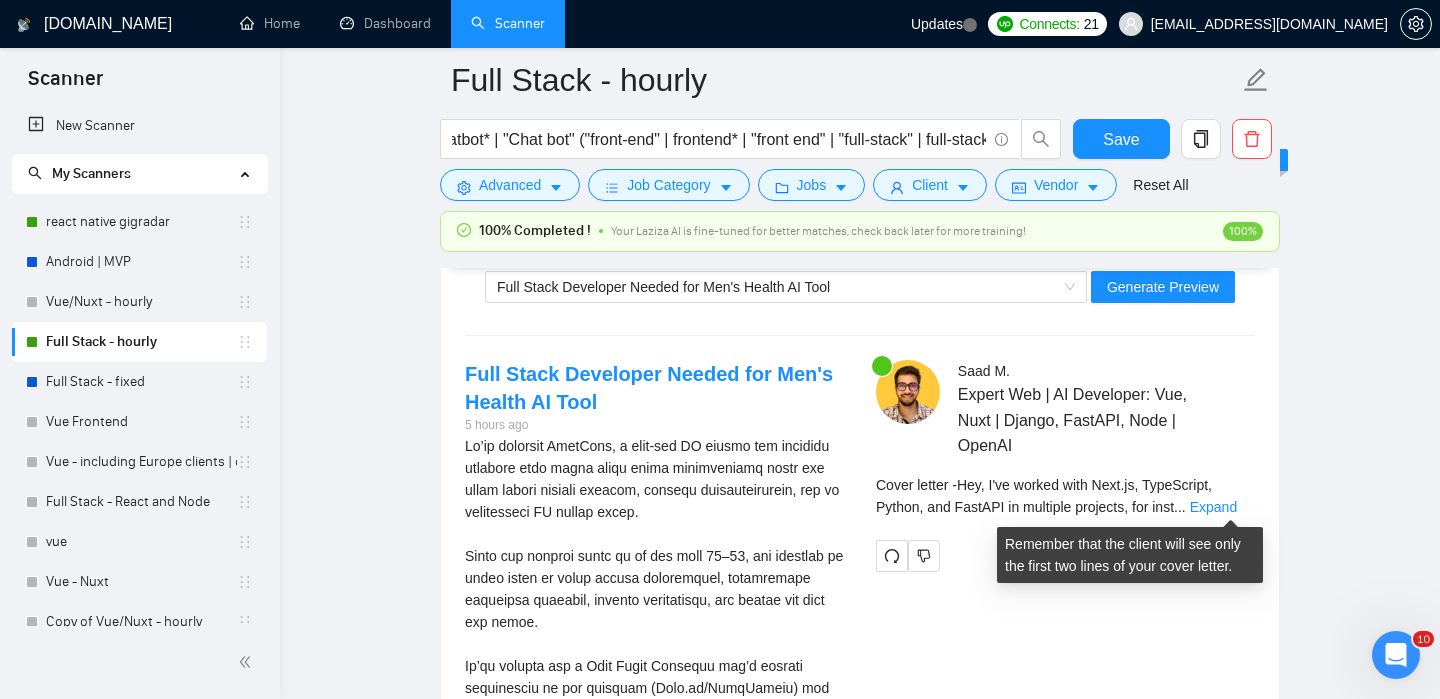 scroll, scrollTop: 3495, scrollLeft: 0, axis: vertical 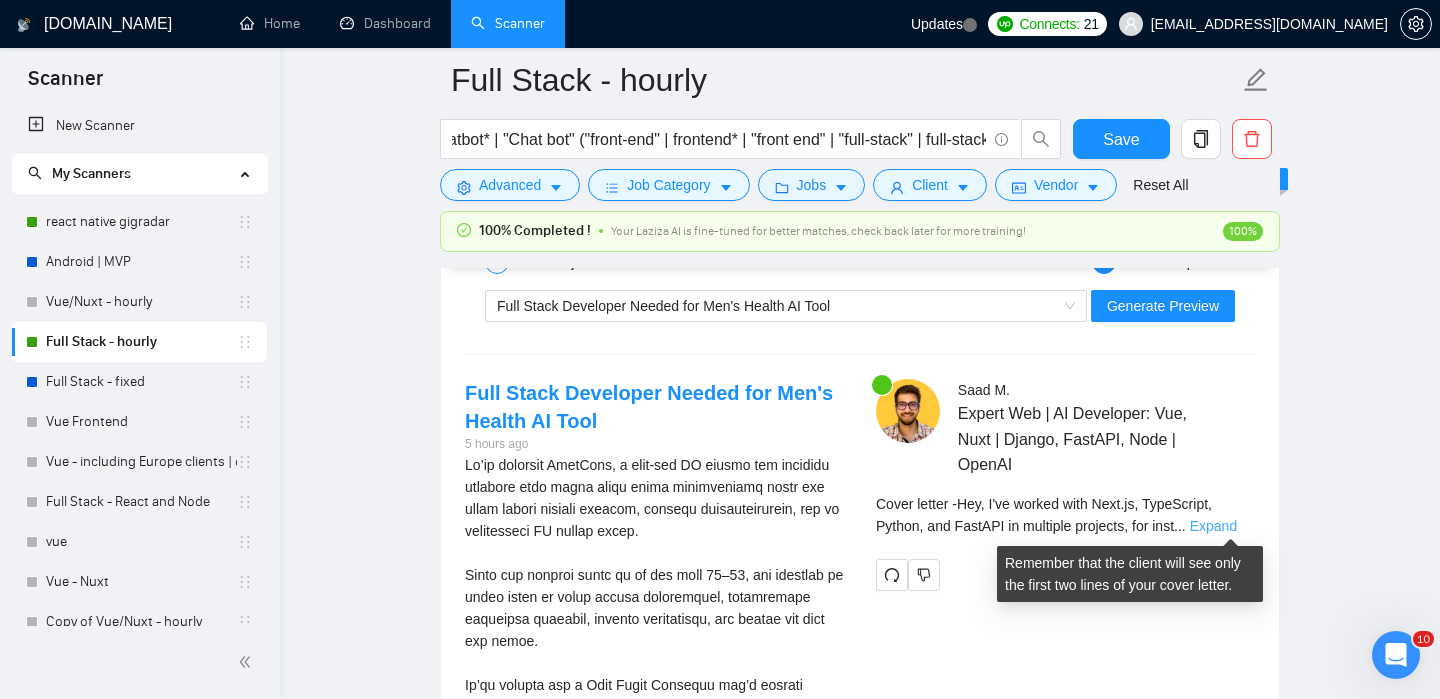 click on "Expand" at bounding box center [1213, 526] 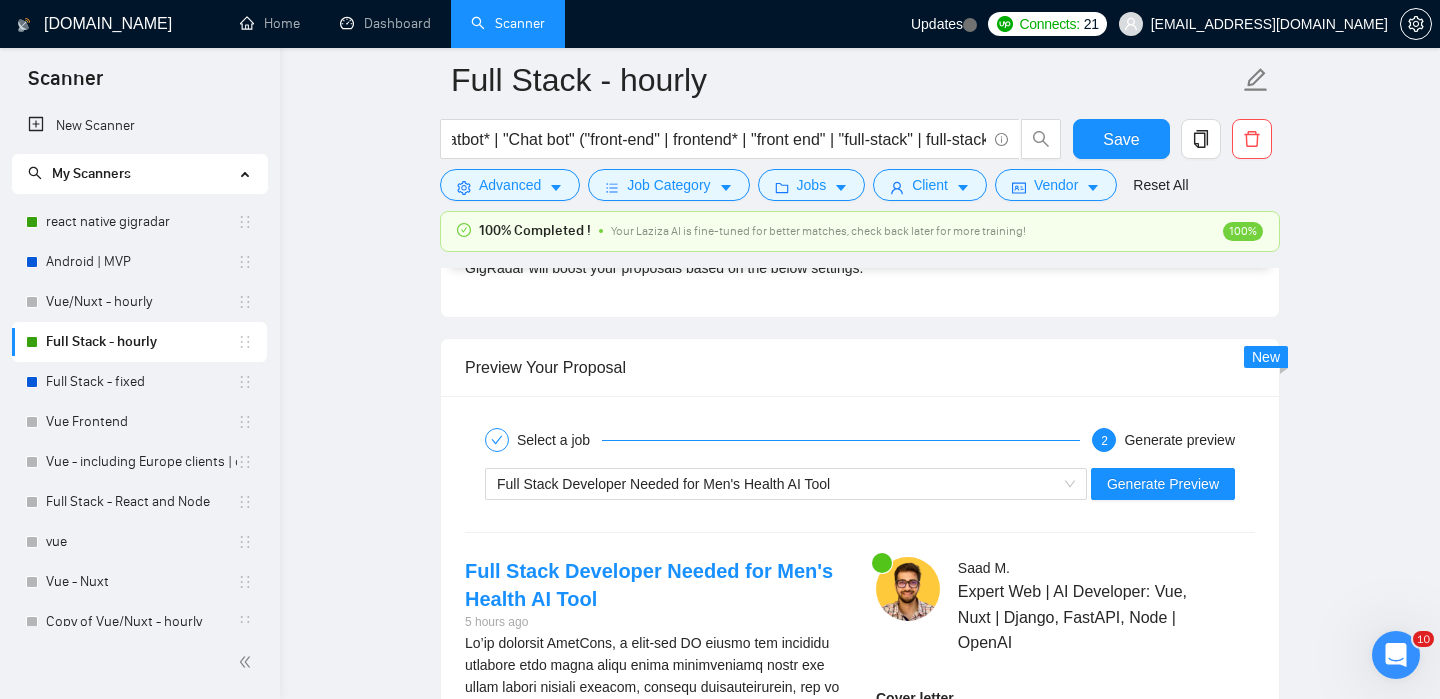scroll, scrollTop: 3324, scrollLeft: 0, axis: vertical 